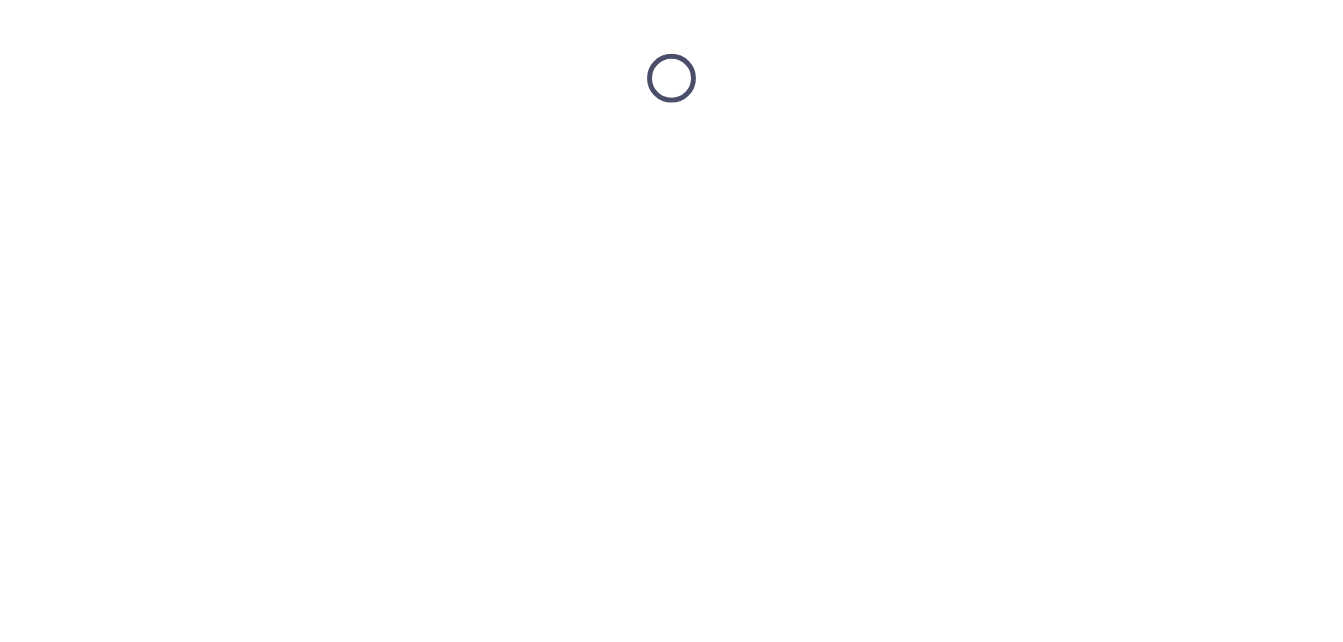 scroll, scrollTop: 0, scrollLeft: 0, axis: both 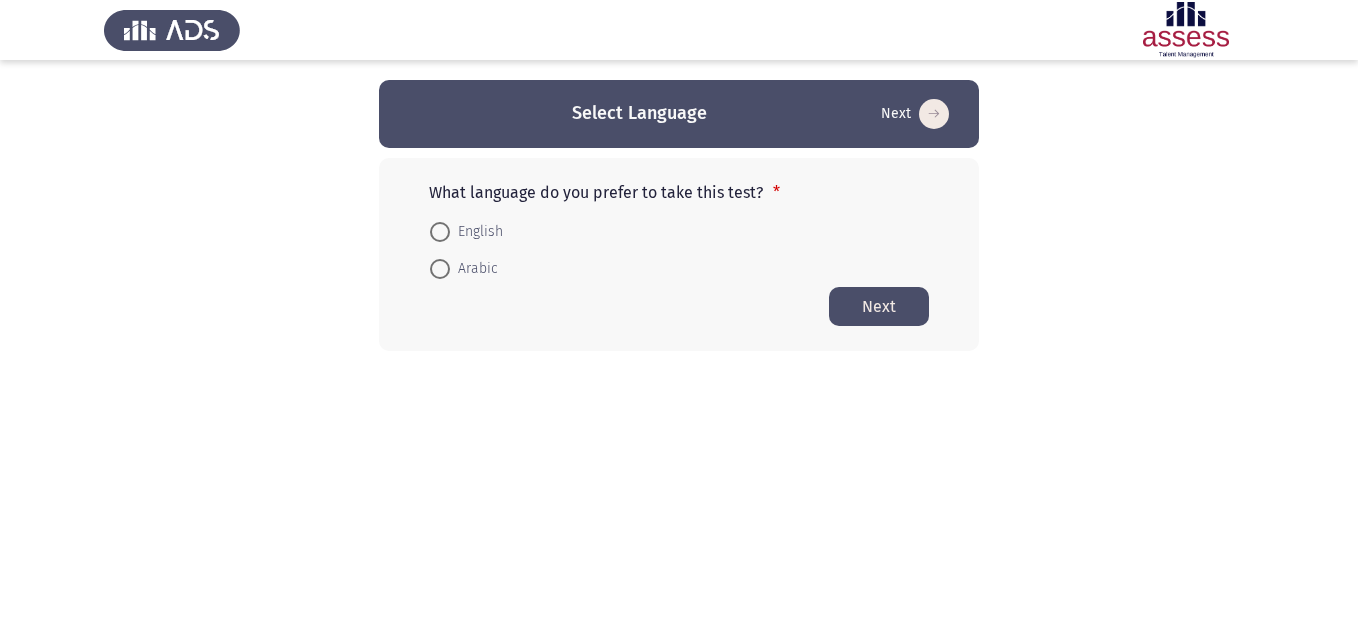 click on "Arabic" at bounding box center [474, 269] 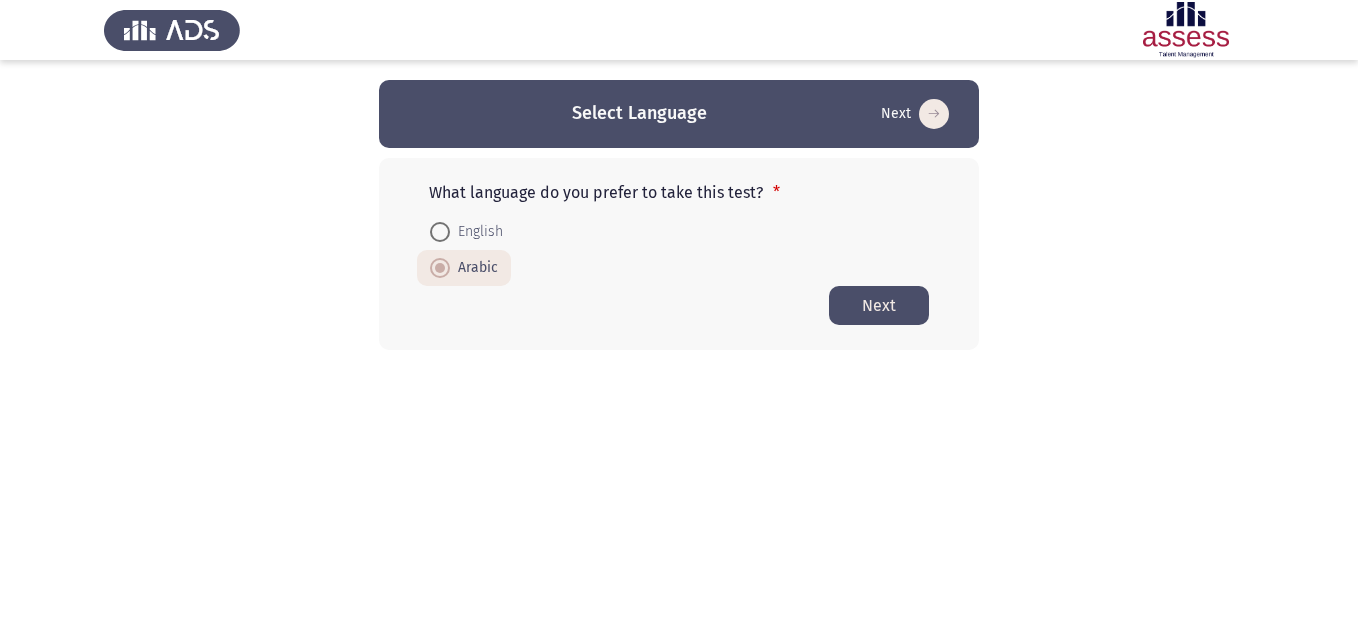 click on "Next" 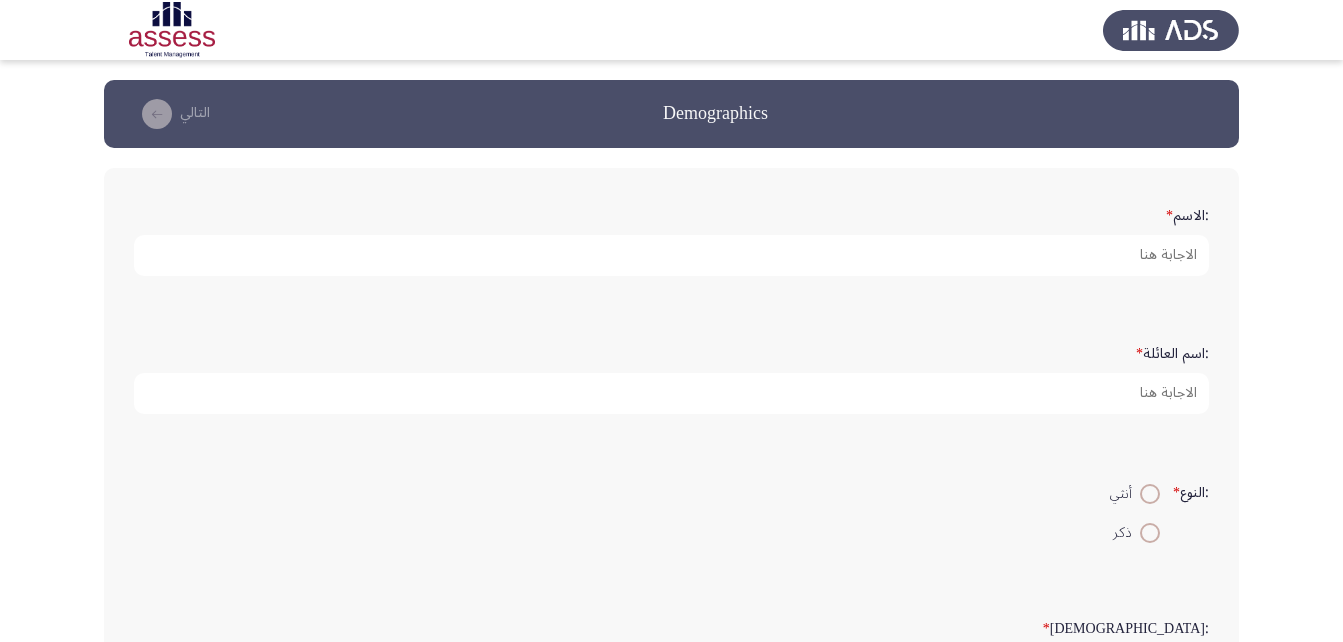 click on "Demographics   التالي  :الاسم   *  :اسم العائلة   * :النوع   *    أنثي     ذكر  :السن   * :البريد الإلكتروني   * :مجال العمل   * --- Select --- :المسمى الوظيفى   *  ١ / ١ الصفحات   التالي" 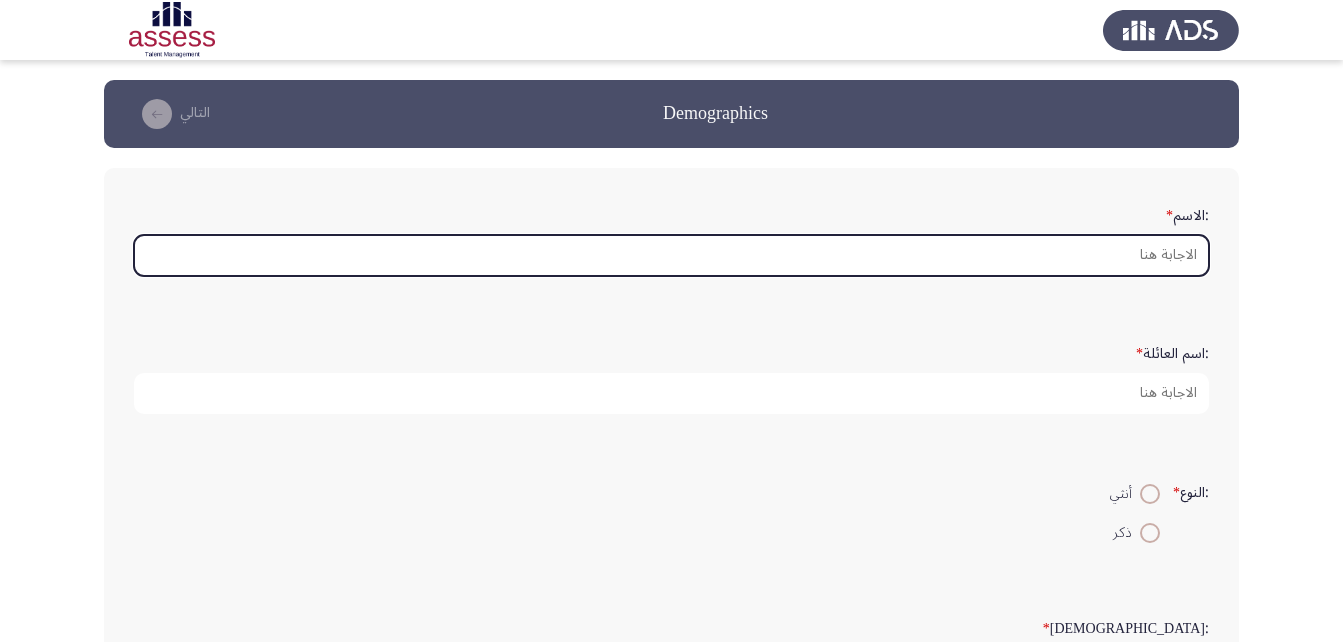 click on ":الاسم   *" at bounding box center [671, 255] 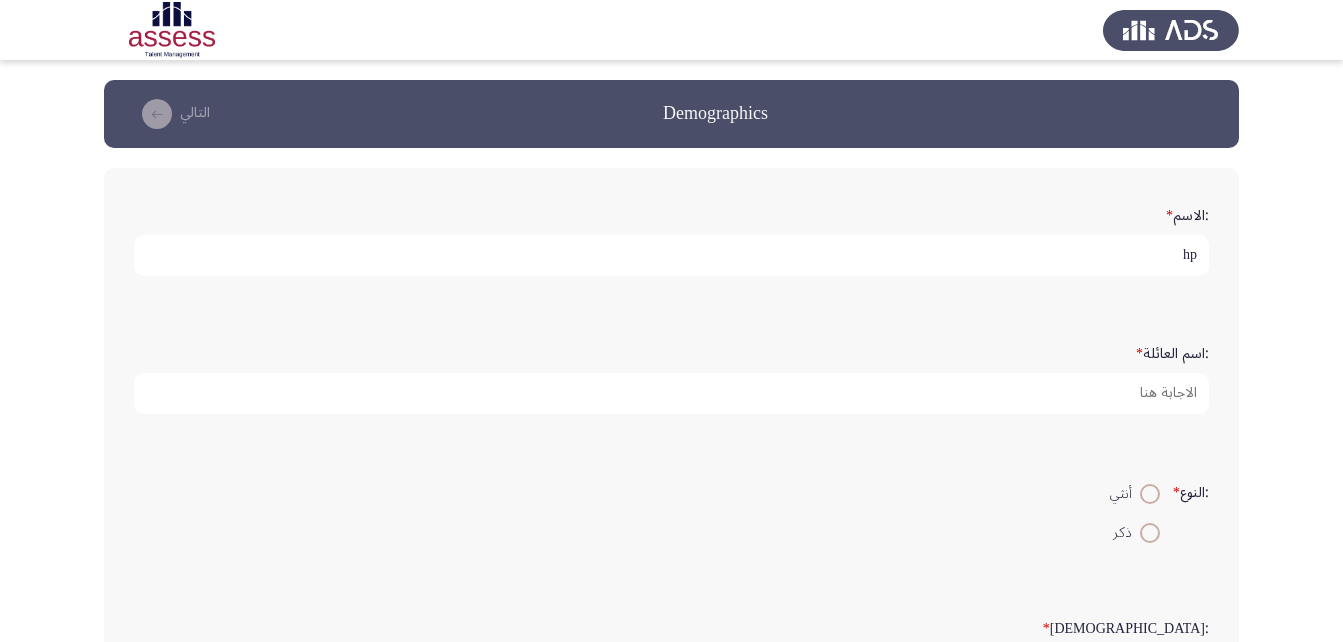 type on "h" 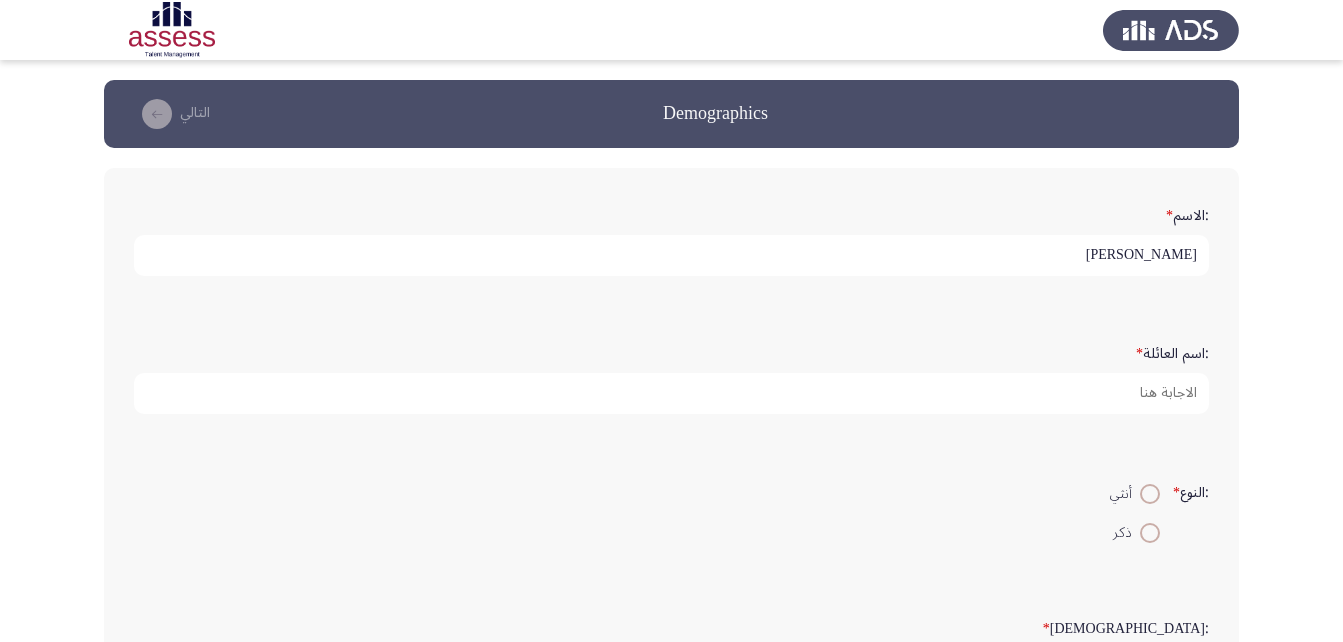 click on "احمد شريف عبد الحلي بيبرس" at bounding box center [671, 255] 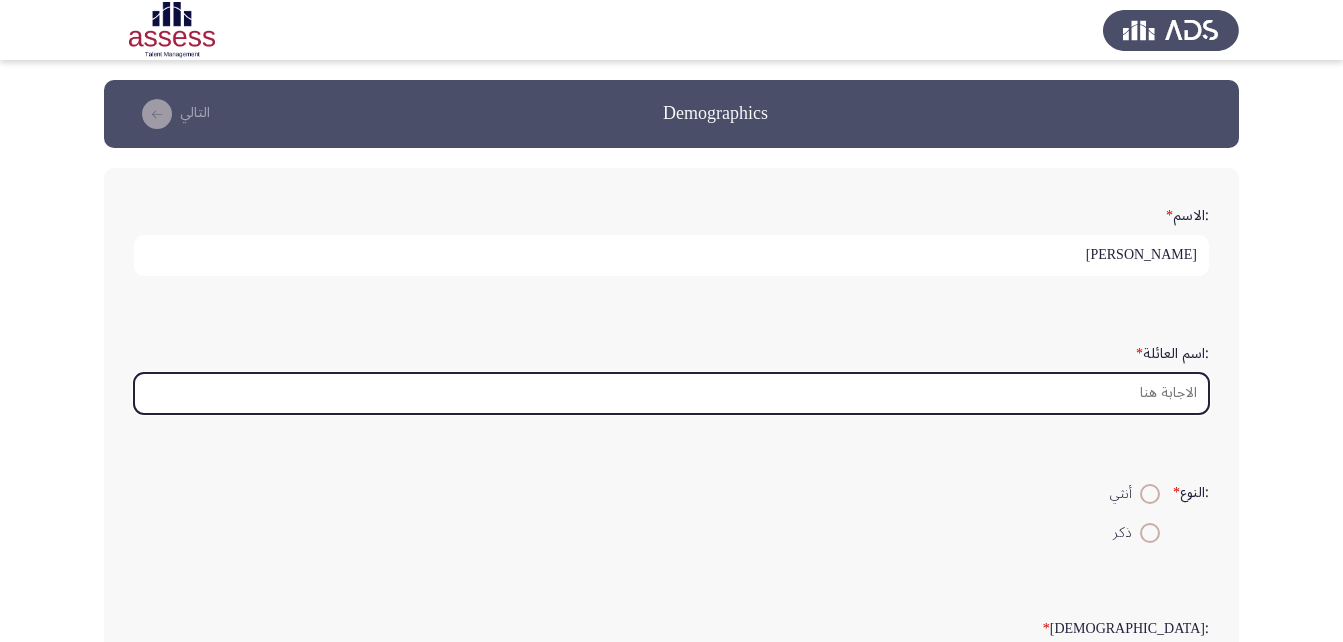 click on ":اسم العائلة   *" at bounding box center (671, 393) 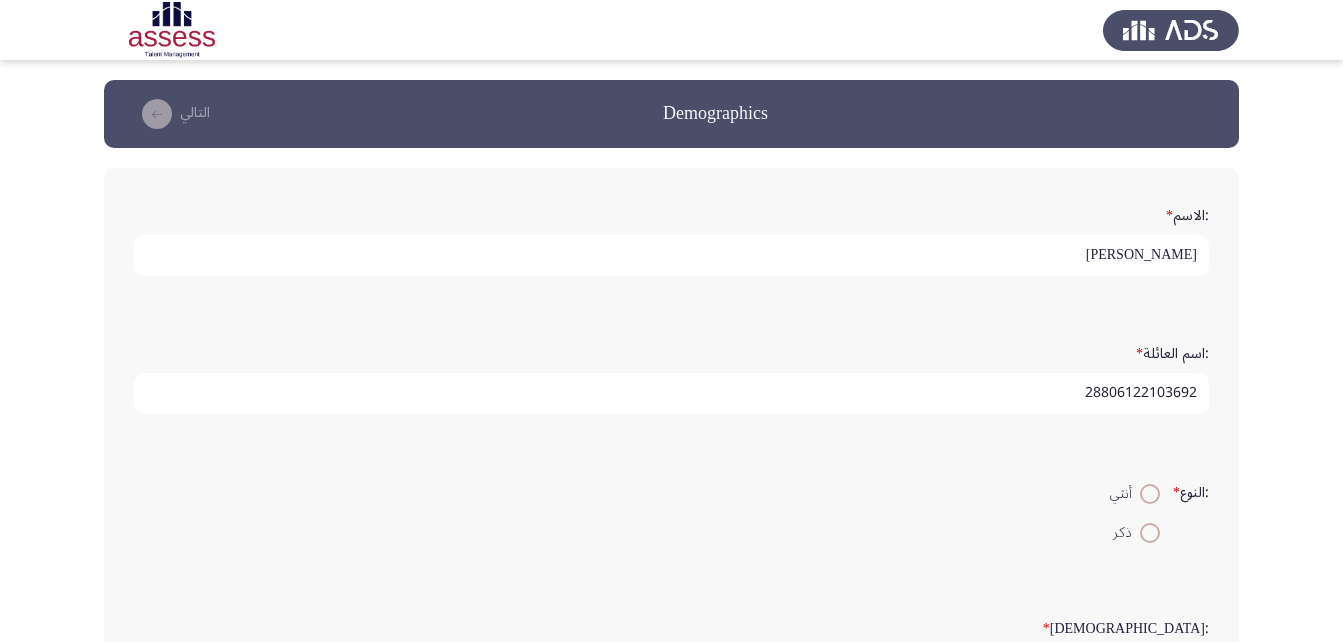 drag, startPoint x: 1106, startPoint y: 402, endPoint x: 1178, endPoint y: 402, distance: 72 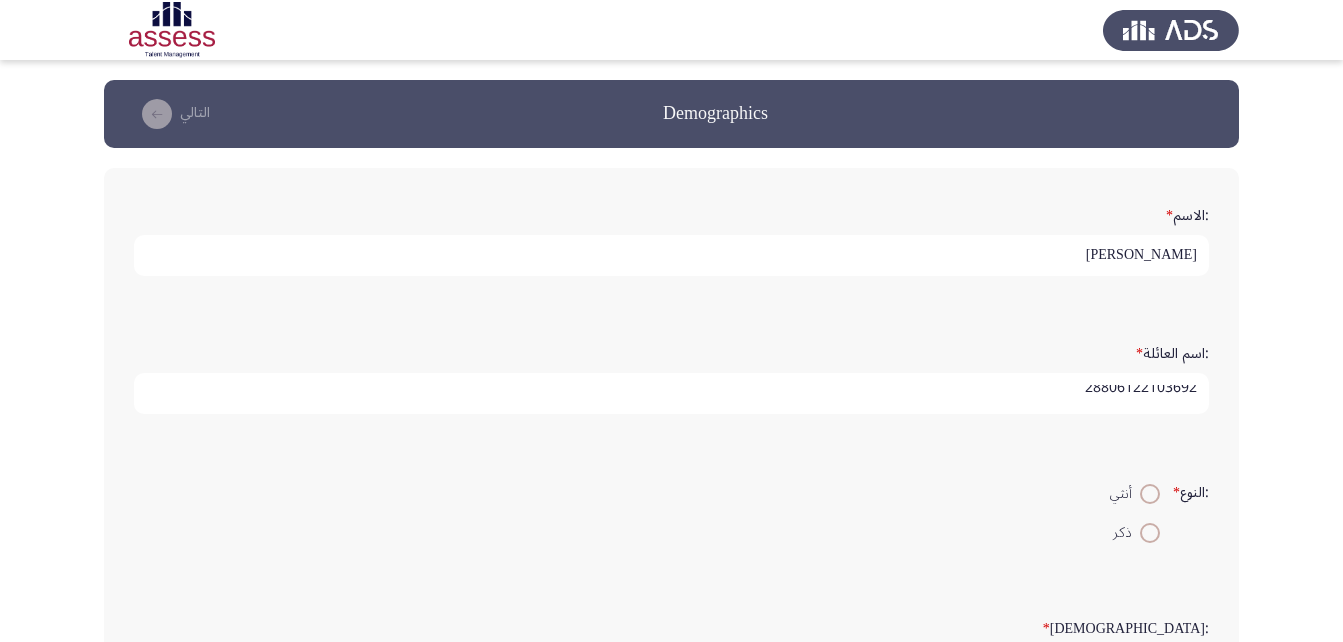type on "28806122103692" 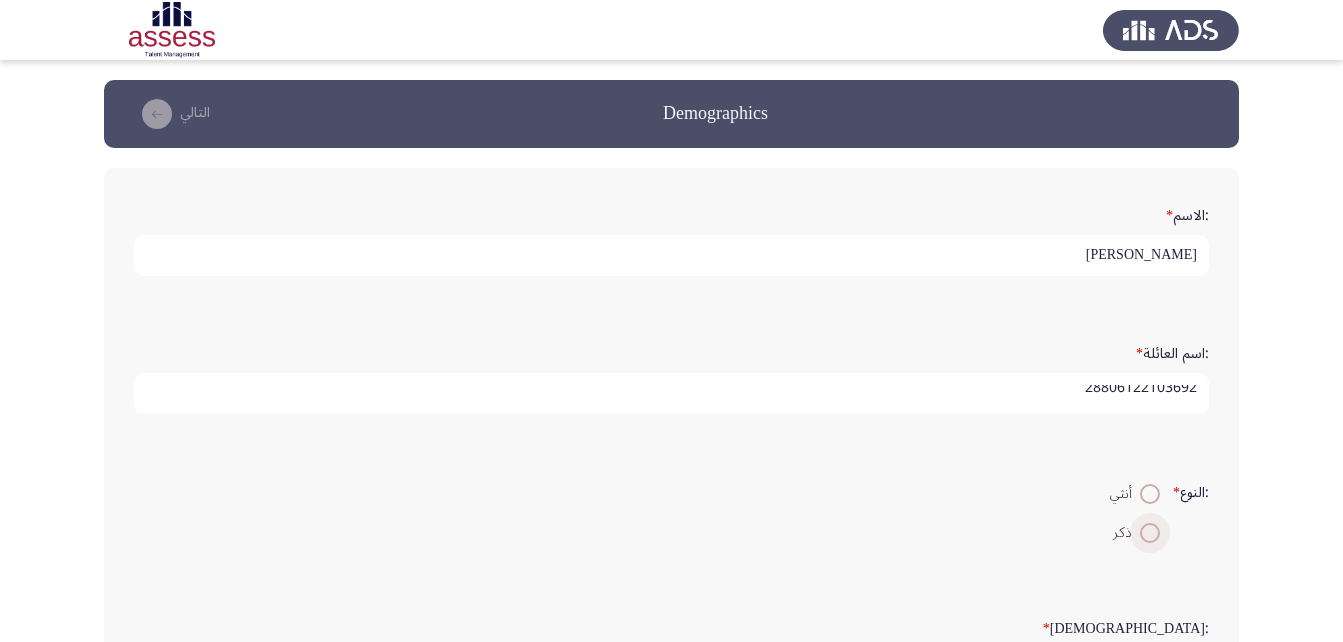 click at bounding box center (1150, 533) 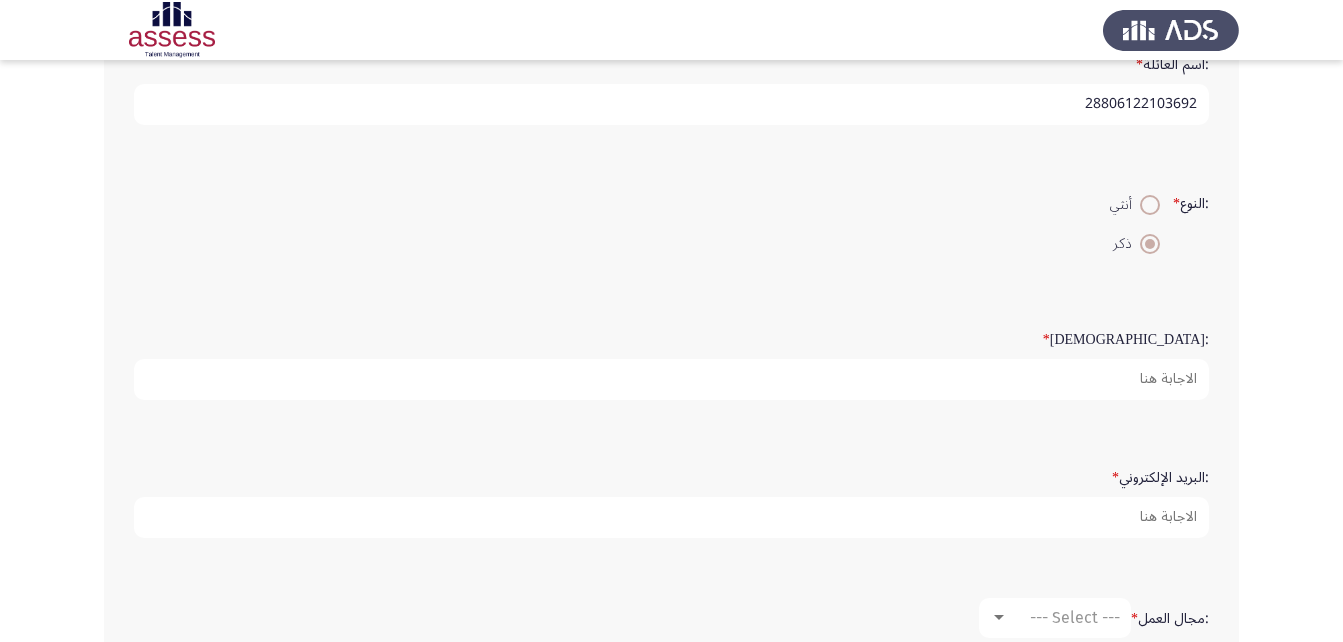 scroll, scrollTop: 300, scrollLeft: 0, axis: vertical 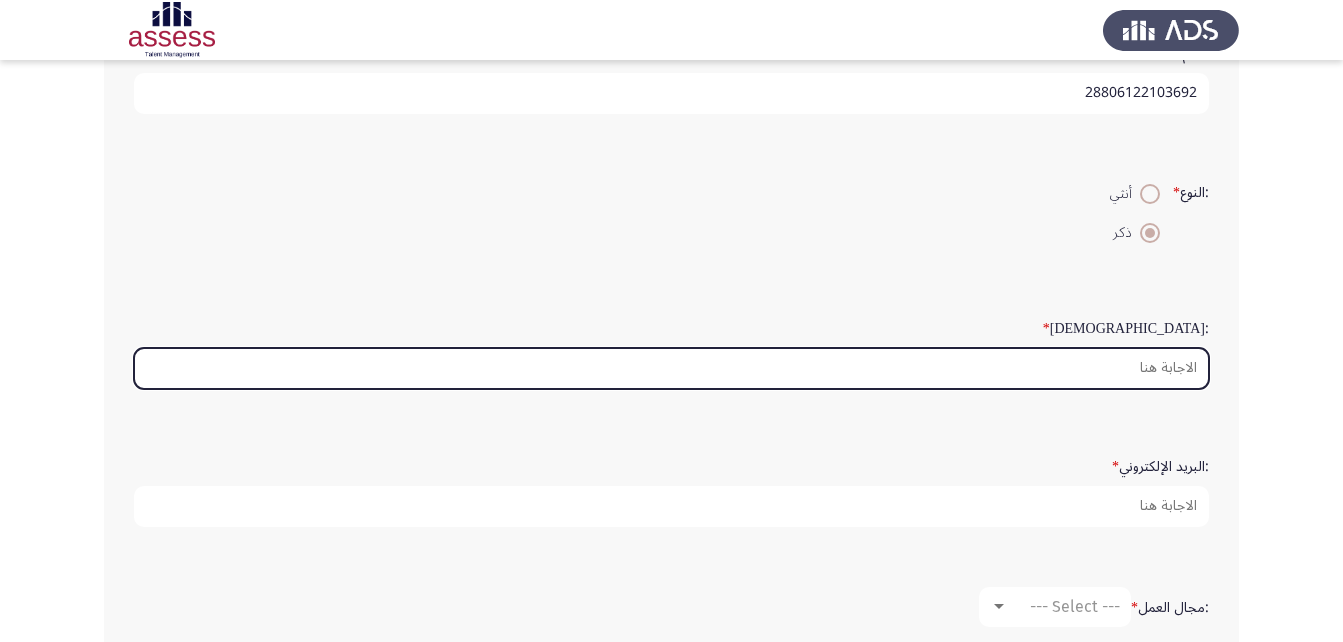 click on ":السن   *" at bounding box center [671, 368] 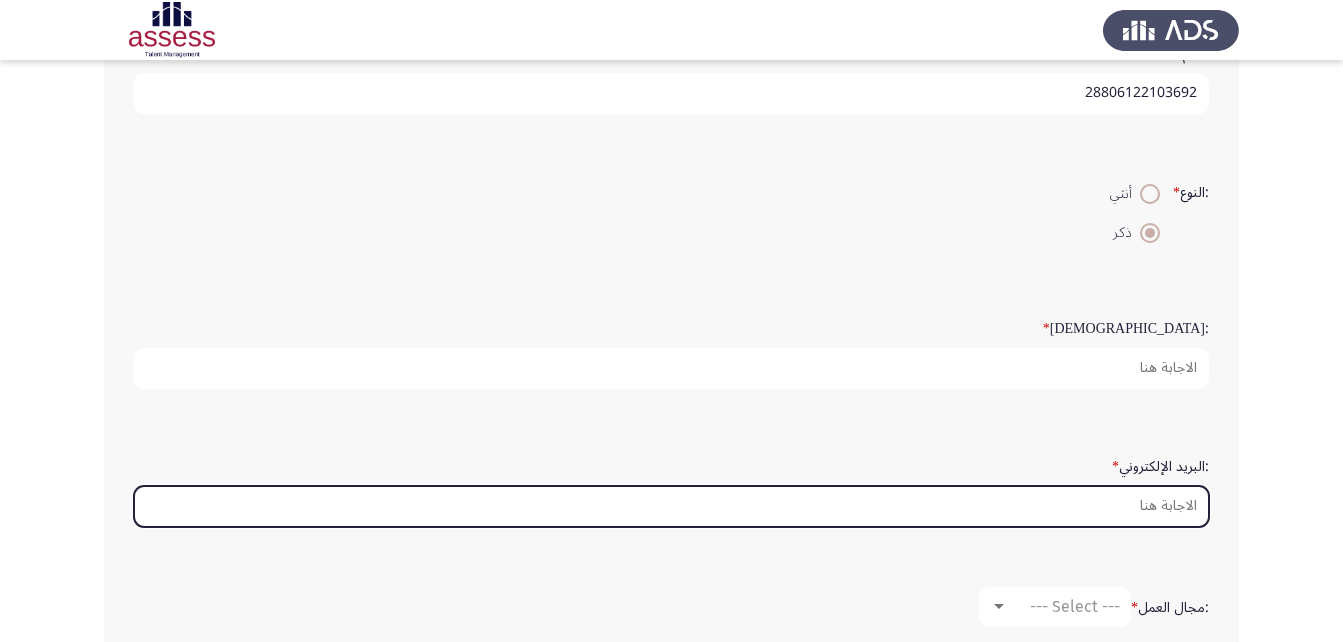 click on ":البريد الإلكتروني   *" at bounding box center (671, 506) 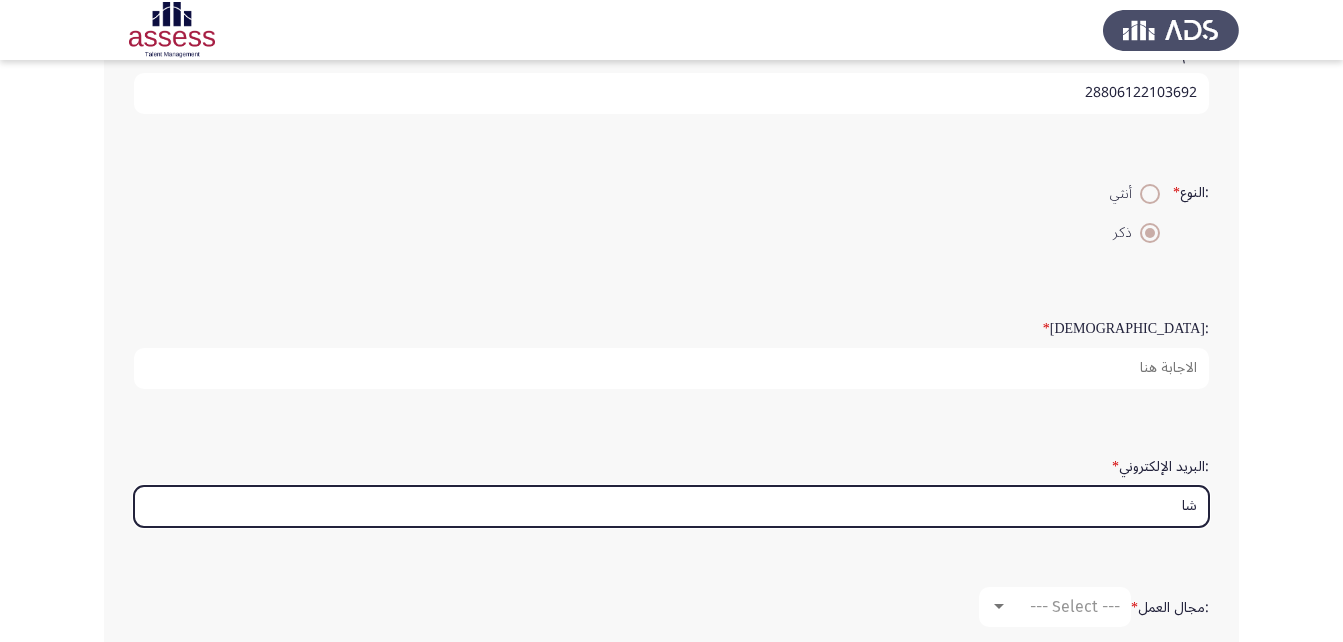type on "ش" 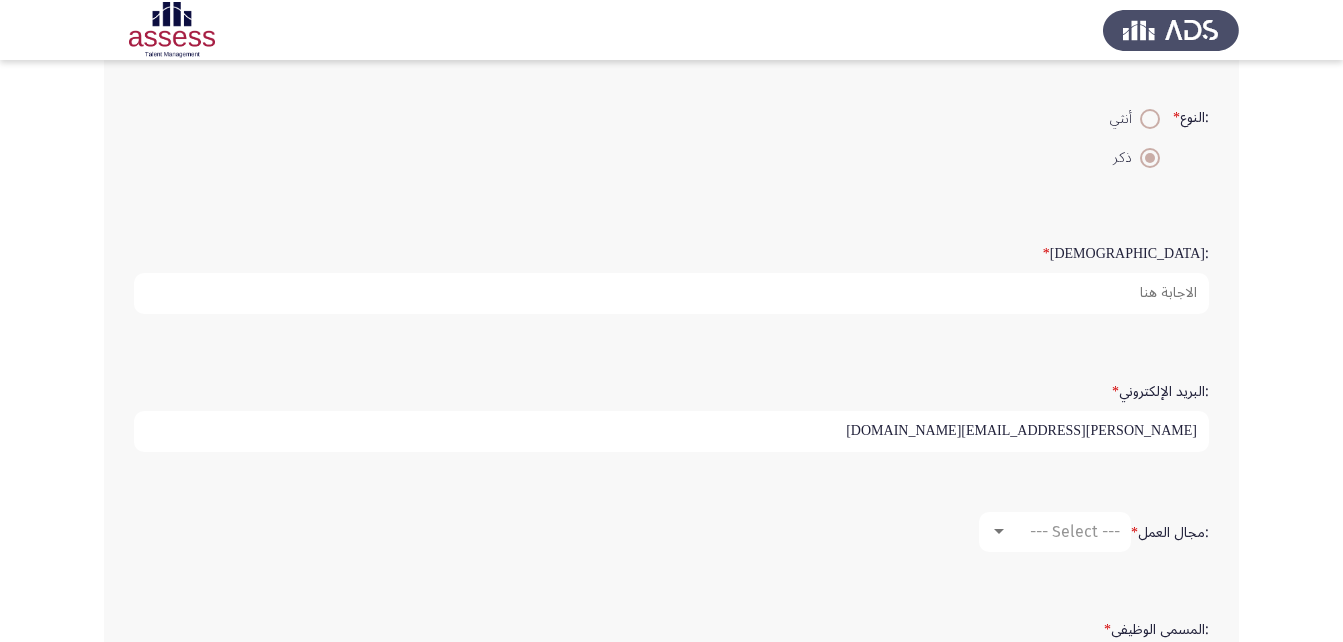 scroll, scrollTop: 500, scrollLeft: 0, axis: vertical 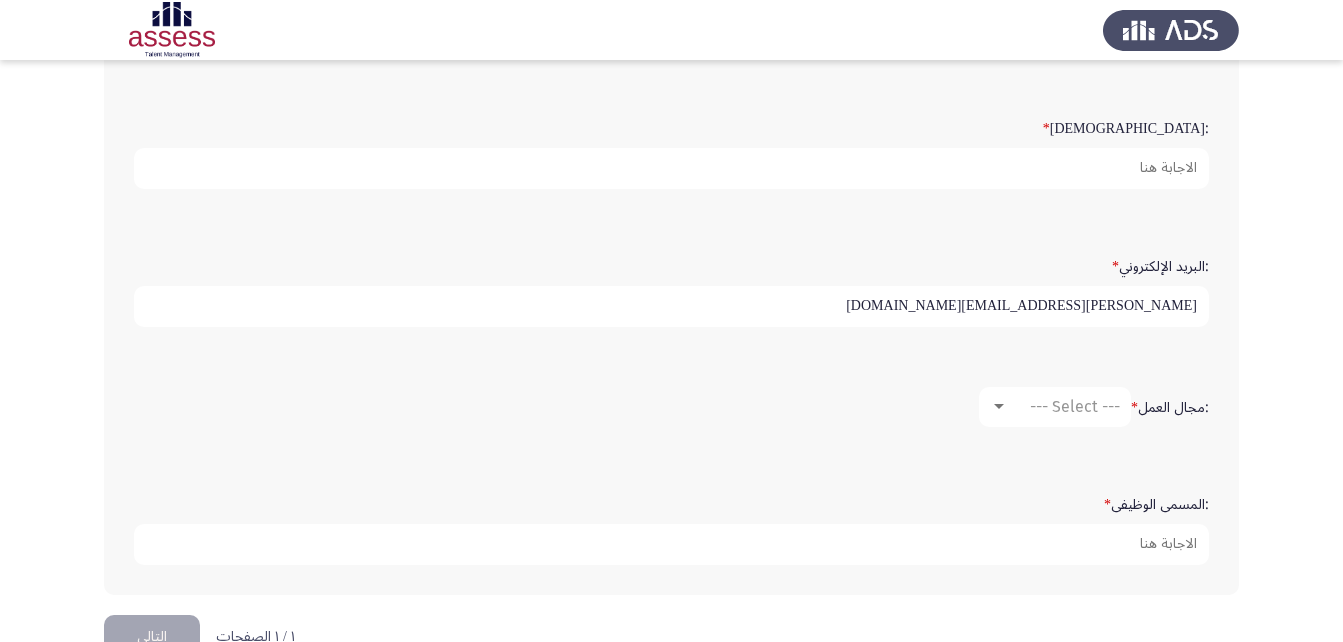 type on "ahmed.s.bebars@gmail.com" 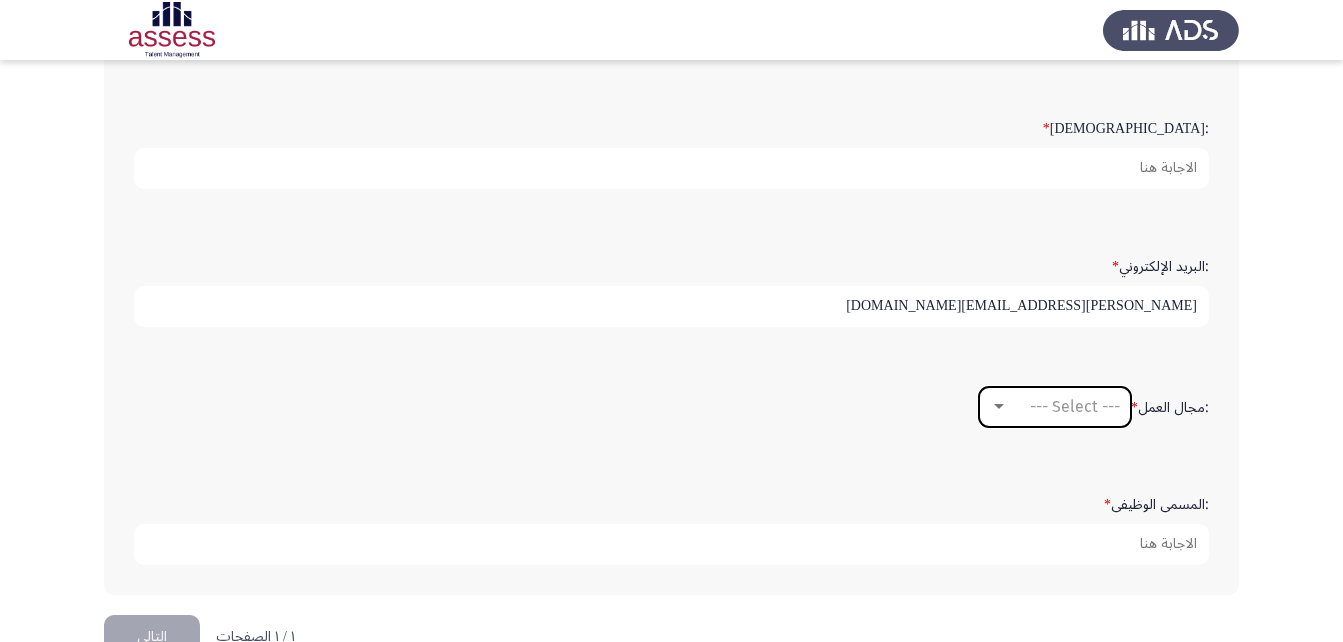 click on "--- Select ---" at bounding box center (1075, 406) 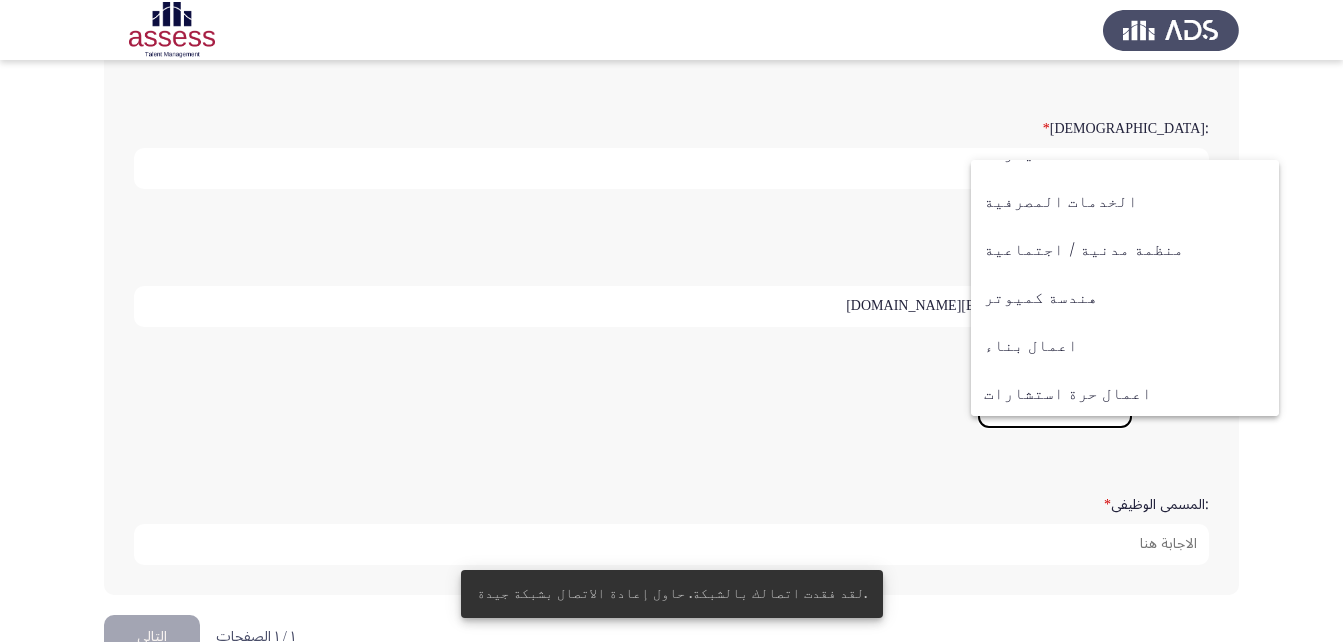 scroll, scrollTop: 0, scrollLeft: 0, axis: both 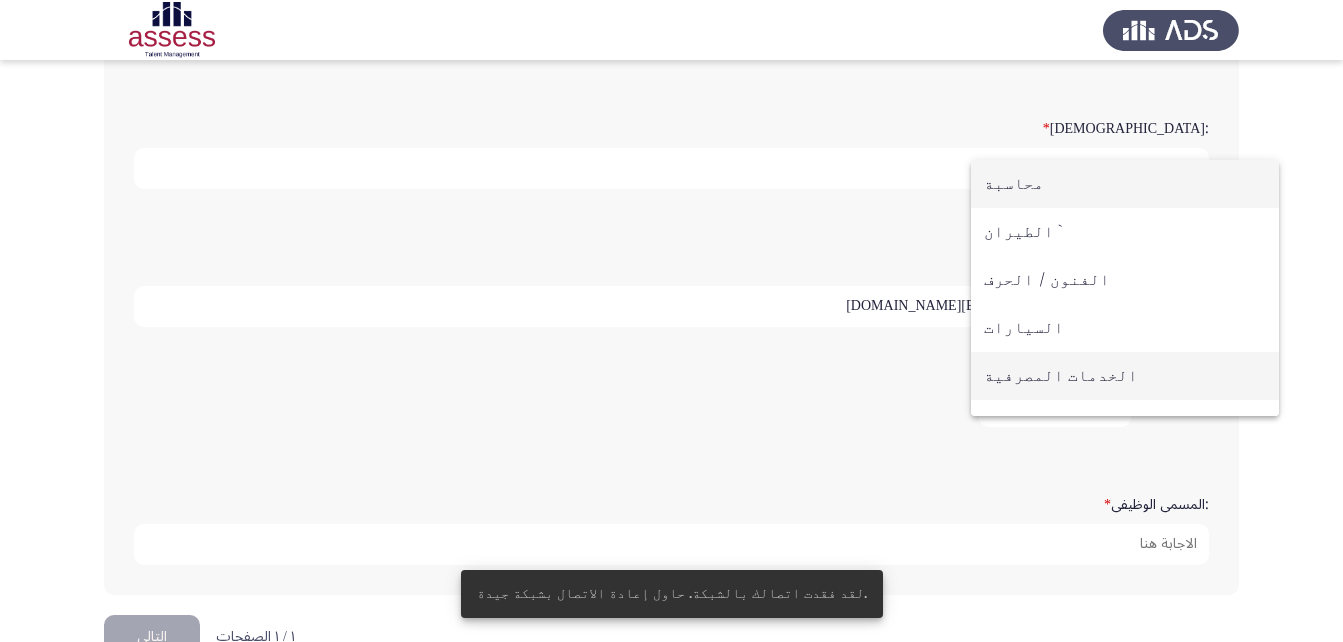 click on "الخدمات المصرفية" at bounding box center [1125, 376] 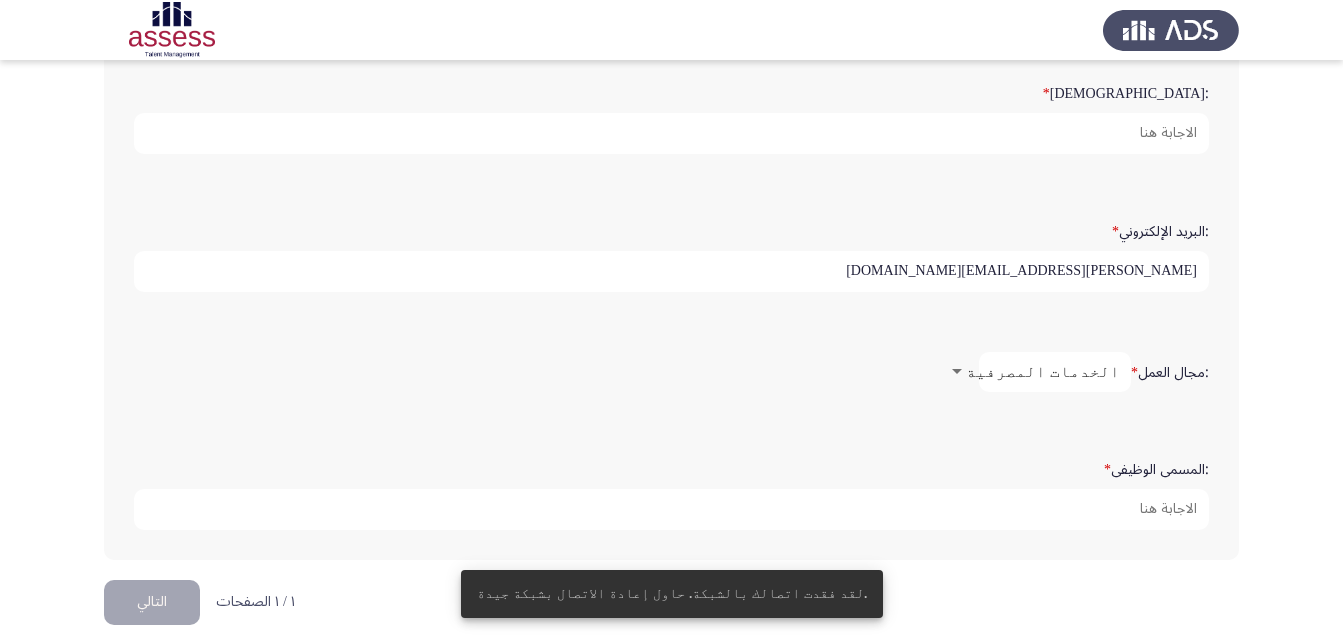 scroll, scrollTop: 553, scrollLeft: 0, axis: vertical 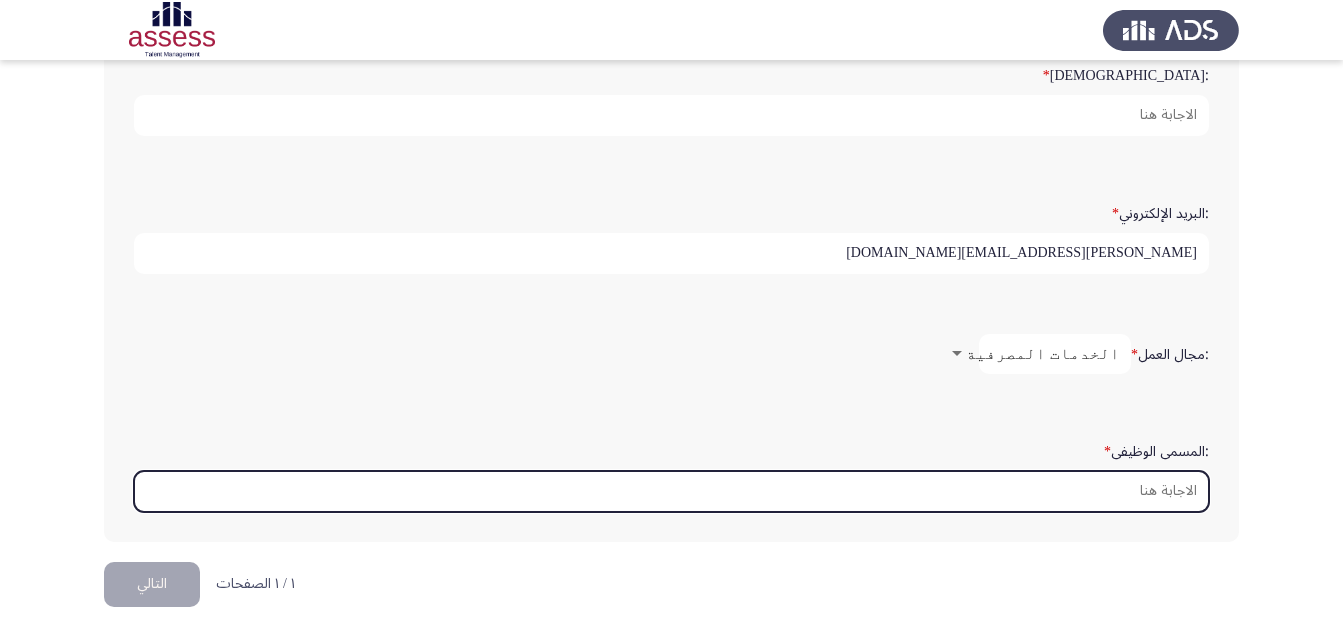 click on ":المسمى الوظيفى   *" at bounding box center (671, 491) 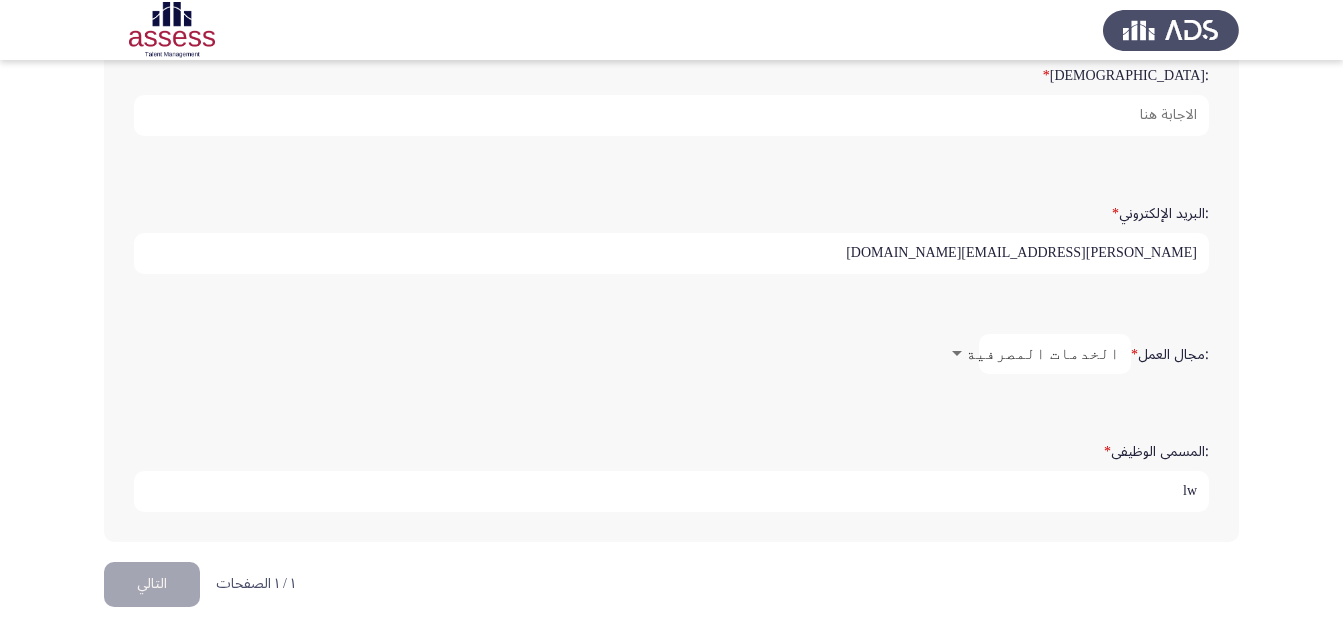 type on "l" 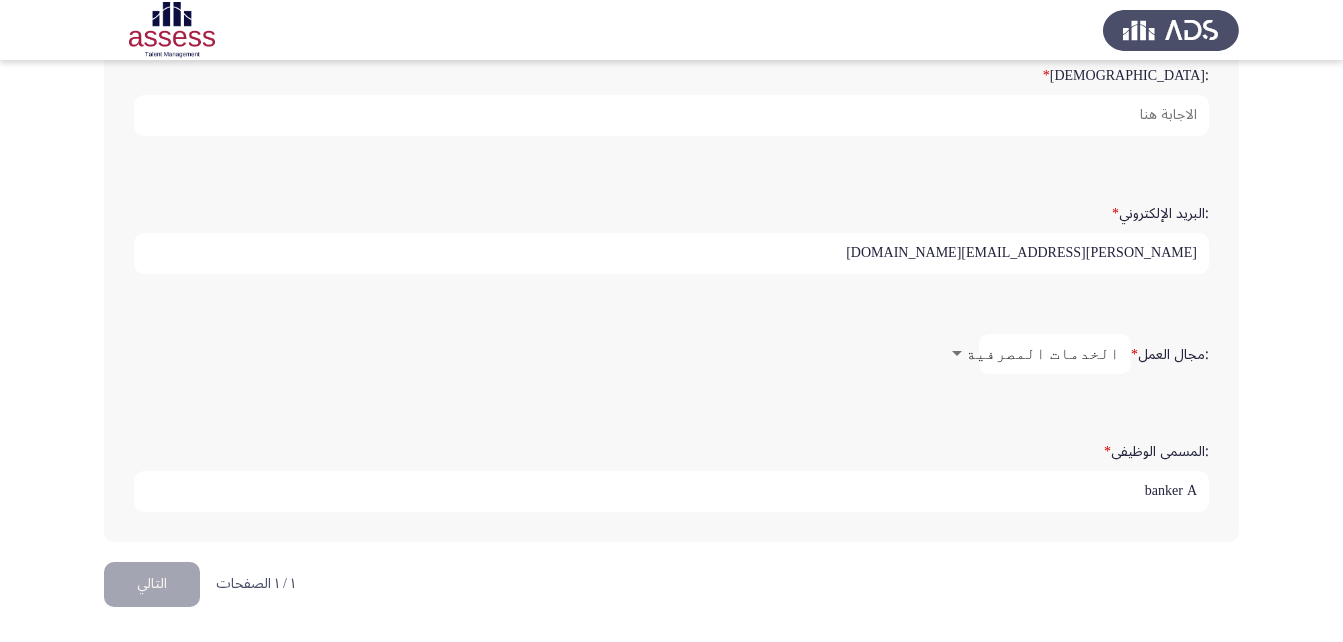 type on "banker A" 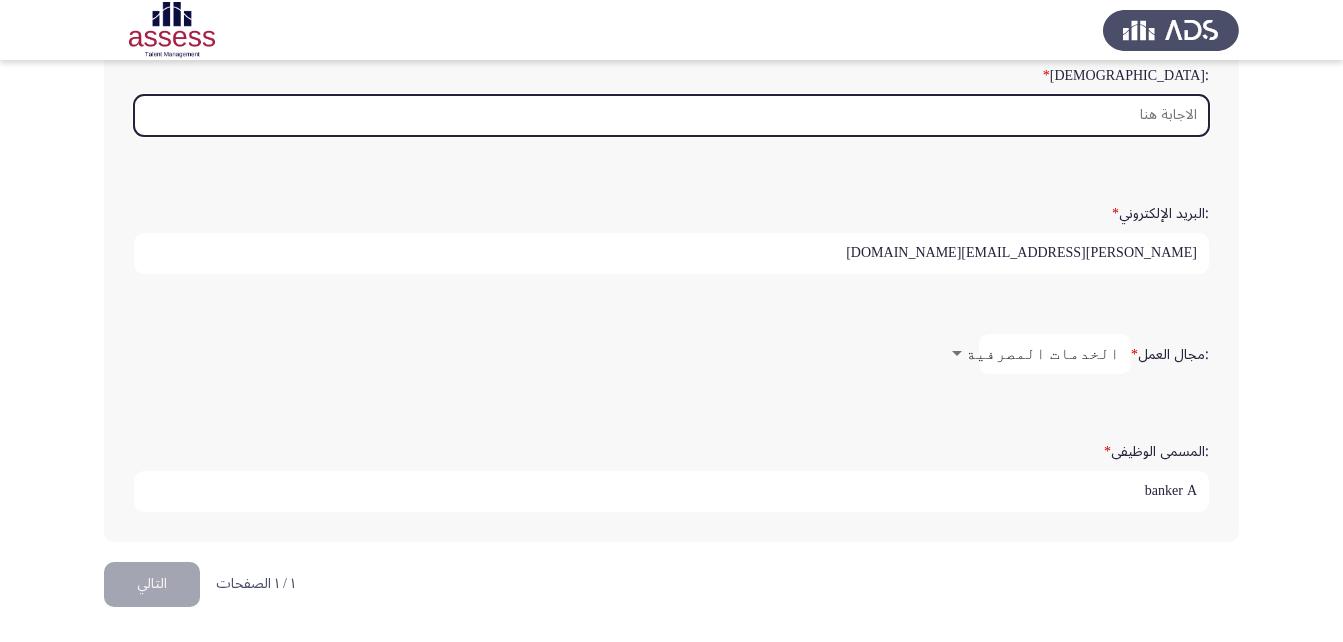click on ":السن   *" at bounding box center [671, 115] 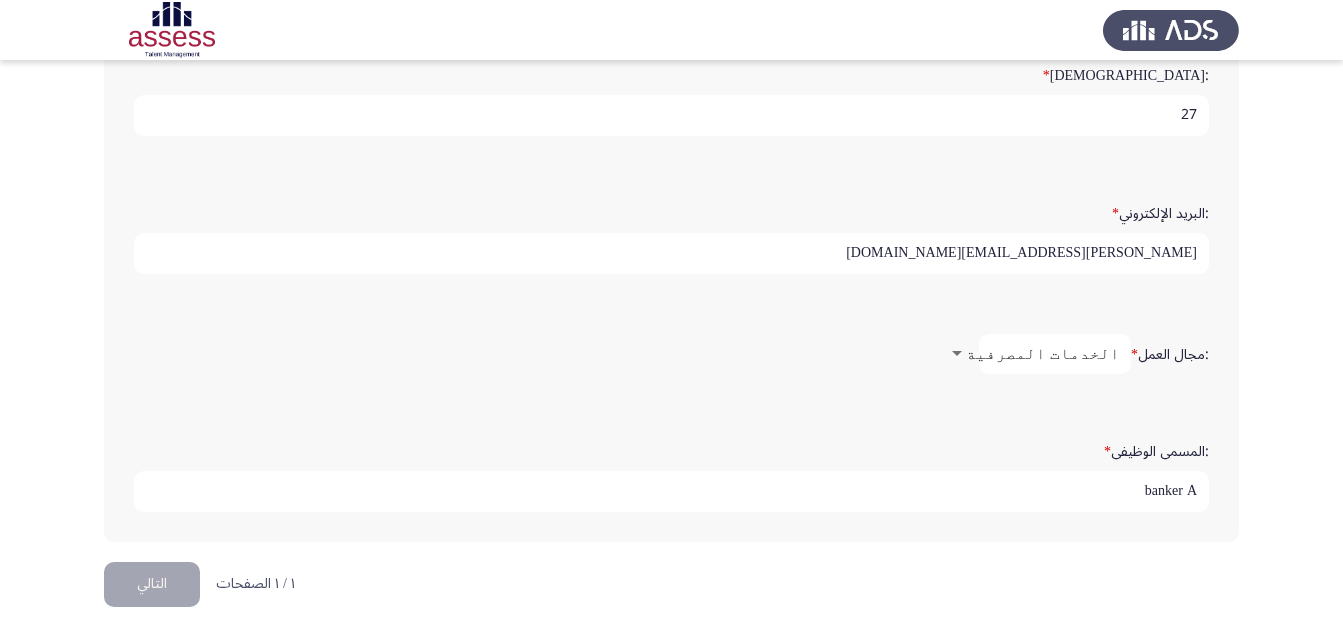 type on "27" 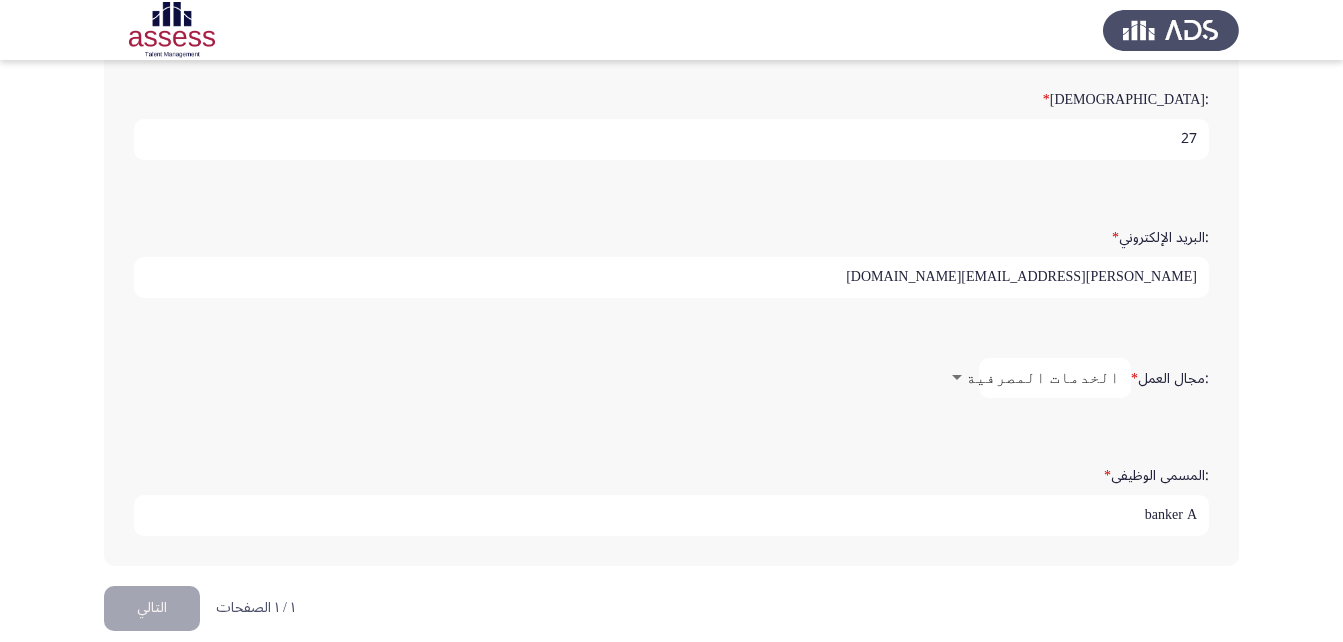 scroll, scrollTop: 553, scrollLeft: 0, axis: vertical 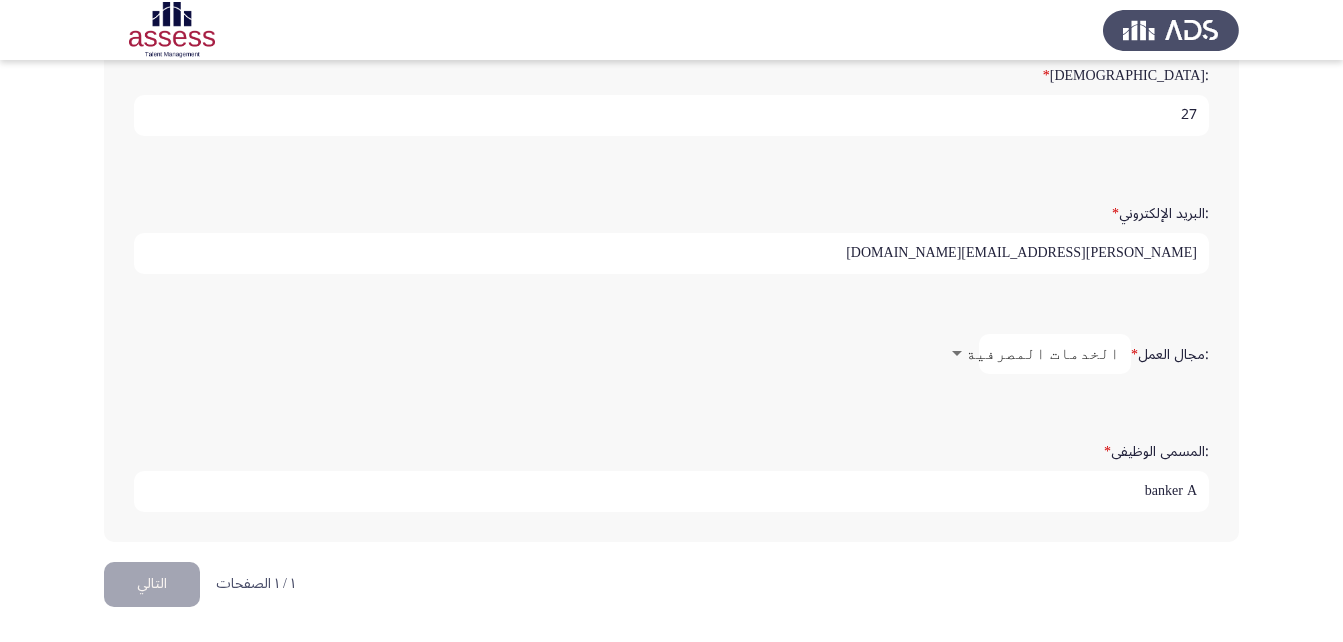 click on "ahmed.s.bebars@gmail.com" at bounding box center (671, 253) 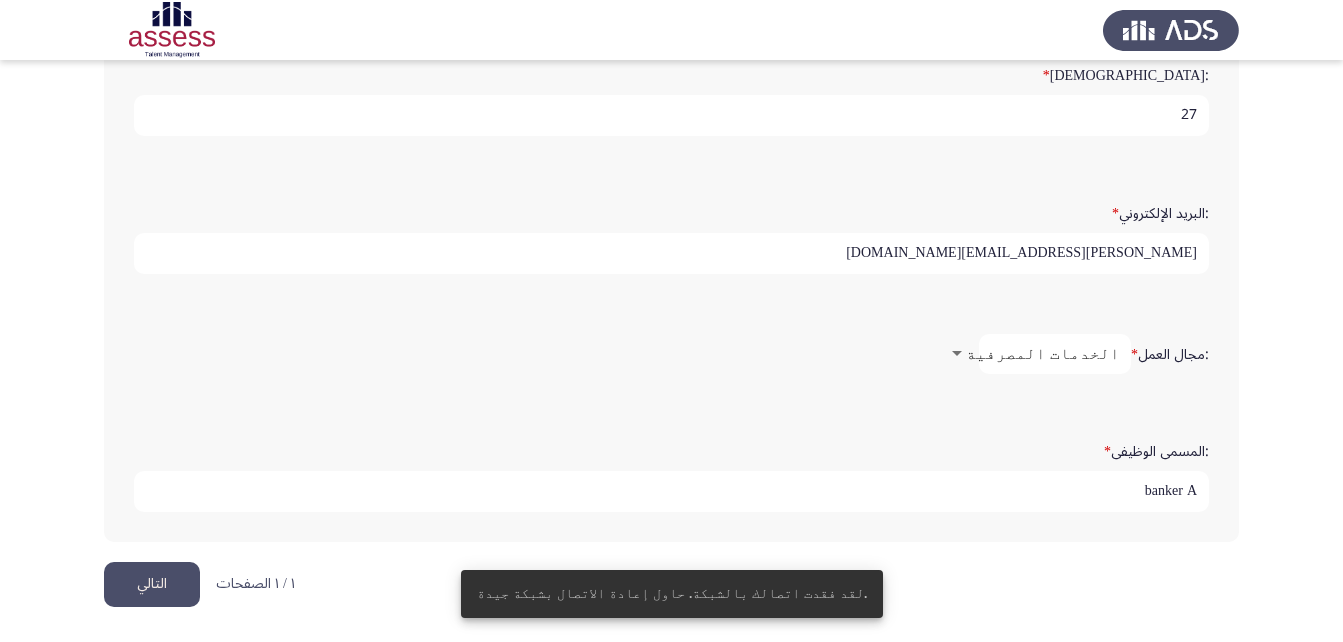 type on "ahmed.sh.bebars@gmail.com" 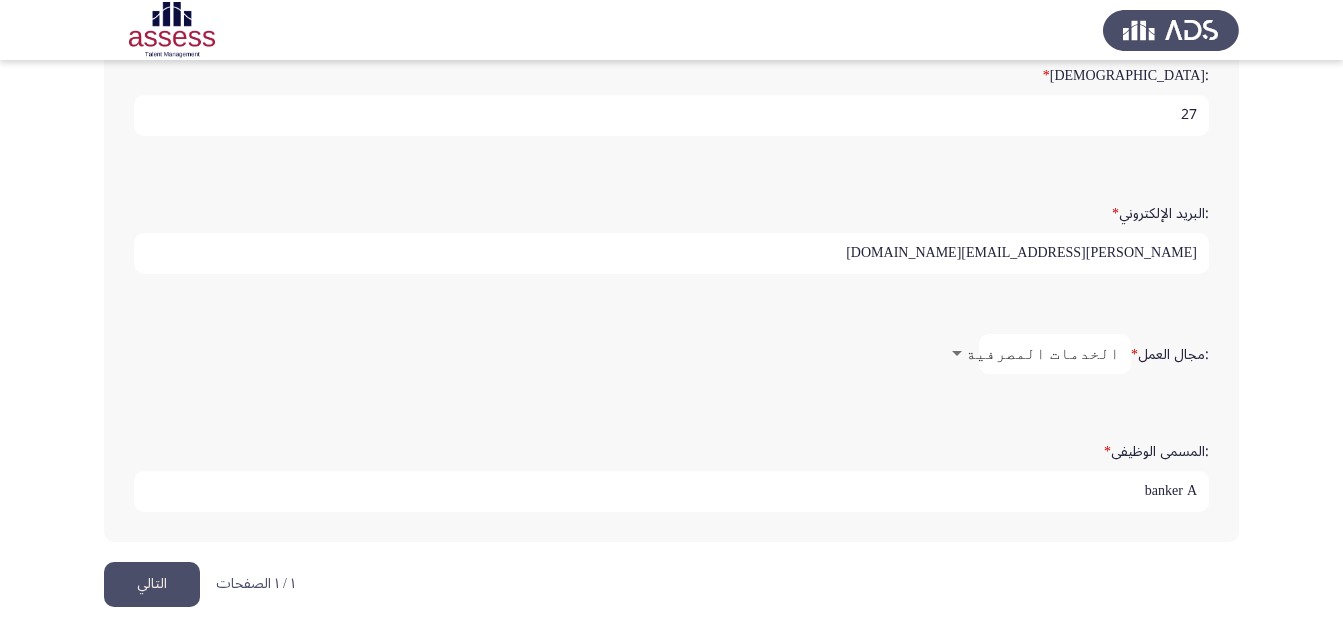click on "27" at bounding box center (671, 115) 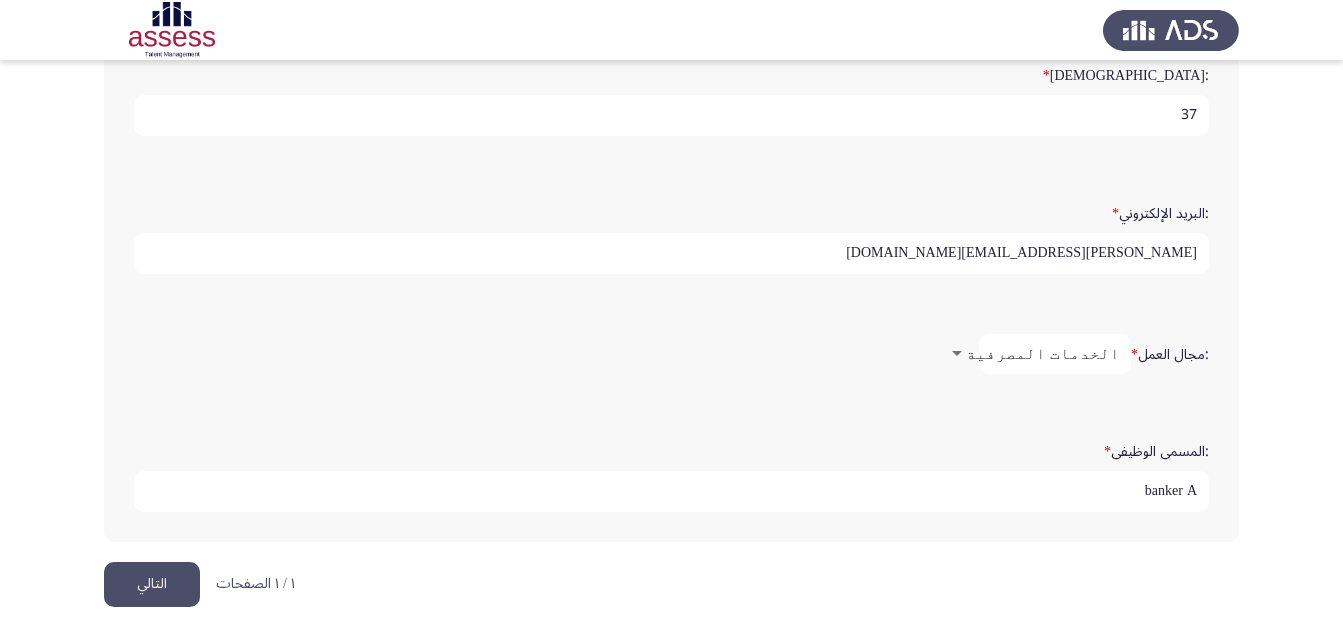type on "37" 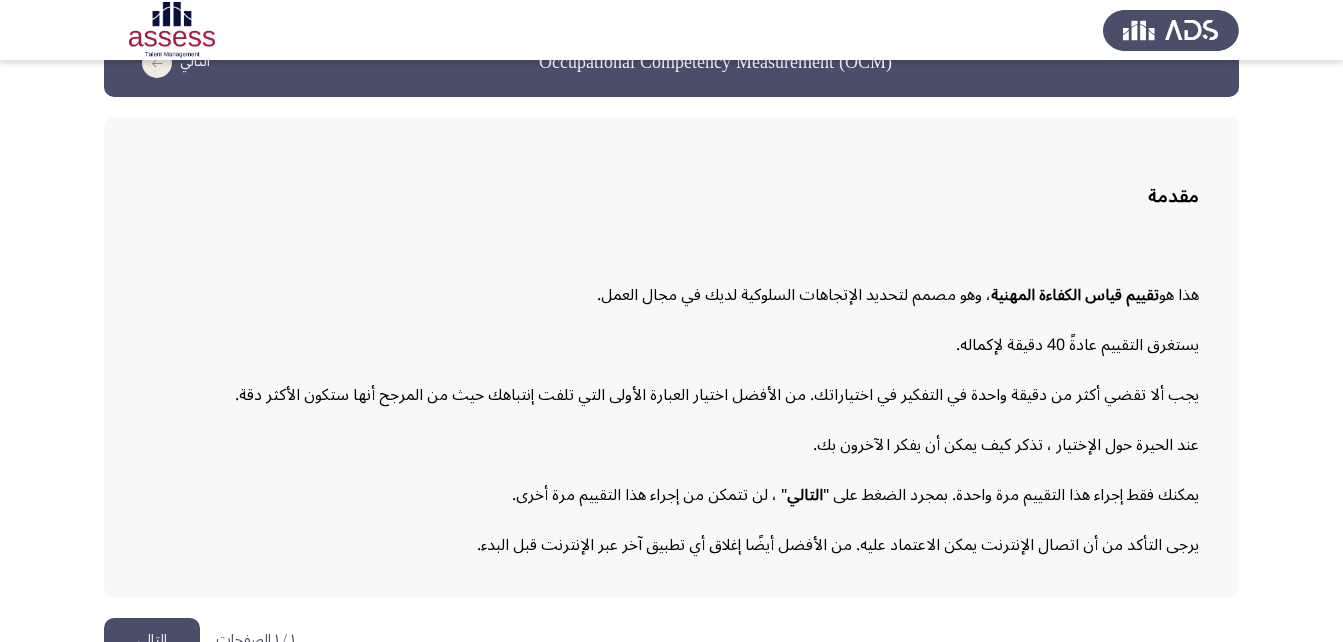 scroll, scrollTop: 92, scrollLeft: 0, axis: vertical 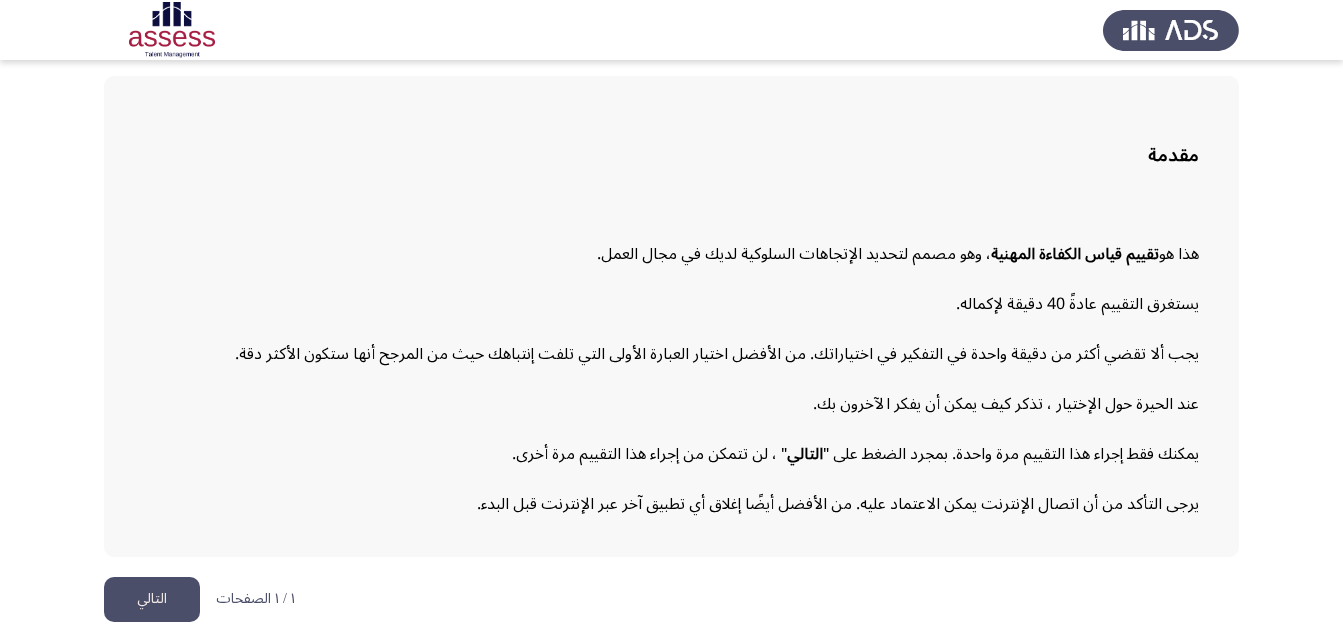 drag, startPoint x: 998, startPoint y: 356, endPoint x: 734, endPoint y: 357, distance: 264.0019 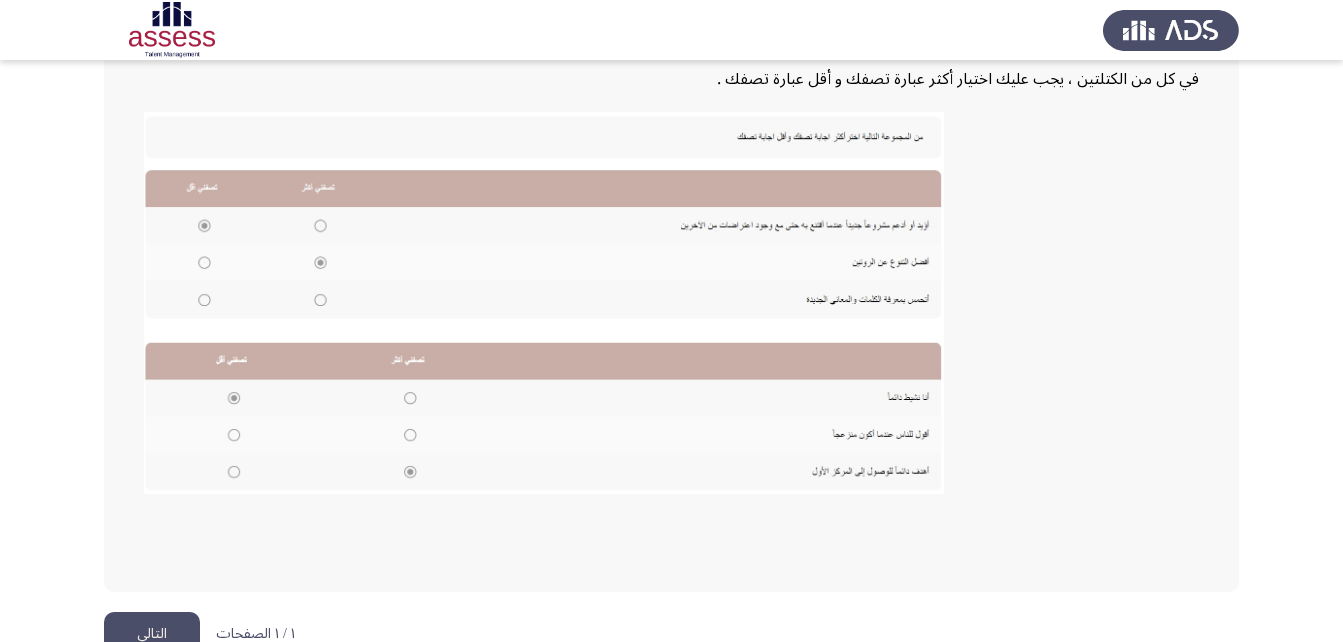 scroll, scrollTop: 434, scrollLeft: 0, axis: vertical 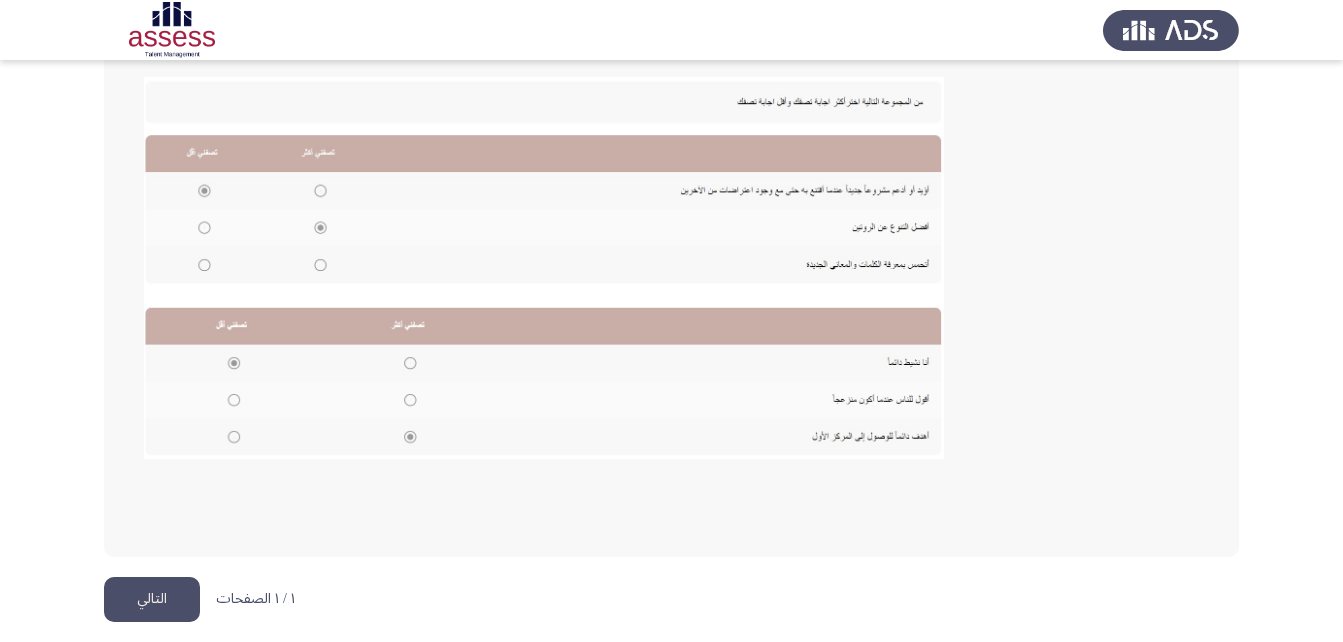 click on "التالي" 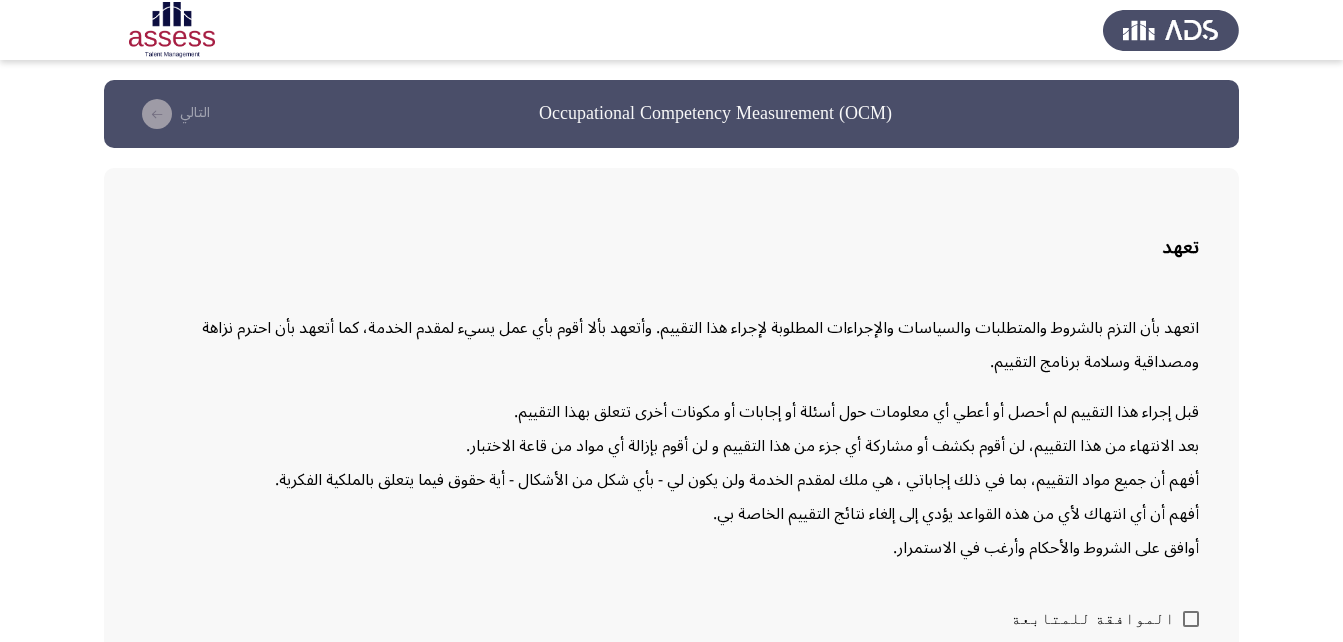 scroll, scrollTop: 98, scrollLeft: 0, axis: vertical 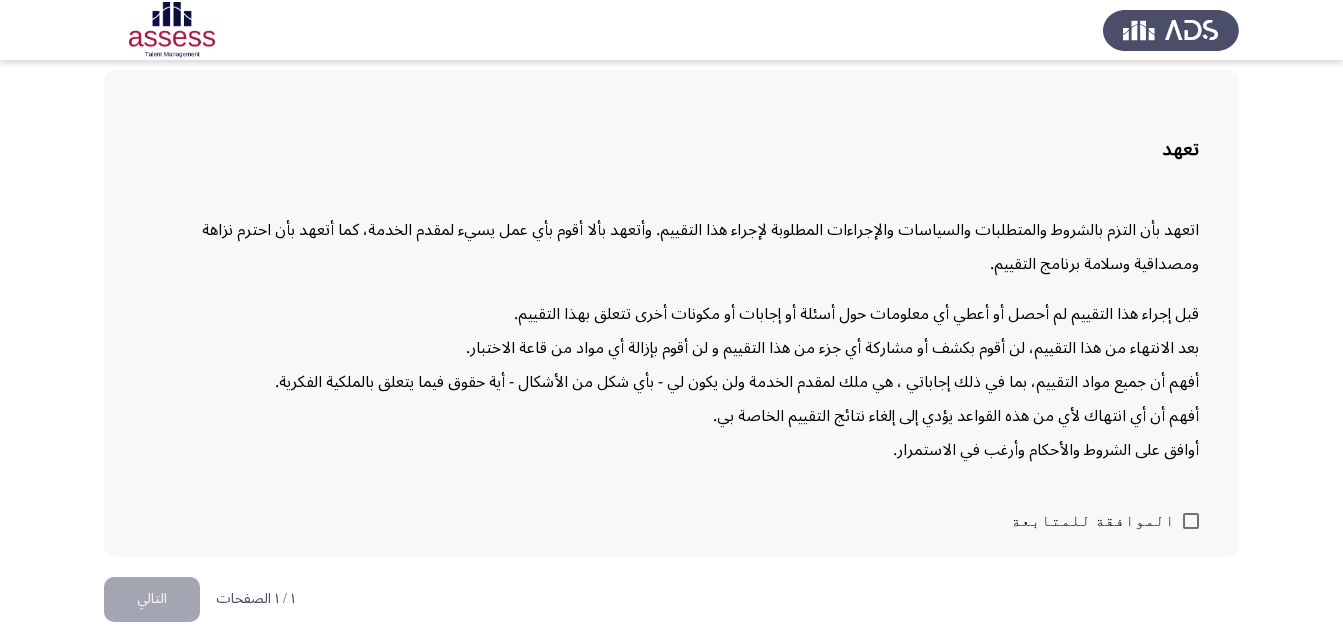 click at bounding box center (1191, 521) 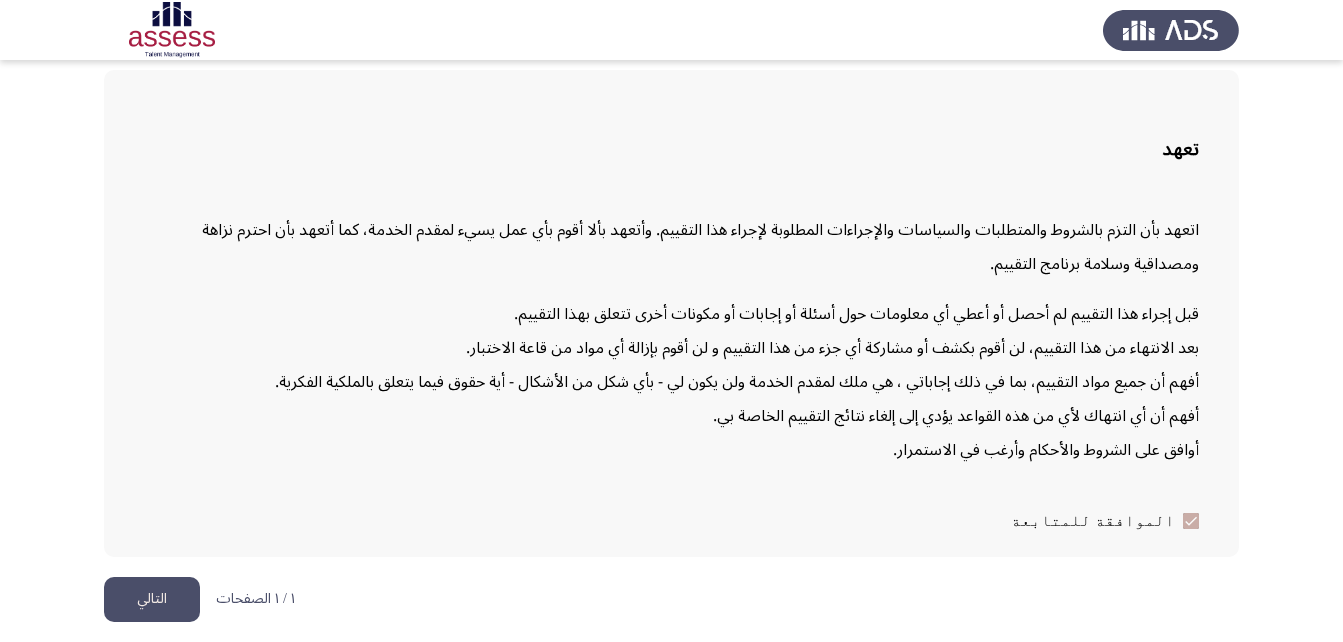 click on "التالي" 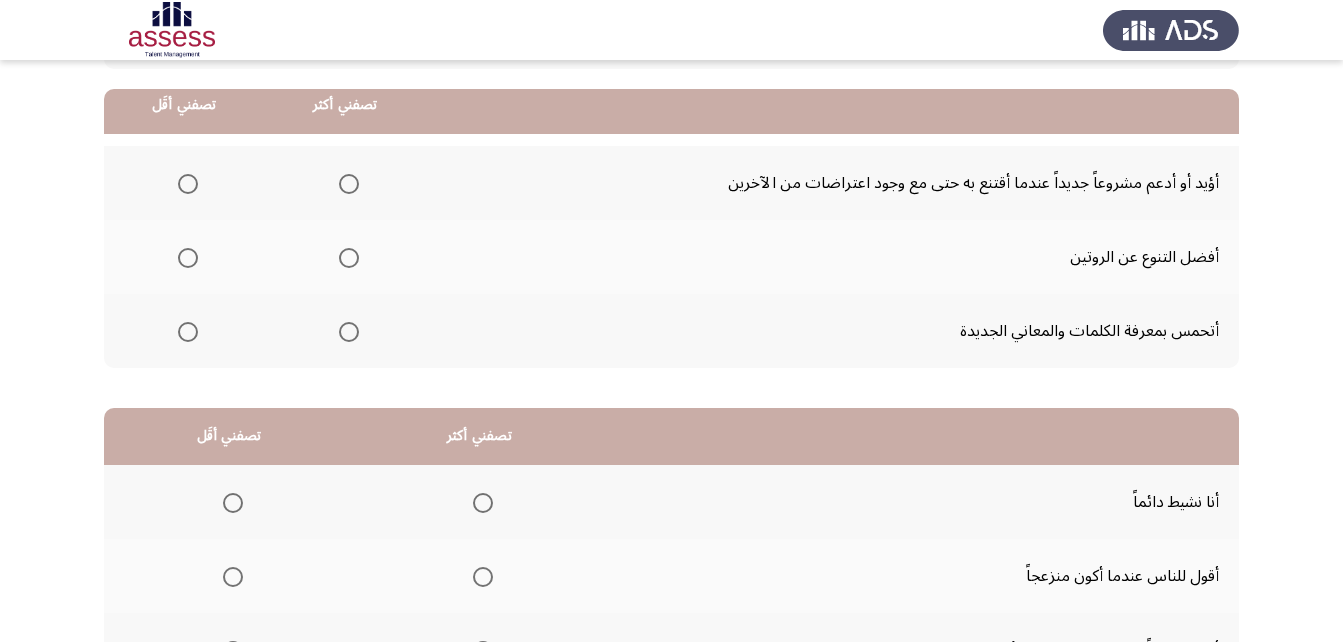 scroll, scrollTop: 200, scrollLeft: 0, axis: vertical 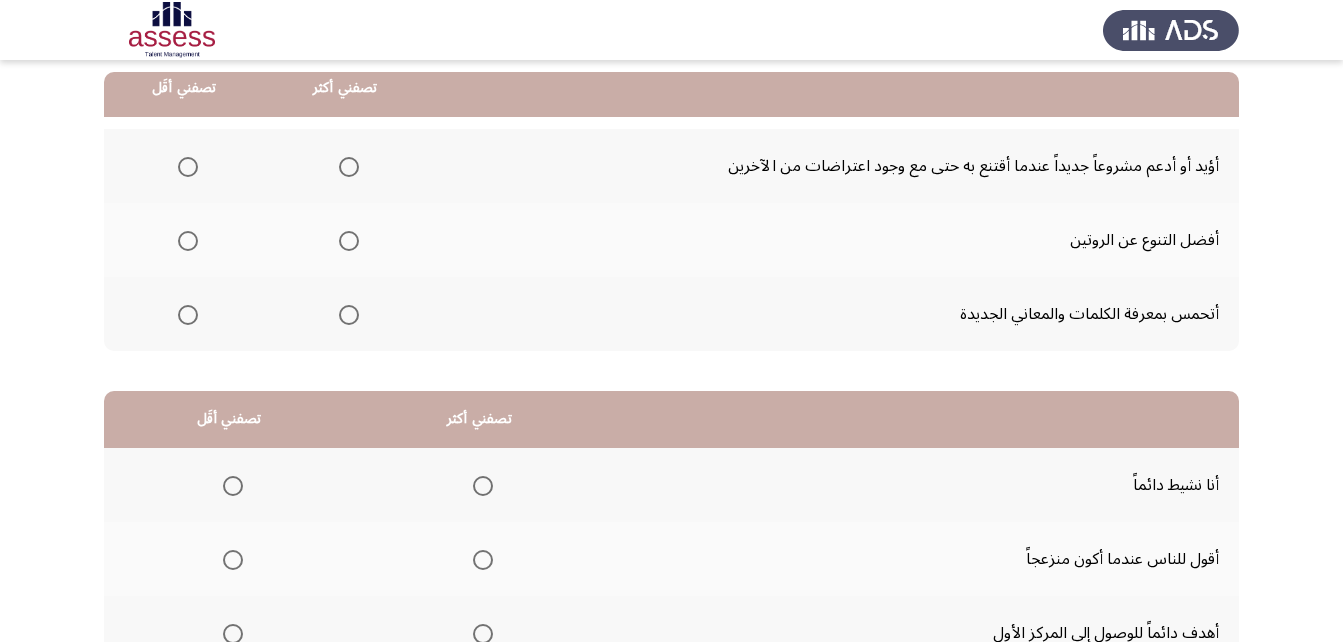 click at bounding box center [349, 315] 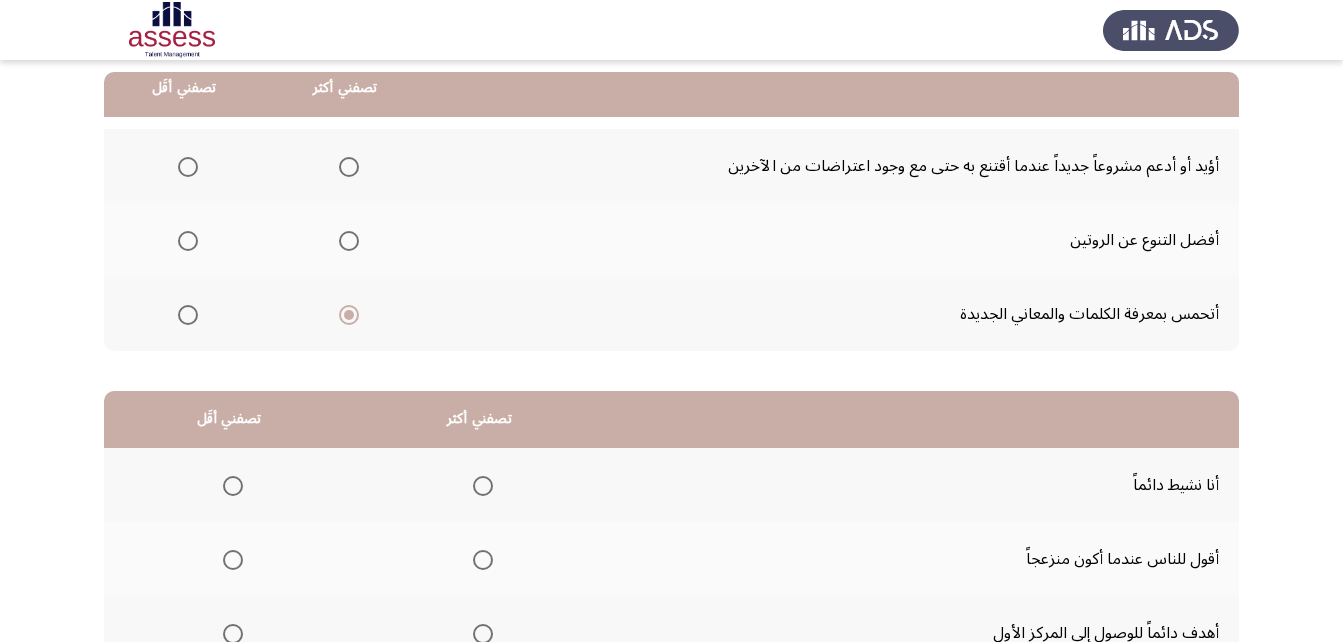 click at bounding box center [188, 167] 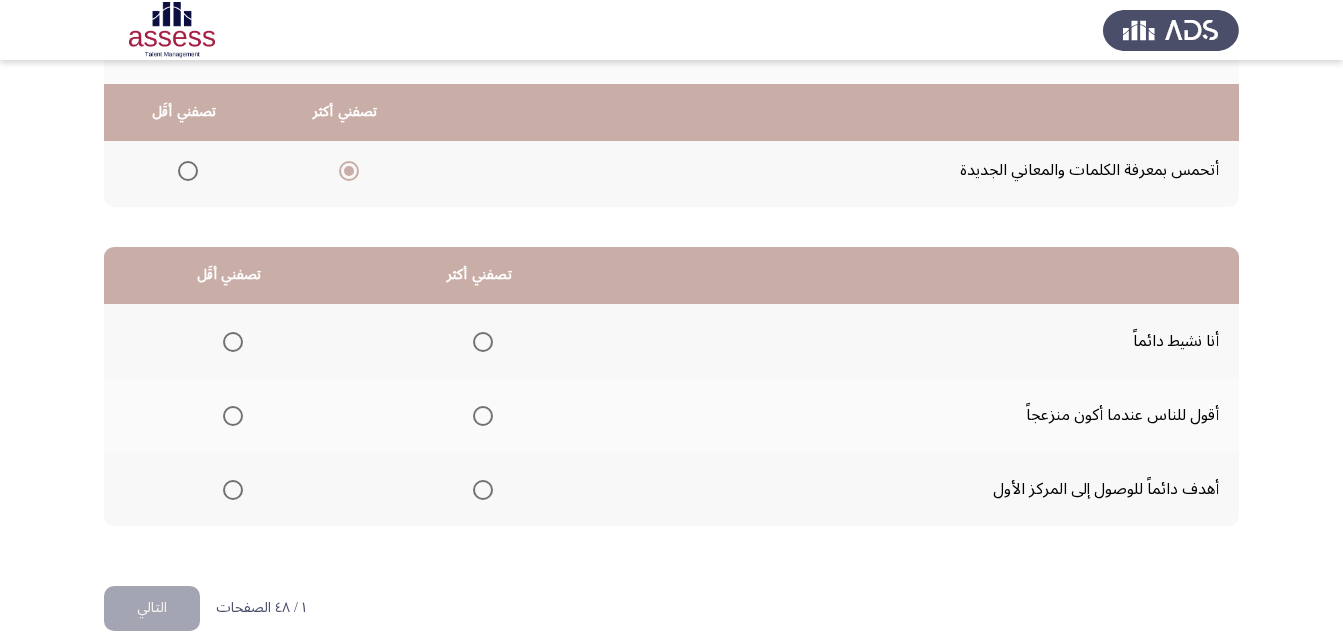 scroll, scrollTop: 368, scrollLeft: 0, axis: vertical 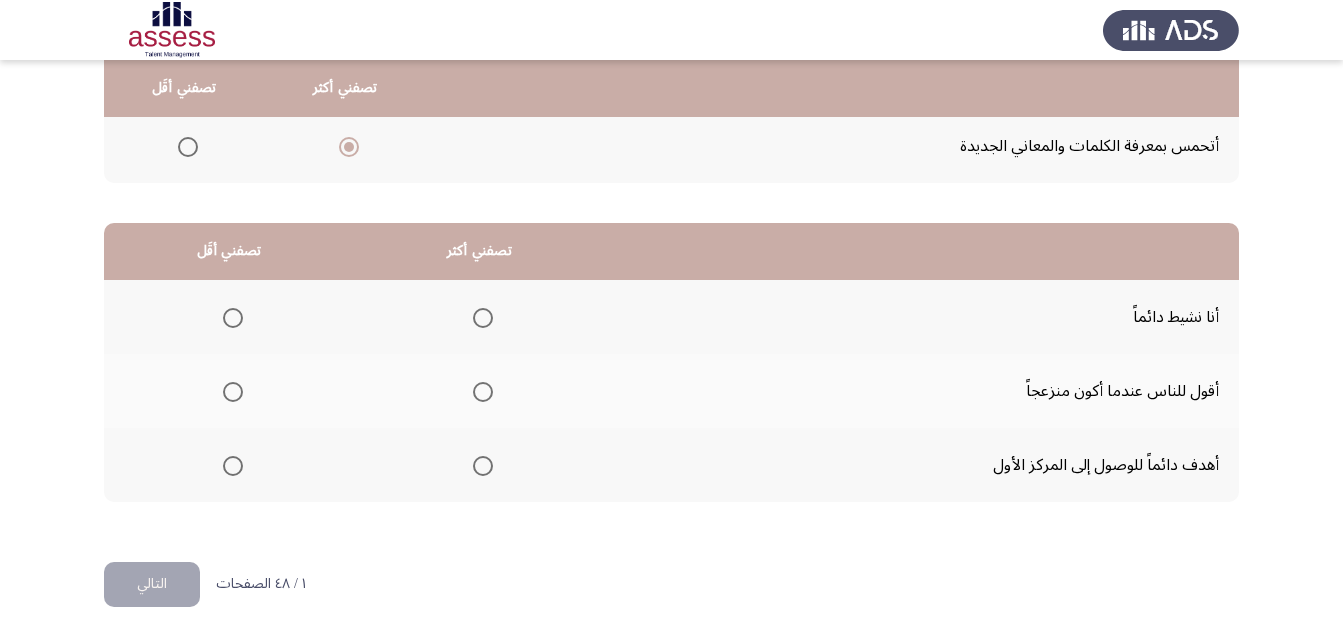 click at bounding box center (483, 466) 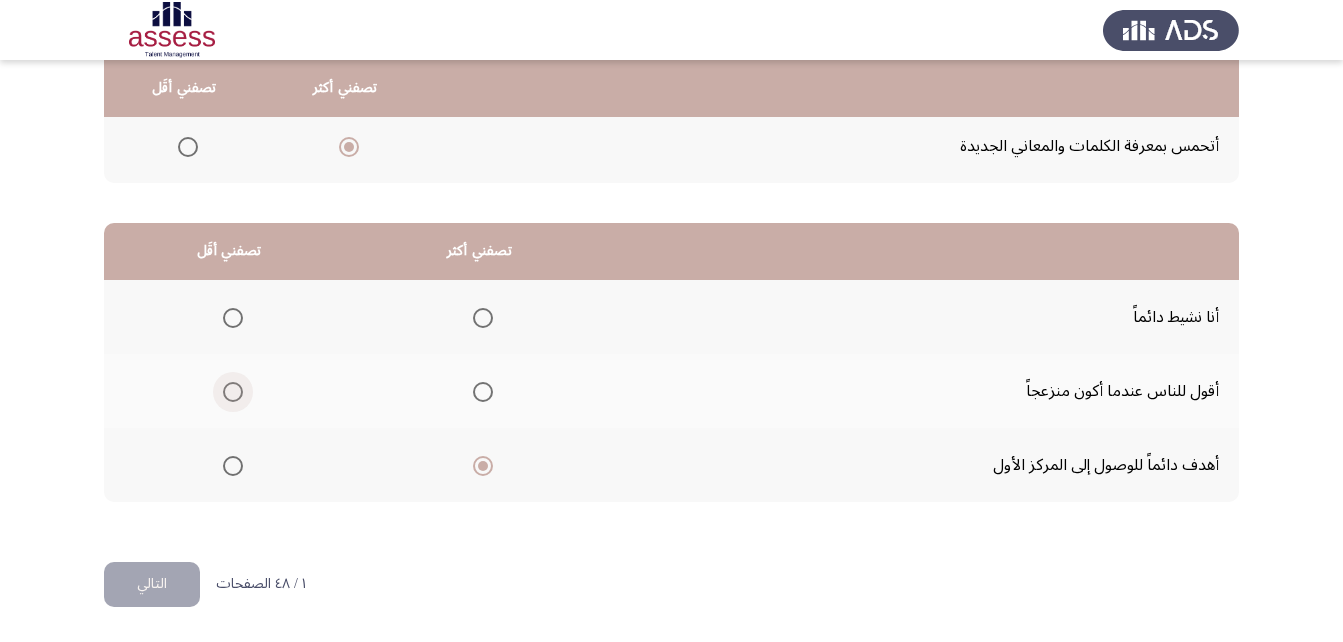 click at bounding box center (233, 392) 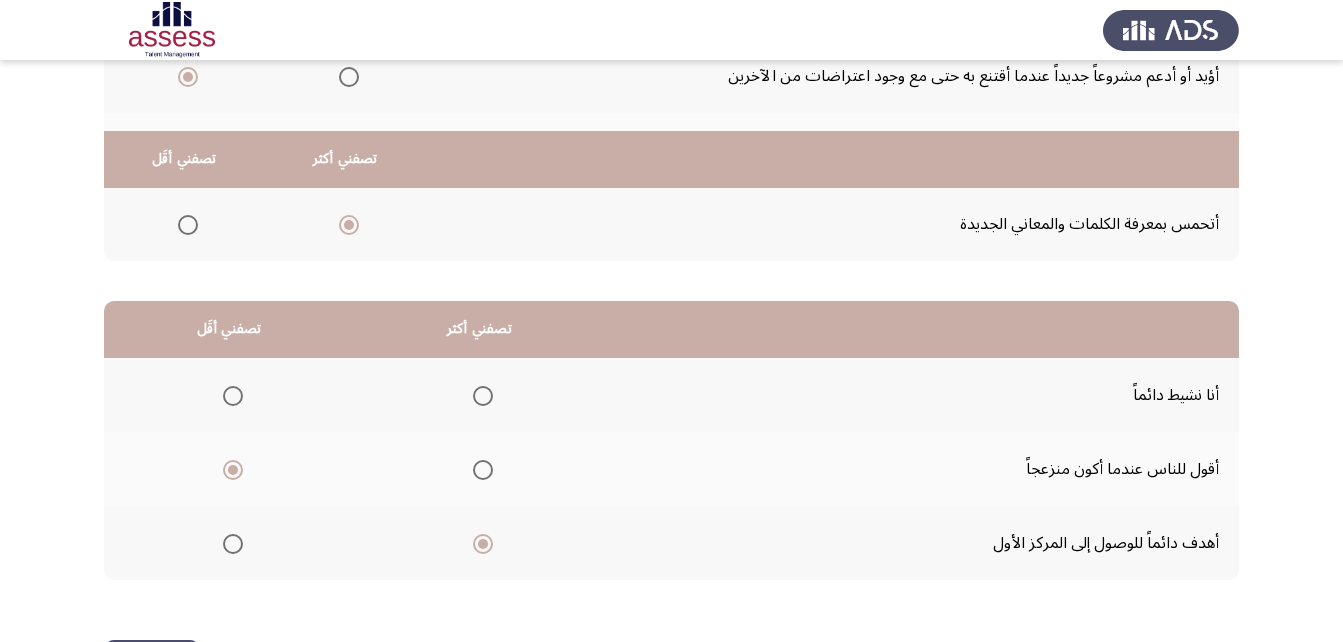 scroll, scrollTop: 368, scrollLeft: 0, axis: vertical 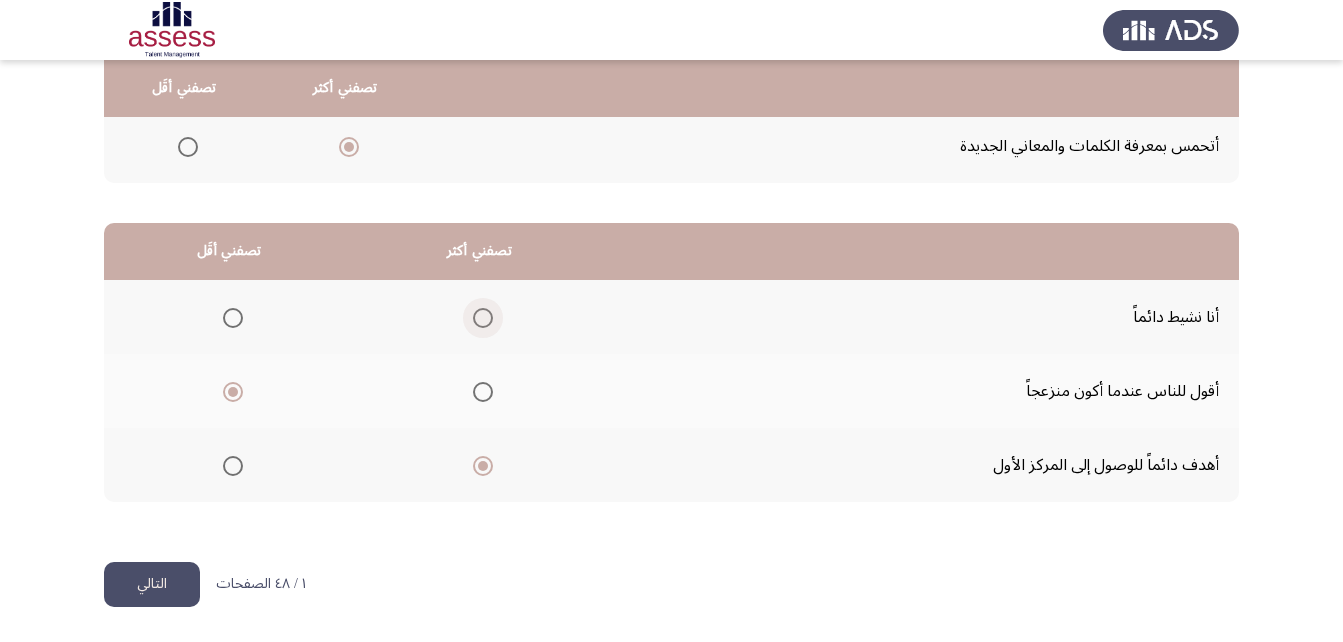 click at bounding box center (483, 318) 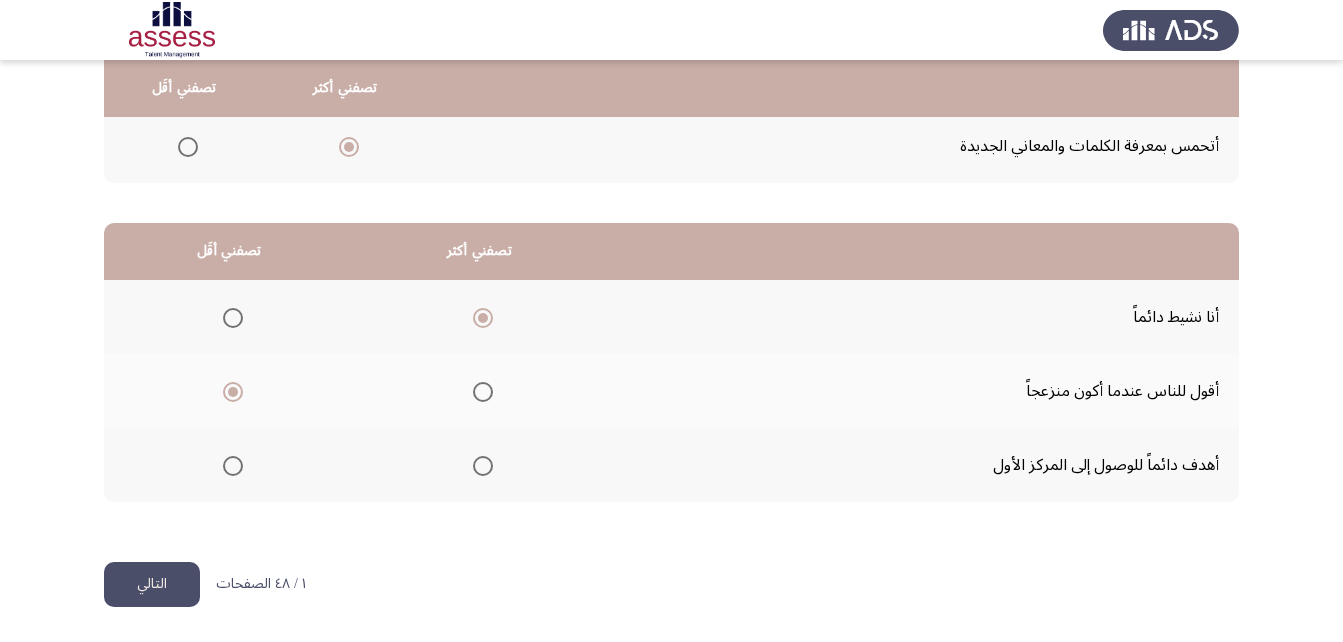 click on "التالي" 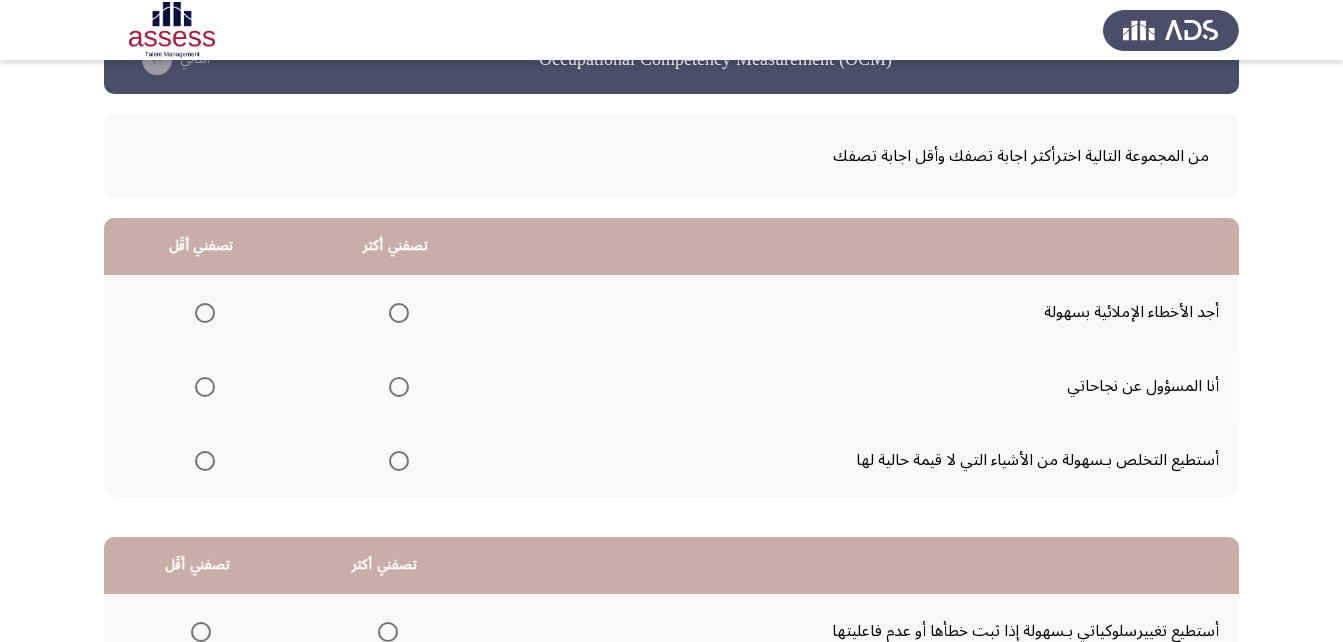 scroll, scrollTop: 200, scrollLeft: 0, axis: vertical 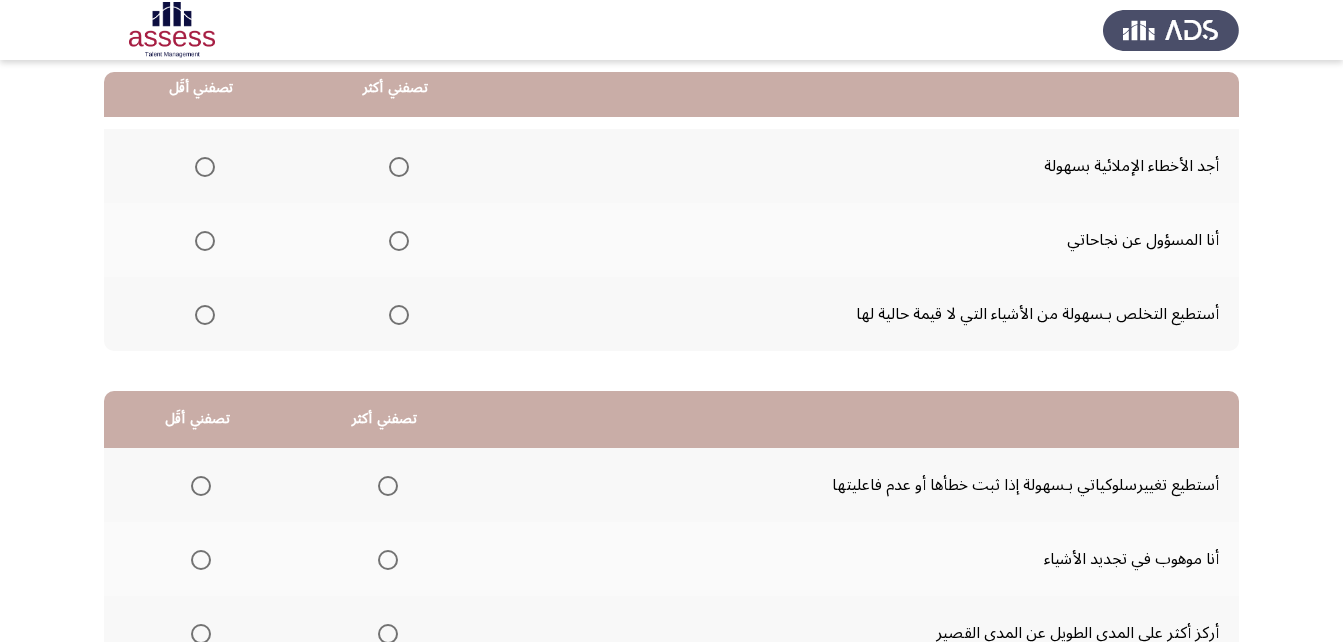 click at bounding box center (399, 167) 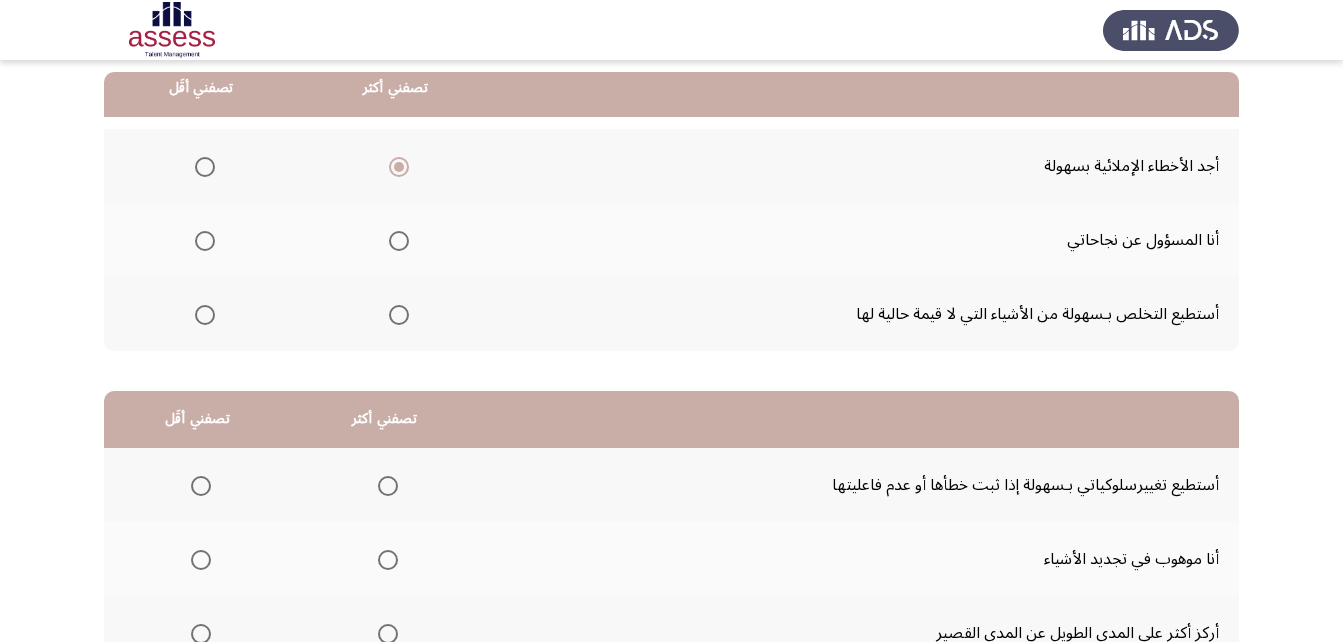 click at bounding box center [205, 315] 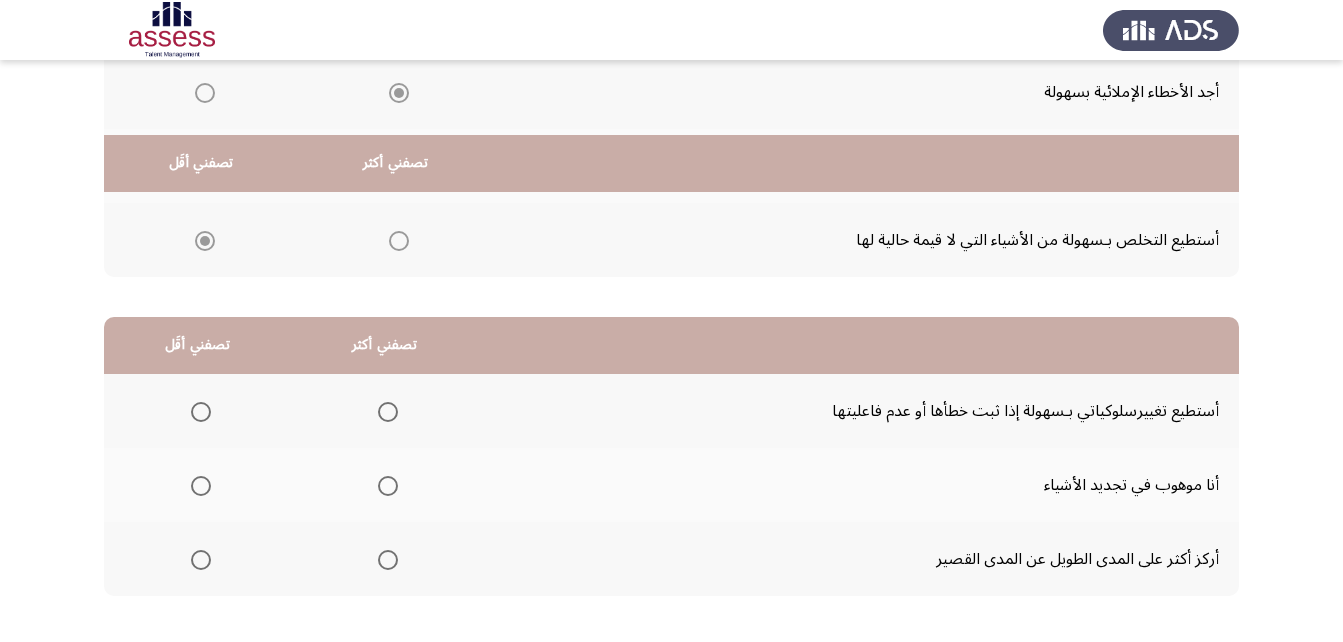 scroll, scrollTop: 368, scrollLeft: 0, axis: vertical 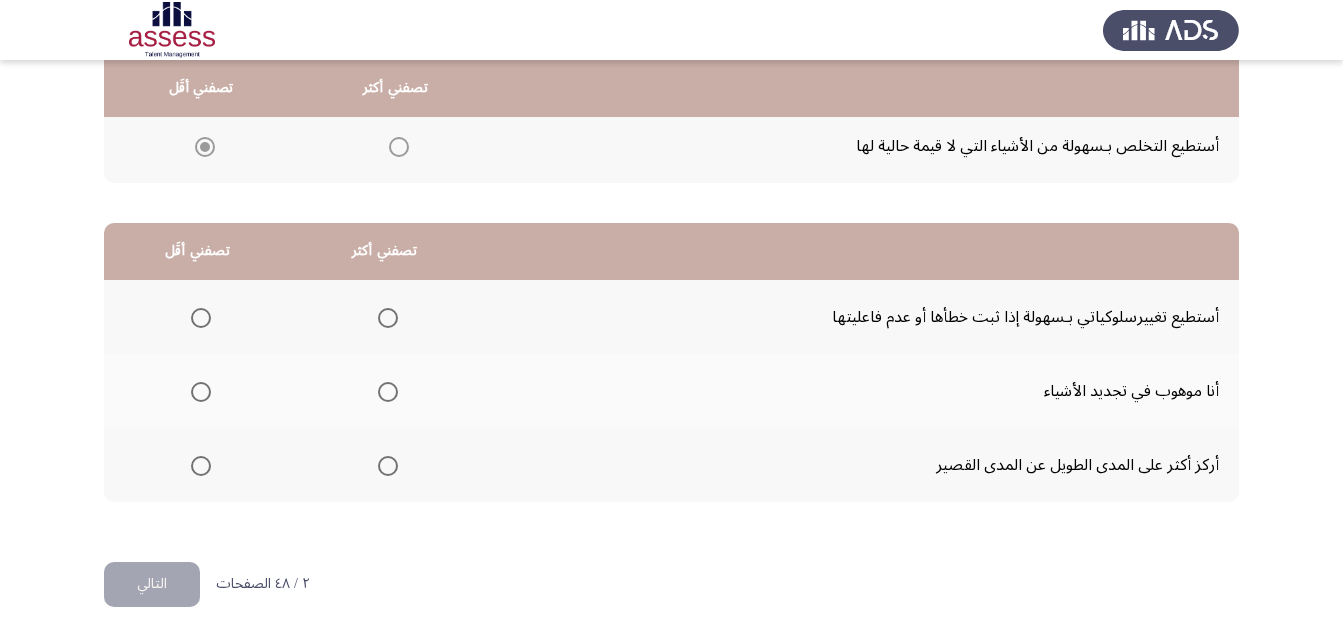 click at bounding box center [201, 466] 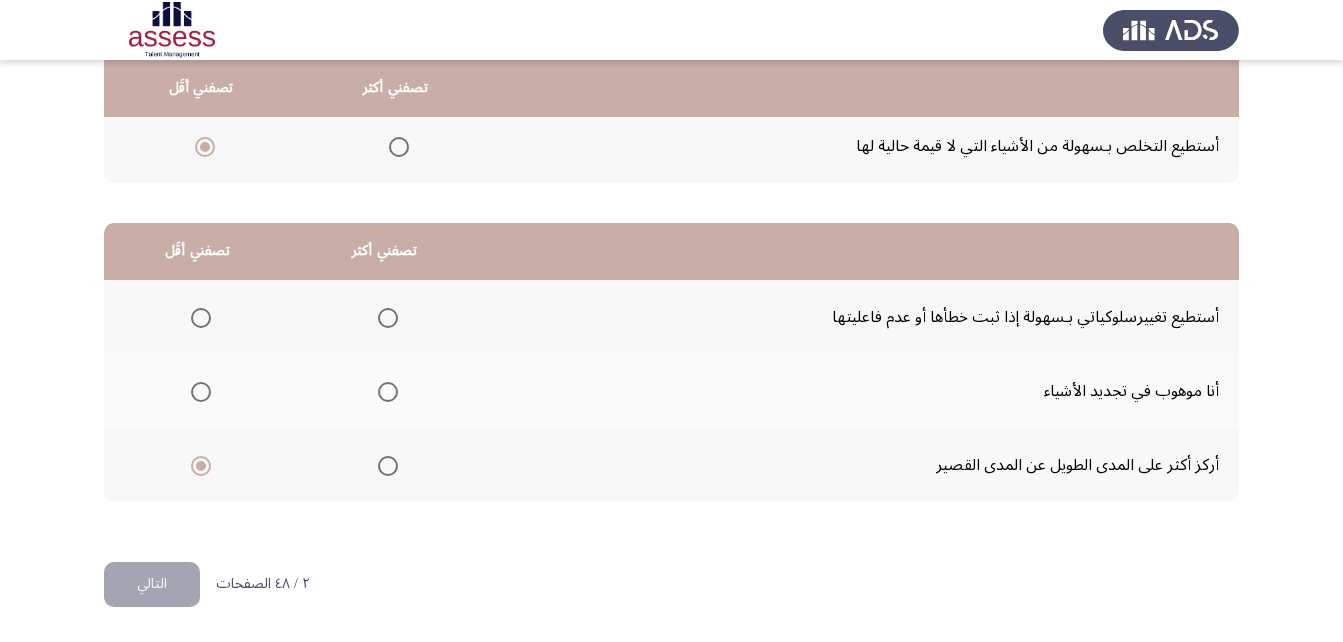 click at bounding box center [388, 318] 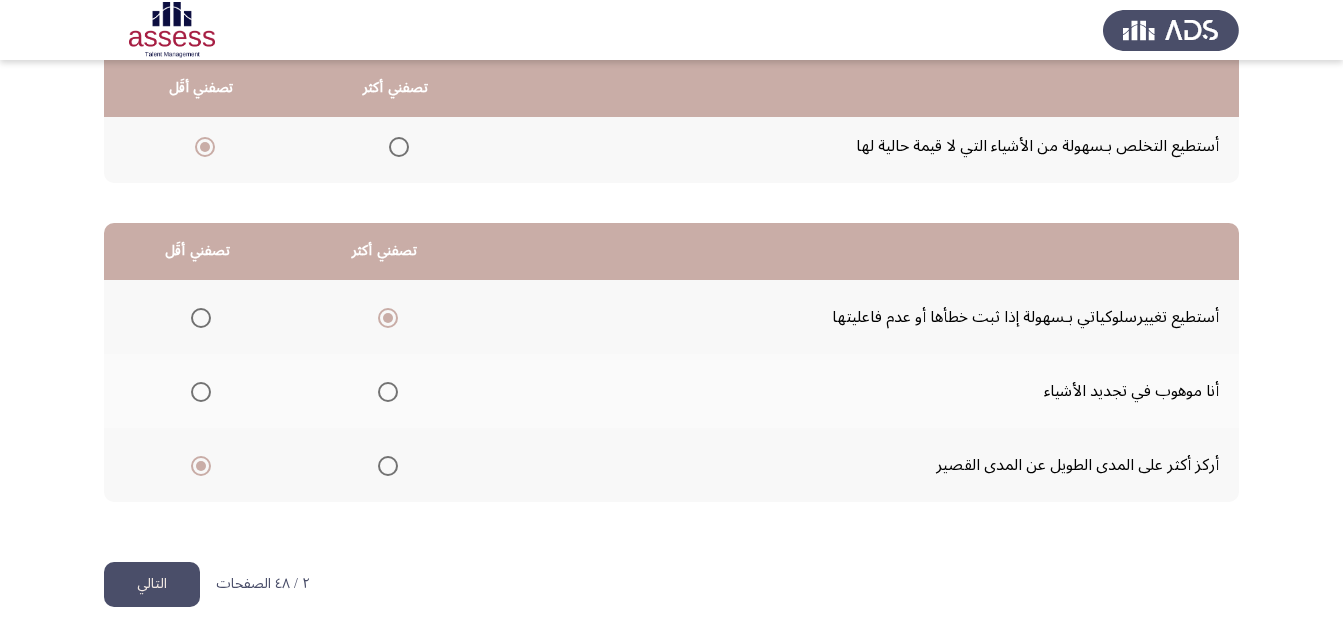 click on "التالي" 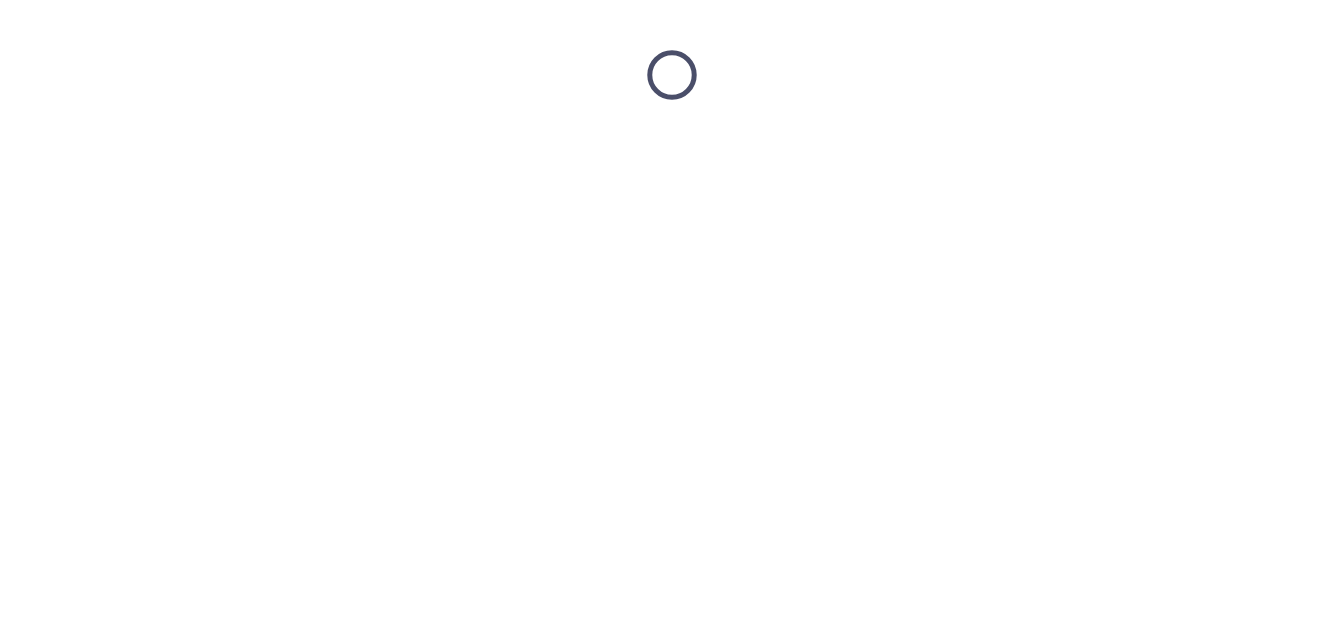 scroll, scrollTop: 0, scrollLeft: 0, axis: both 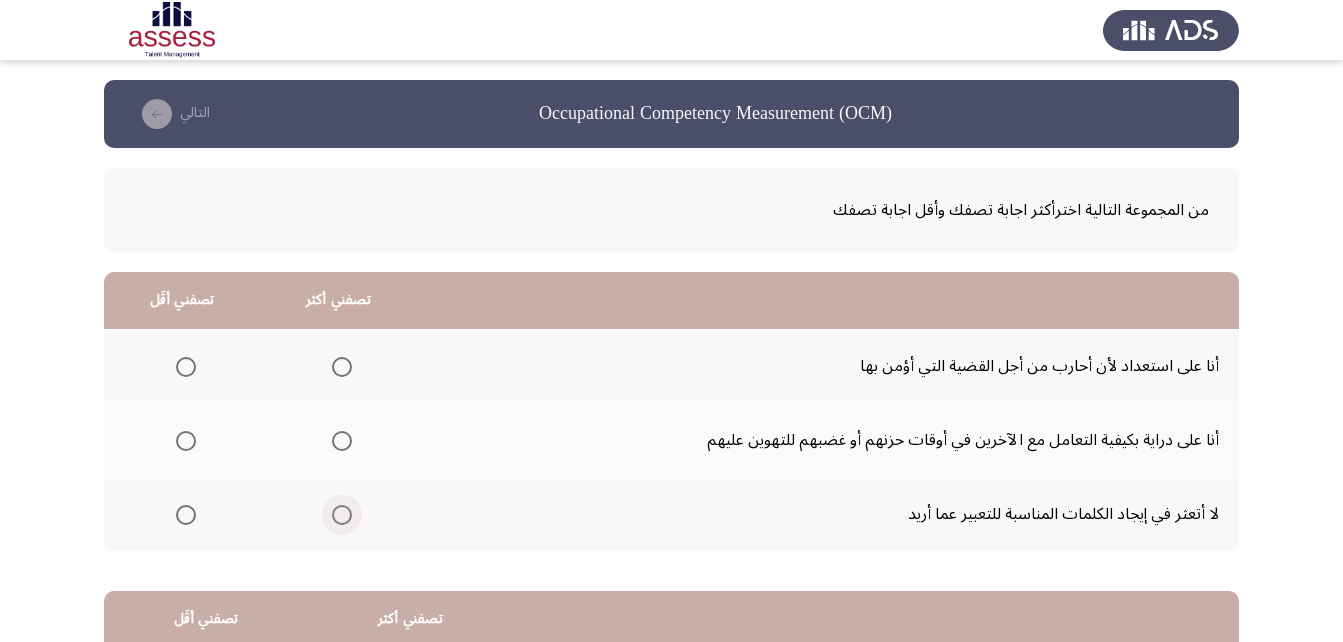 click at bounding box center (342, 515) 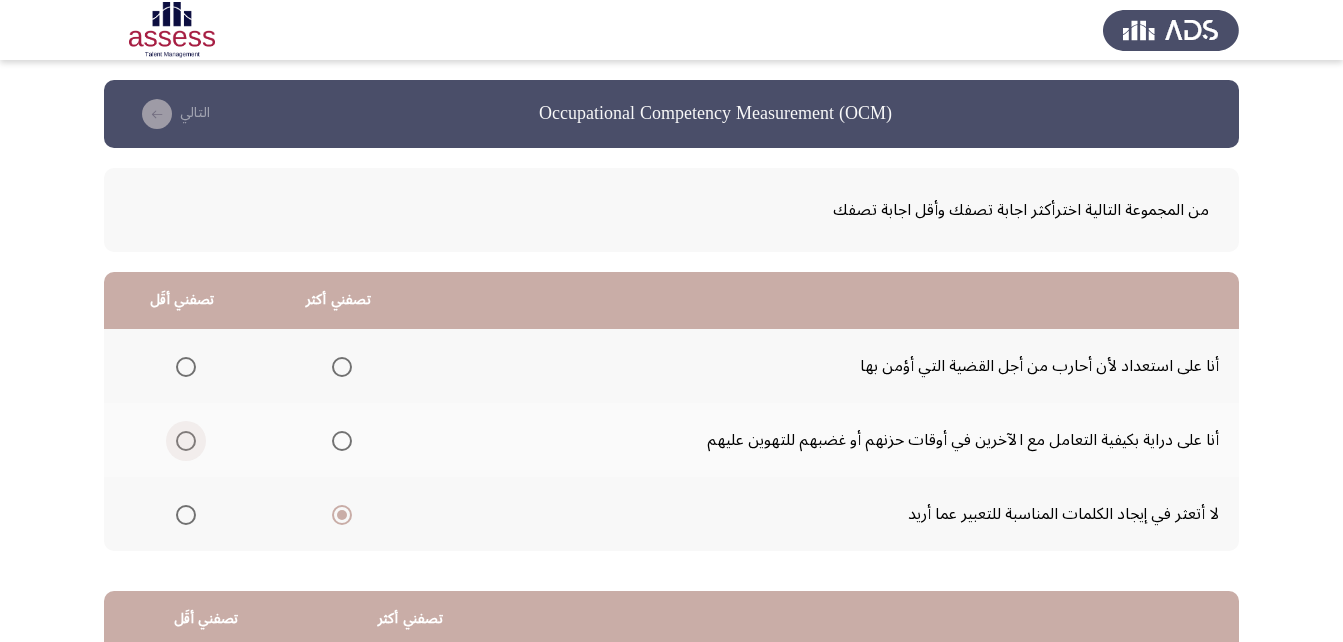 click at bounding box center [186, 441] 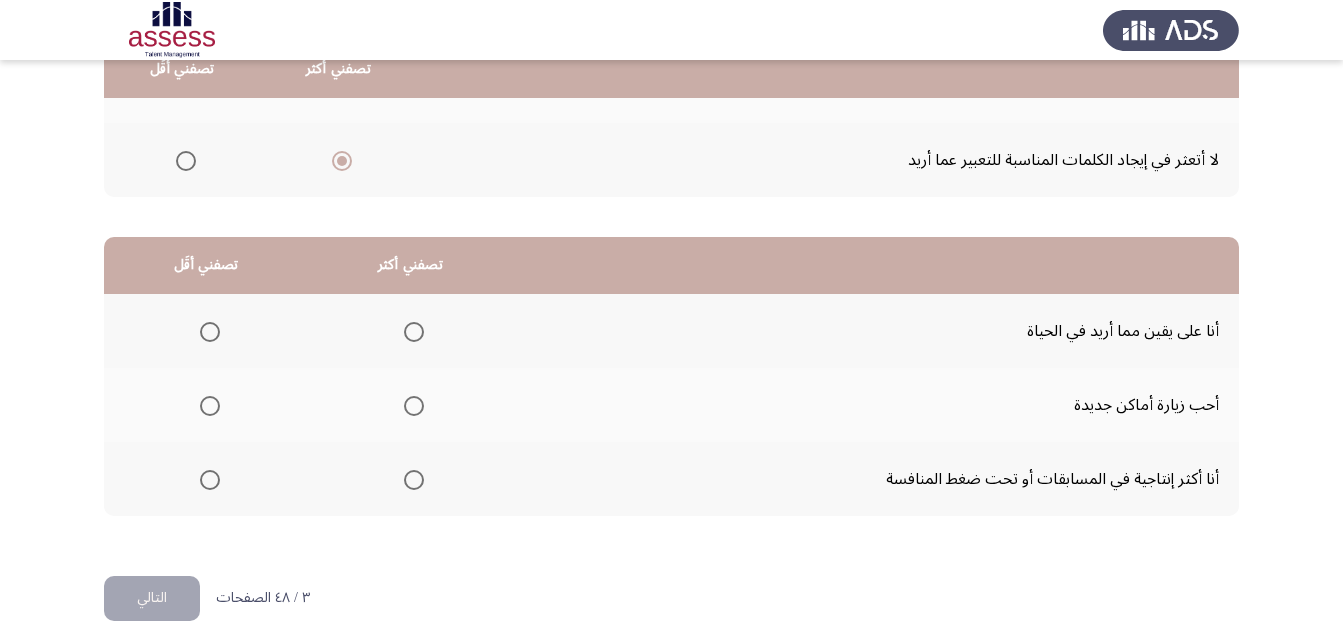 scroll, scrollTop: 368, scrollLeft: 0, axis: vertical 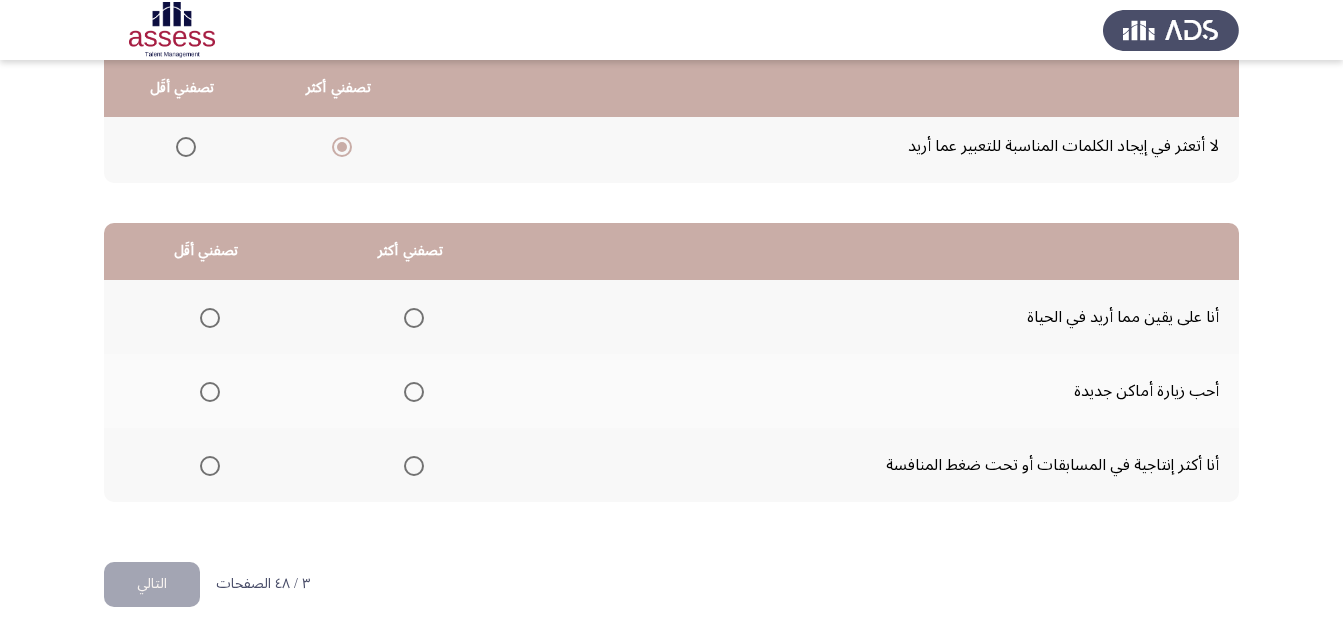 click at bounding box center [414, 466] 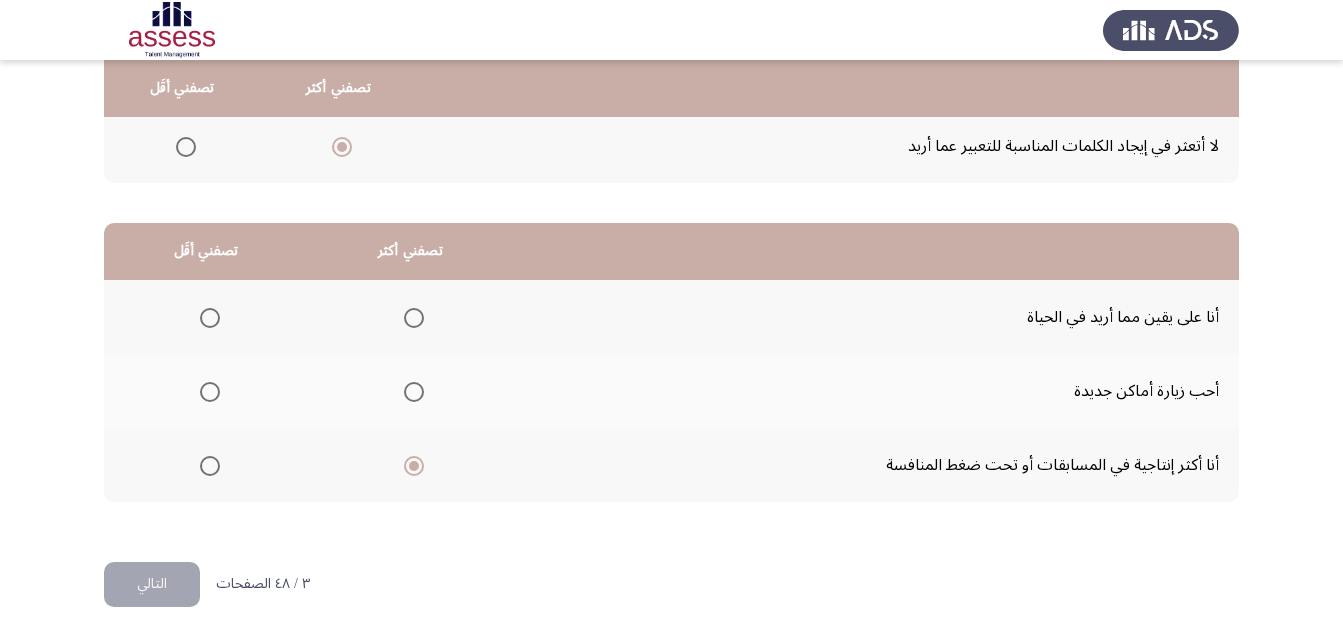 click at bounding box center (210, 392) 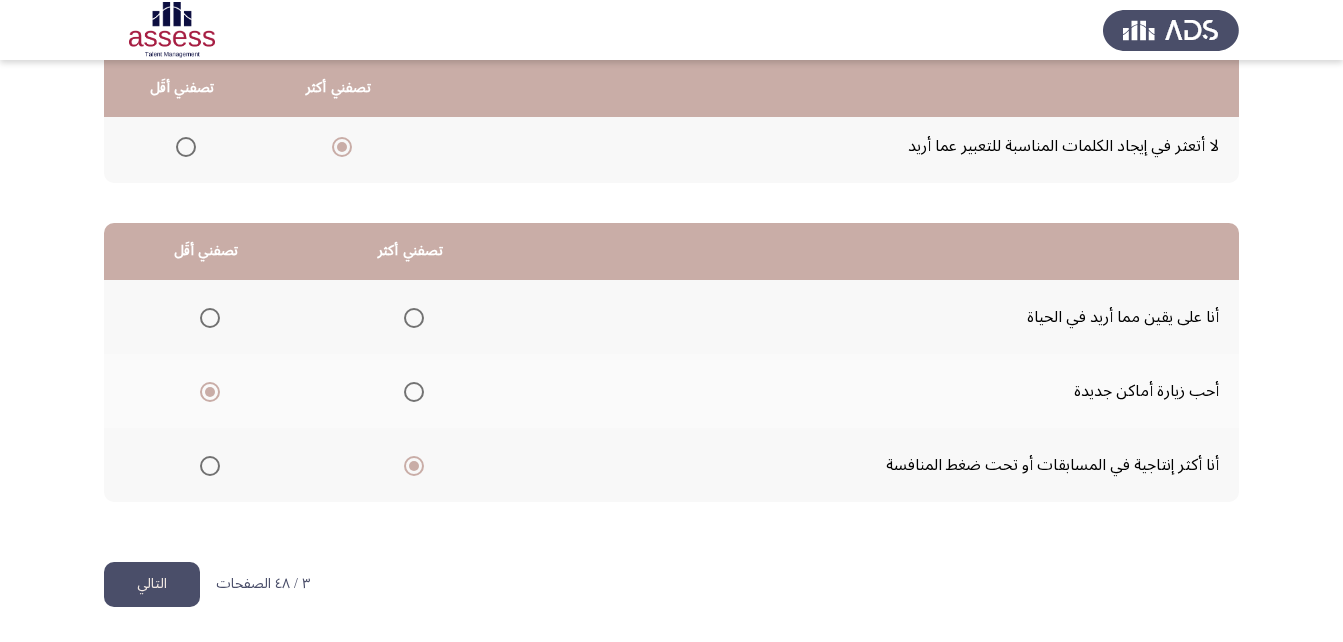 click on "التالي" 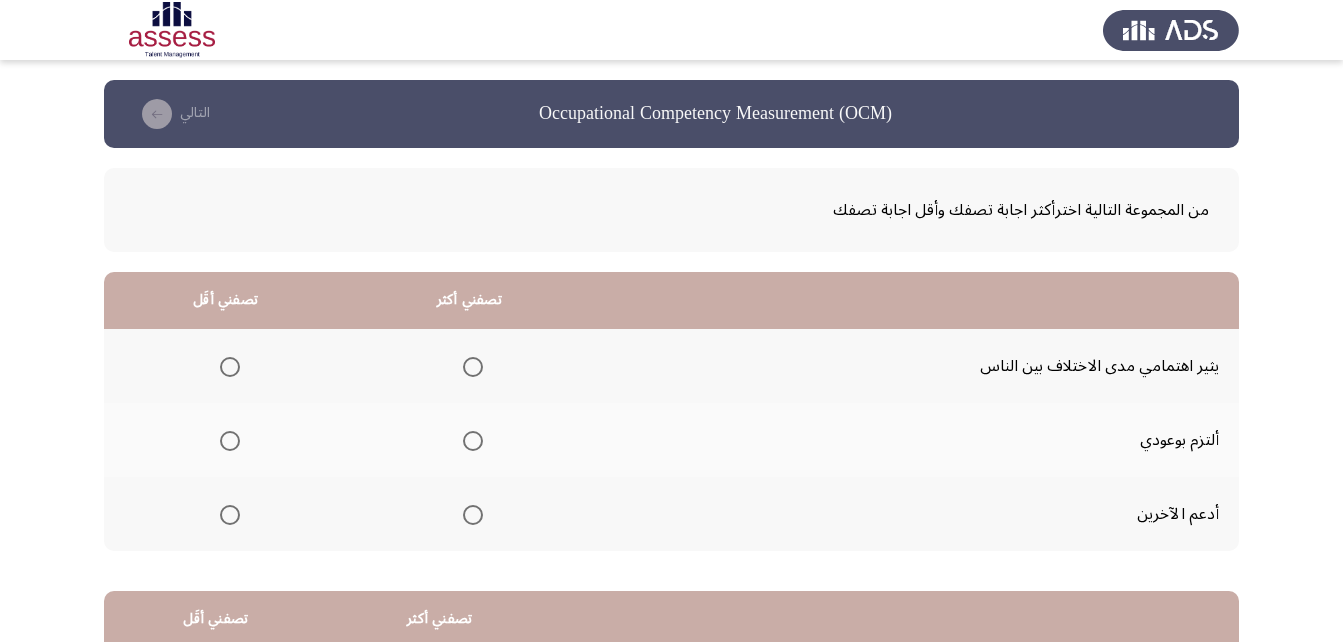 scroll, scrollTop: 100, scrollLeft: 0, axis: vertical 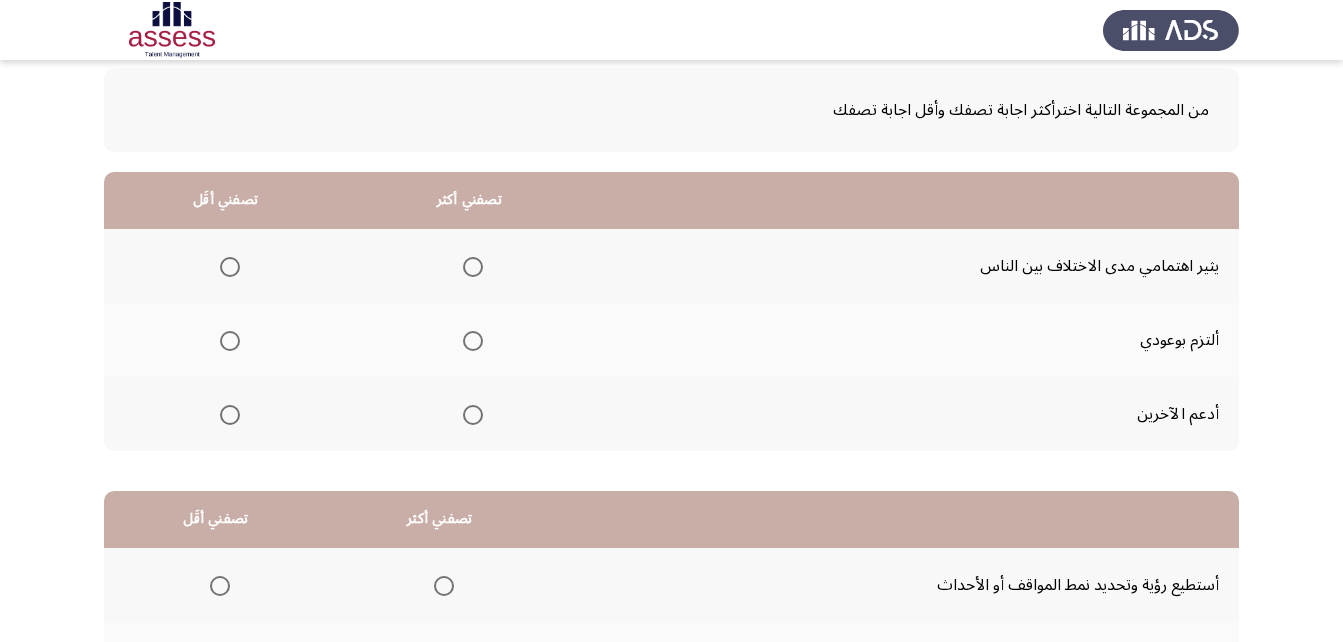 click at bounding box center (473, 341) 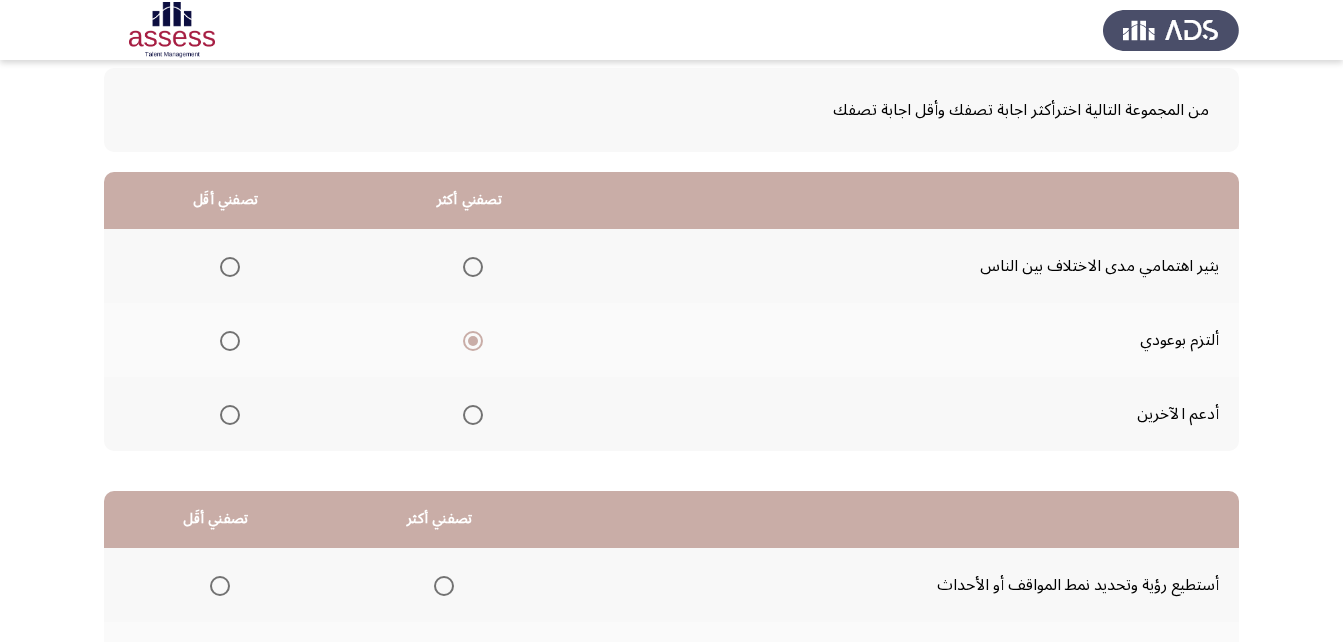 click at bounding box center [230, 267] 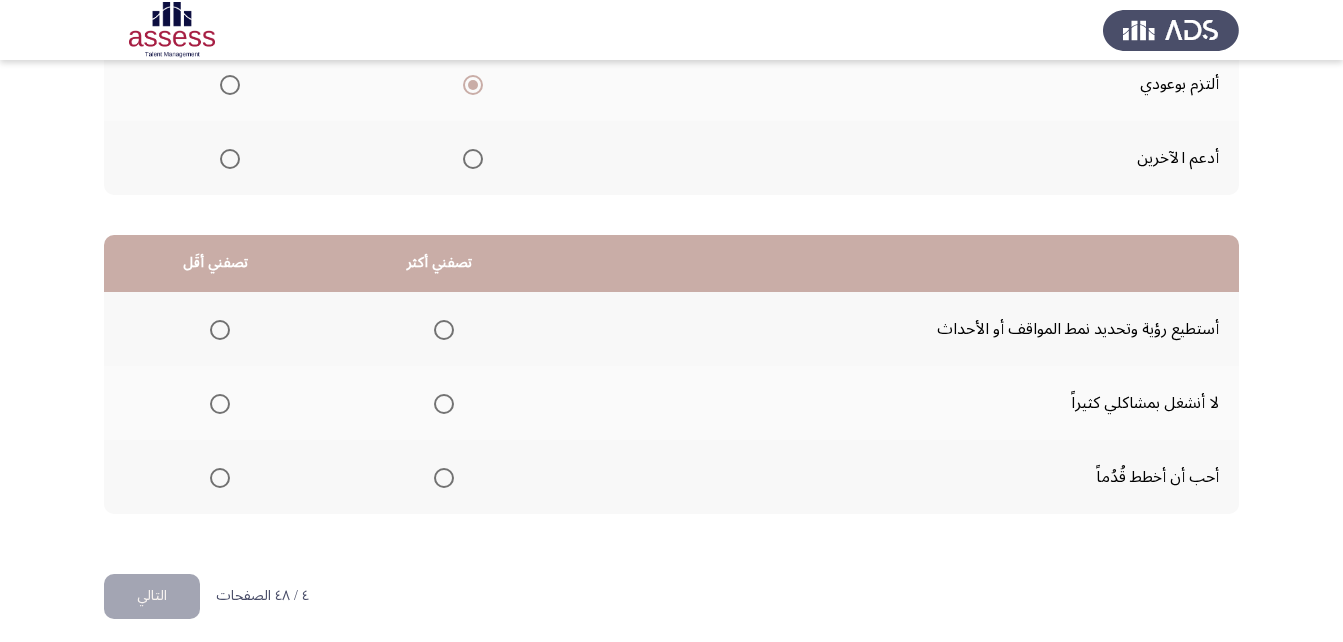 scroll, scrollTop: 368, scrollLeft: 0, axis: vertical 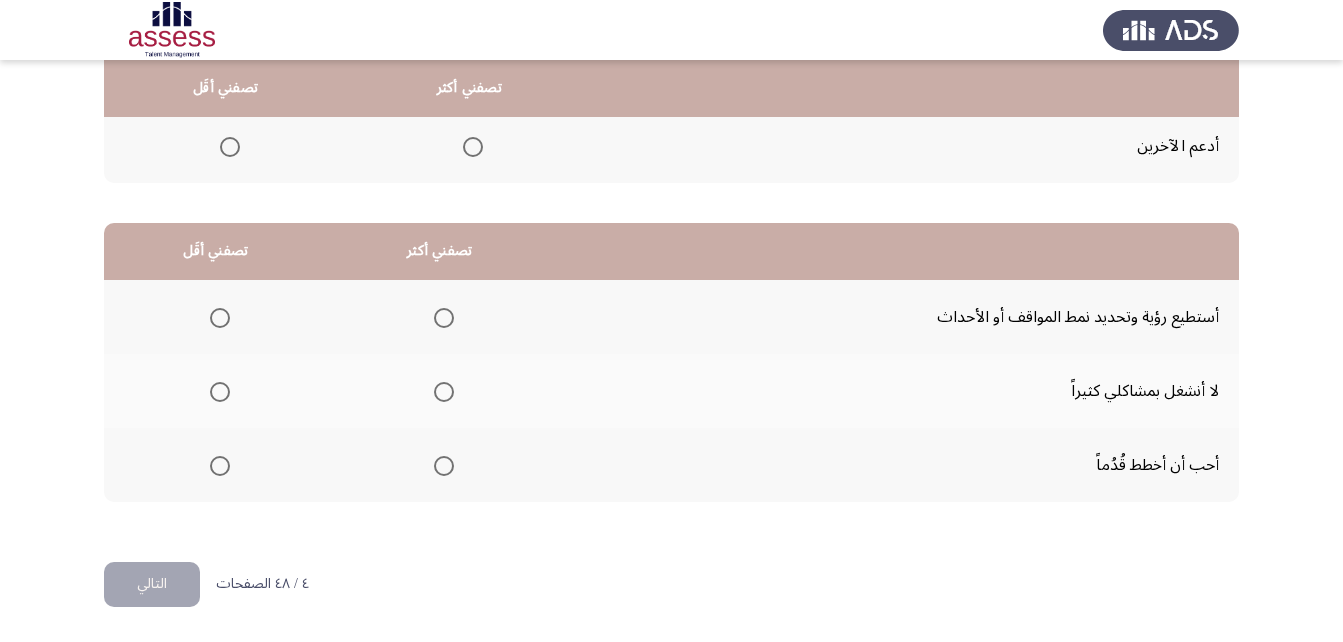 click at bounding box center (444, 466) 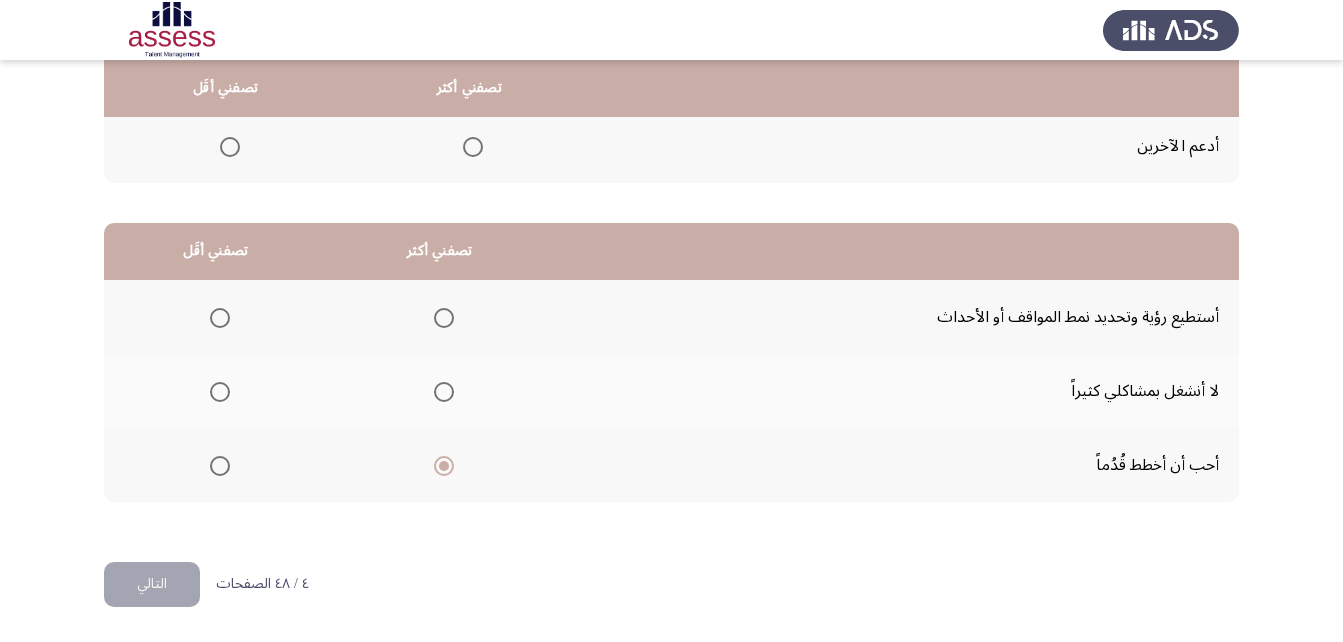 click at bounding box center (220, 392) 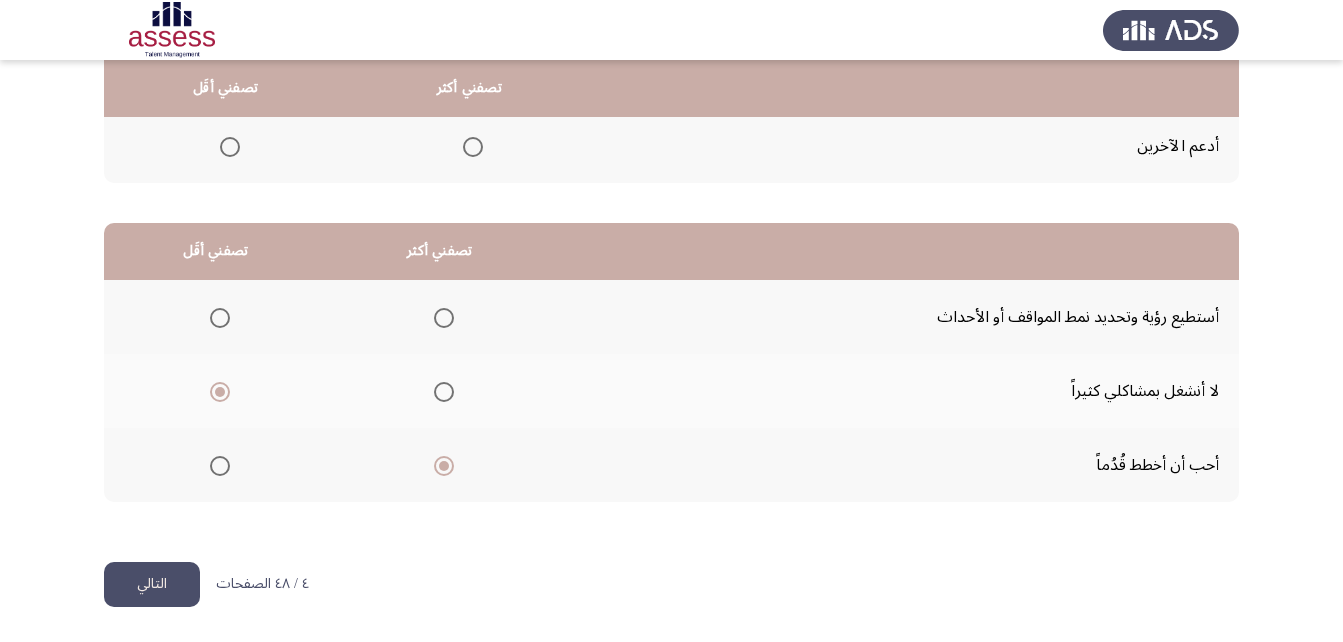 click on "التالي" 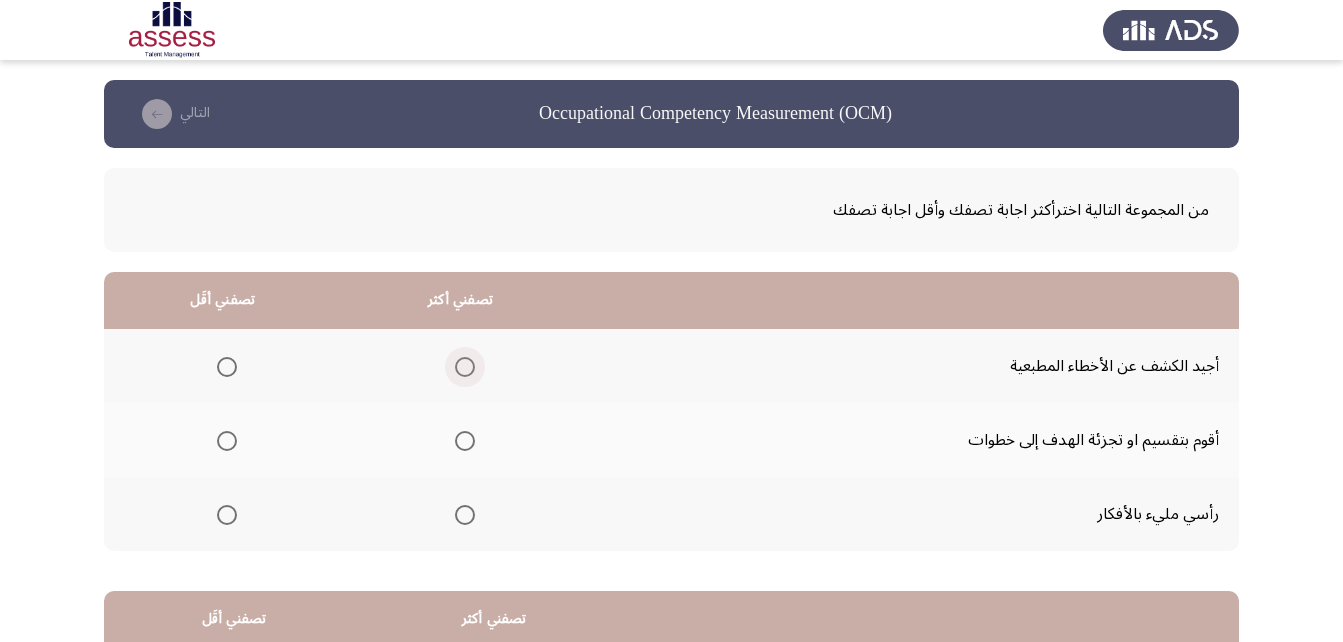 click at bounding box center (465, 367) 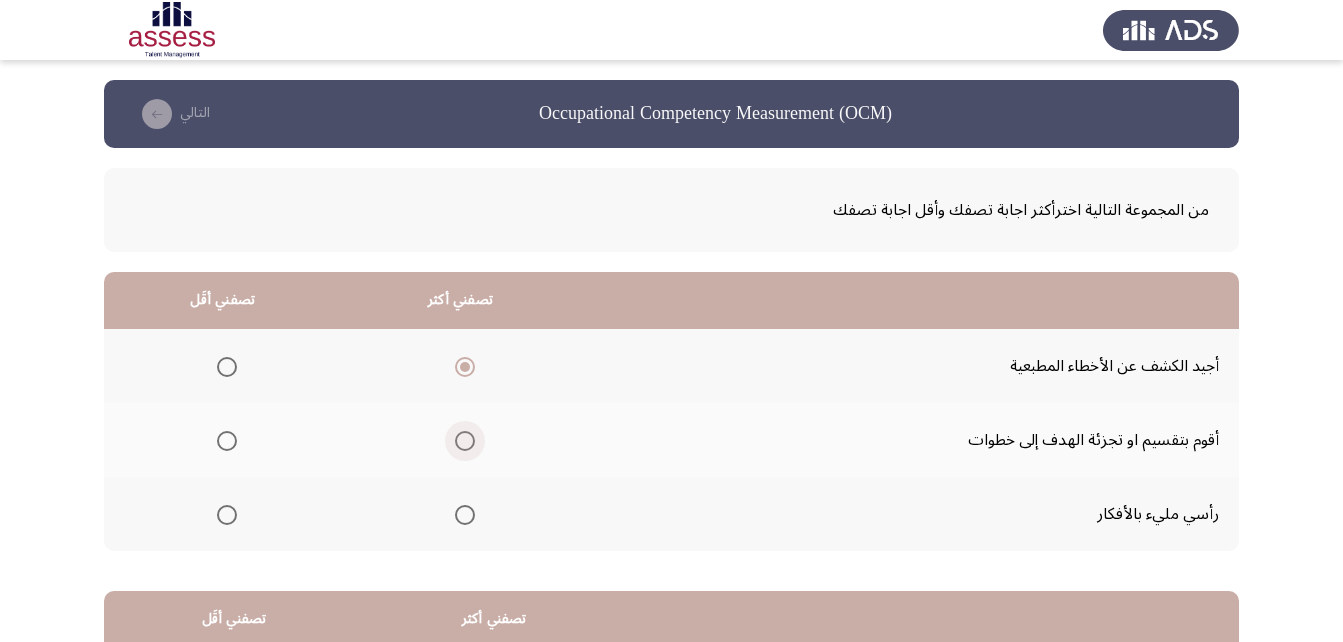 click at bounding box center [465, 441] 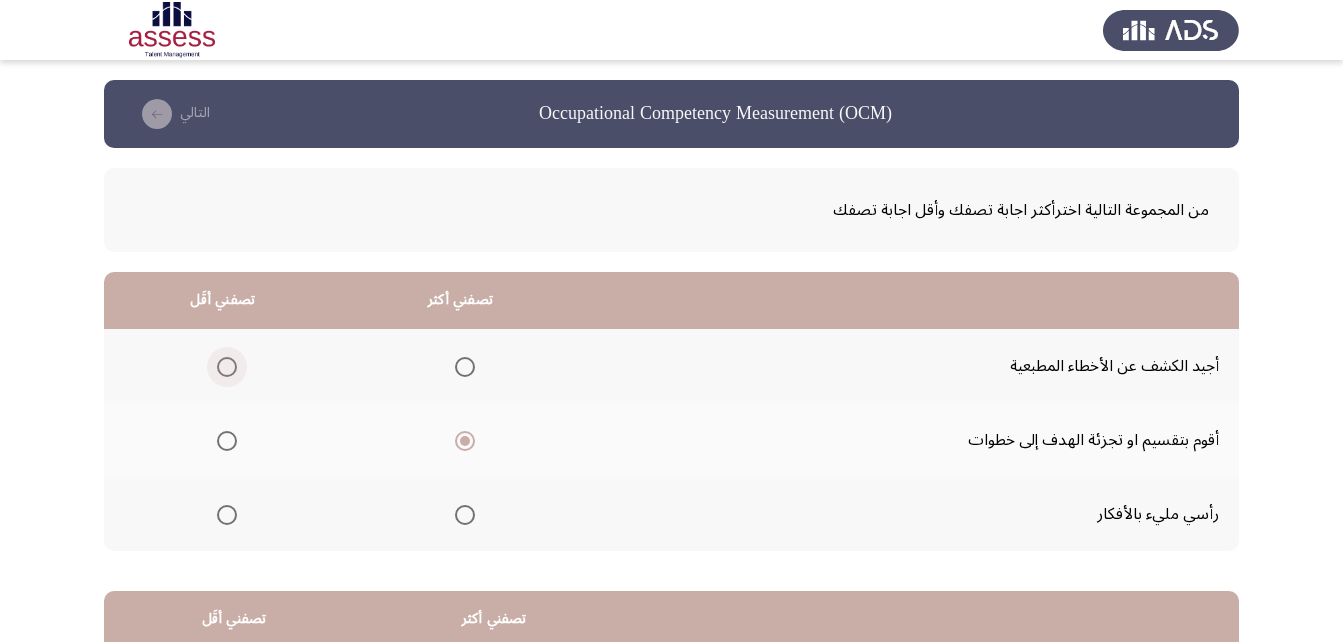 click at bounding box center (227, 367) 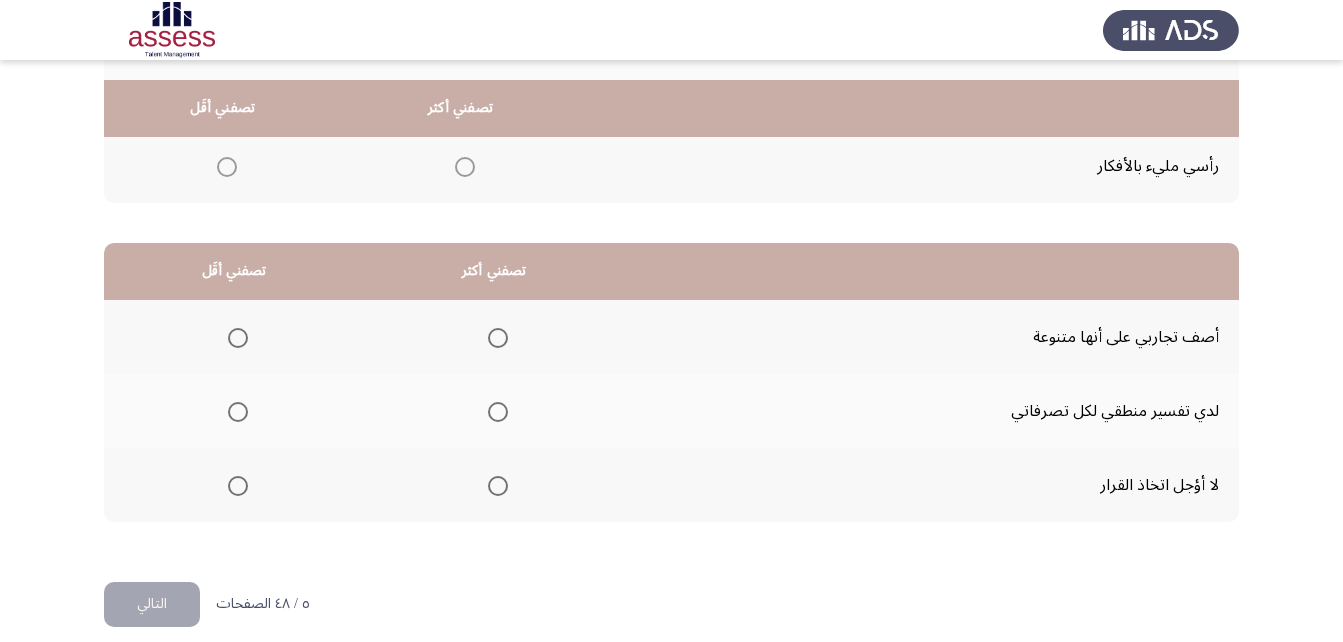 scroll, scrollTop: 368, scrollLeft: 0, axis: vertical 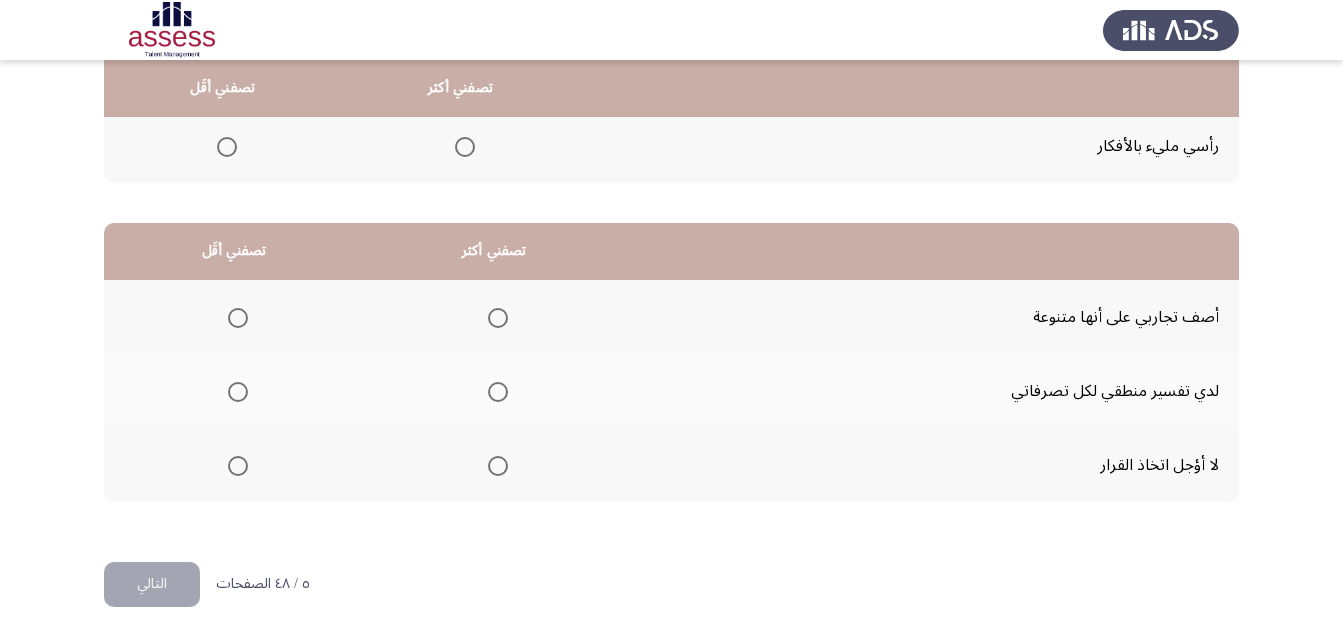 click at bounding box center [498, 466] 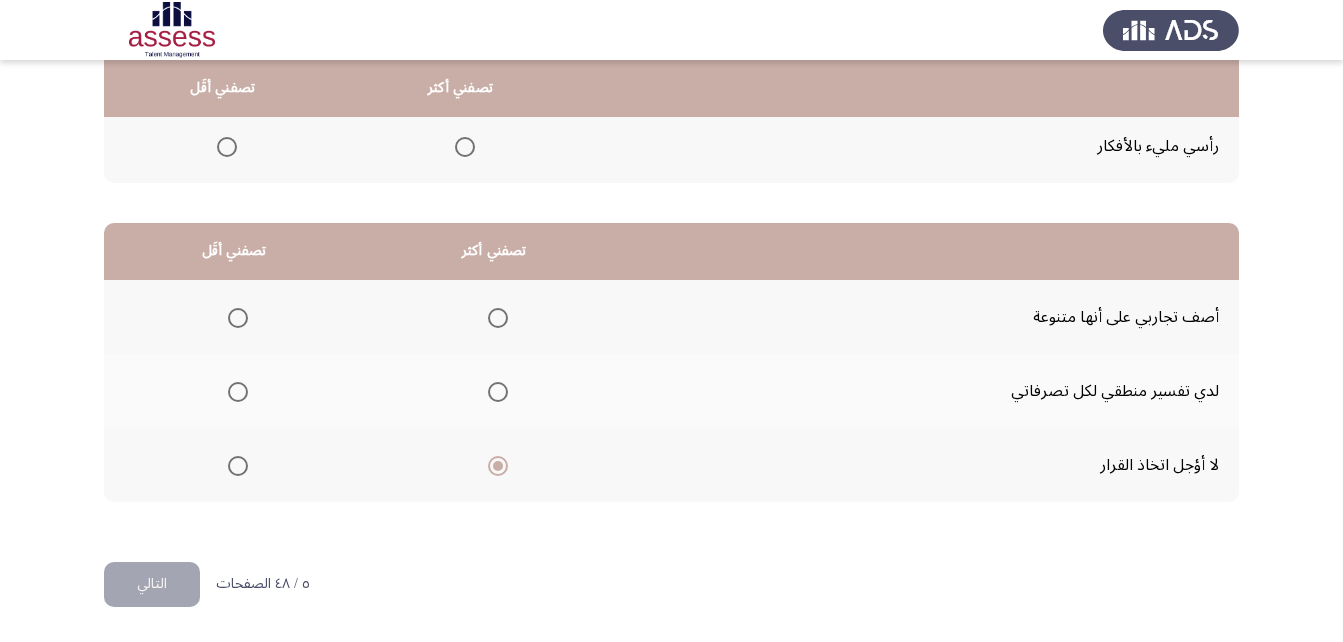 click at bounding box center (238, 392) 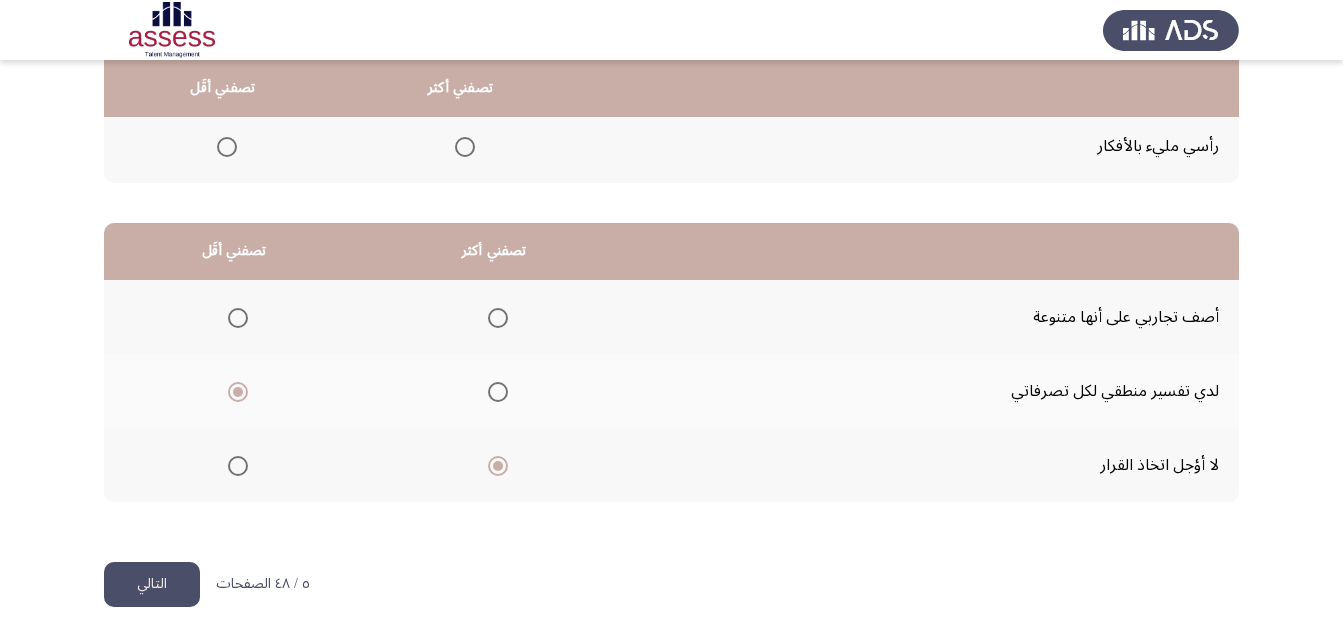 click on "التالي" 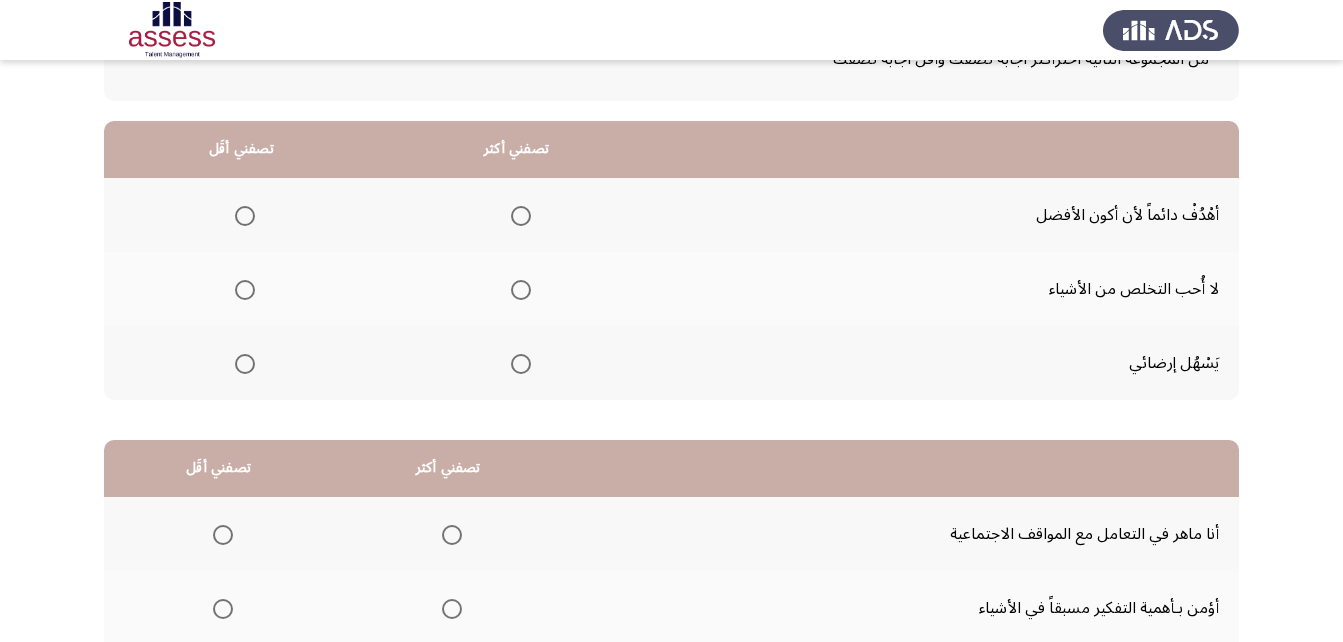 scroll, scrollTop: 200, scrollLeft: 0, axis: vertical 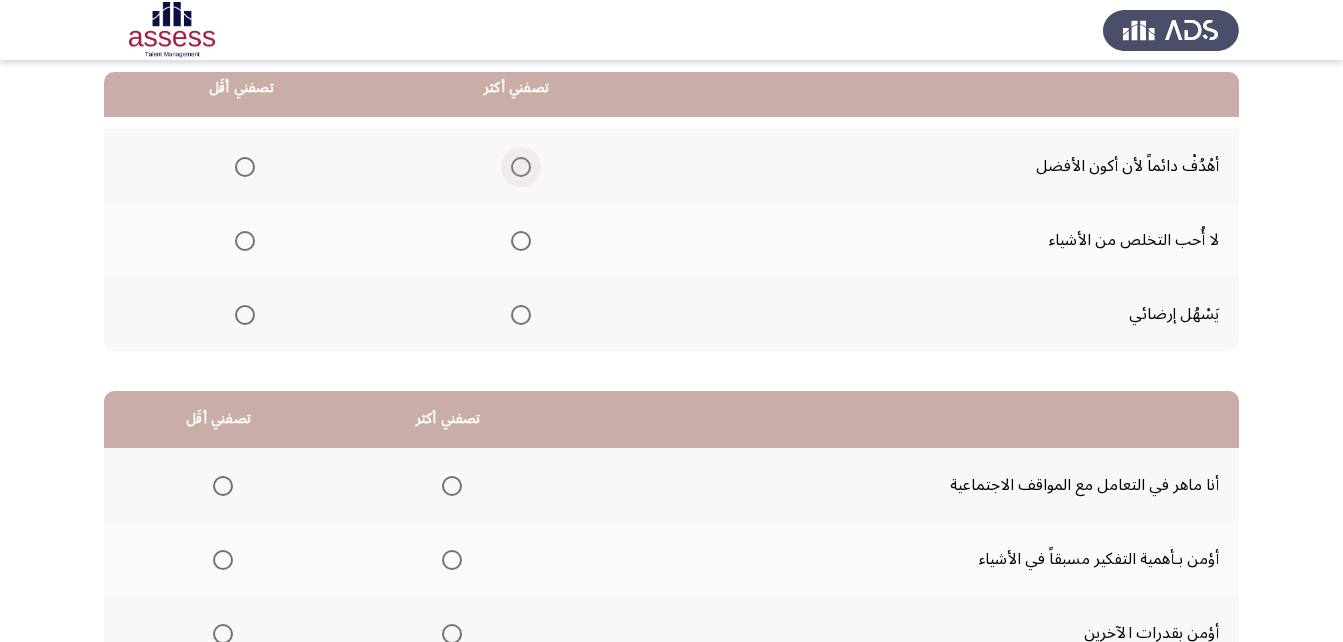 click at bounding box center [521, 167] 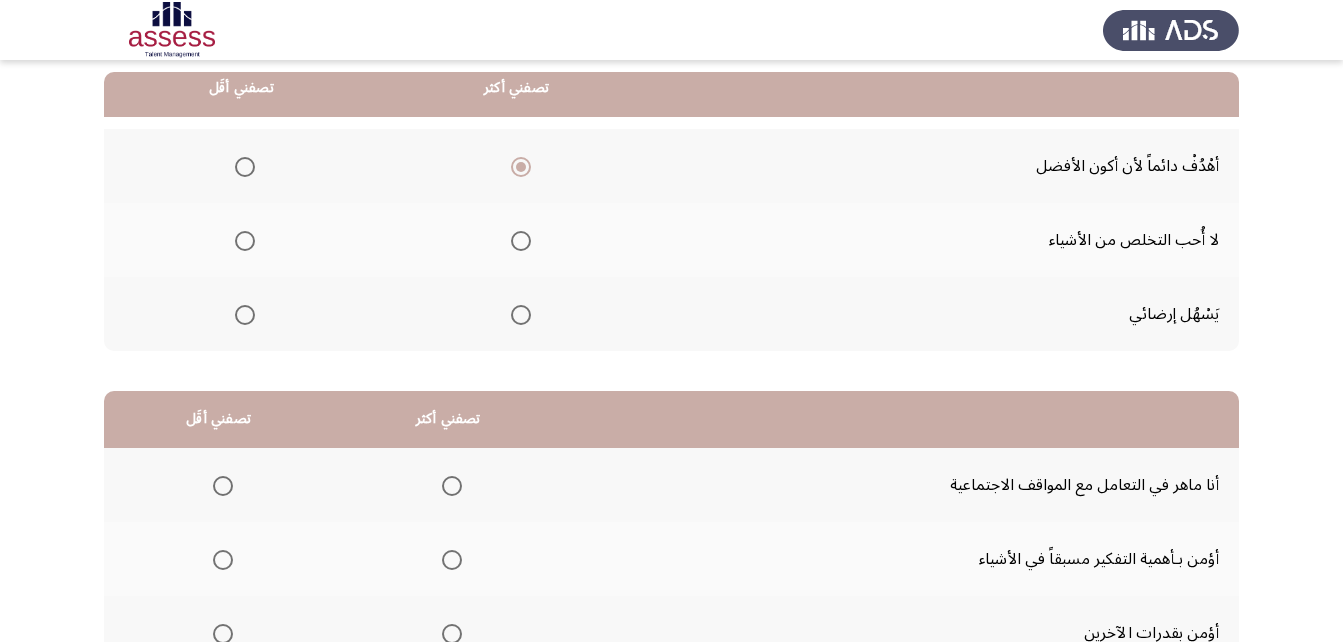 click at bounding box center (245, 315) 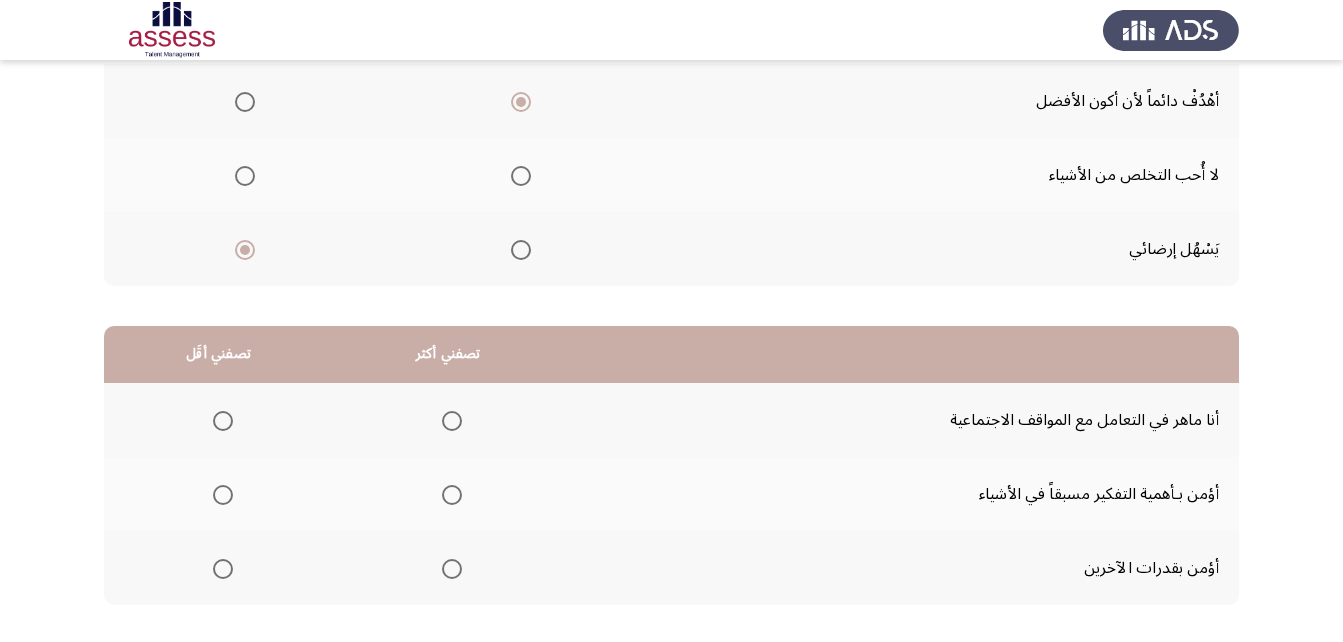 scroll, scrollTop: 300, scrollLeft: 0, axis: vertical 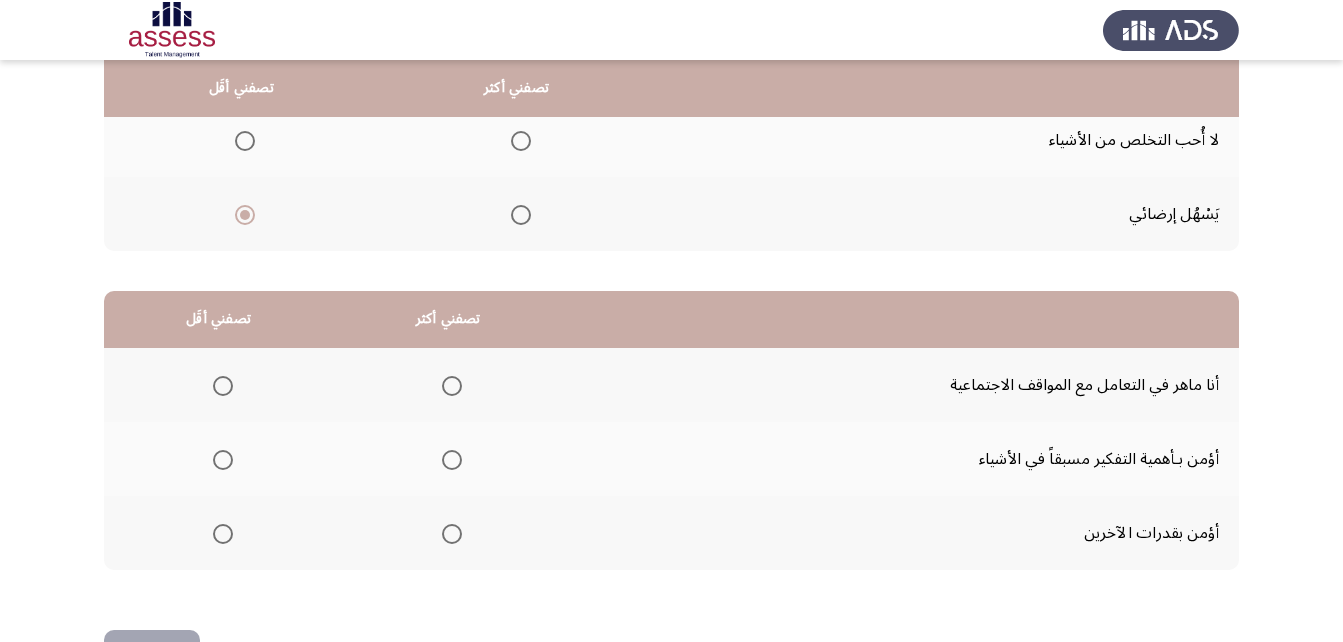 click at bounding box center (452, 460) 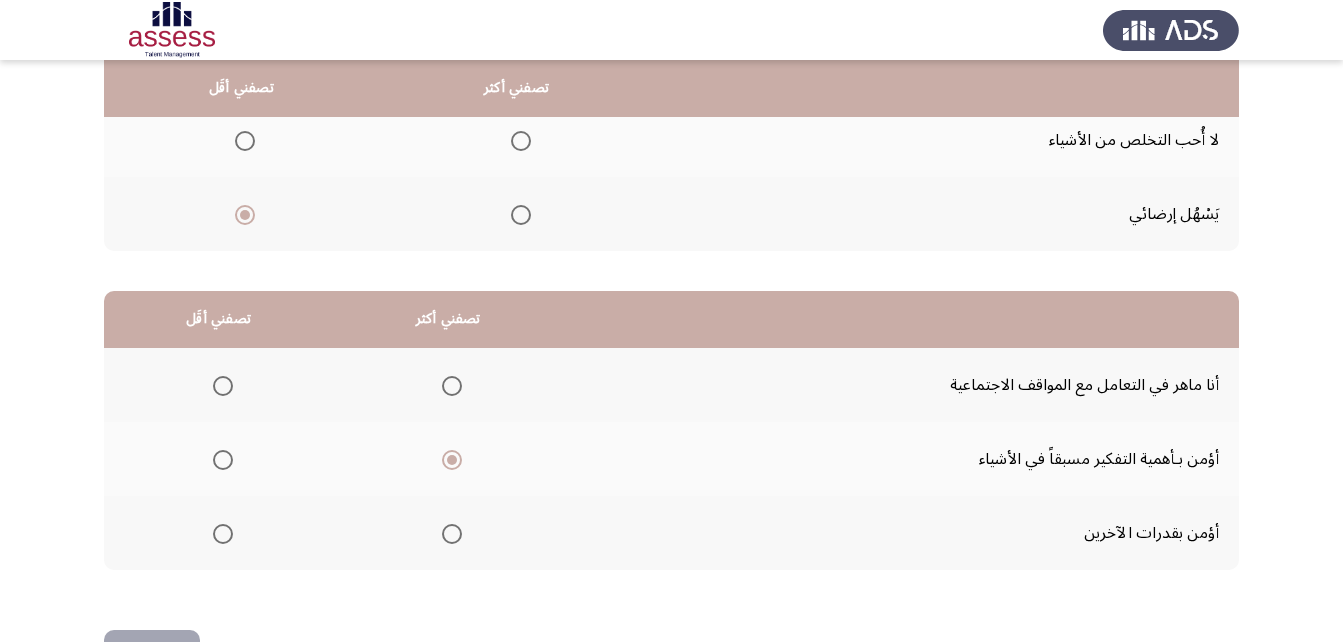 click at bounding box center (219, 534) 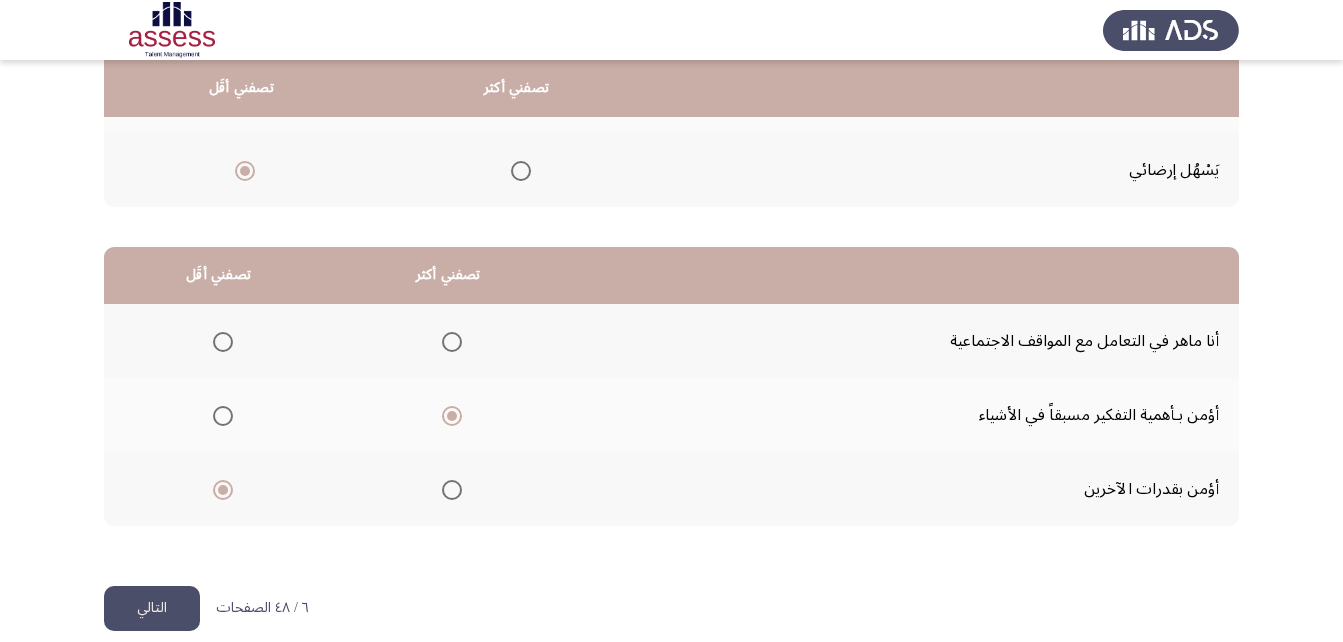 scroll, scrollTop: 368, scrollLeft: 0, axis: vertical 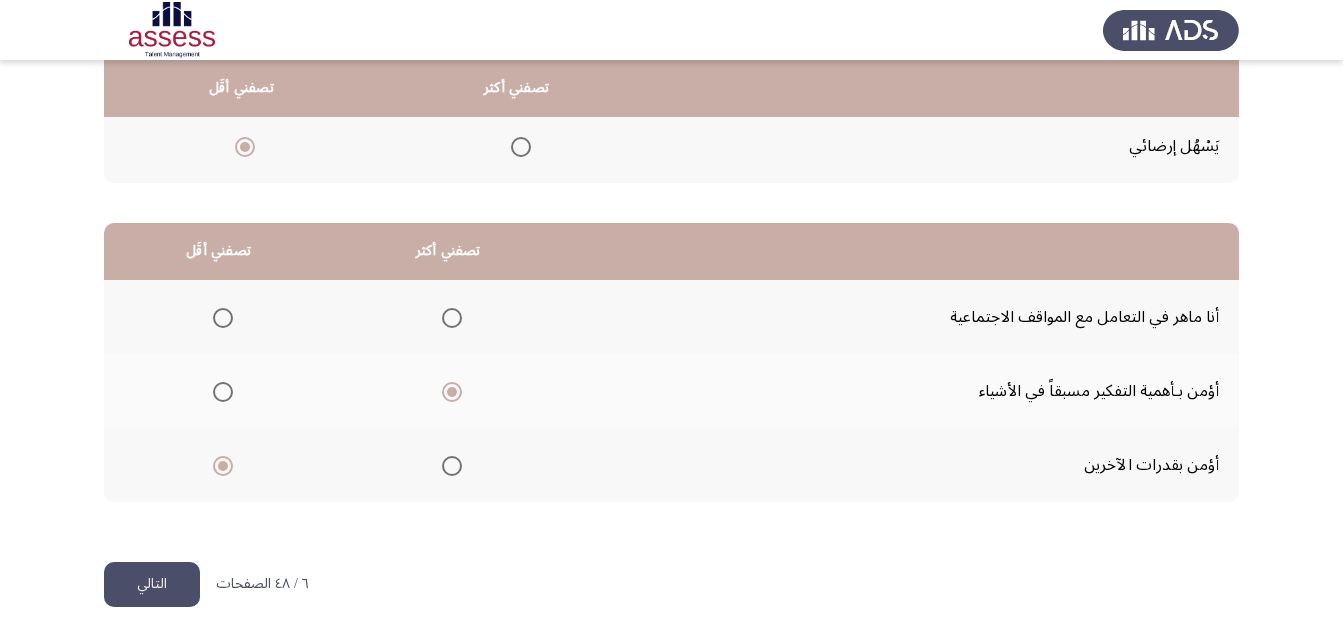 click on "التالي" 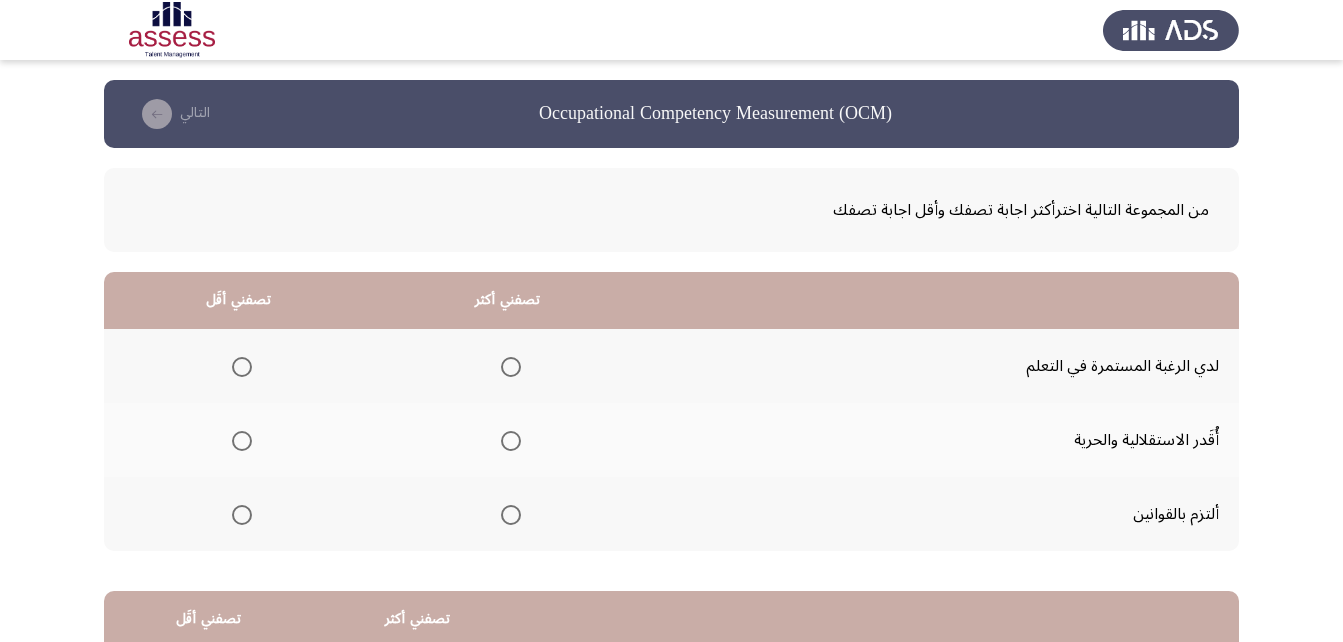 scroll, scrollTop: 100, scrollLeft: 0, axis: vertical 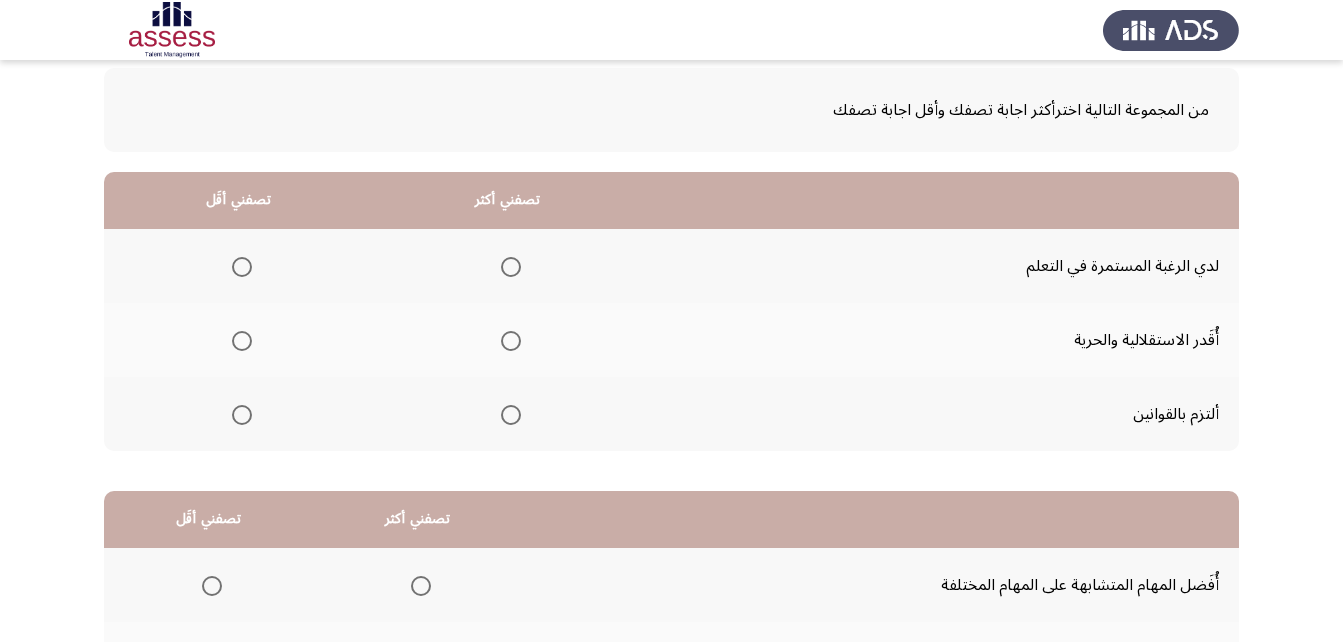 click at bounding box center [511, 415] 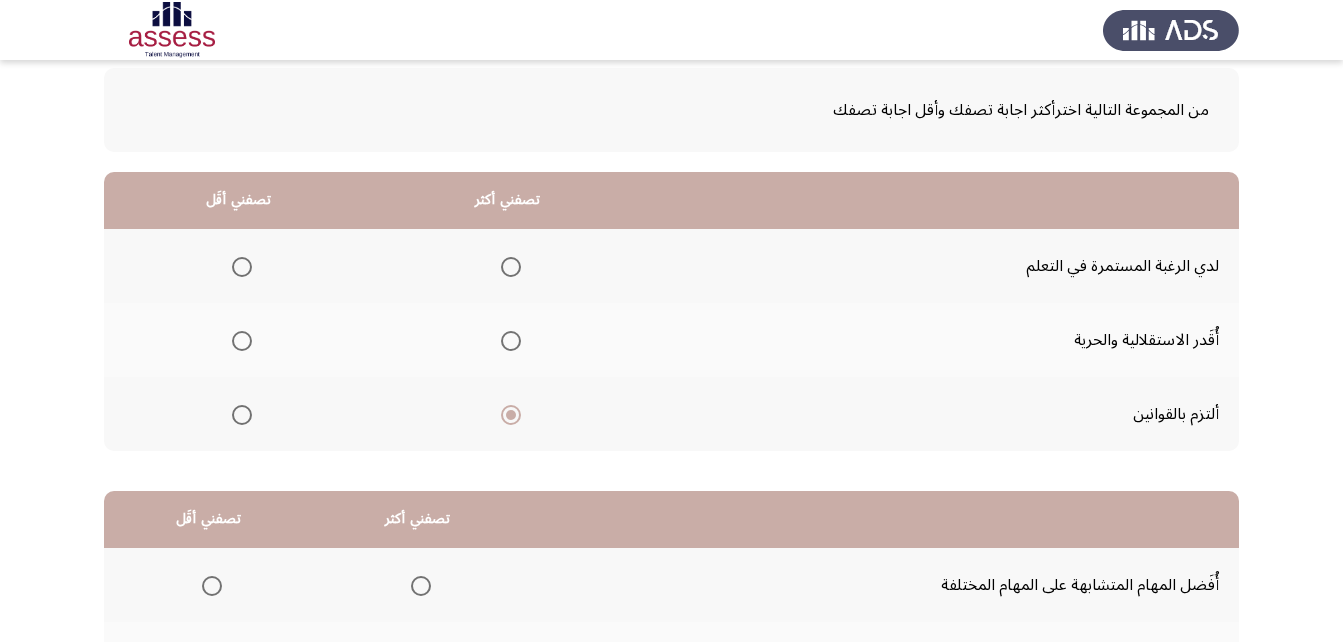 click at bounding box center (242, 341) 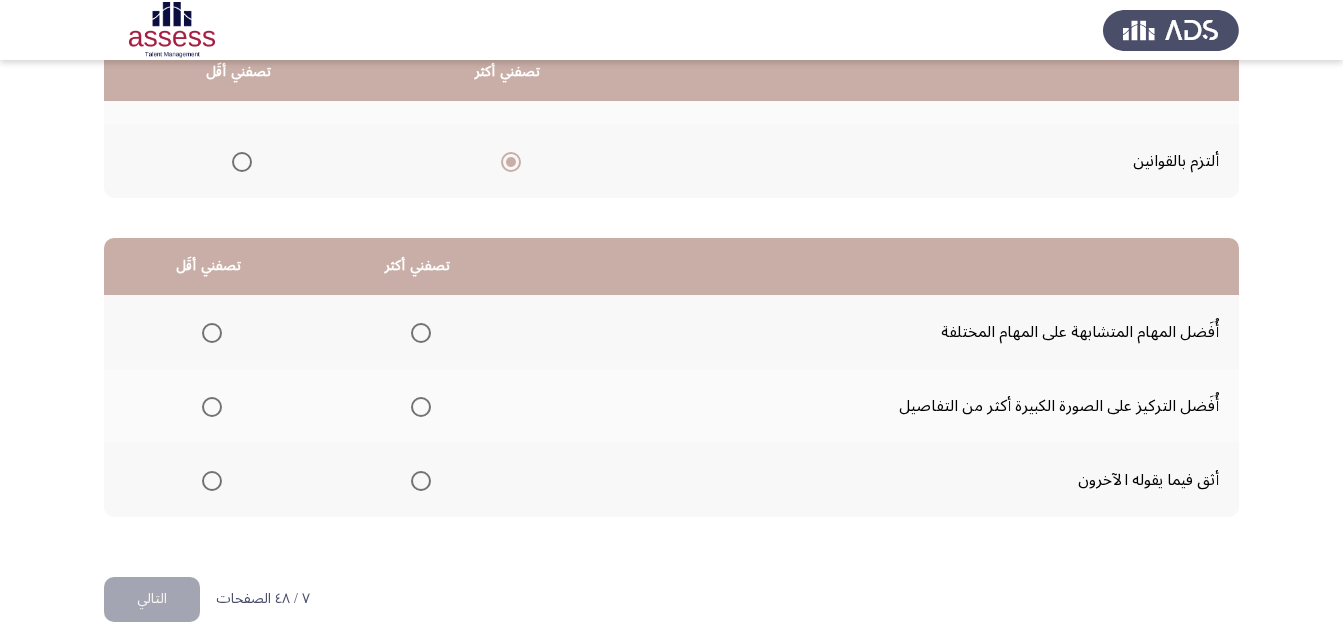 scroll, scrollTop: 368, scrollLeft: 0, axis: vertical 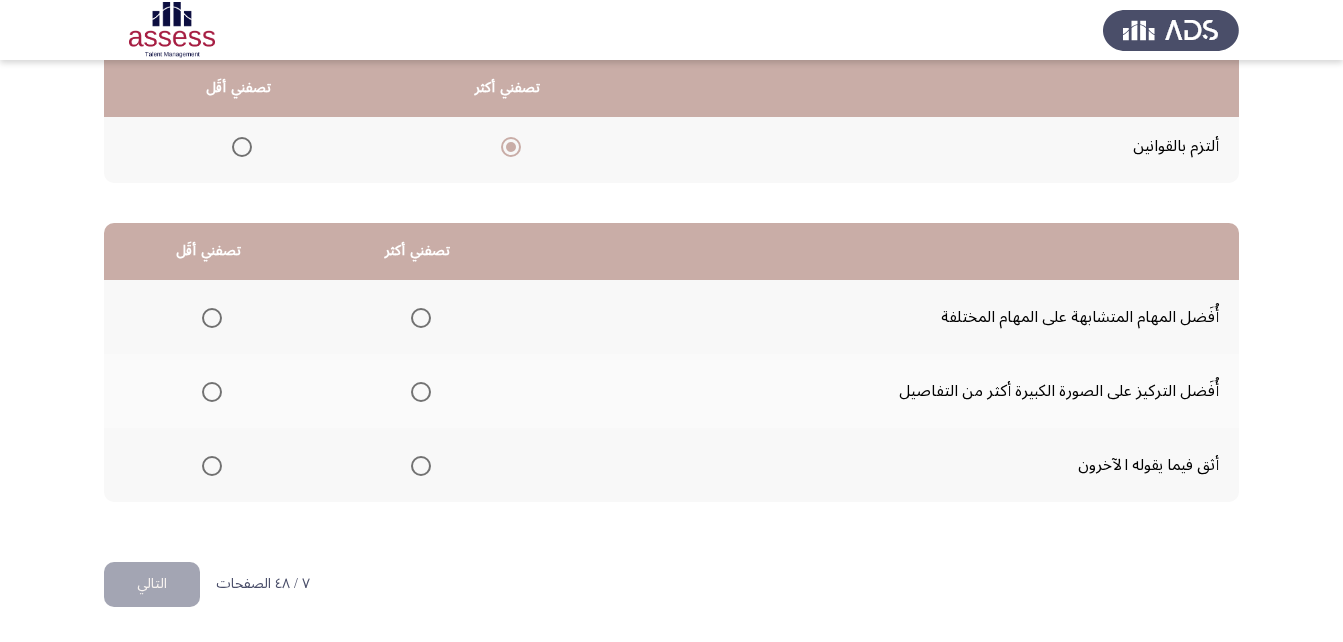 click at bounding box center [212, 318] 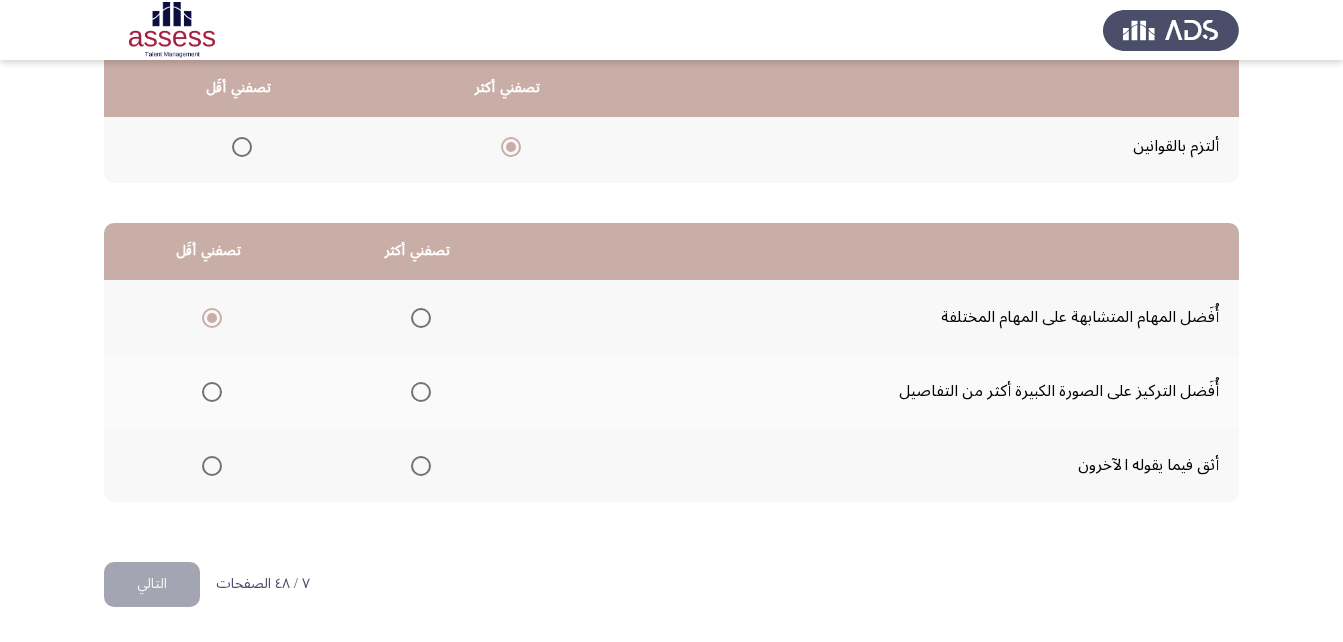 click at bounding box center [421, 392] 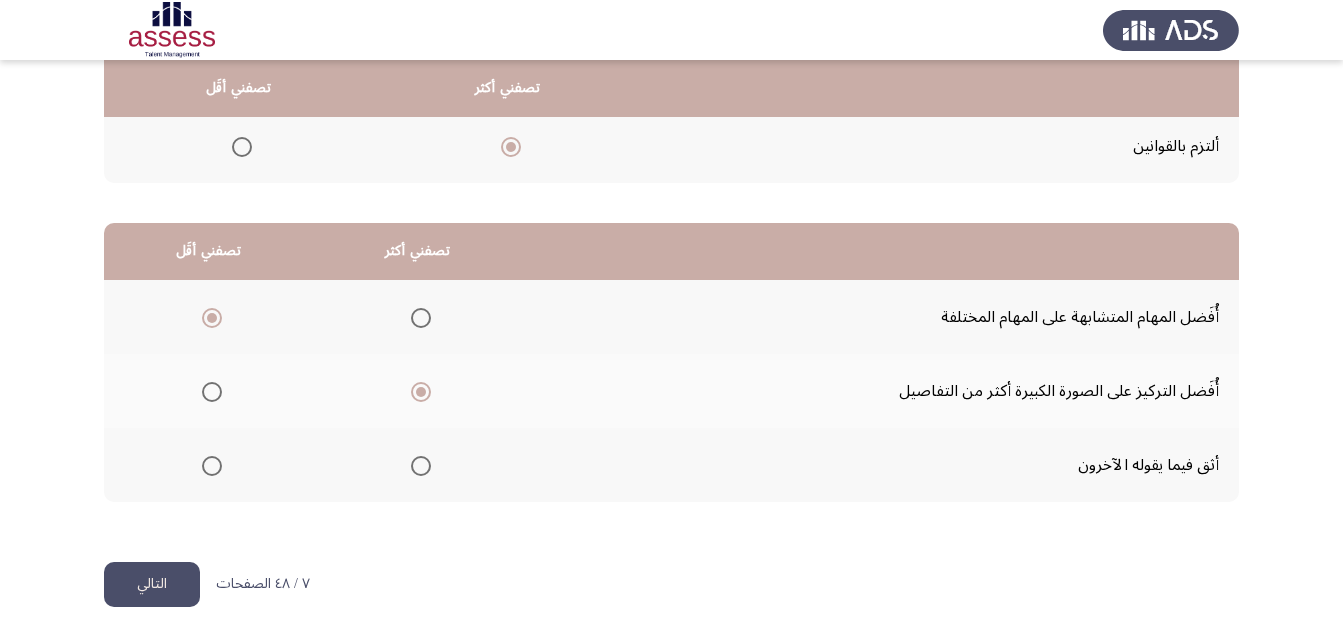 click at bounding box center (212, 466) 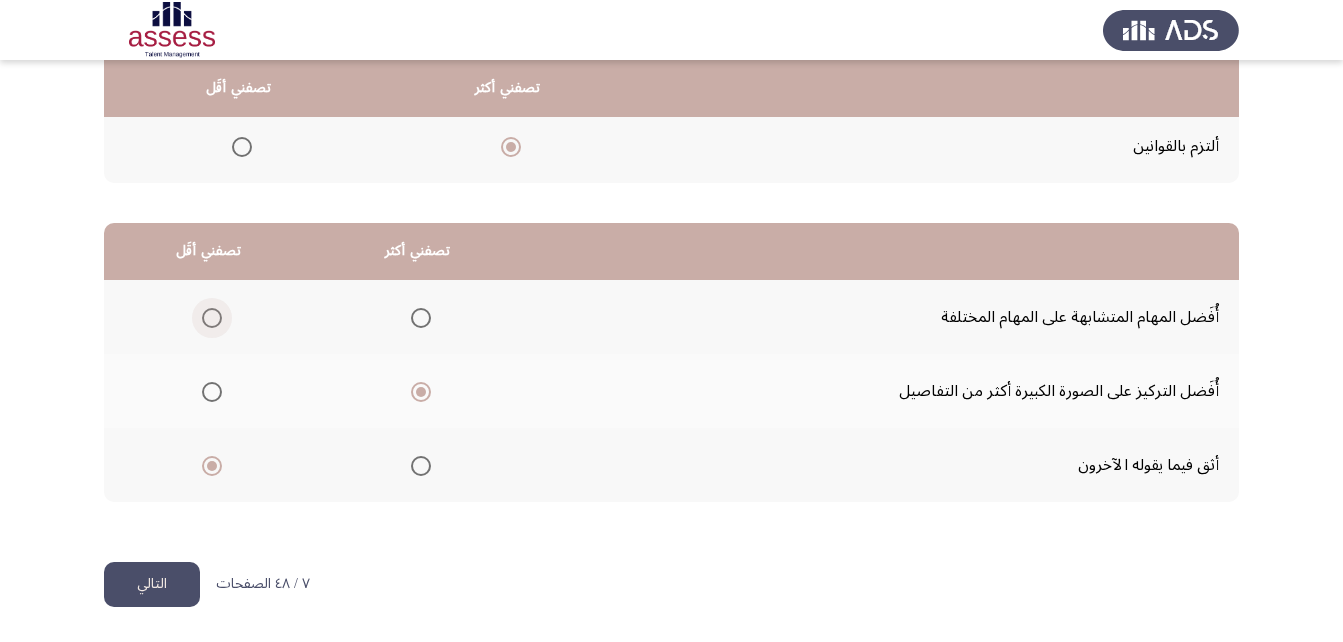 click at bounding box center (212, 318) 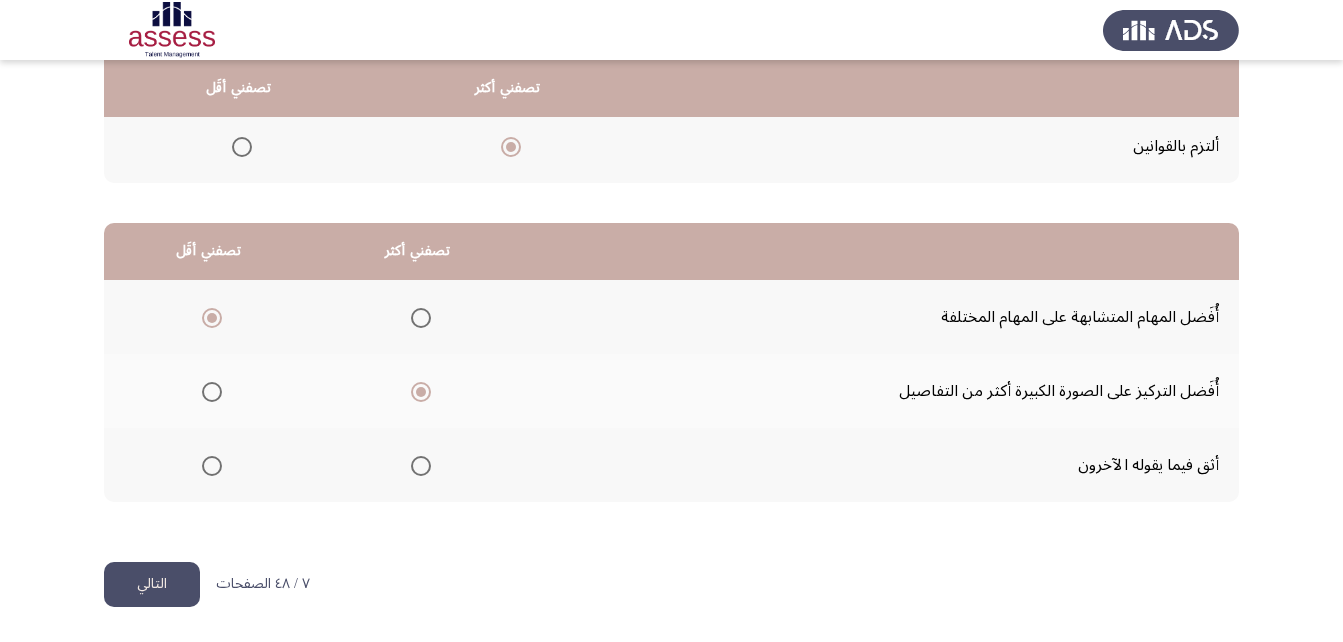 click on "التالي" 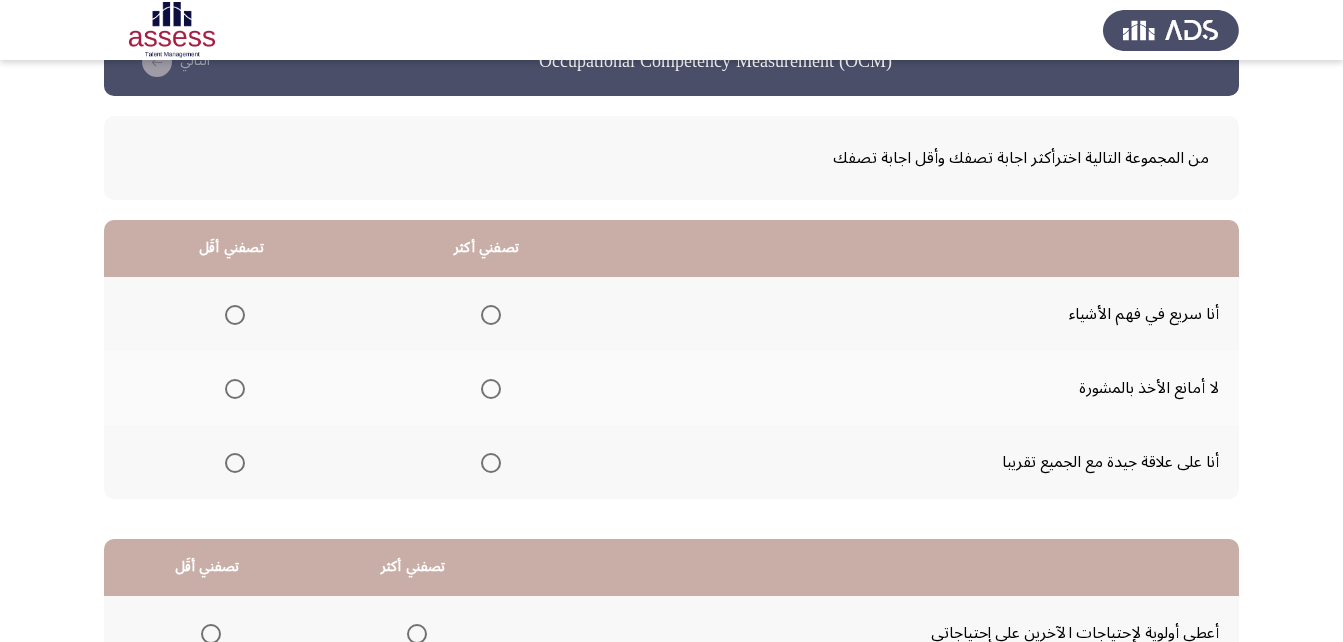 scroll, scrollTop: 100, scrollLeft: 0, axis: vertical 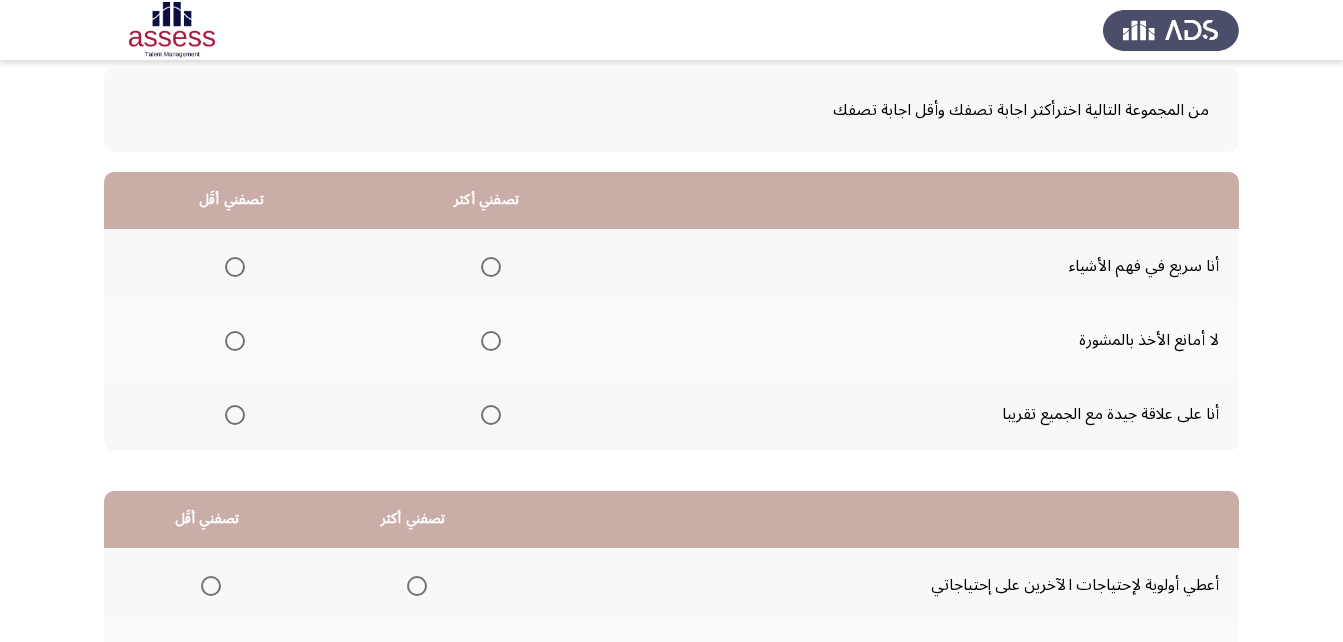 click at bounding box center (235, 415) 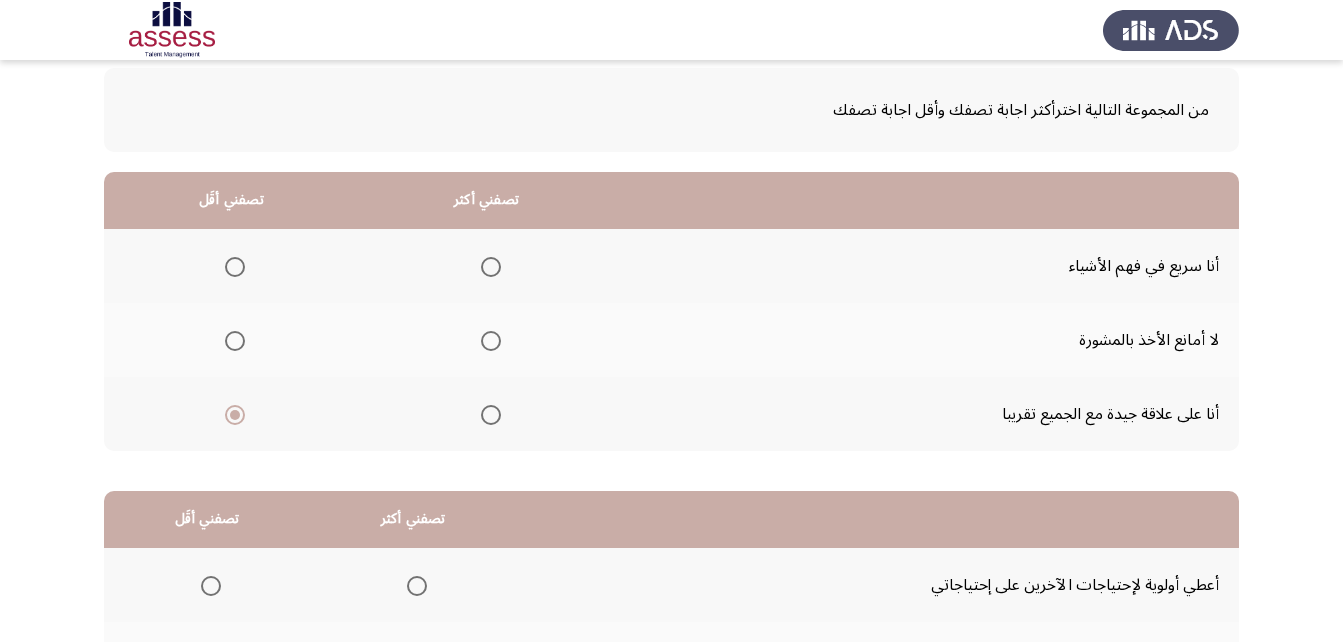 click at bounding box center [490, 267] 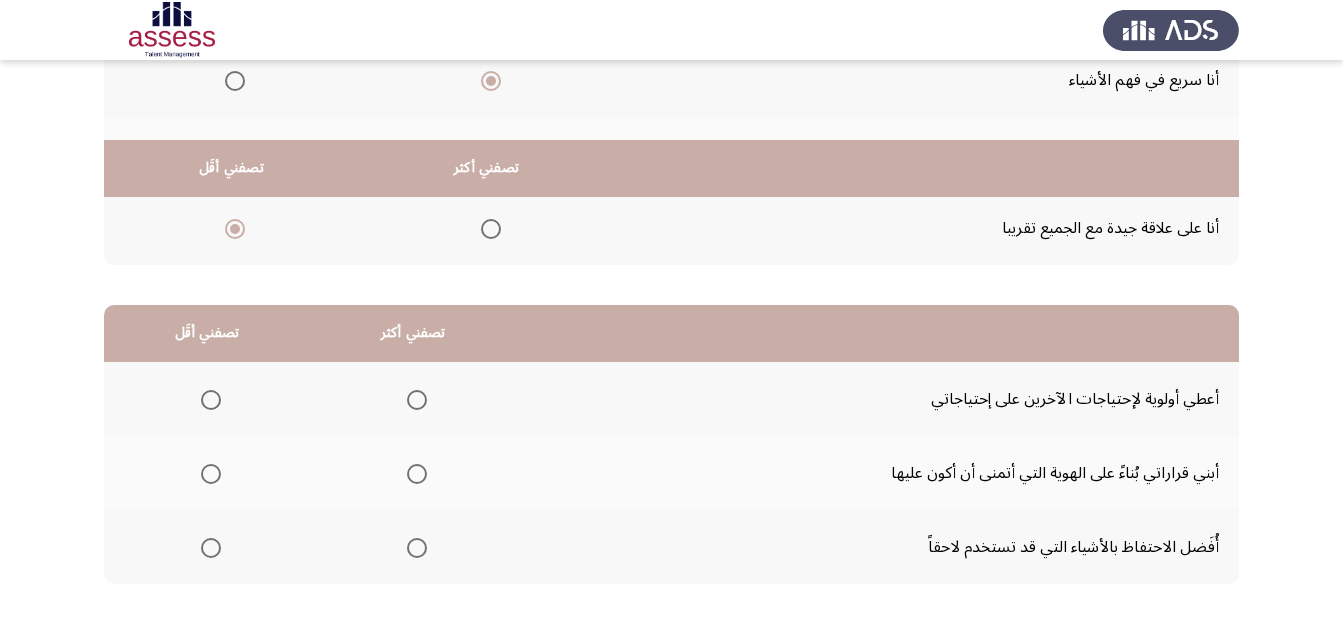 scroll, scrollTop: 368, scrollLeft: 0, axis: vertical 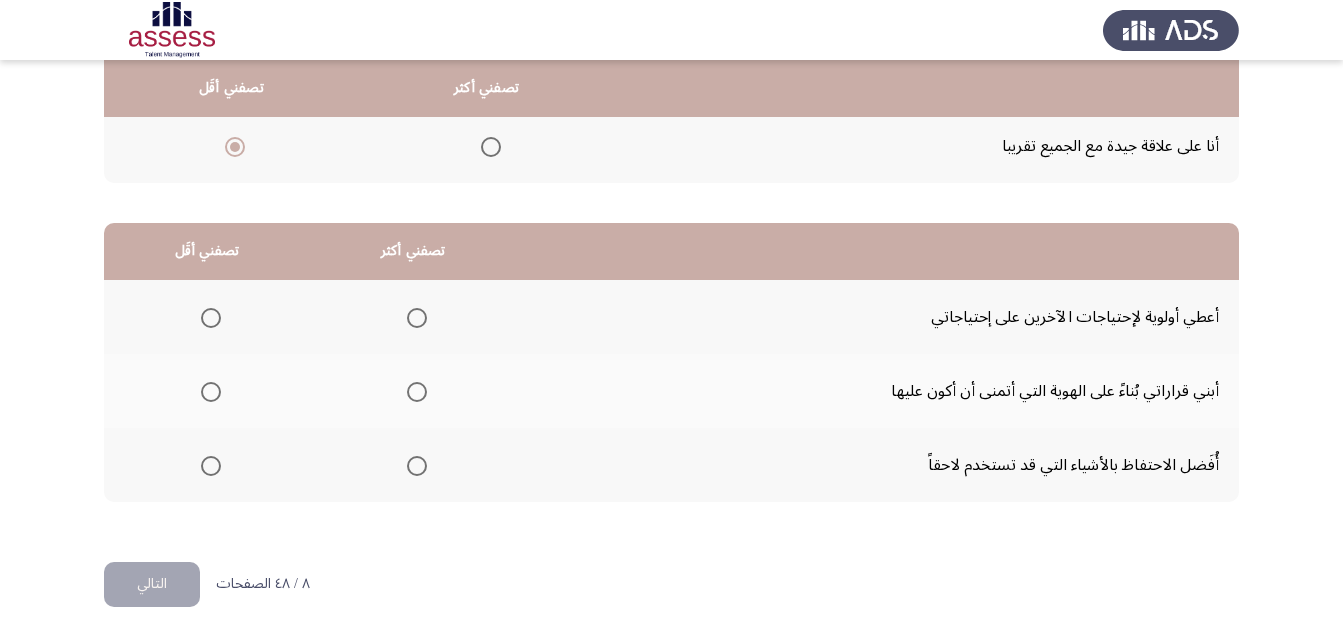 click at bounding box center (211, 318) 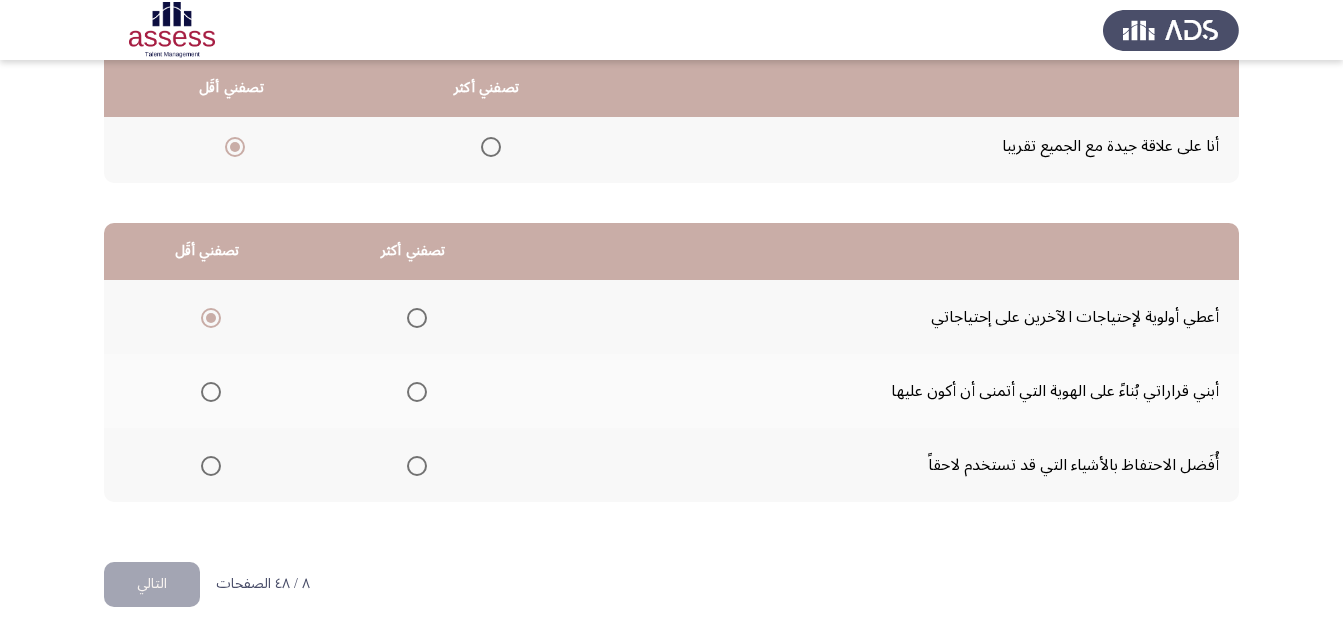 click at bounding box center (417, 466) 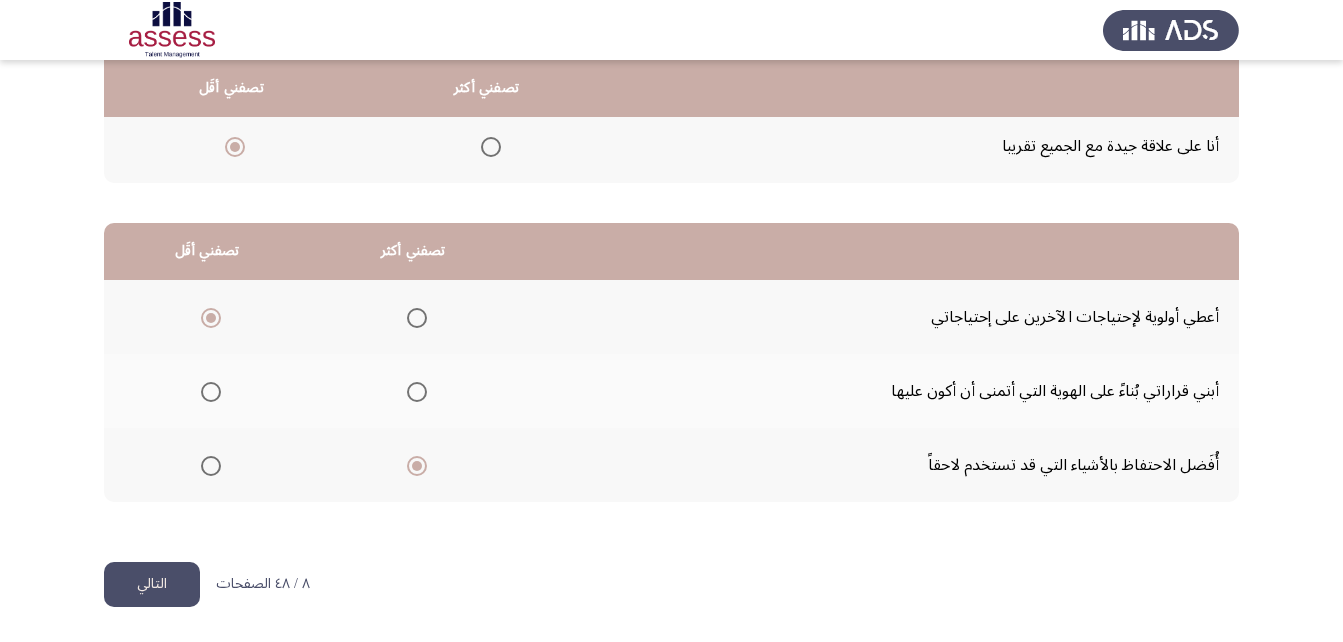click on "التالي" 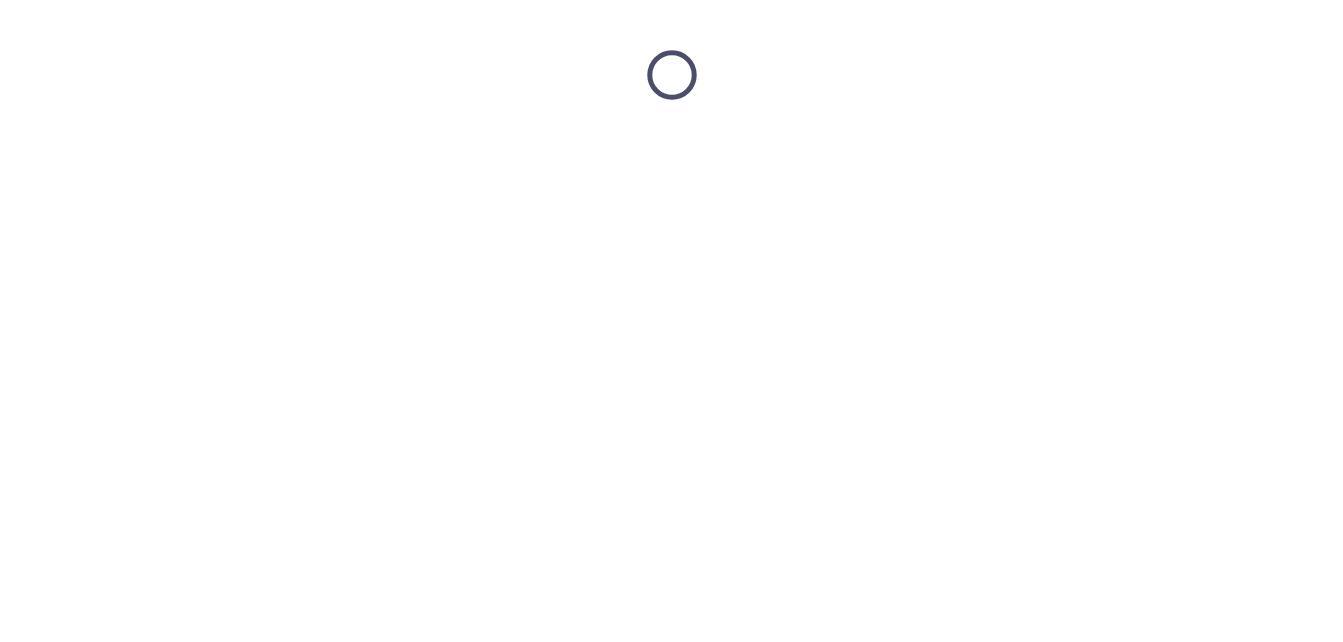 scroll, scrollTop: 0, scrollLeft: 0, axis: both 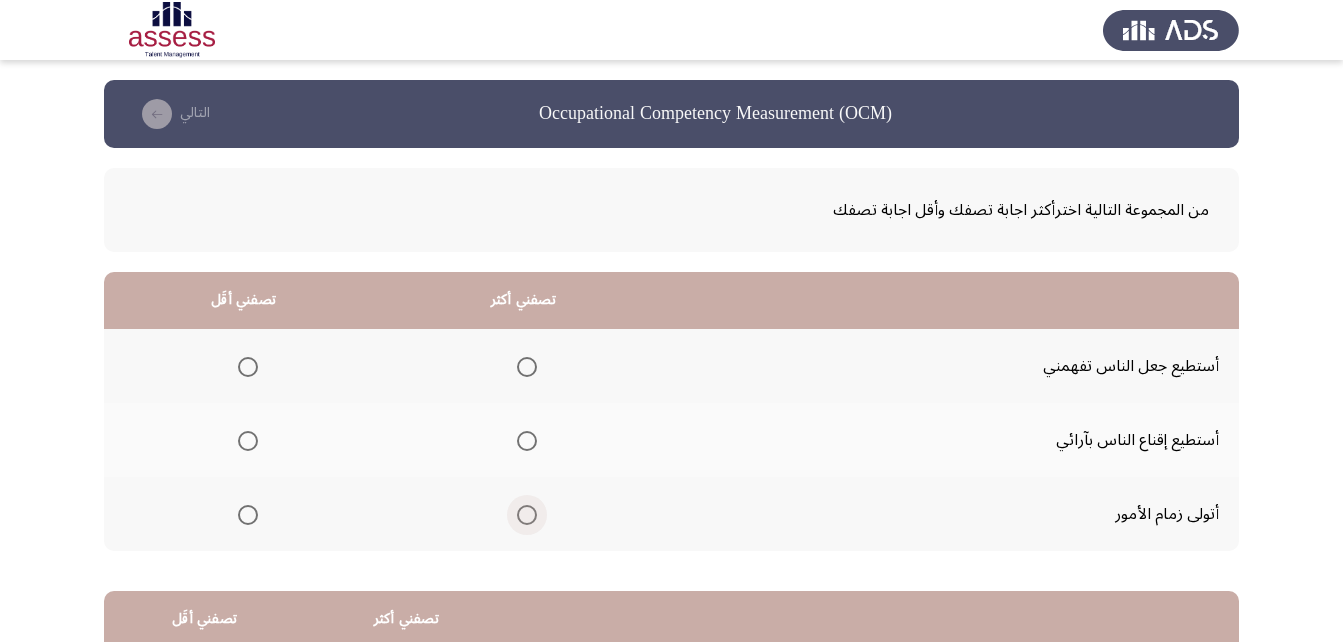 click at bounding box center [527, 515] 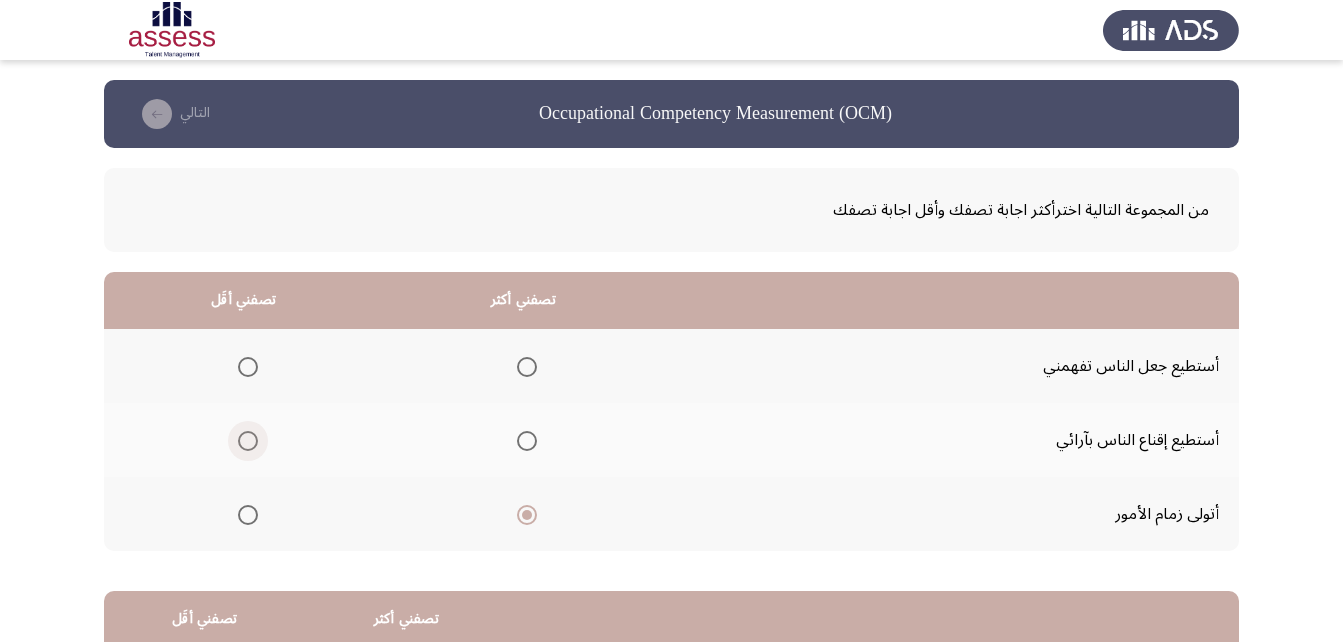 click at bounding box center [248, 441] 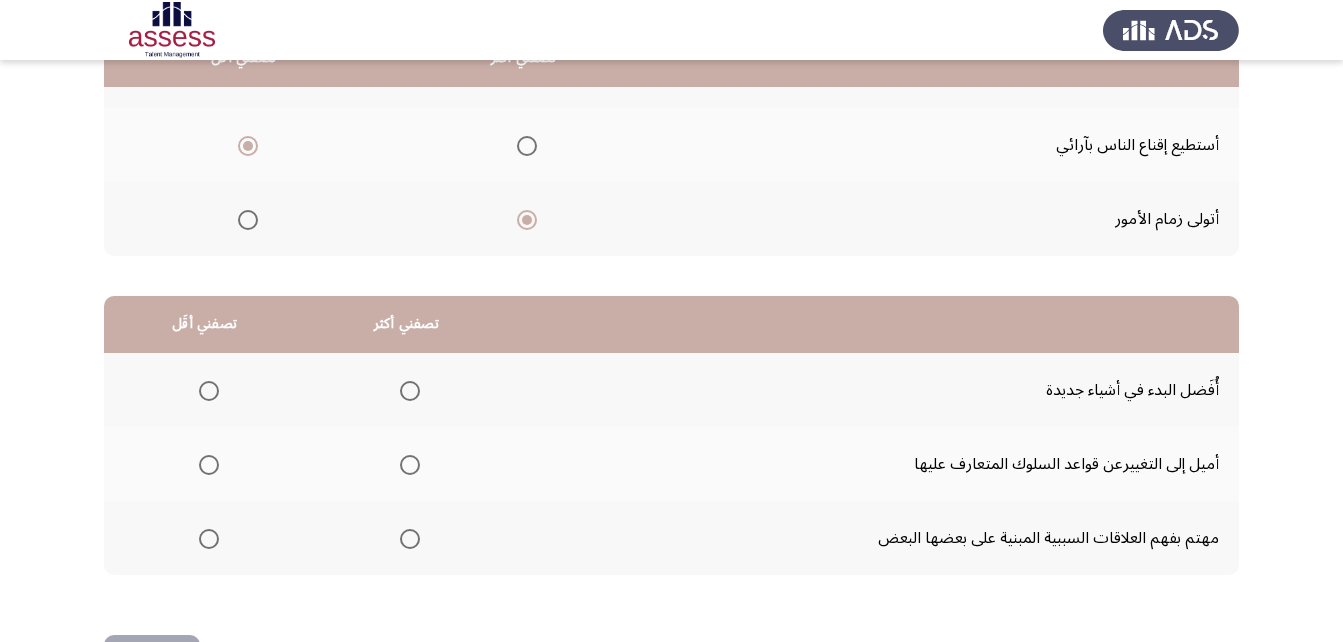 scroll, scrollTop: 300, scrollLeft: 0, axis: vertical 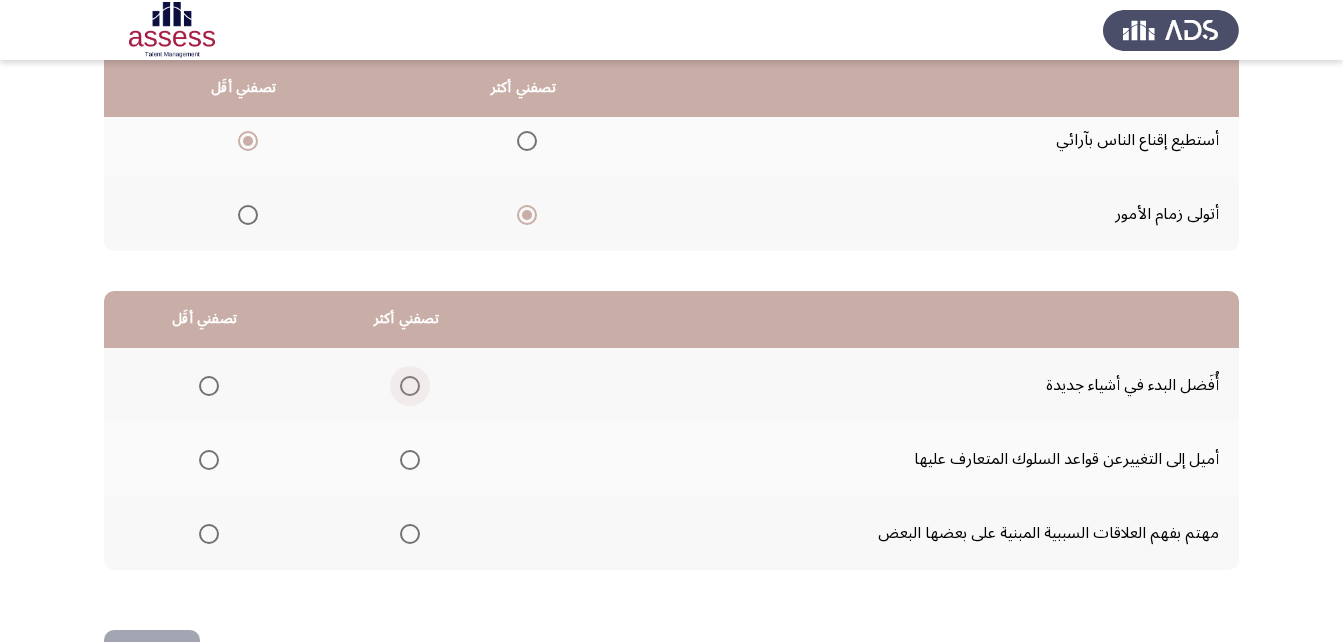 click at bounding box center [410, 386] 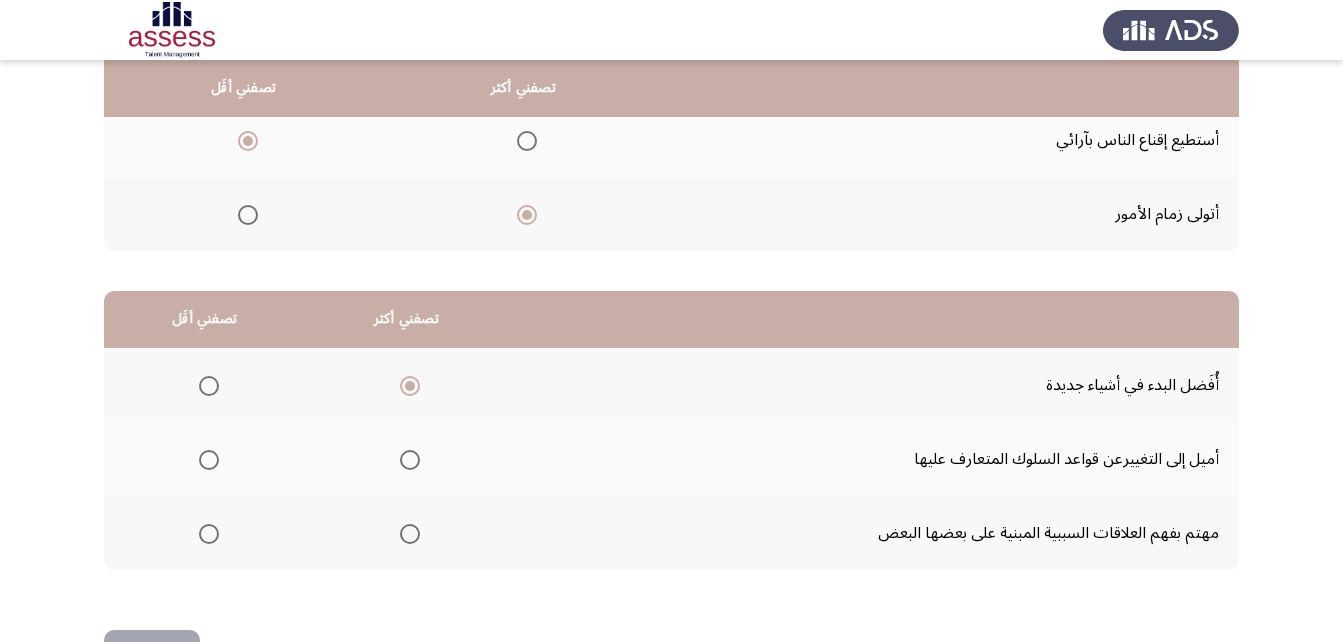 click at bounding box center (209, 460) 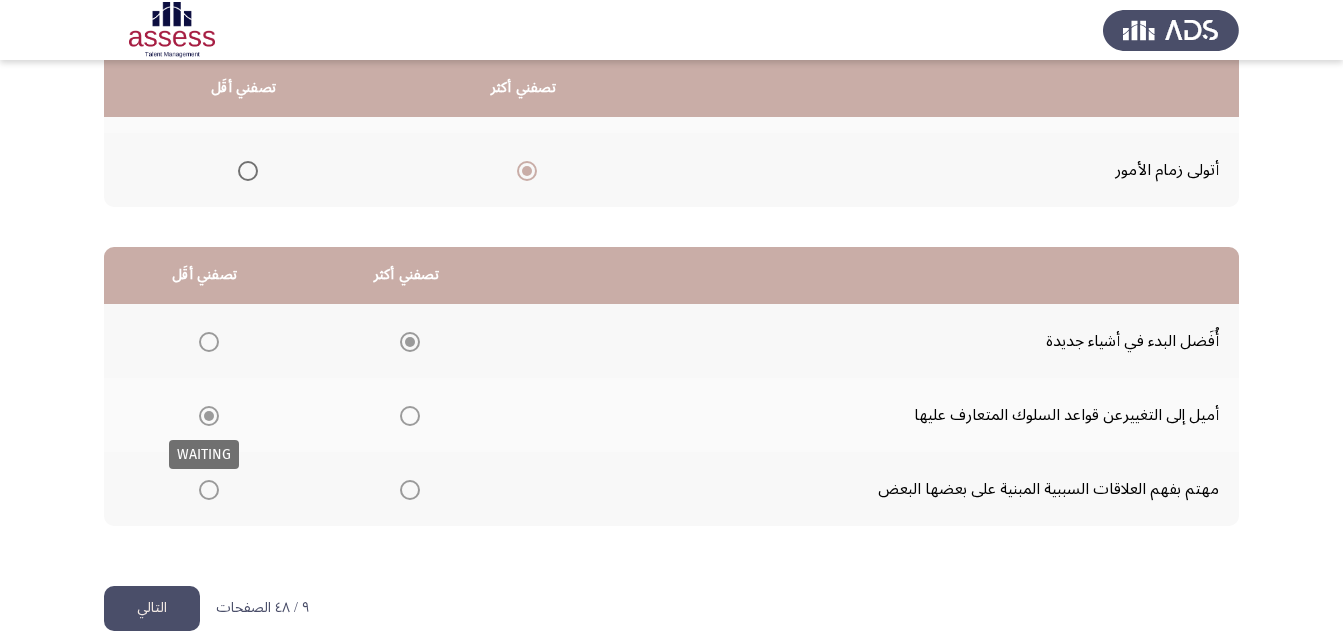 scroll, scrollTop: 368, scrollLeft: 0, axis: vertical 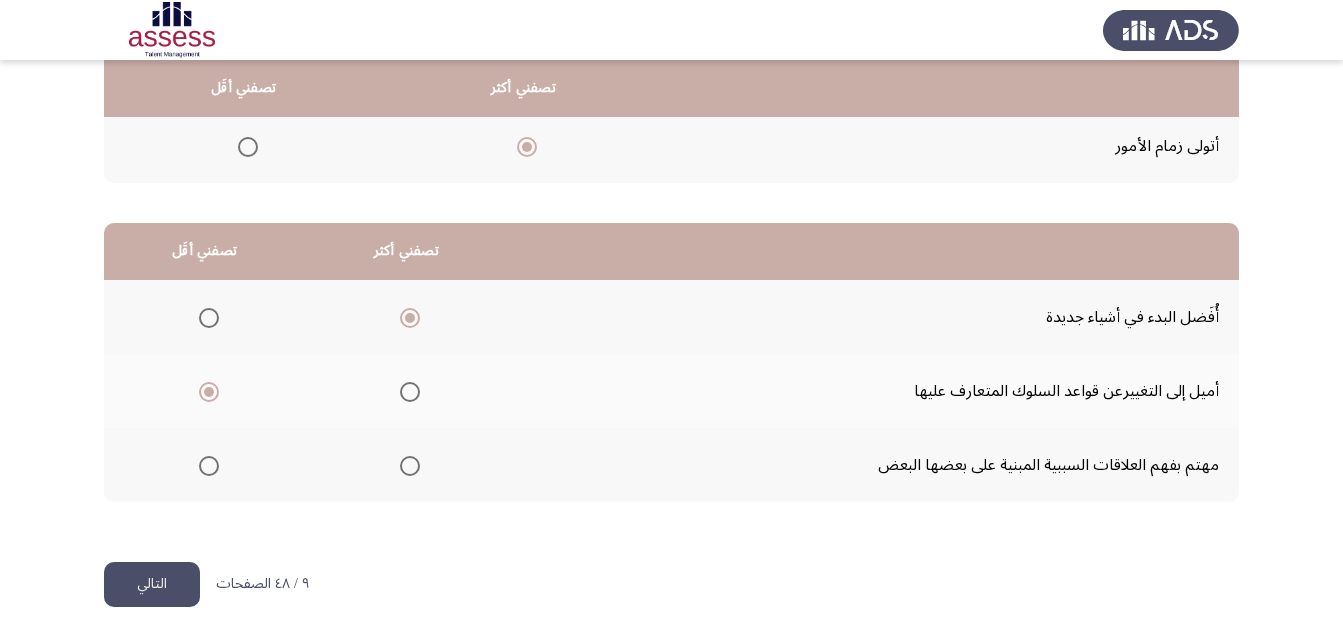 click on "التالي" 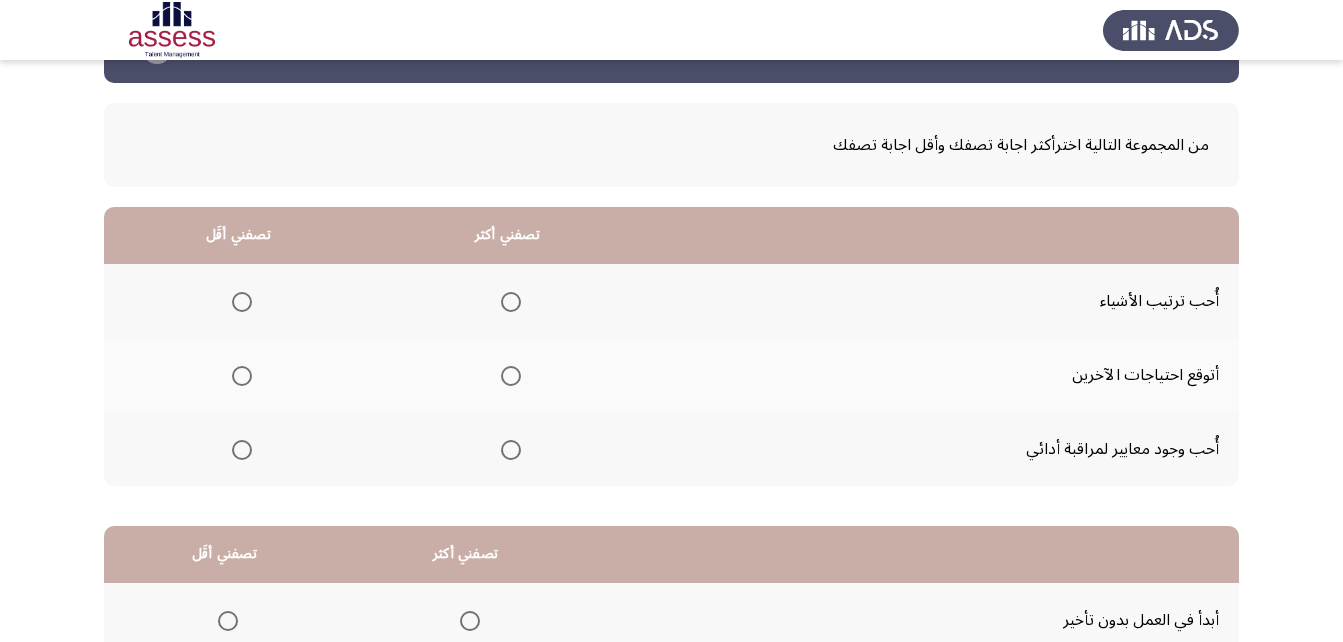 scroll, scrollTop: 100, scrollLeft: 0, axis: vertical 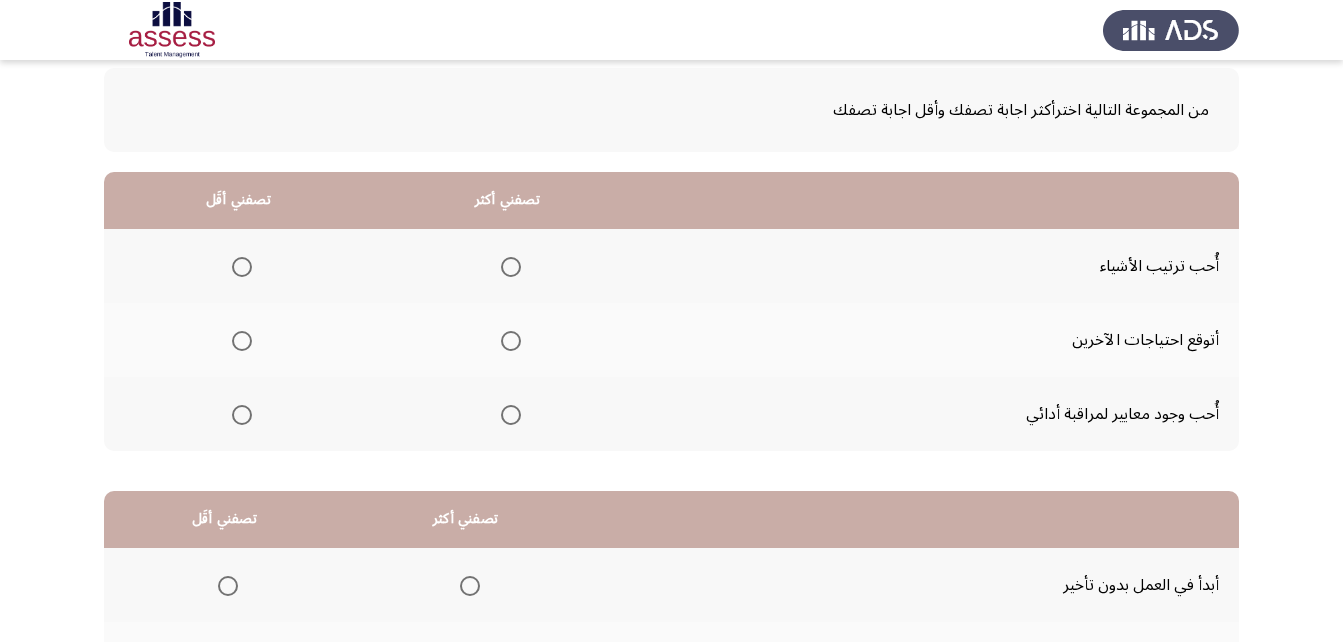 click at bounding box center (511, 415) 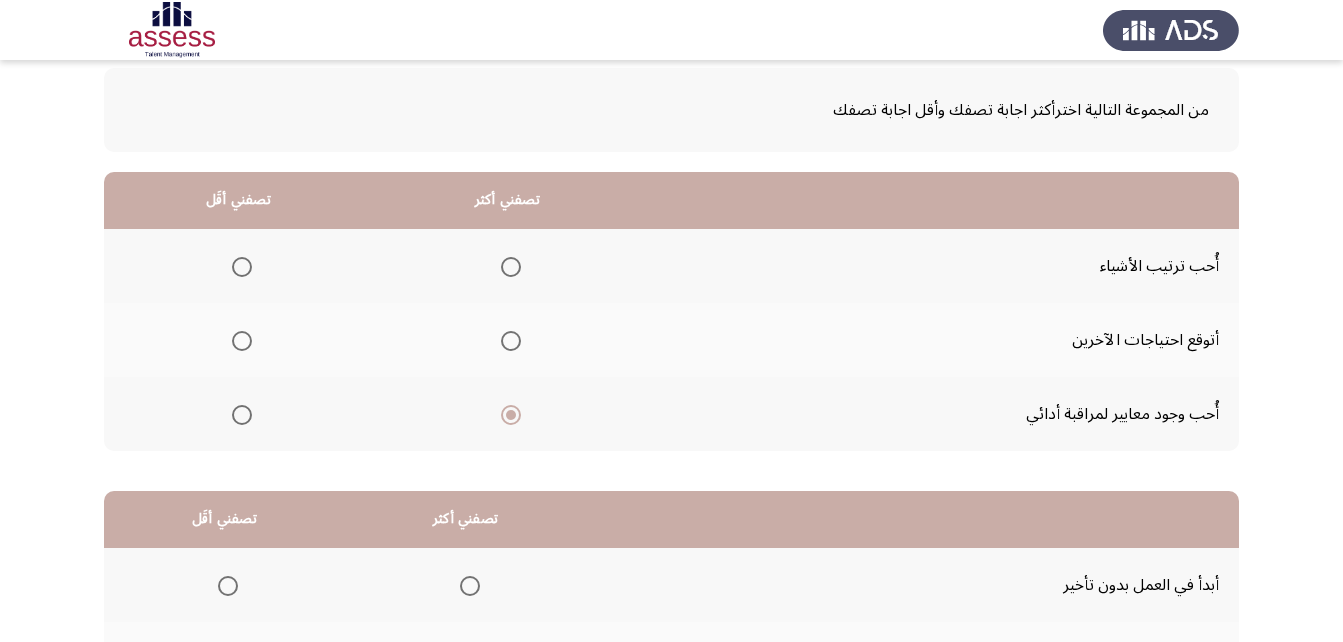 click at bounding box center [511, 267] 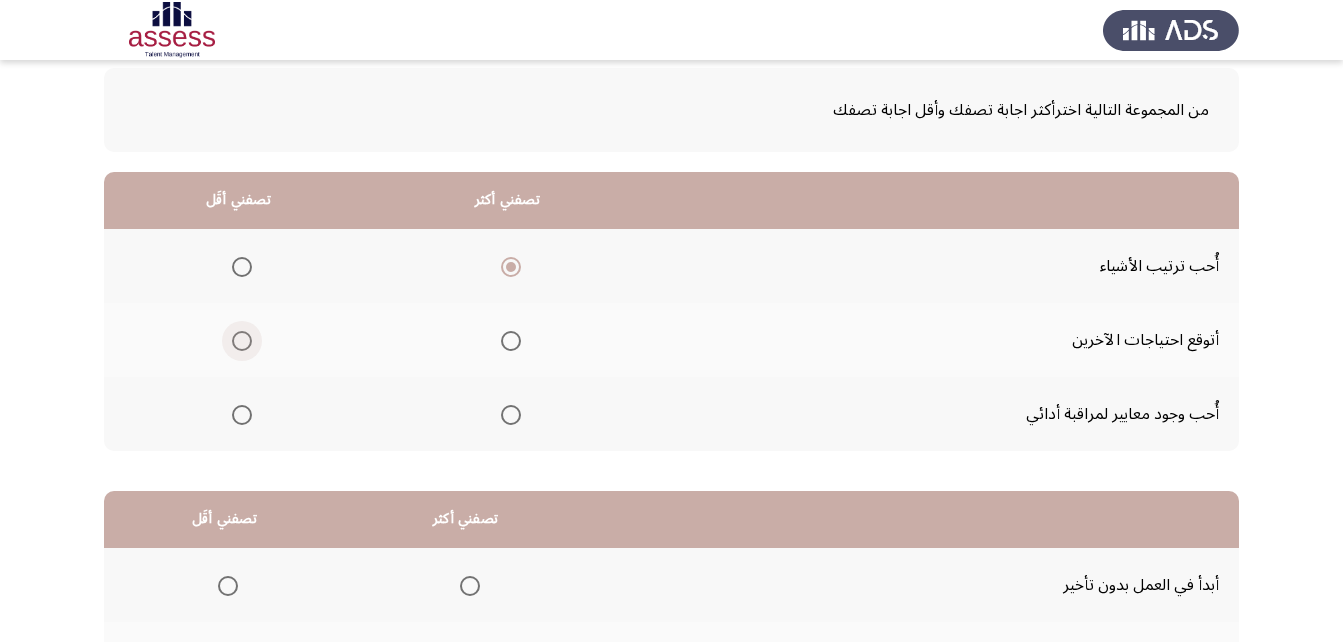 click at bounding box center [242, 341] 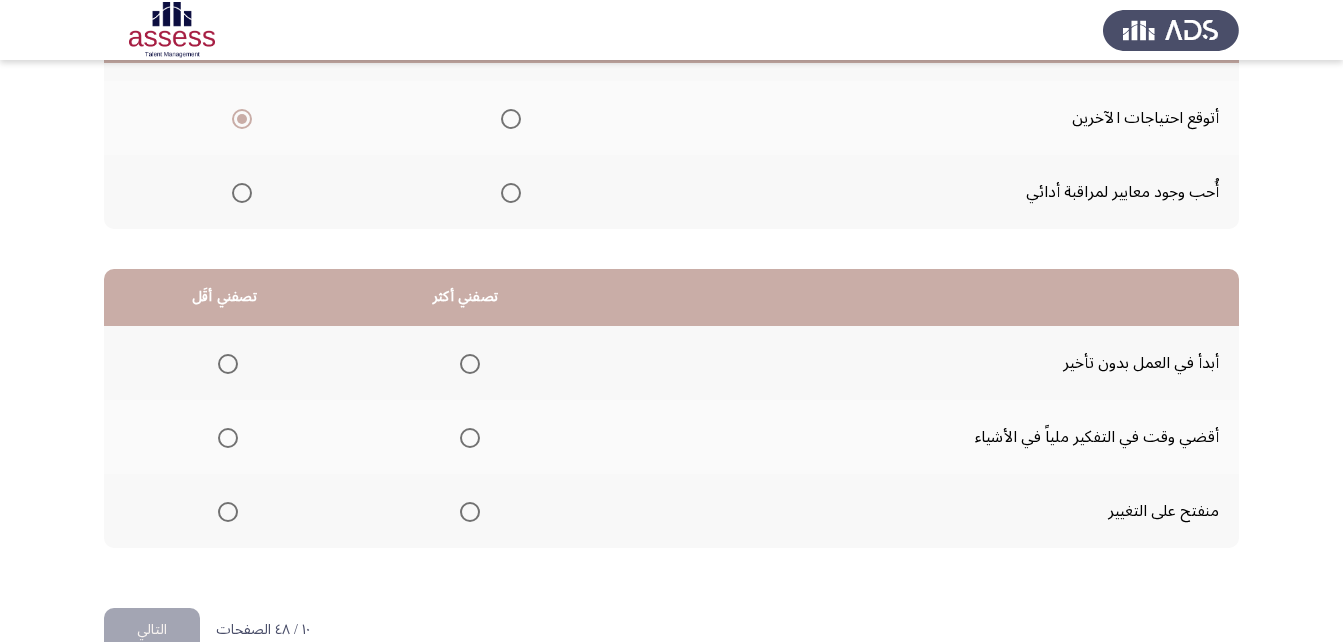 scroll, scrollTop: 368, scrollLeft: 0, axis: vertical 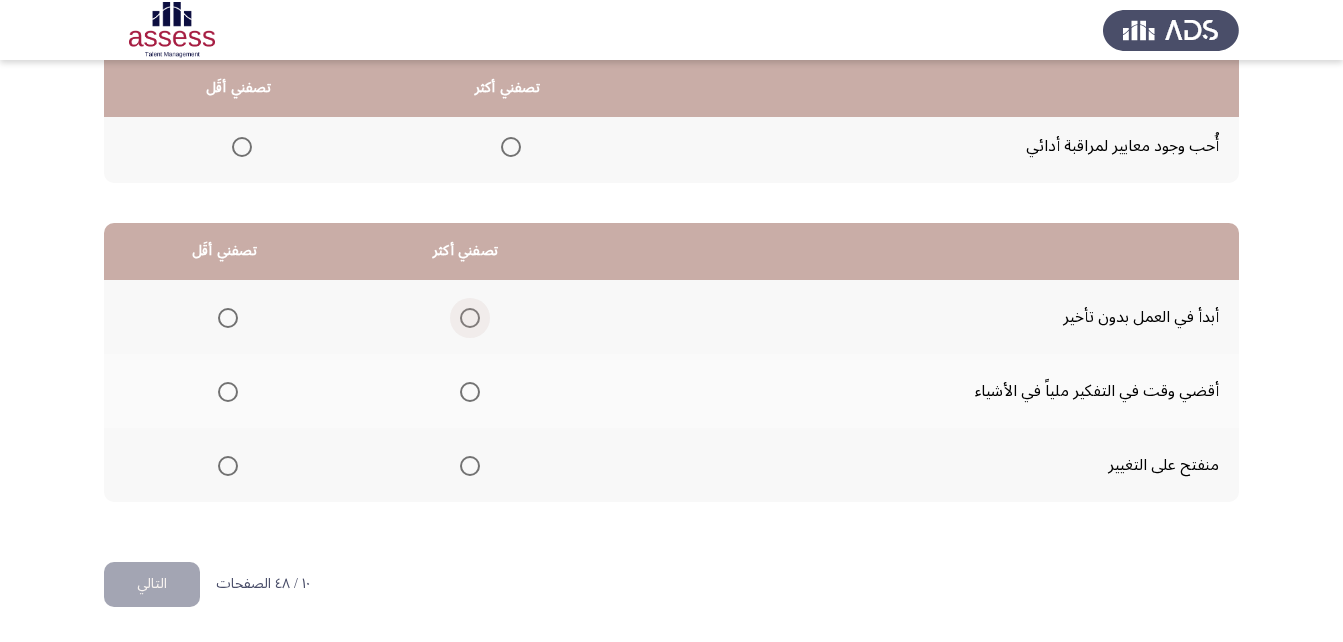 click at bounding box center (470, 318) 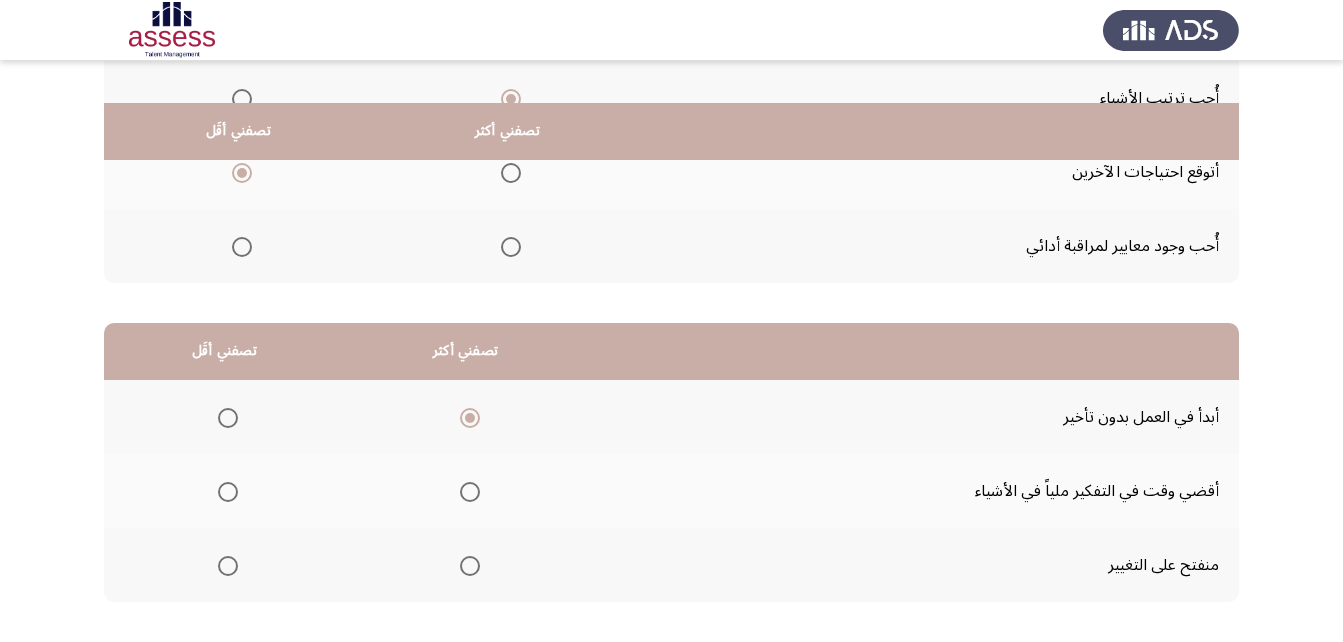 scroll, scrollTop: 368, scrollLeft: 0, axis: vertical 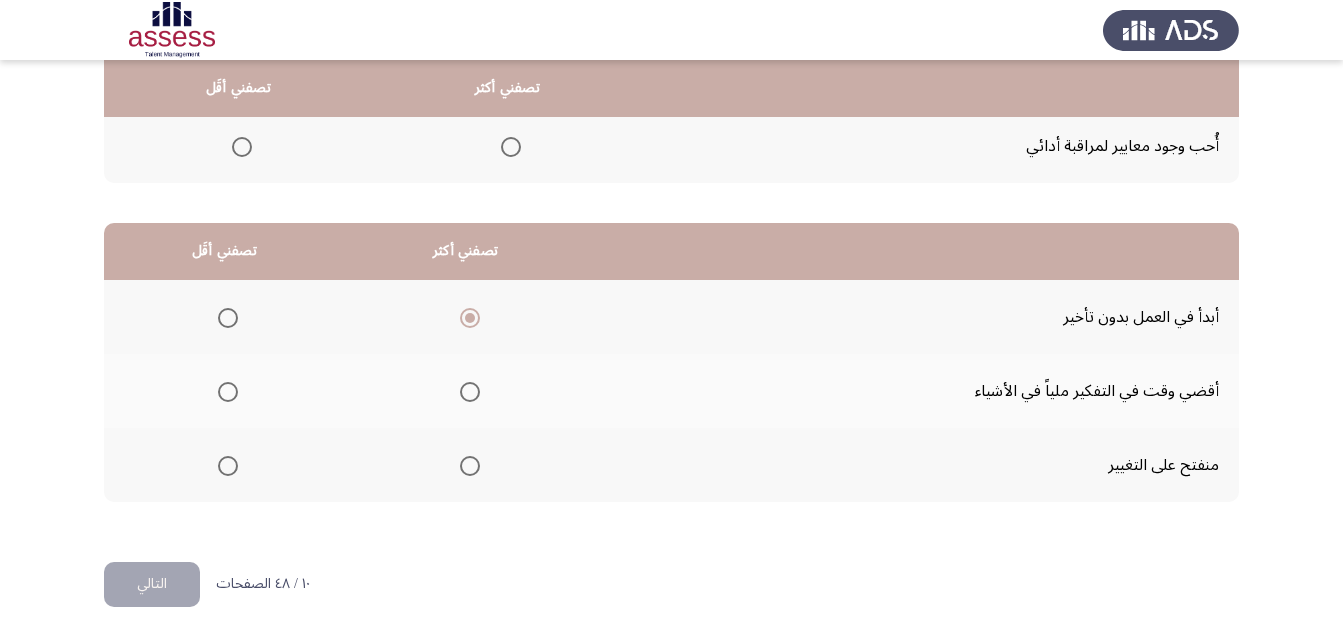 click at bounding box center [228, 392] 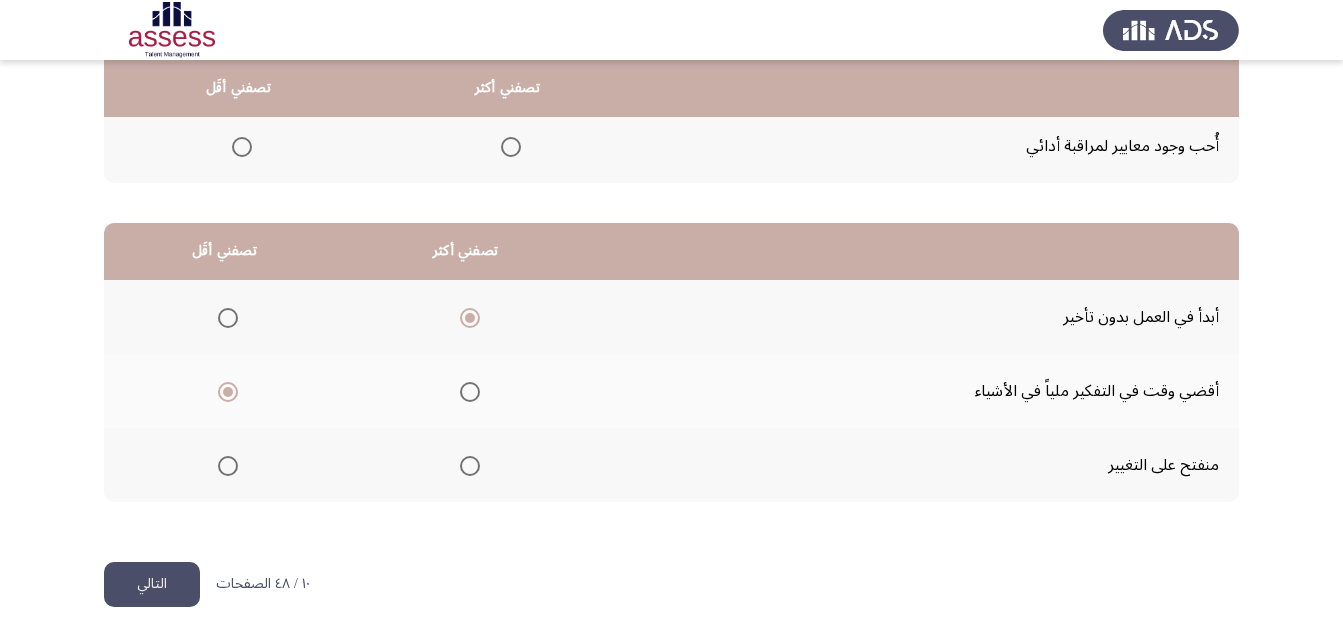click on "التالي" 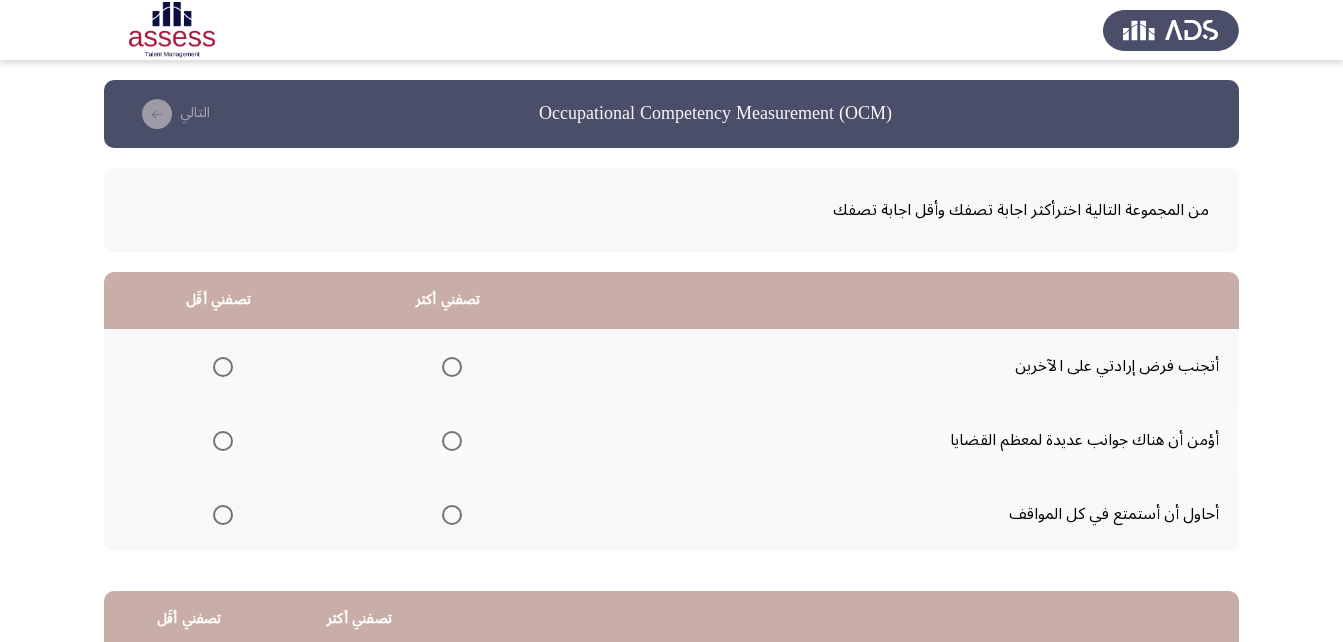 scroll, scrollTop: 100, scrollLeft: 0, axis: vertical 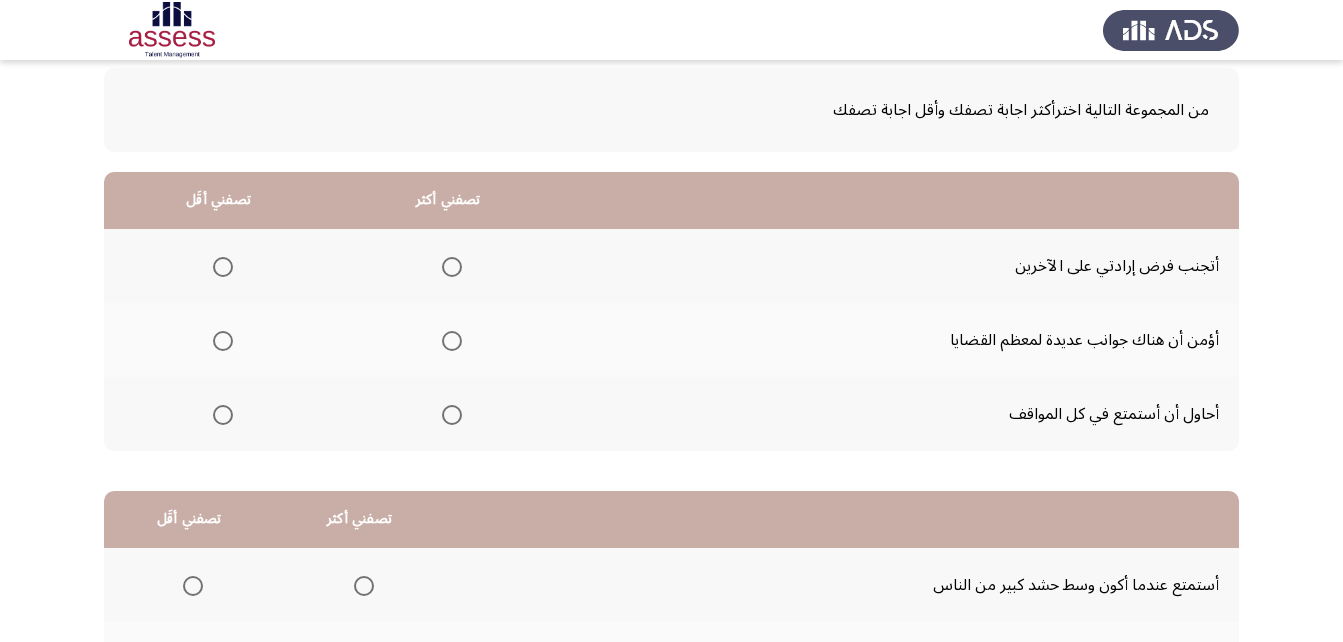 drag, startPoint x: 1205, startPoint y: 342, endPoint x: 987, endPoint y: 336, distance: 218.08255 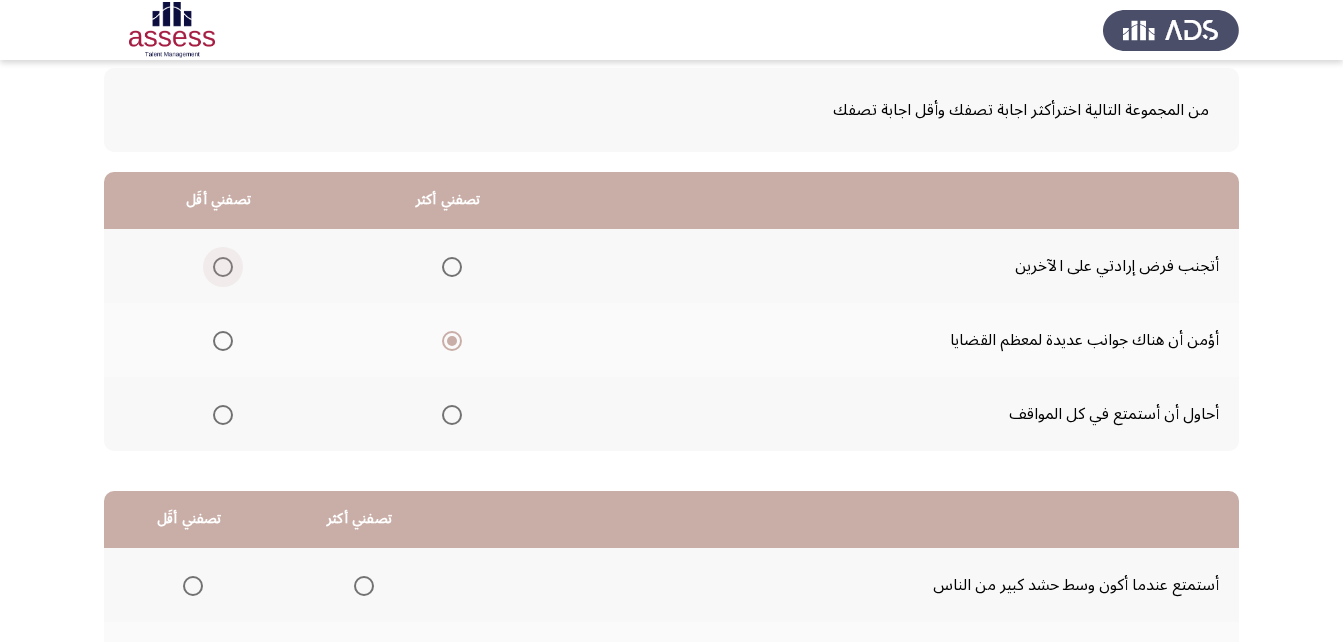 click at bounding box center (223, 267) 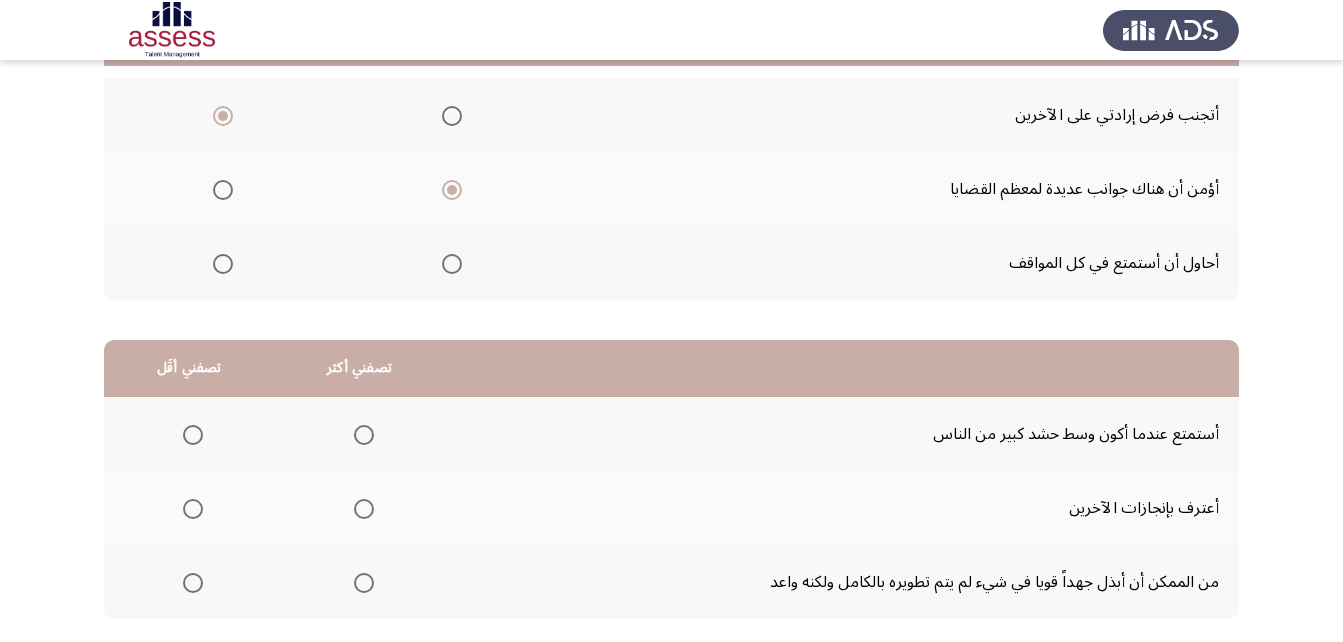 scroll, scrollTop: 300, scrollLeft: 0, axis: vertical 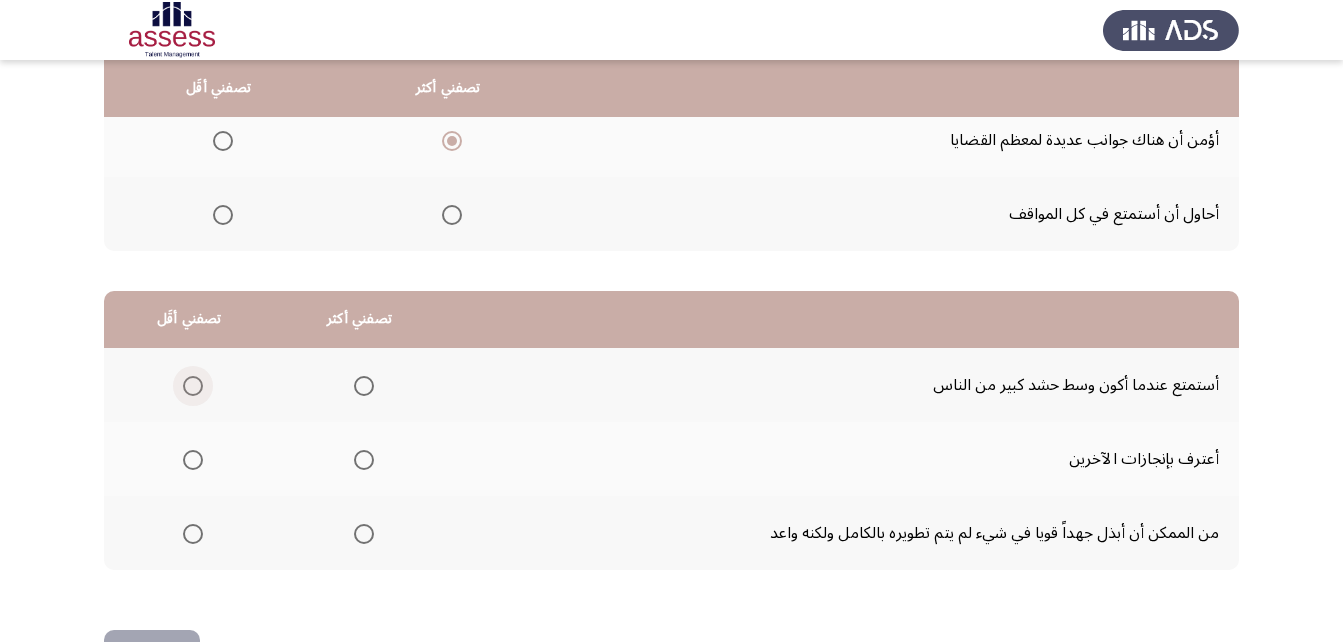 click at bounding box center (193, 386) 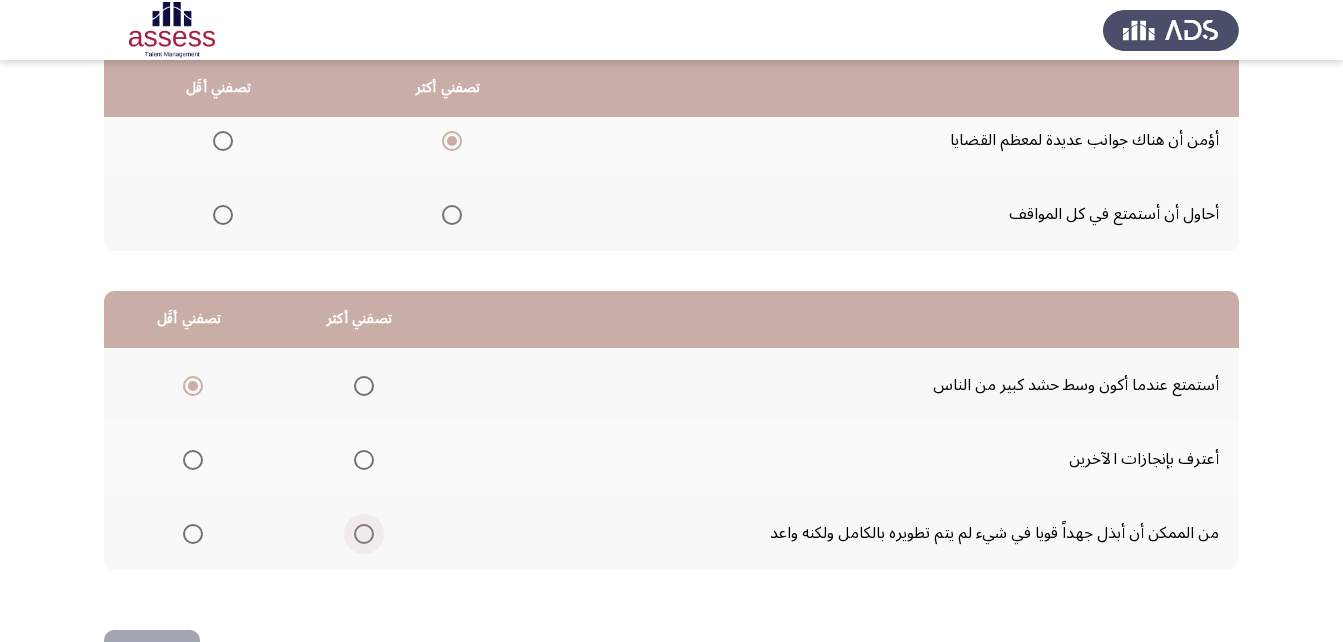 click at bounding box center [364, 534] 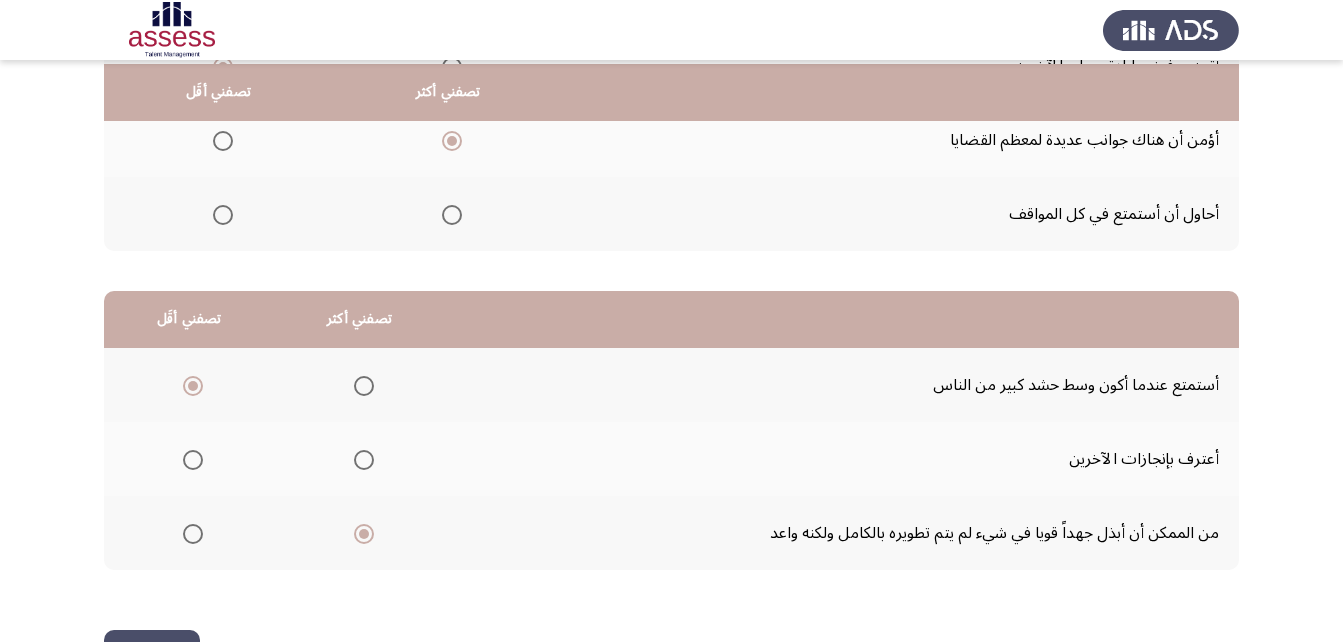scroll, scrollTop: 368, scrollLeft: 0, axis: vertical 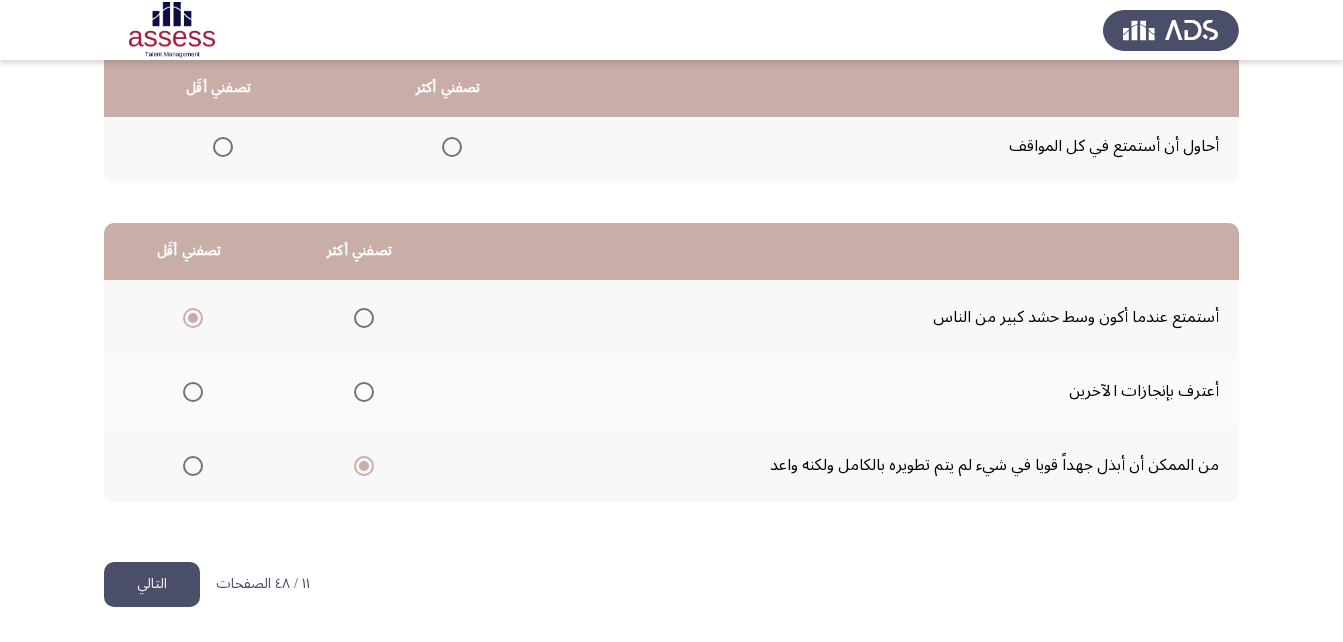 click on "التالي" 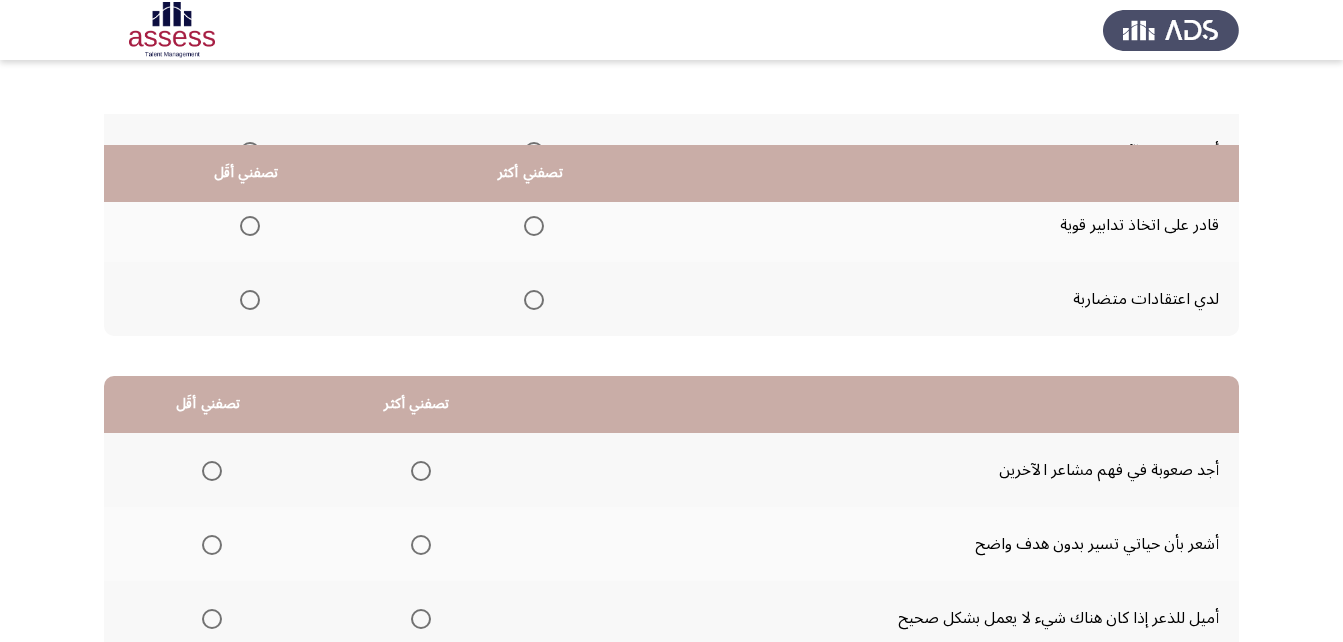 scroll, scrollTop: 100, scrollLeft: 0, axis: vertical 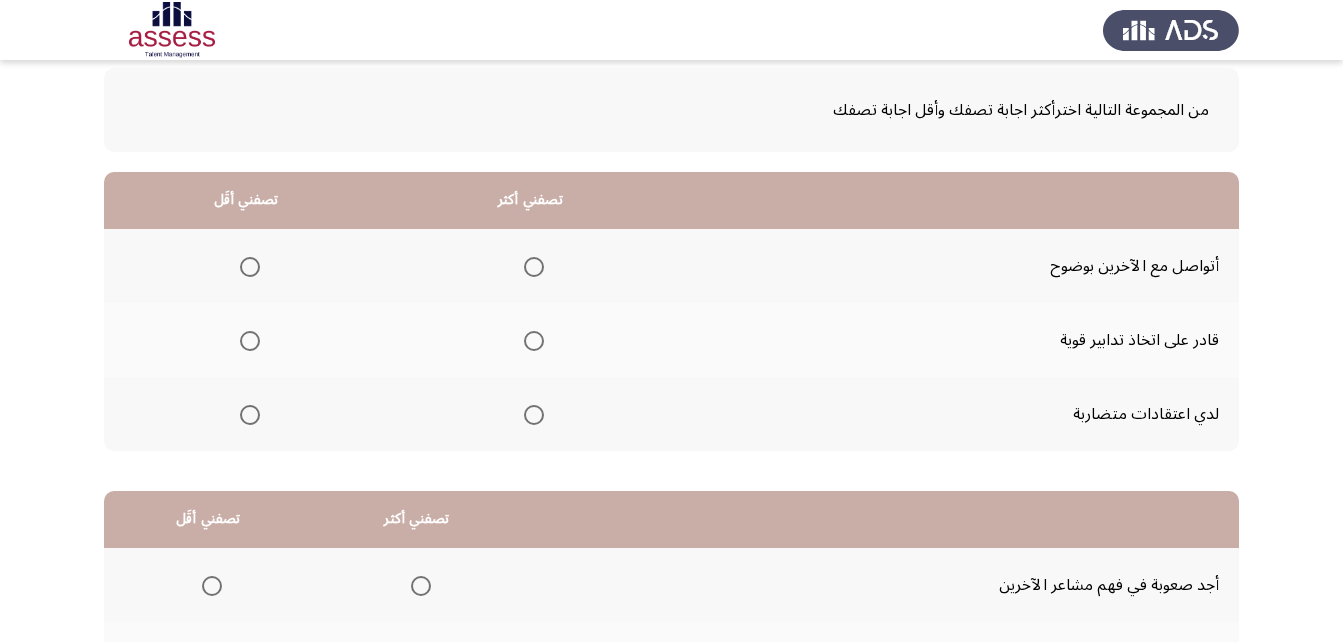 drag, startPoint x: 1212, startPoint y: 346, endPoint x: 1082, endPoint y: 360, distance: 130.75168 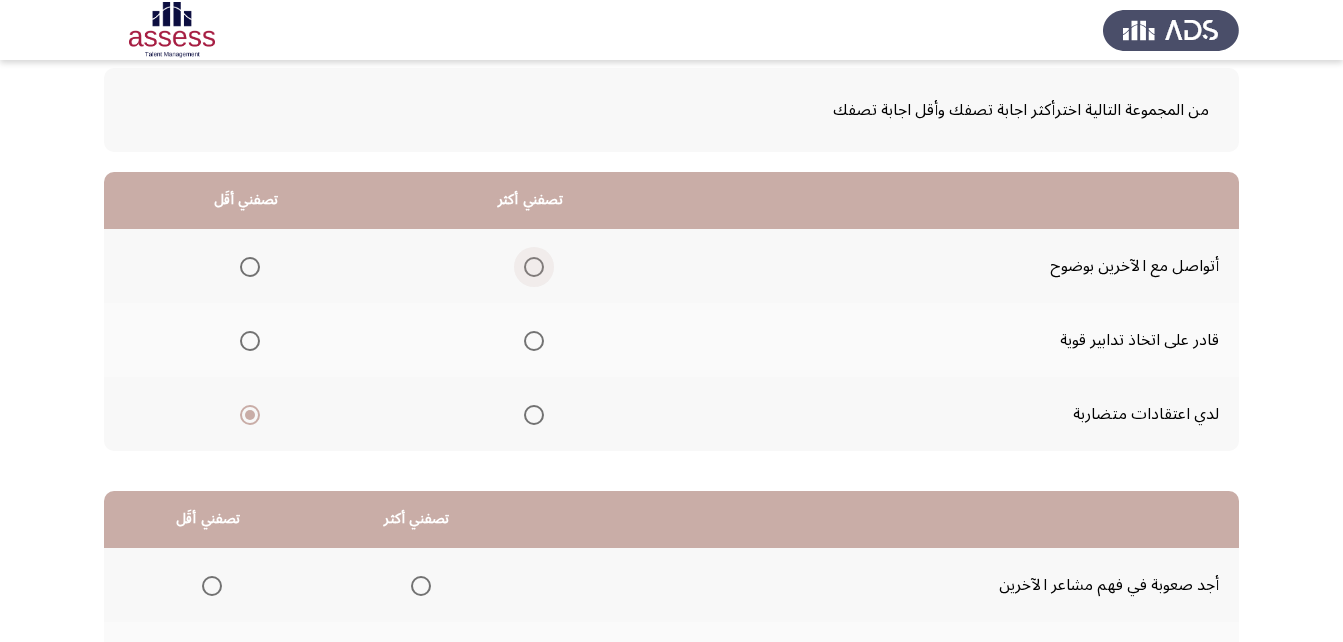click at bounding box center [534, 267] 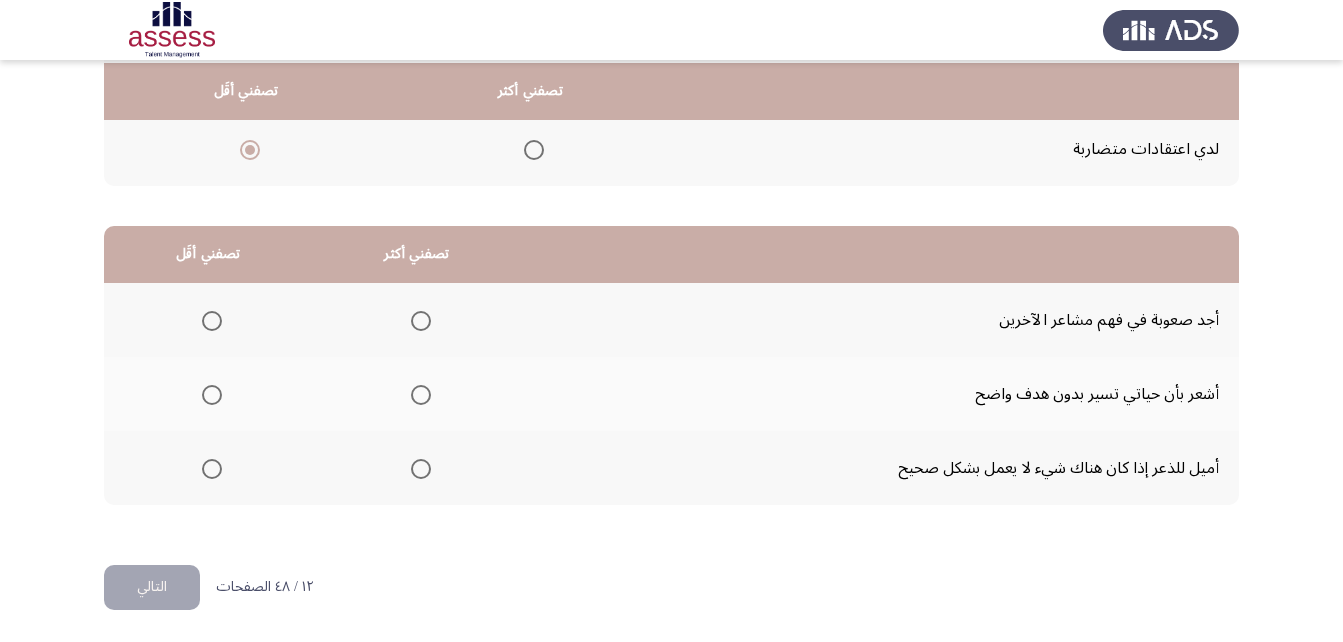 scroll, scrollTop: 368, scrollLeft: 0, axis: vertical 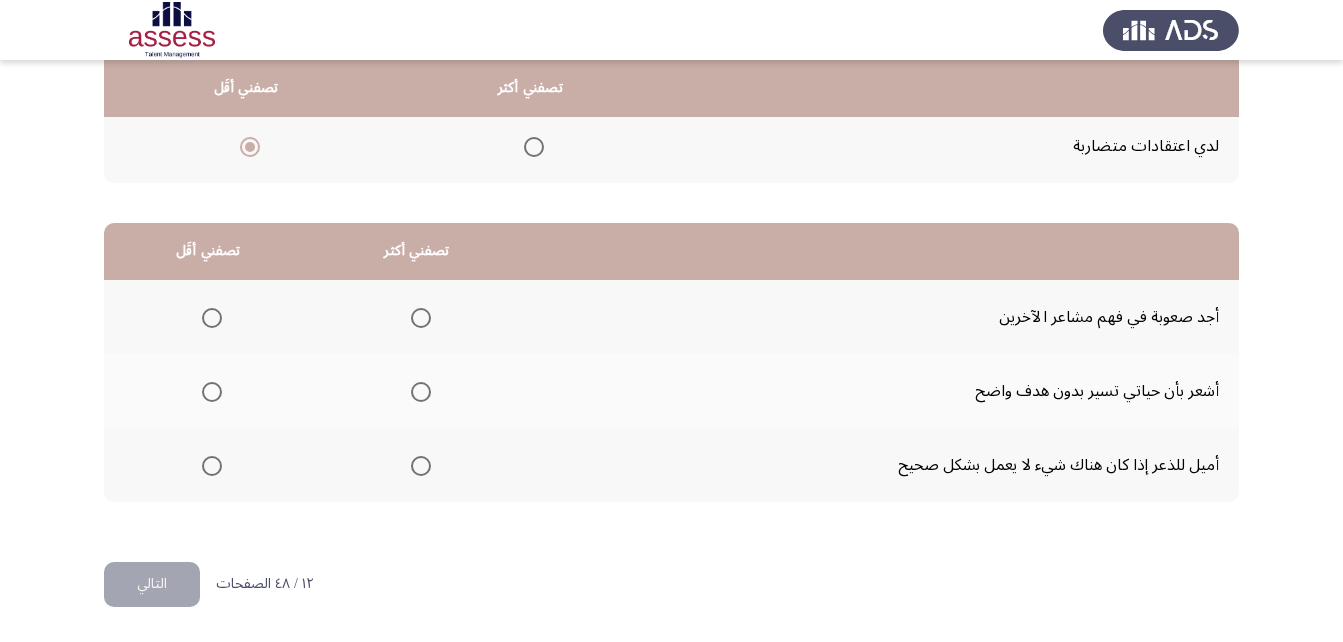 click at bounding box center [212, 392] 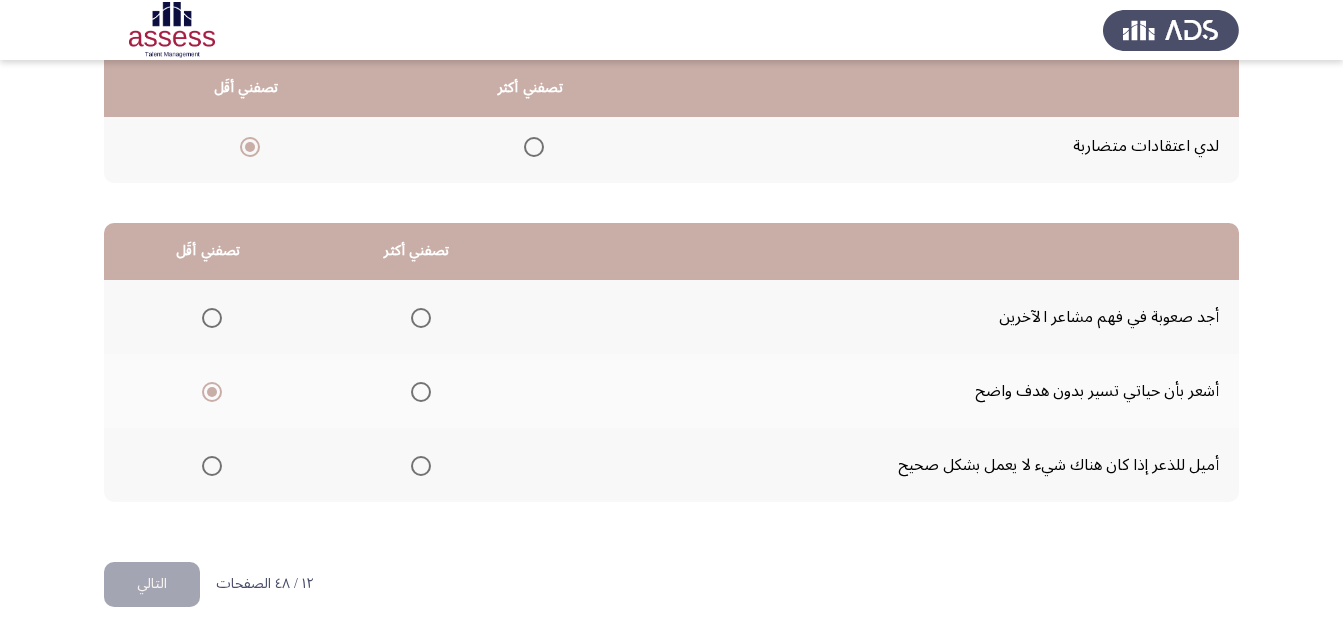 click at bounding box center (212, 466) 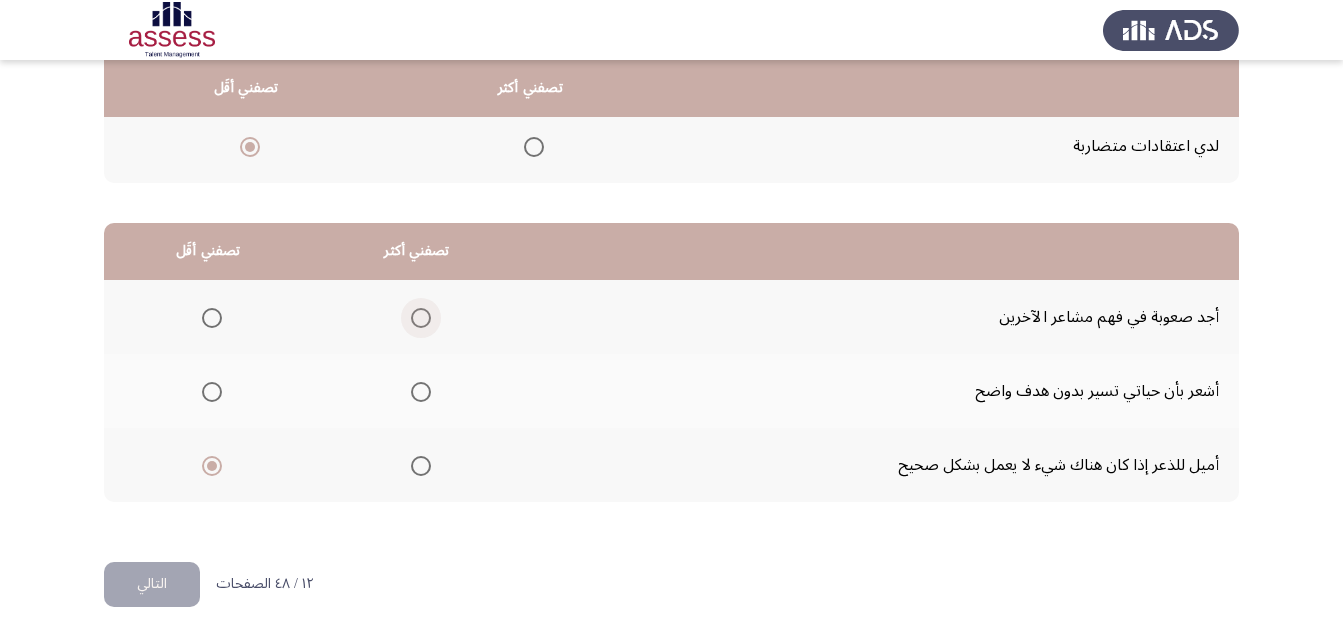 click at bounding box center [421, 318] 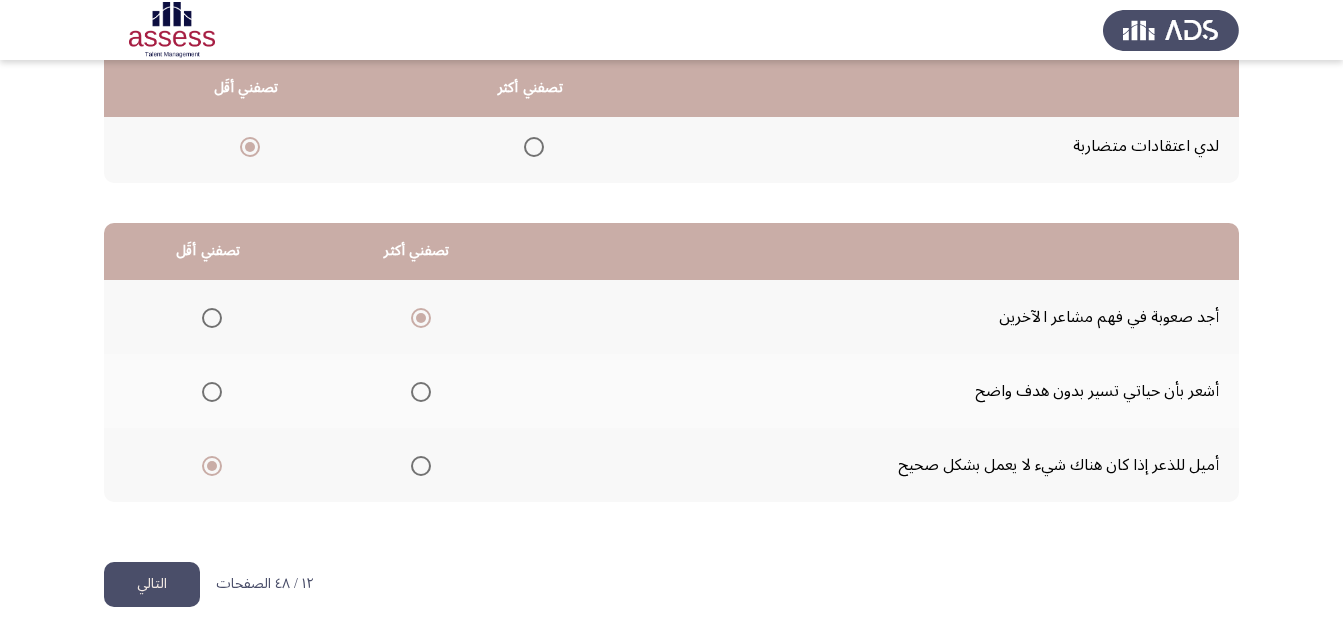 click on "التالي" 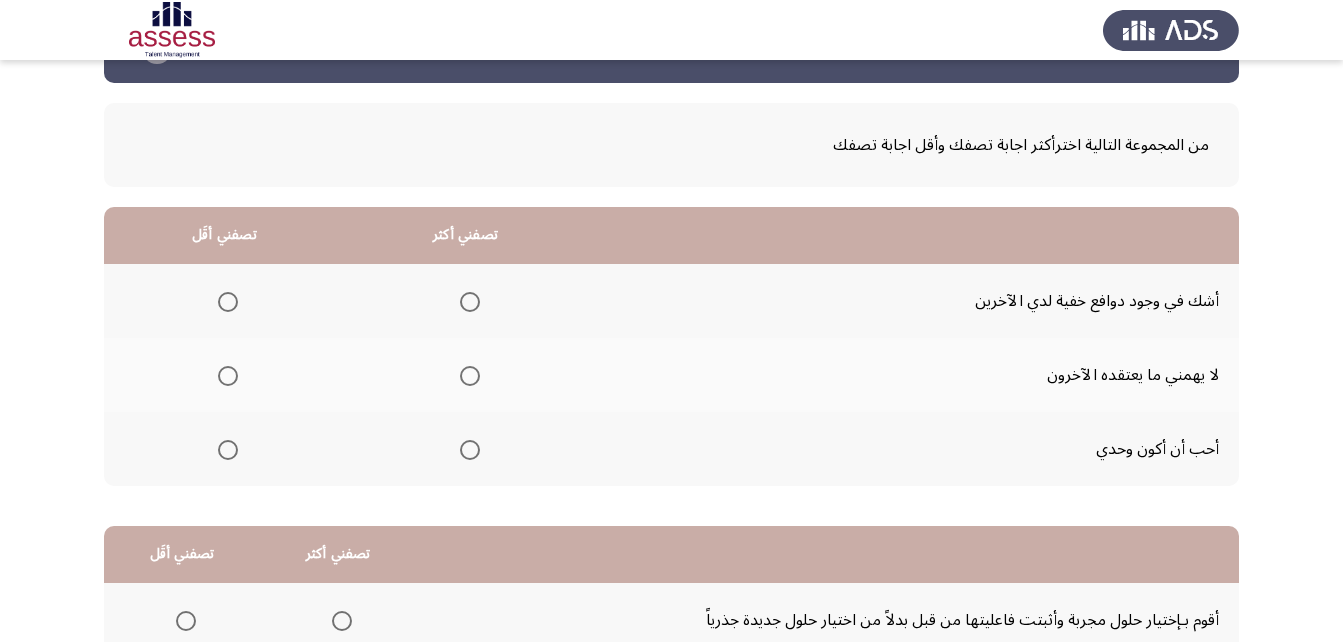 scroll, scrollTop: 100, scrollLeft: 0, axis: vertical 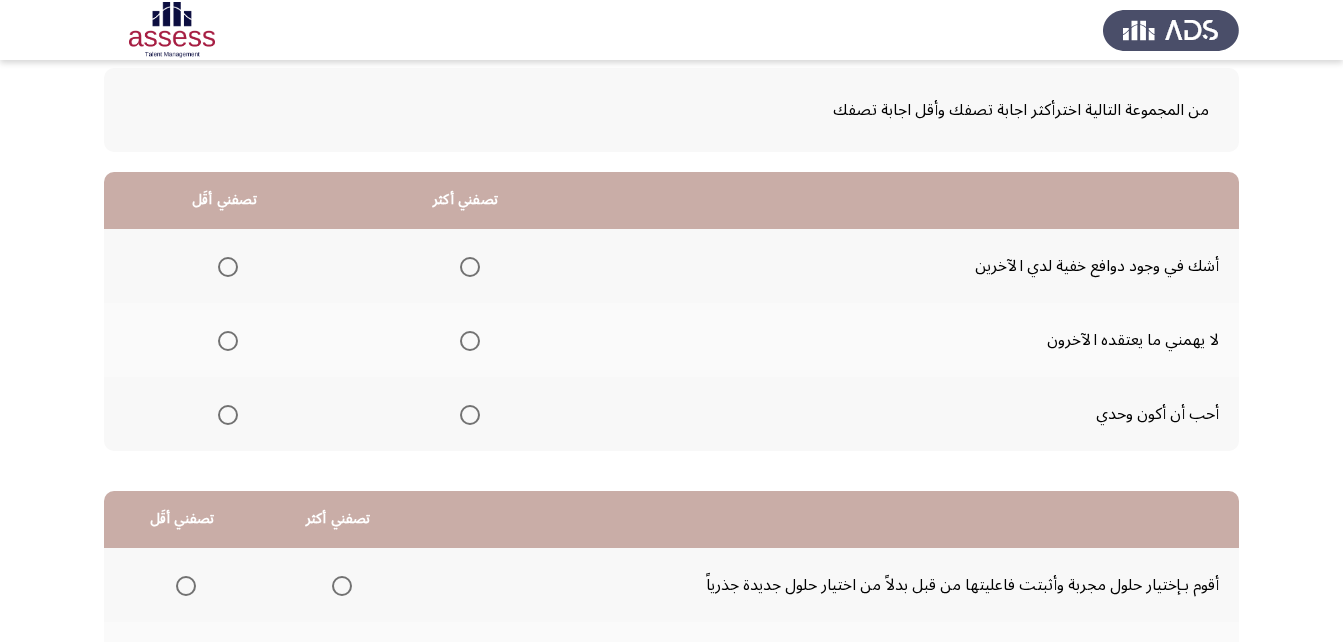 click at bounding box center [470, 341] 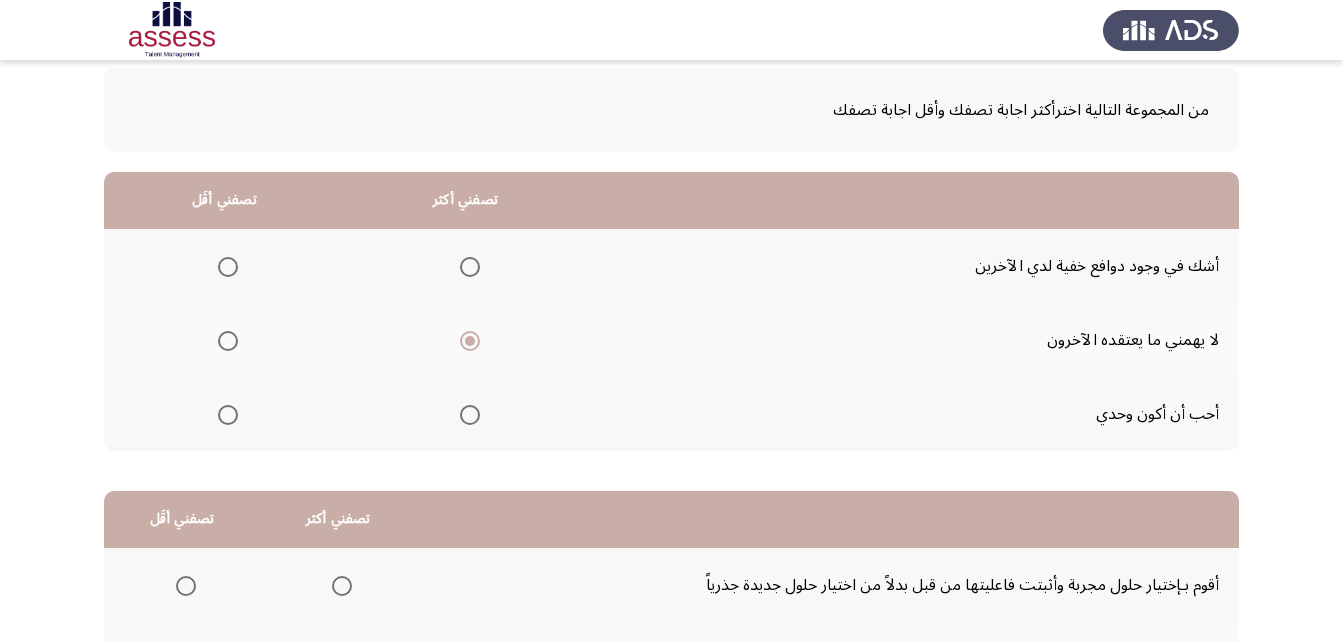click at bounding box center [228, 415] 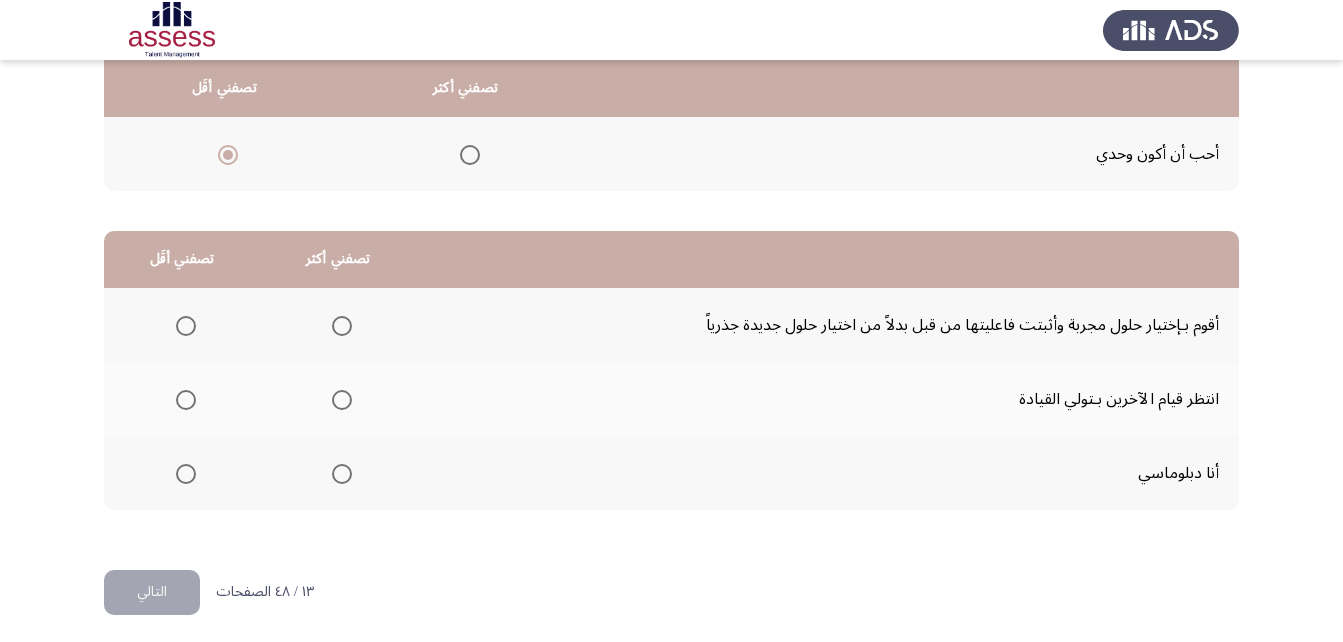 scroll, scrollTop: 368, scrollLeft: 0, axis: vertical 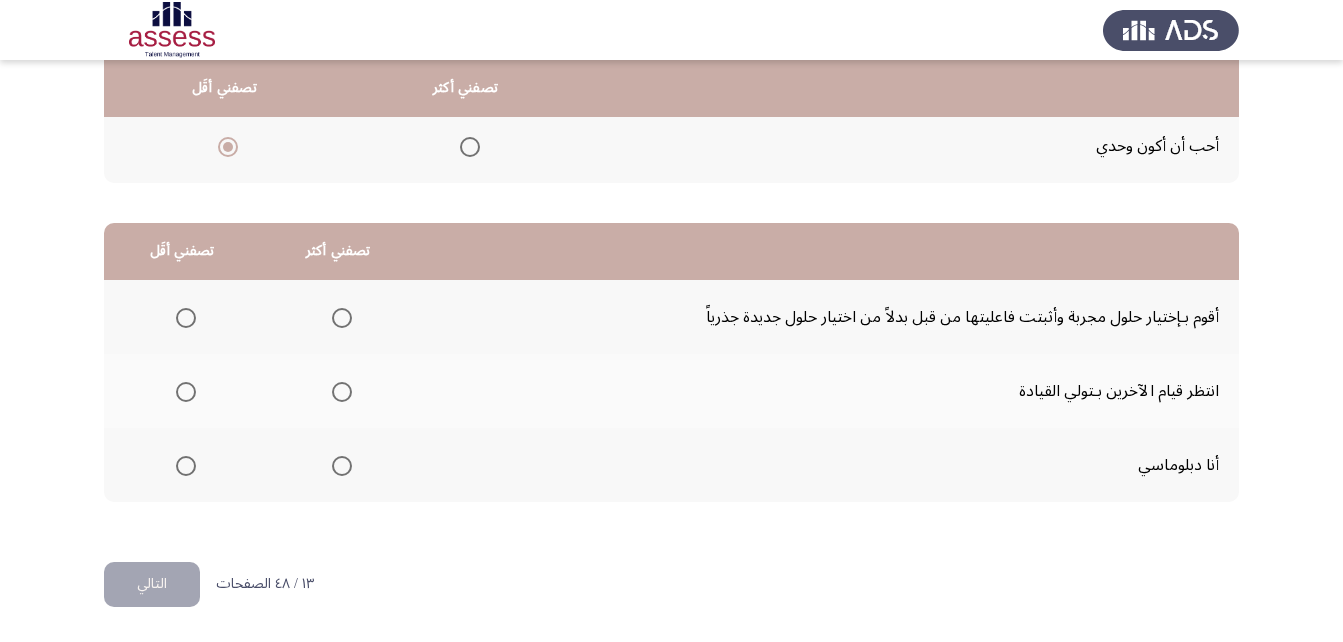 click at bounding box center [186, 318] 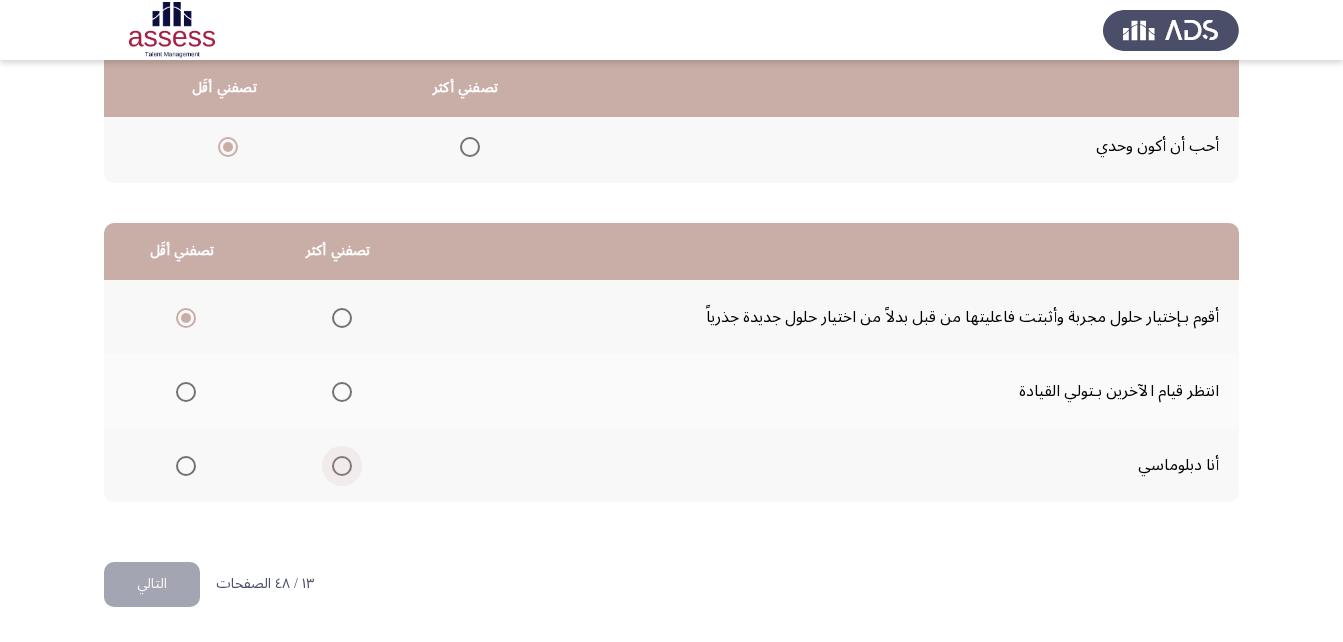 click at bounding box center [342, 466] 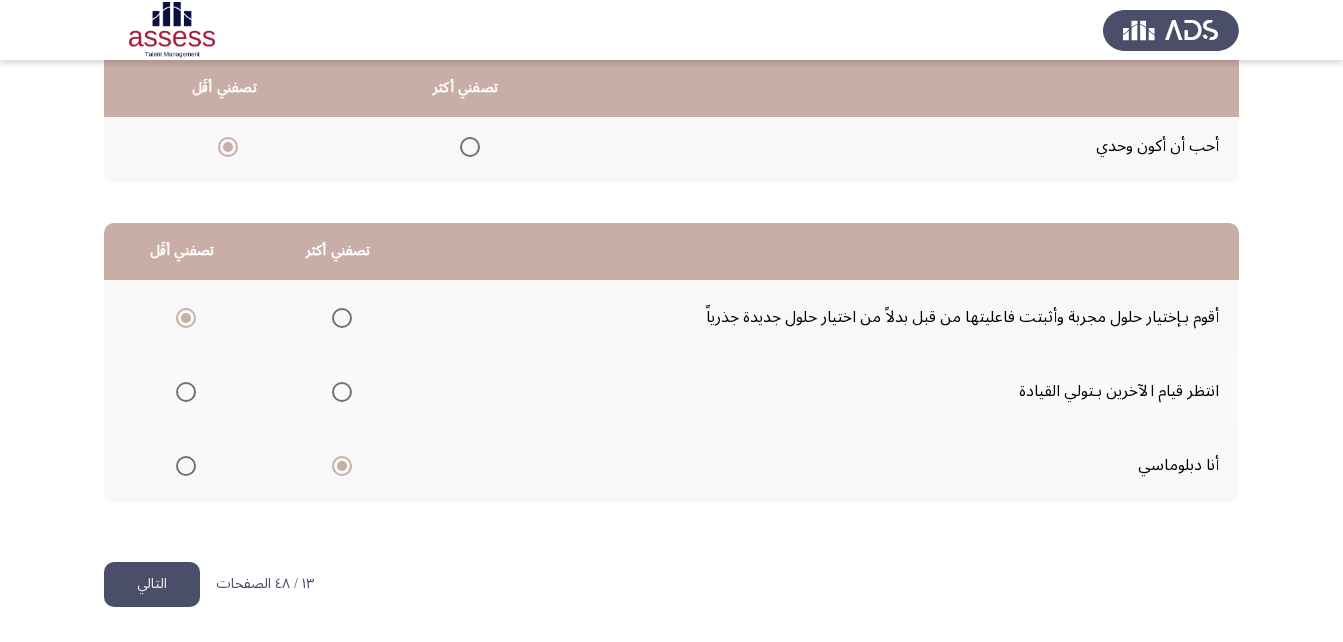 click on "التالي" 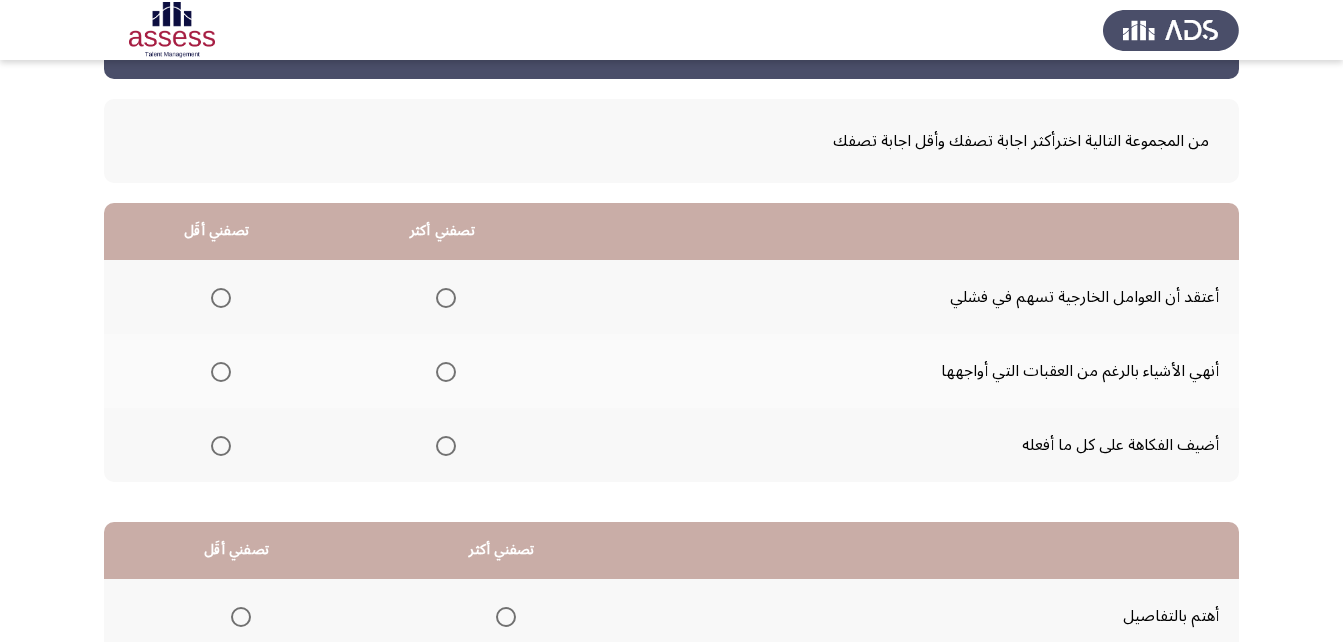 scroll, scrollTop: 100, scrollLeft: 0, axis: vertical 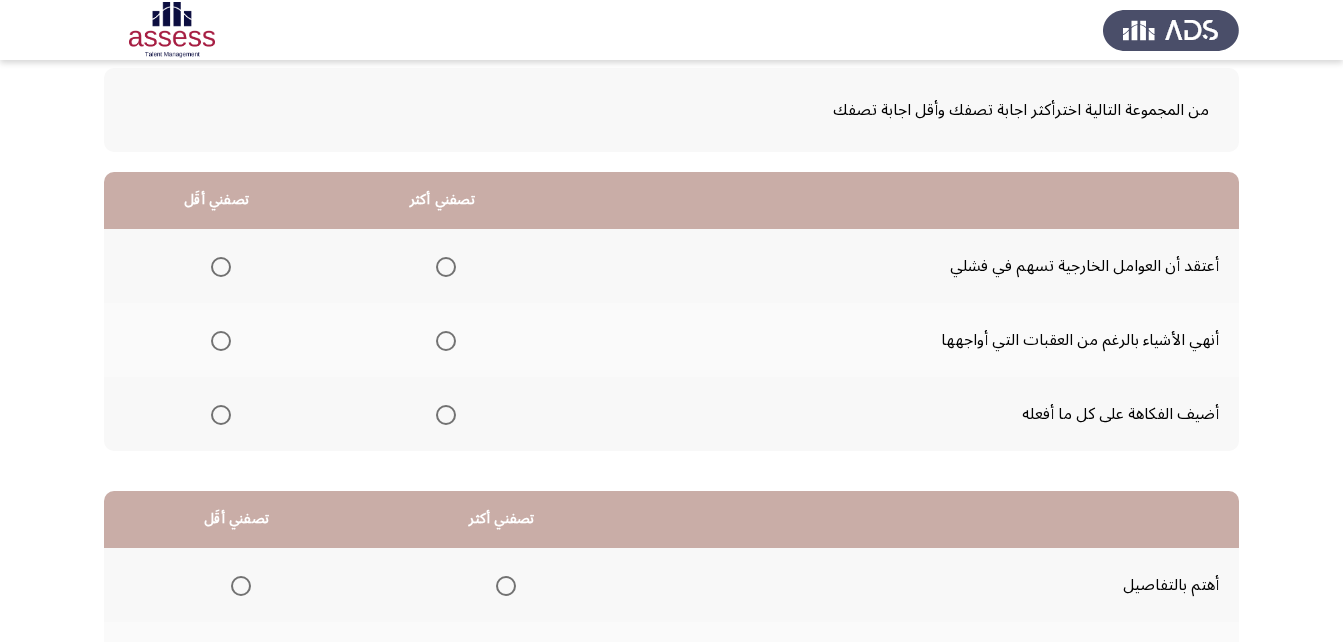 click at bounding box center (446, 341) 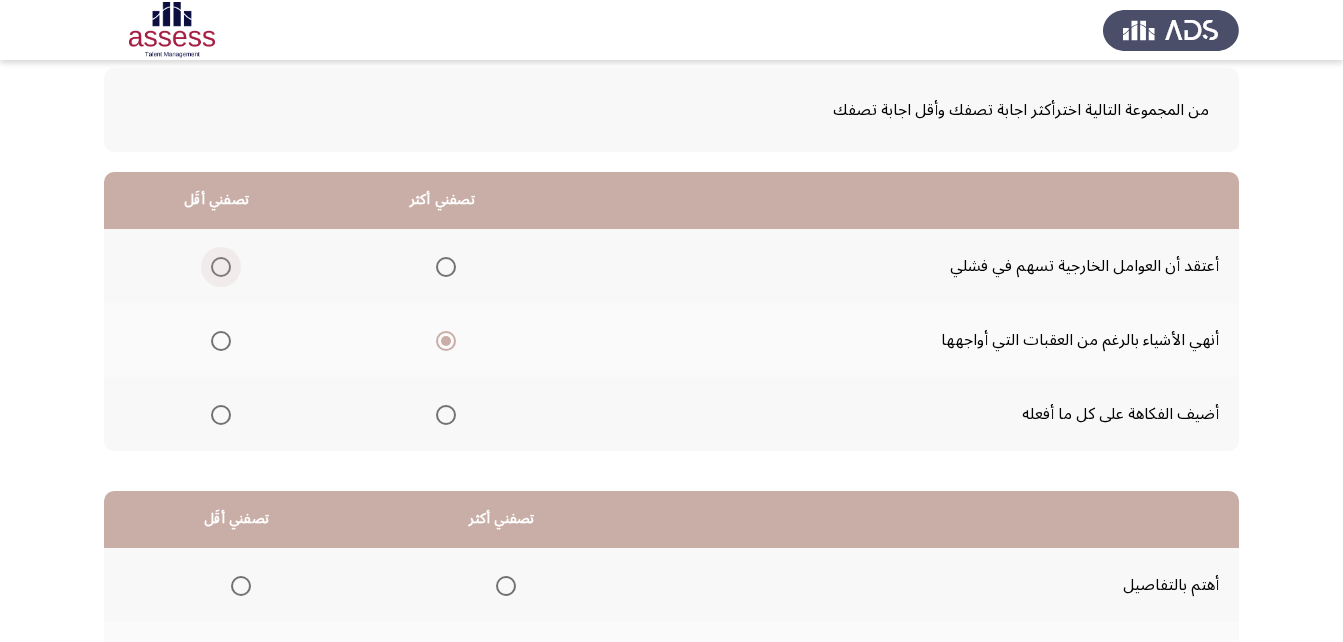 click at bounding box center [221, 267] 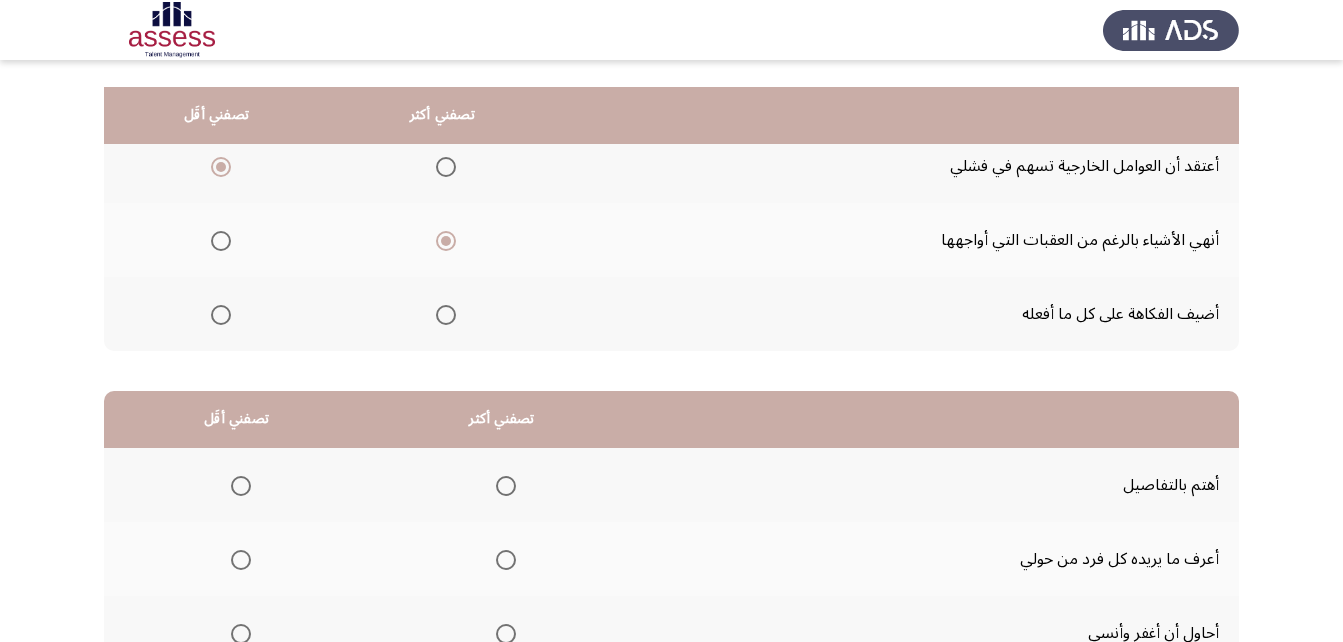 scroll, scrollTop: 300, scrollLeft: 0, axis: vertical 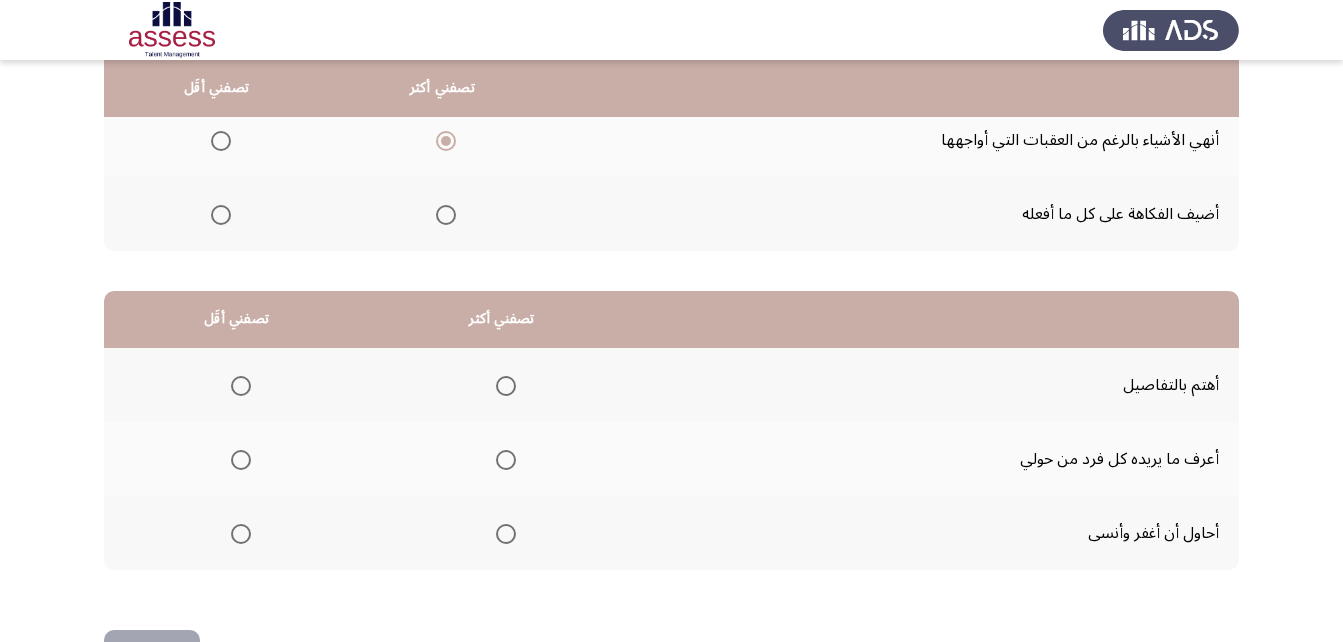 click at bounding box center (506, 386) 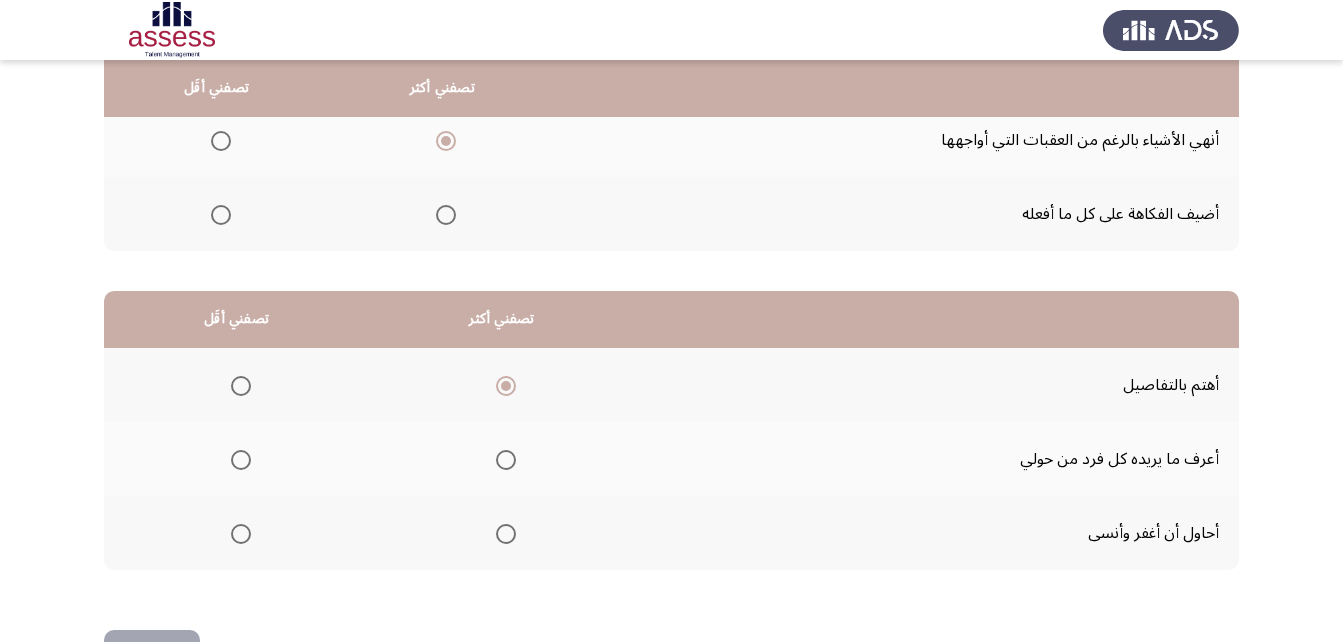 click at bounding box center [241, 534] 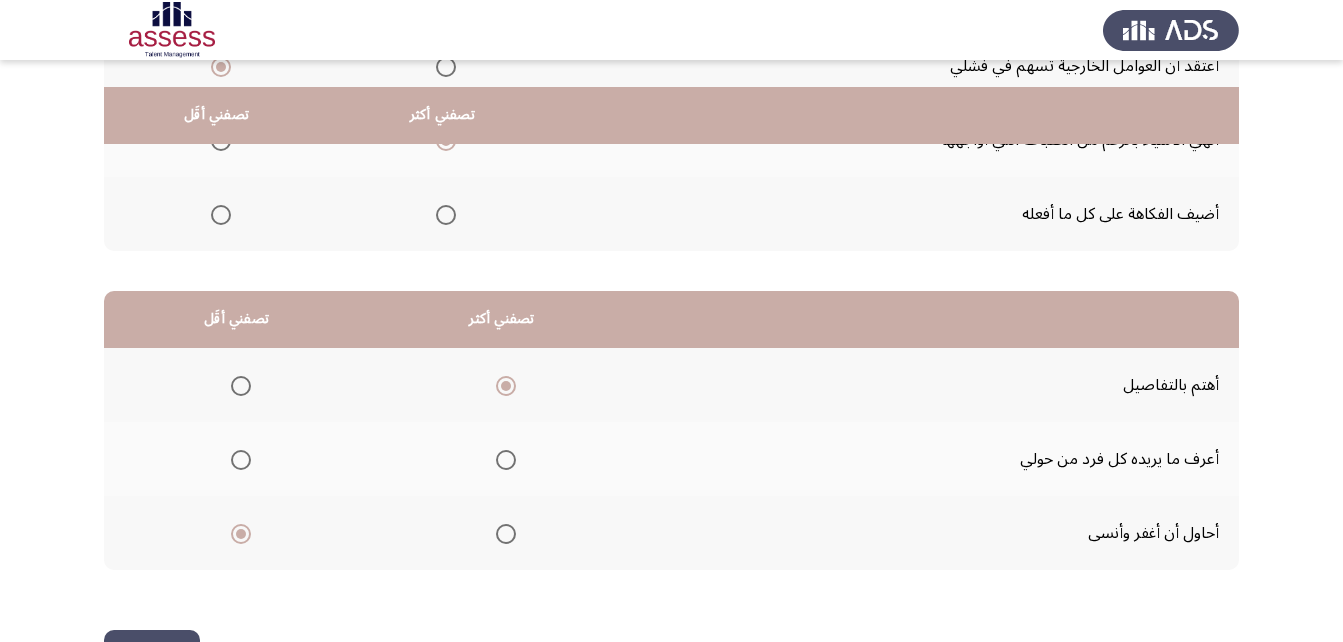 scroll, scrollTop: 368, scrollLeft: 0, axis: vertical 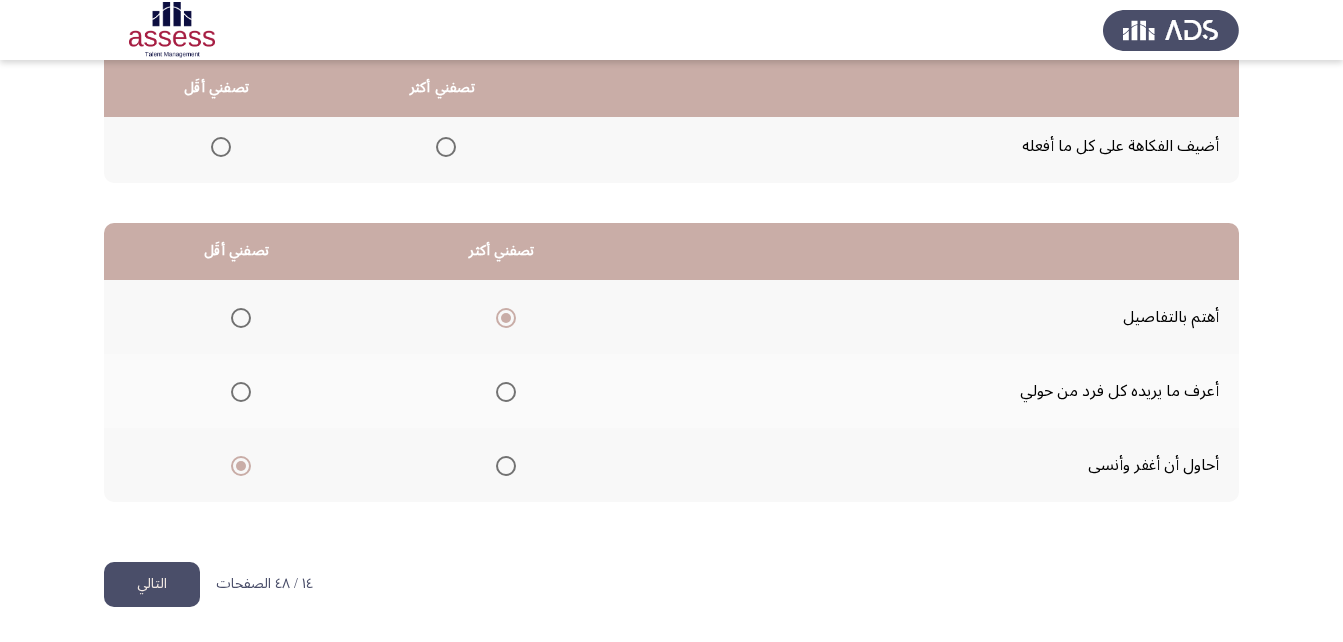 click on "التالي" 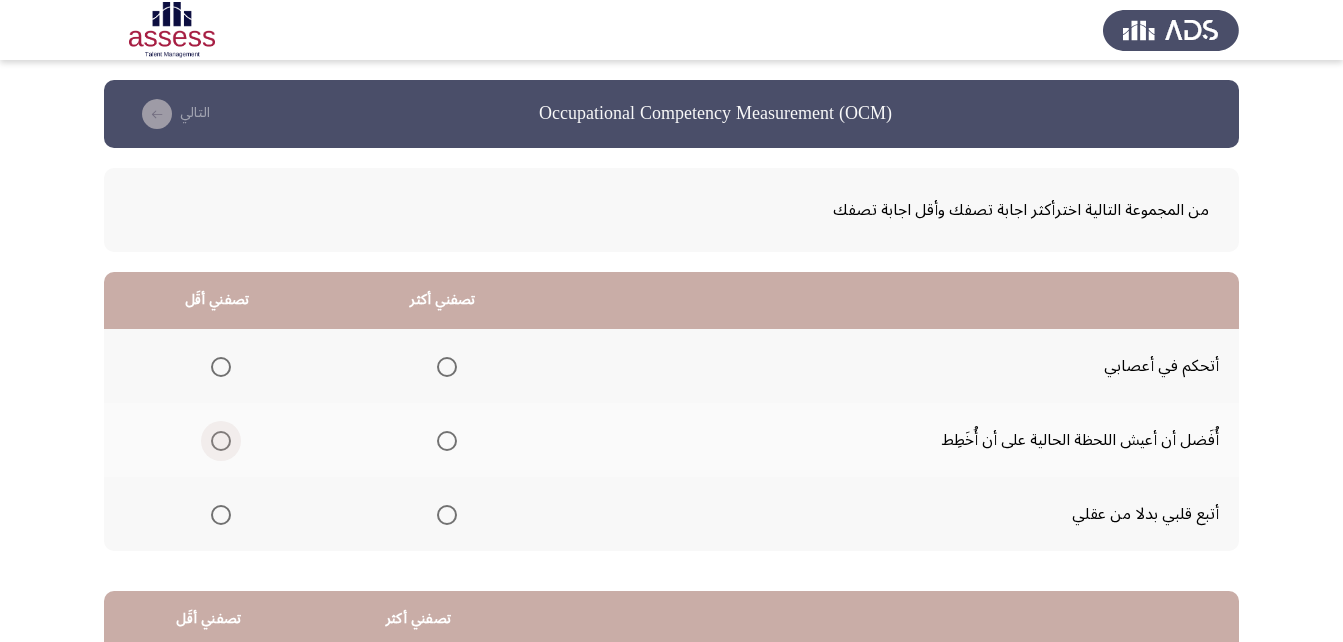 click at bounding box center (221, 441) 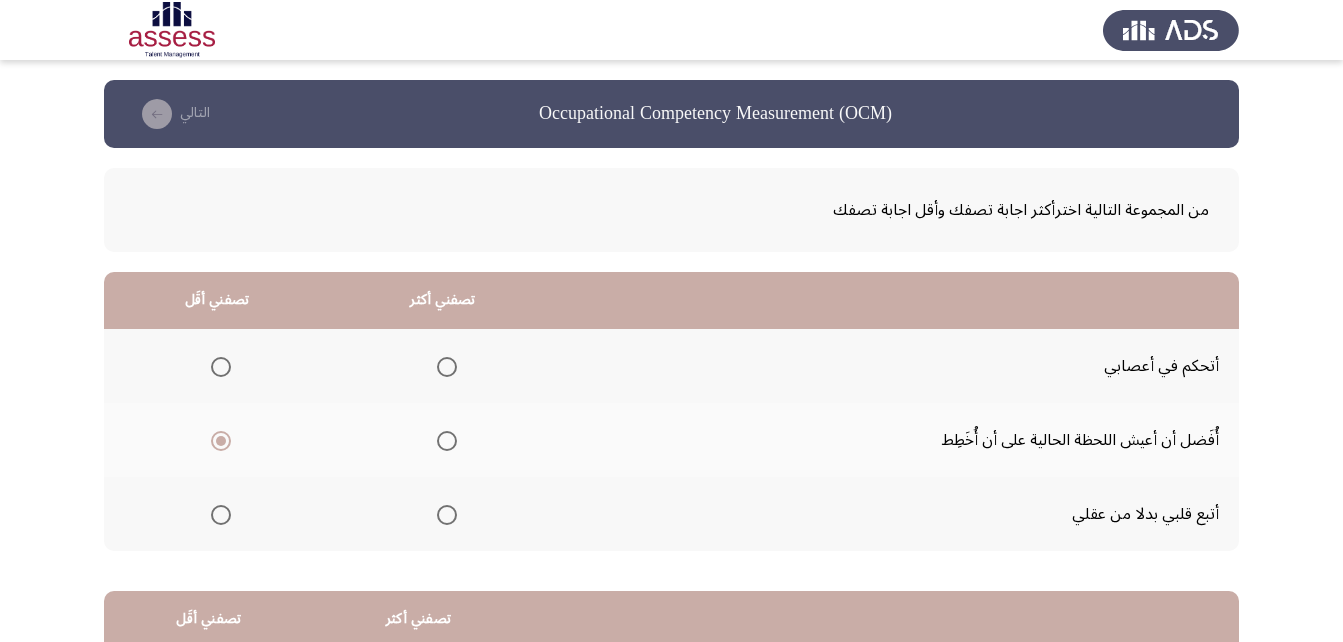 click at bounding box center (221, 515) 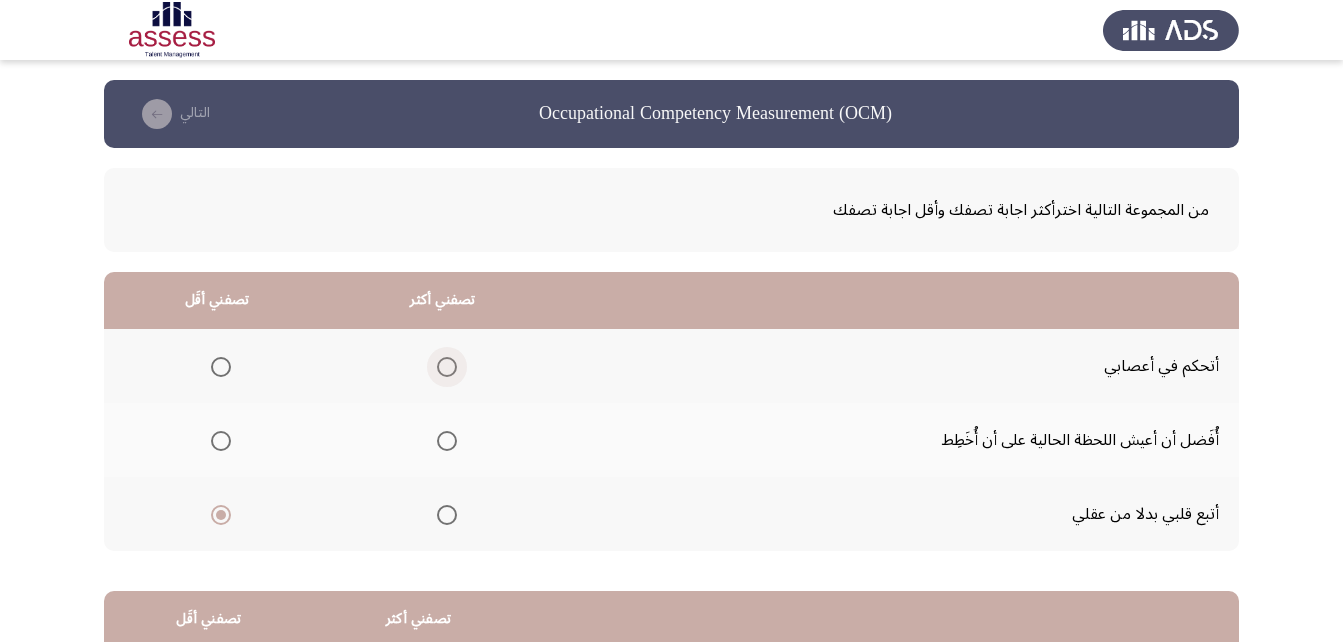 click at bounding box center (447, 367) 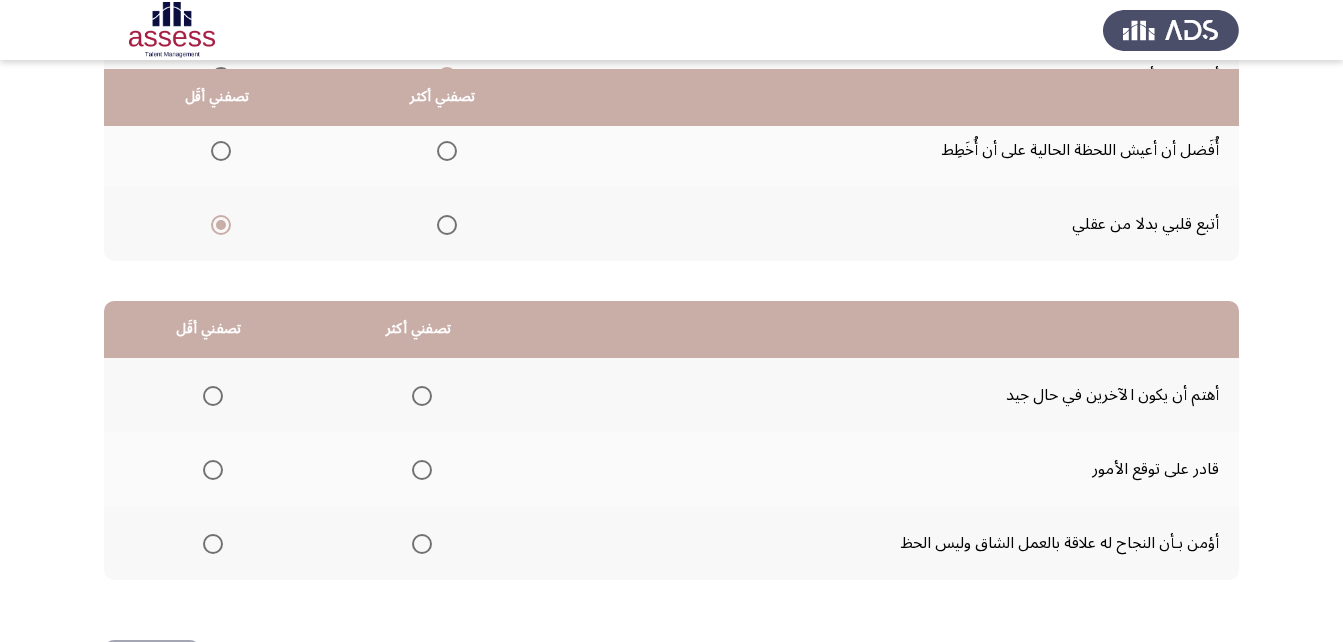 scroll, scrollTop: 300, scrollLeft: 0, axis: vertical 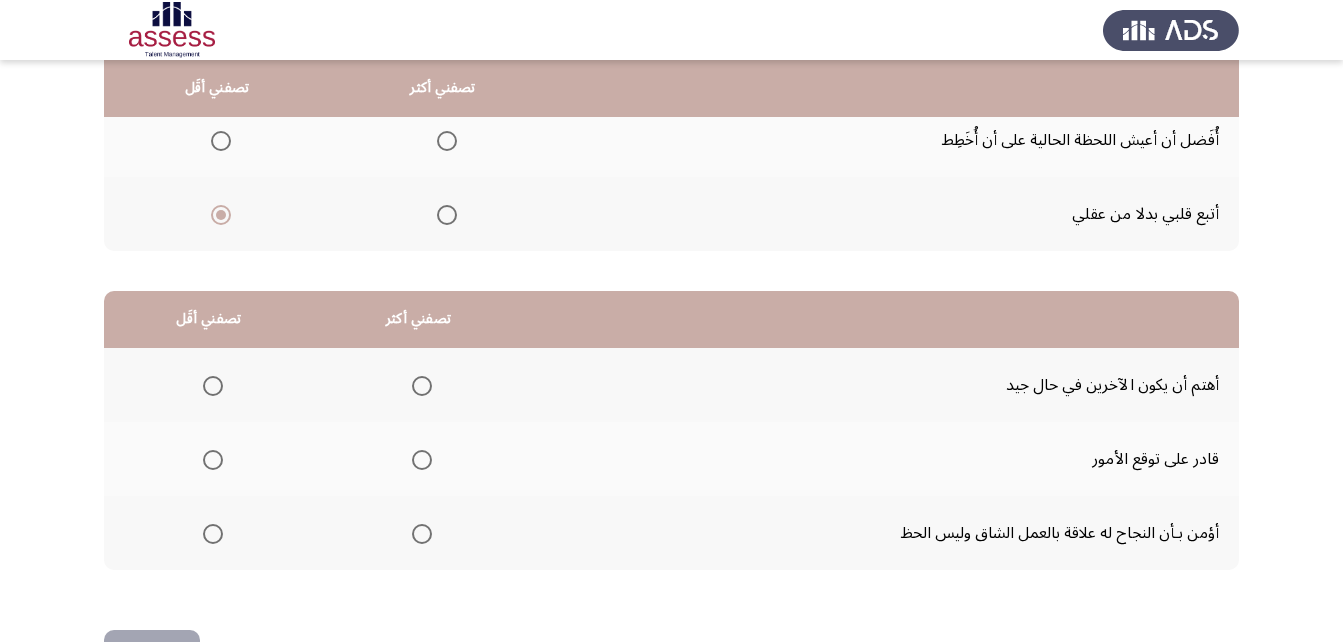 click 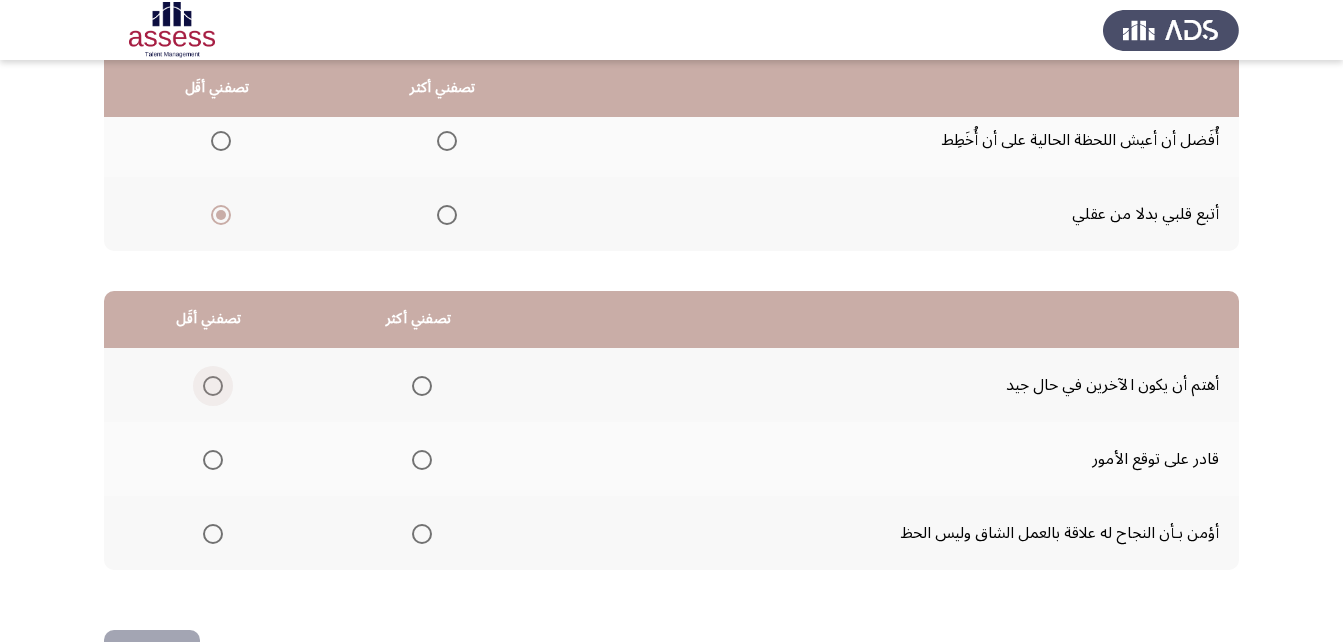 click at bounding box center [213, 386] 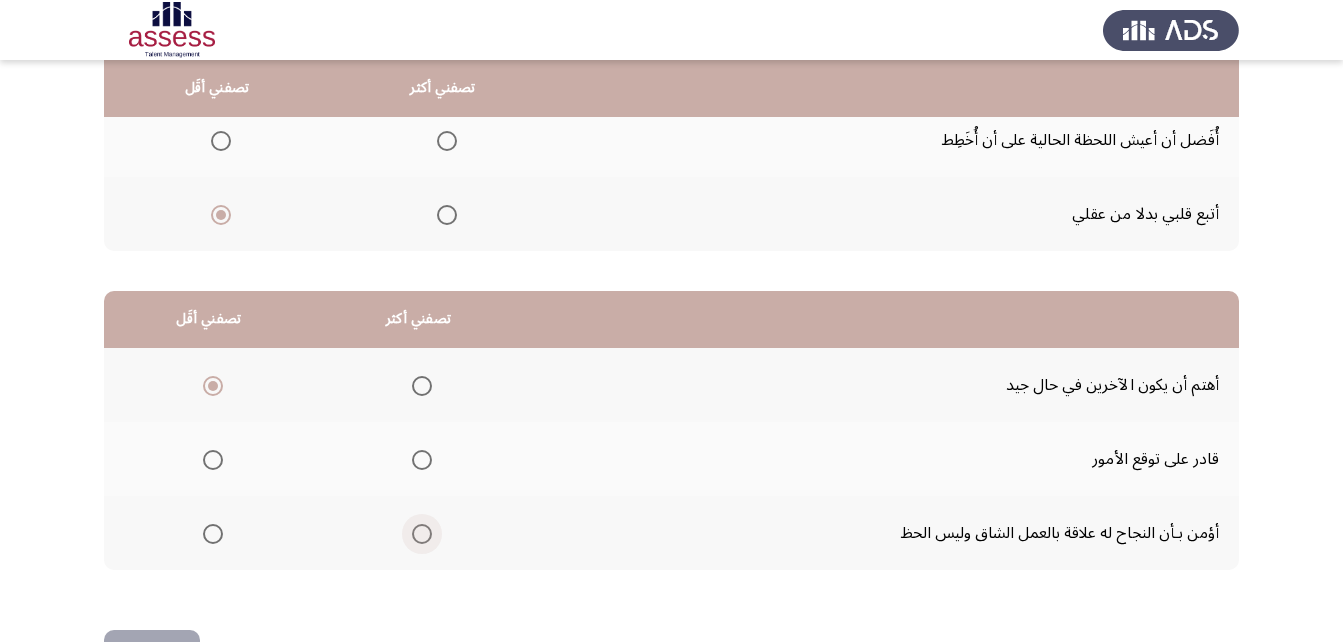 click at bounding box center (422, 534) 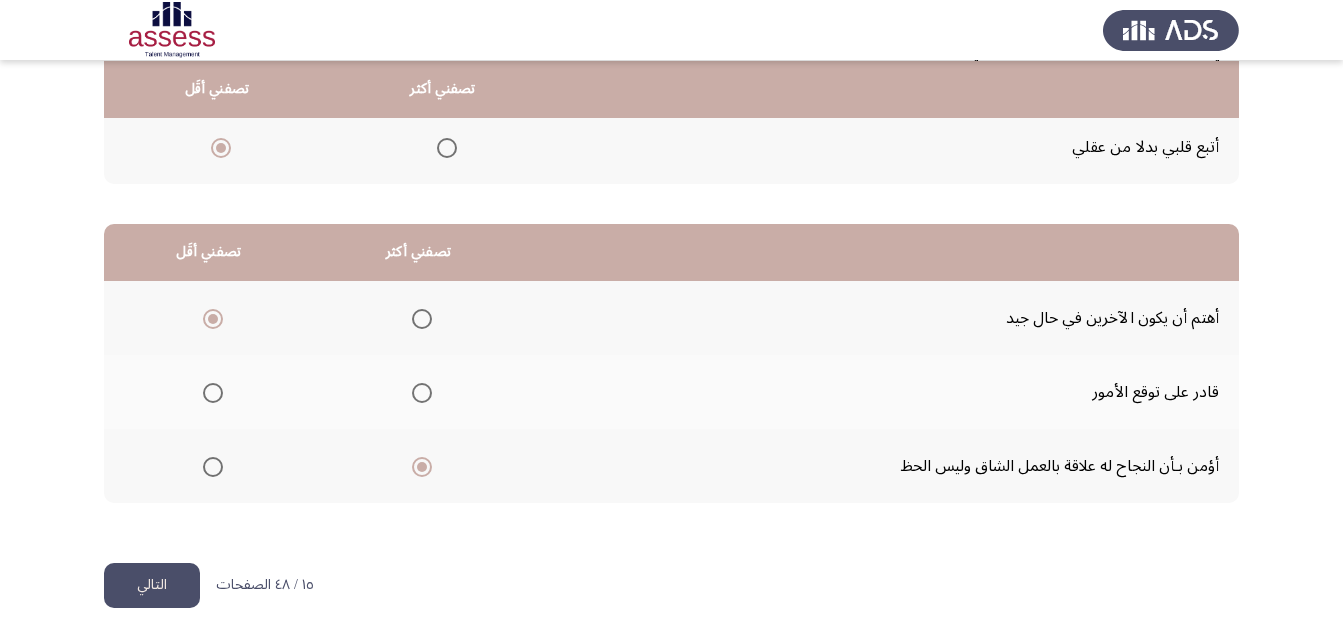 scroll, scrollTop: 368, scrollLeft: 0, axis: vertical 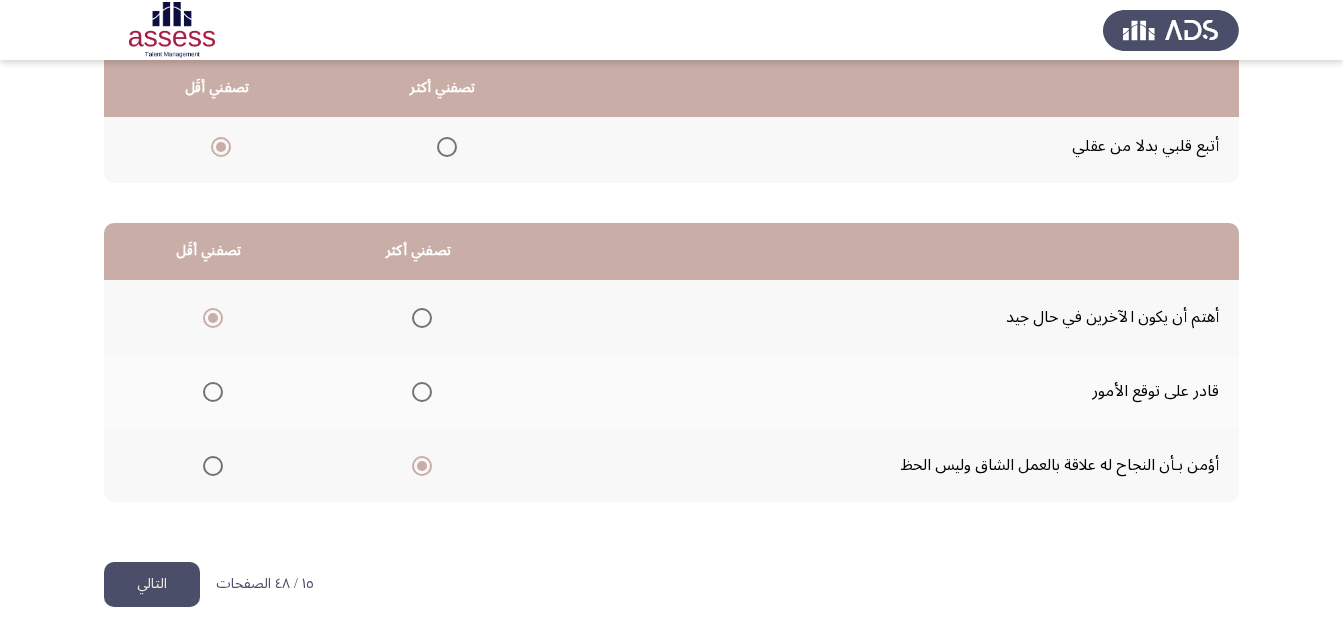 click 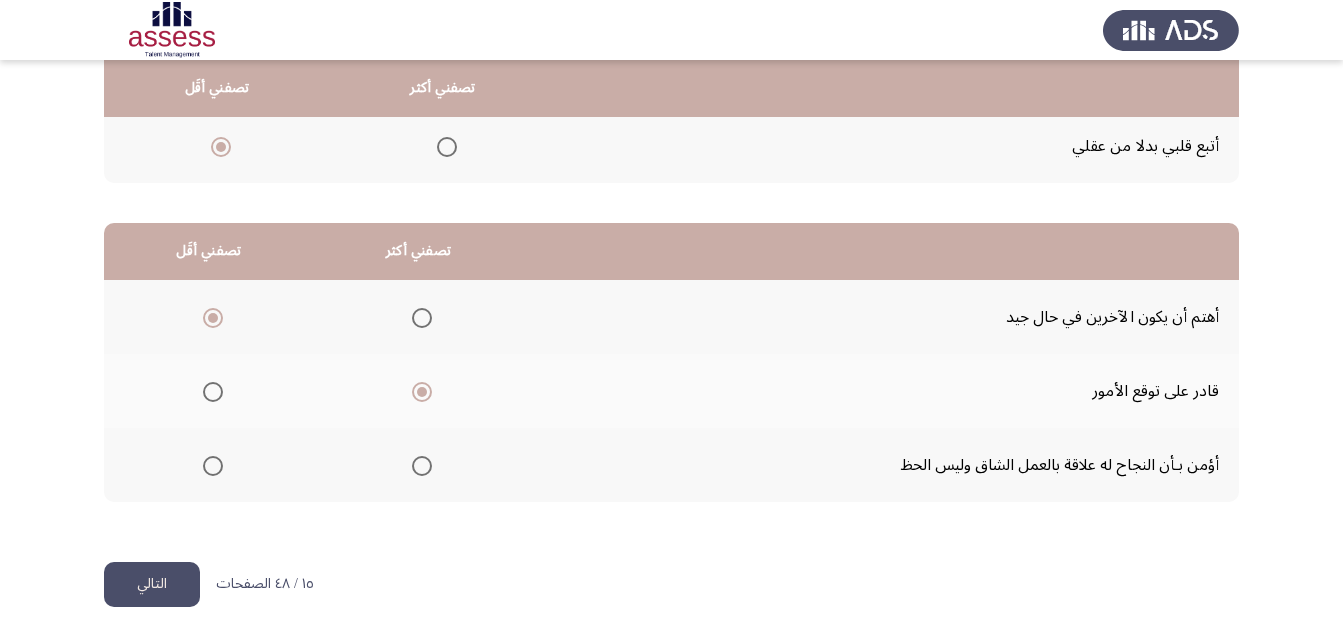 click on "التالي" 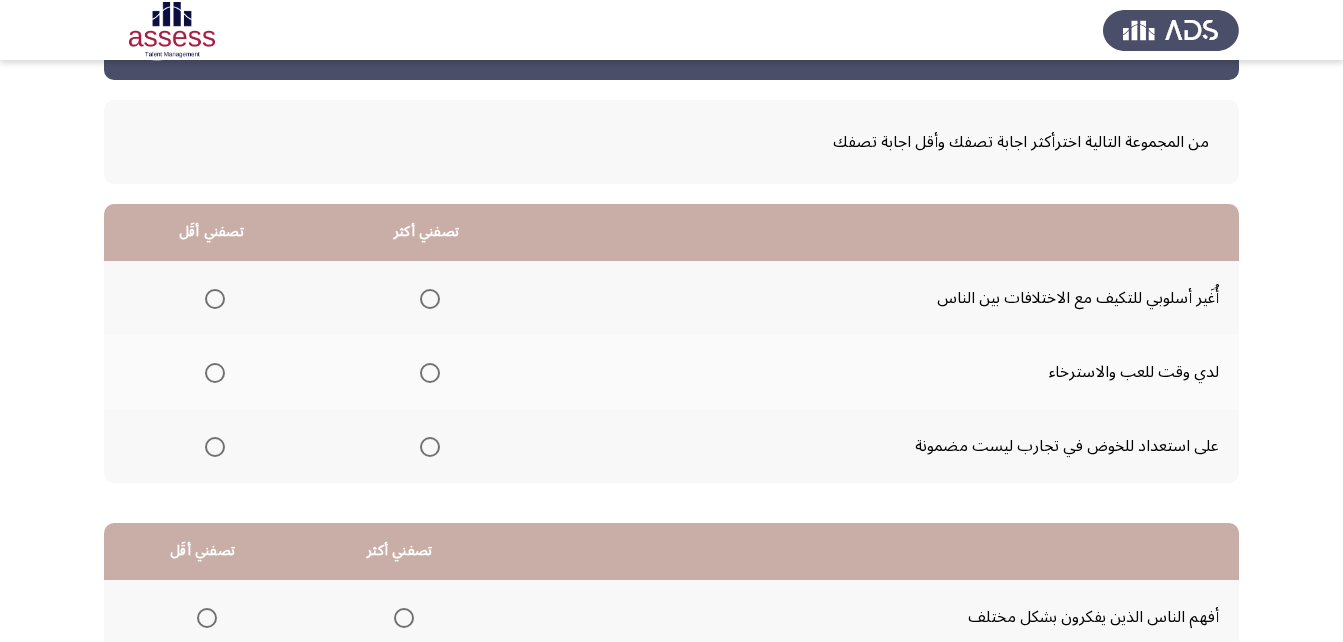 scroll, scrollTop: 100, scrollLeft: 0, axis: vertical 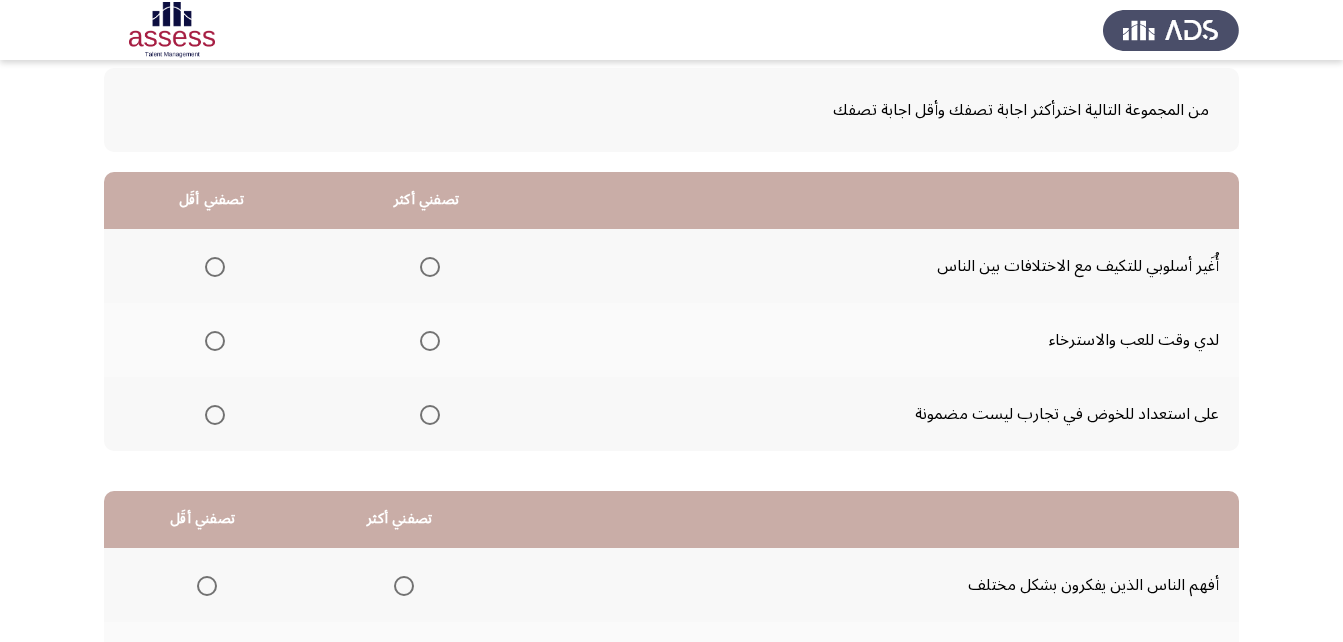 click at bounding box center [430, 415] 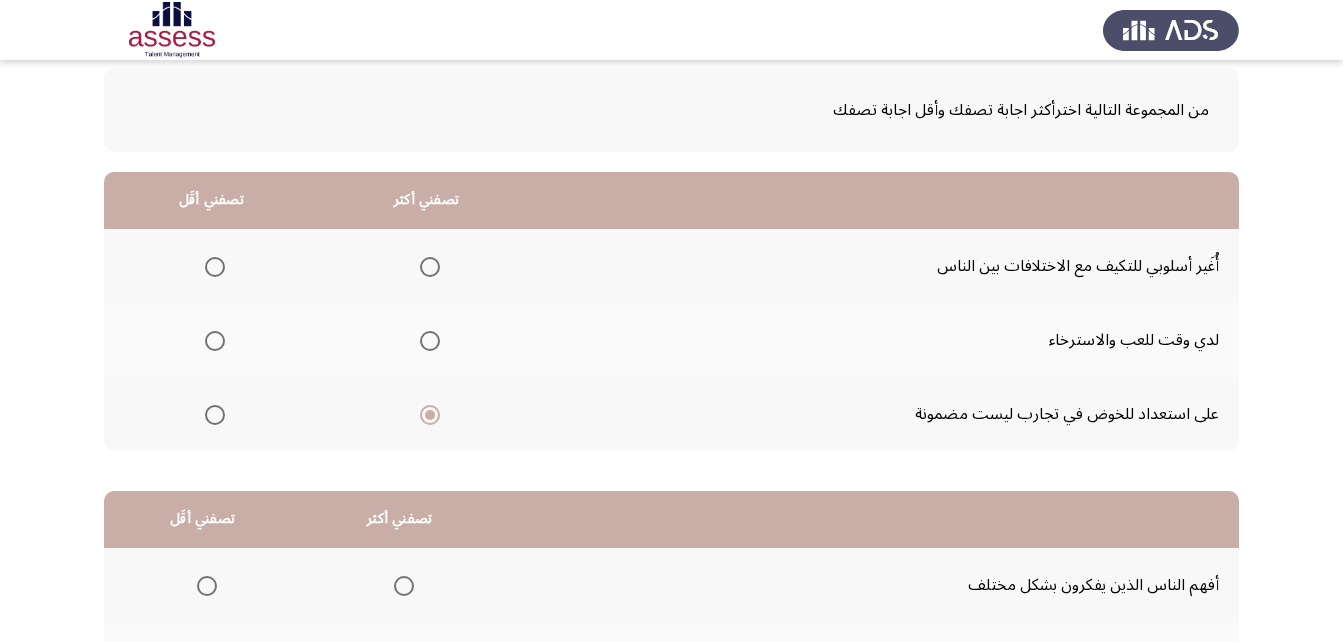 click at bounding box center [215, 341] 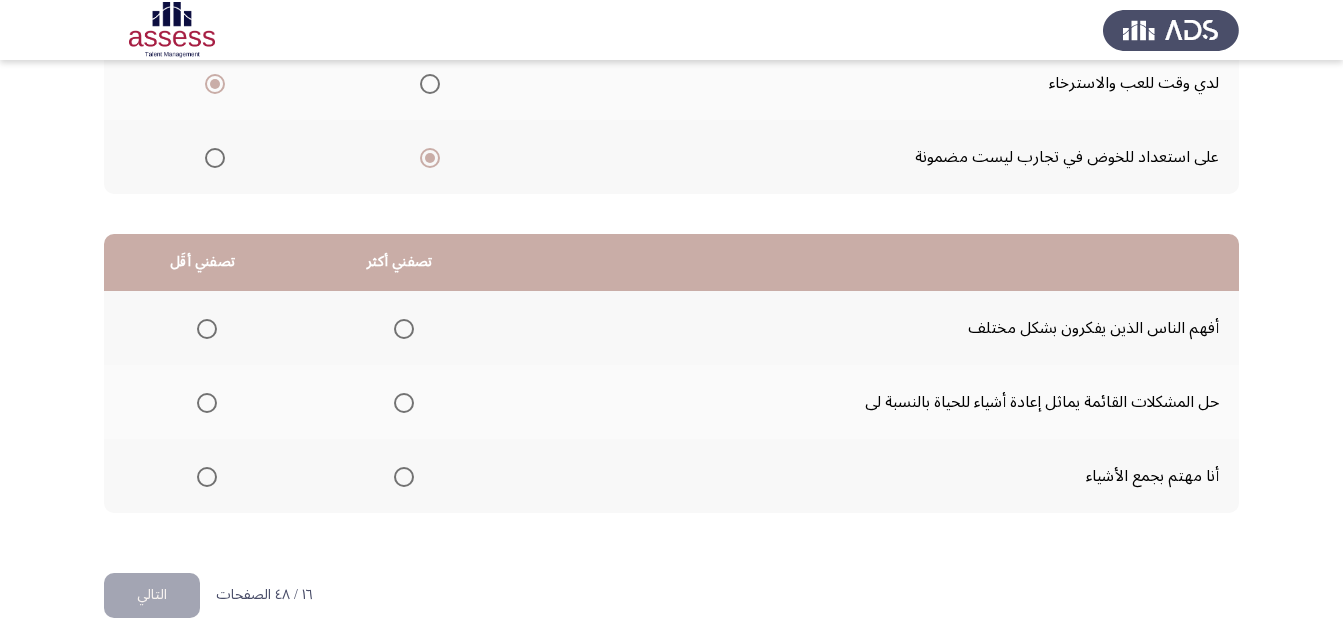 scroll, scrollTop: 368, scrollLeft: 0, axis: vertical 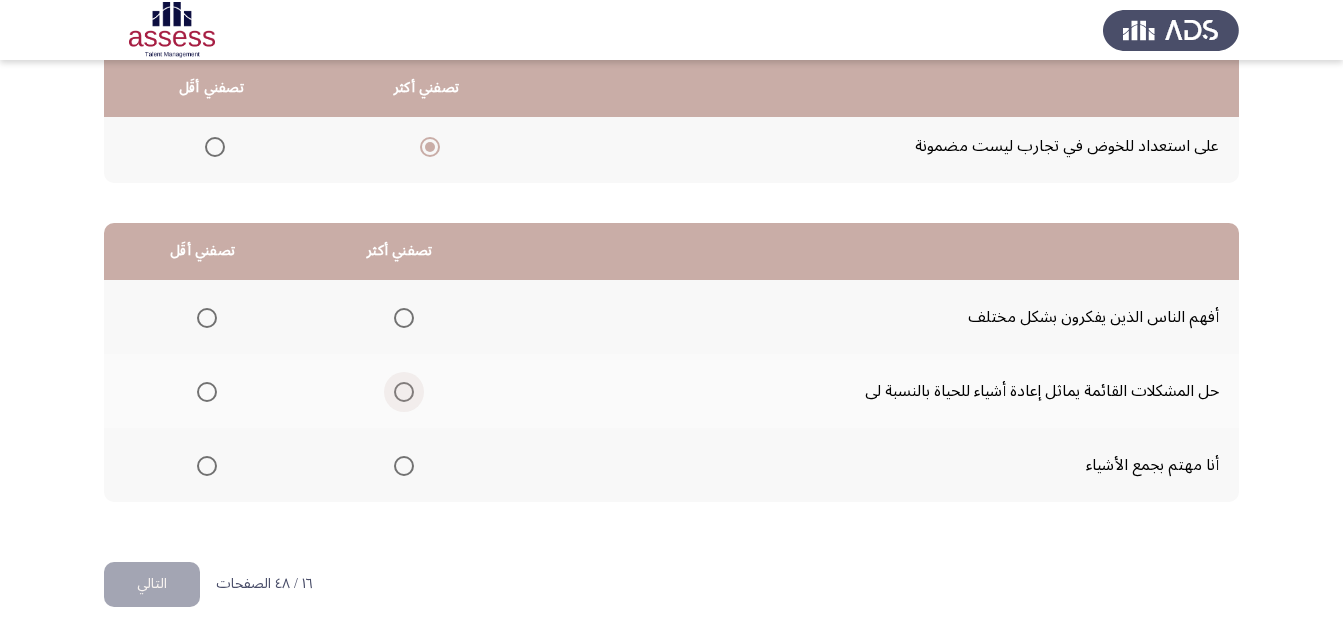 click at bounding box center (404, 392) 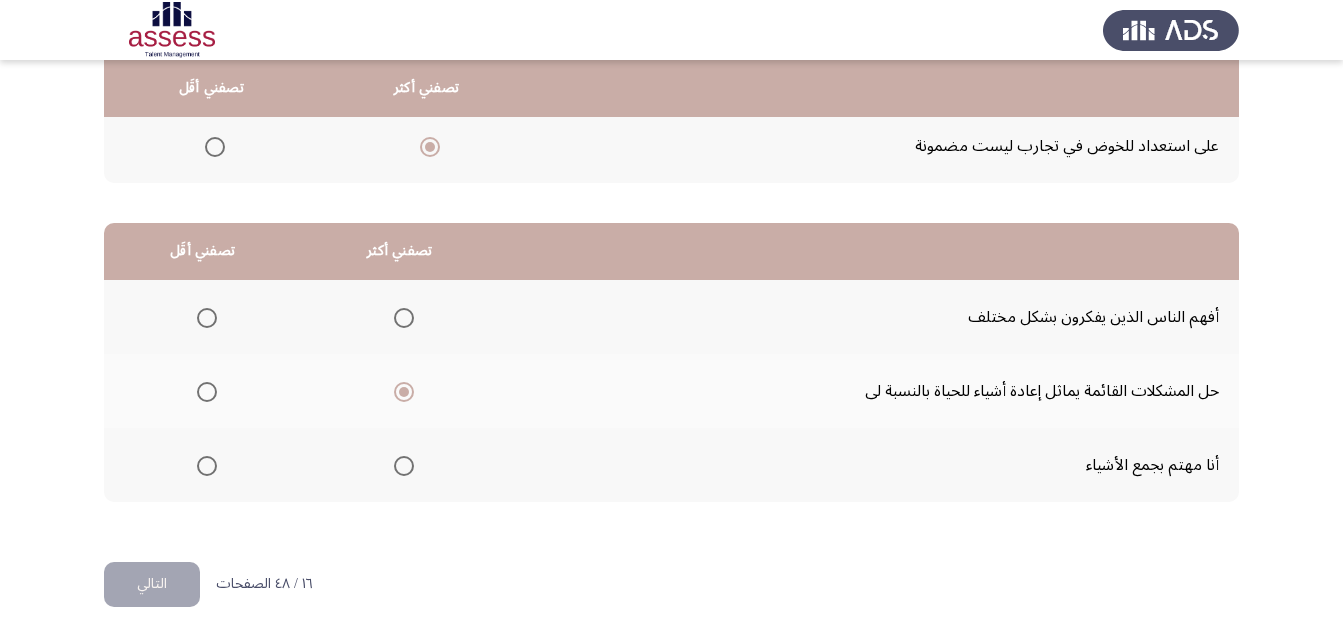click at bounding box center [207, 466] 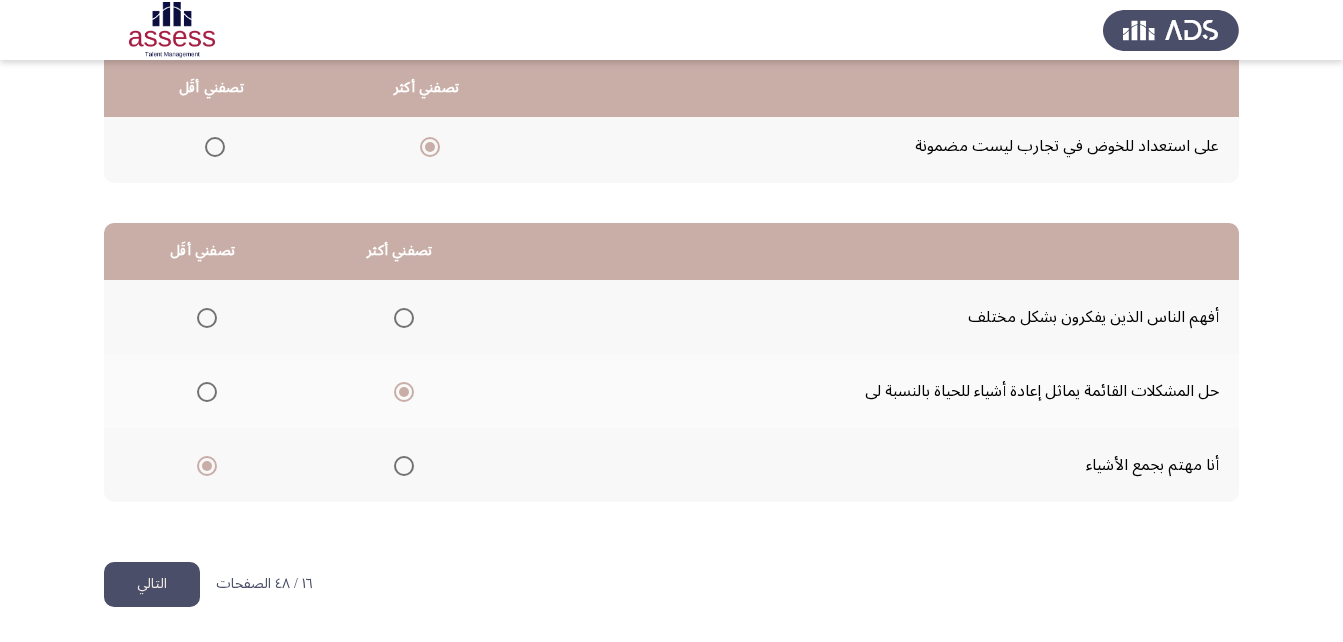 click on "التالي" 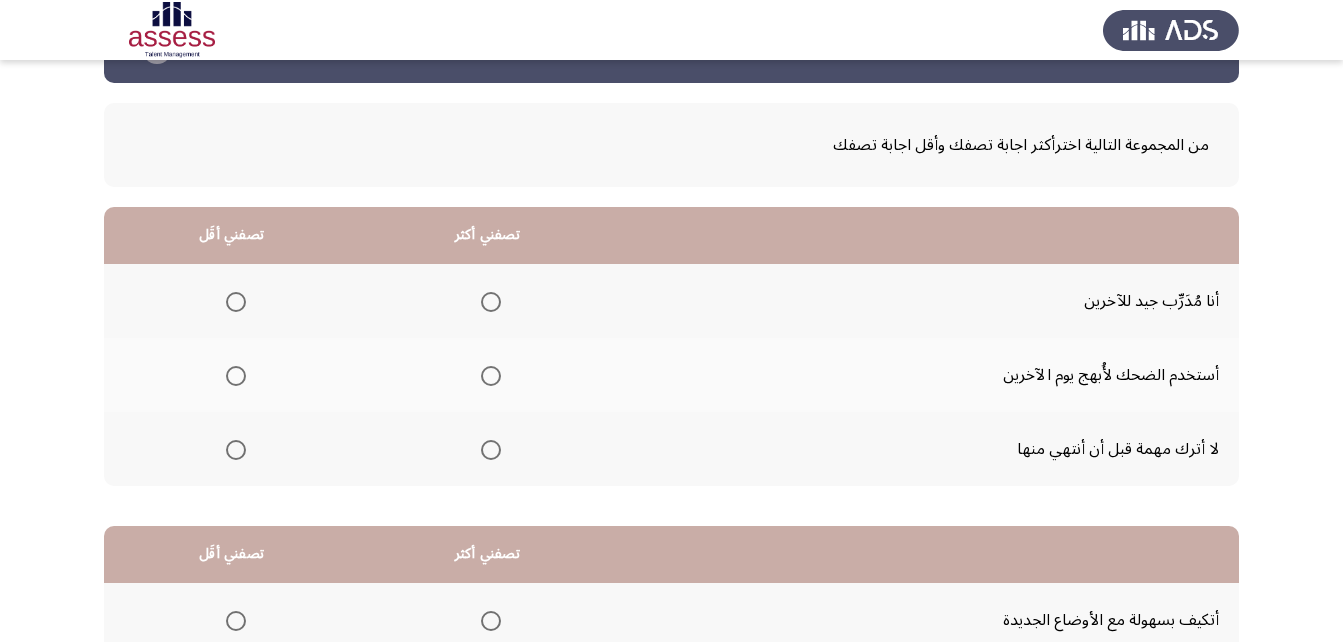 scroll, scrollTop: 100, scrollLeft: 0, axis: vertical 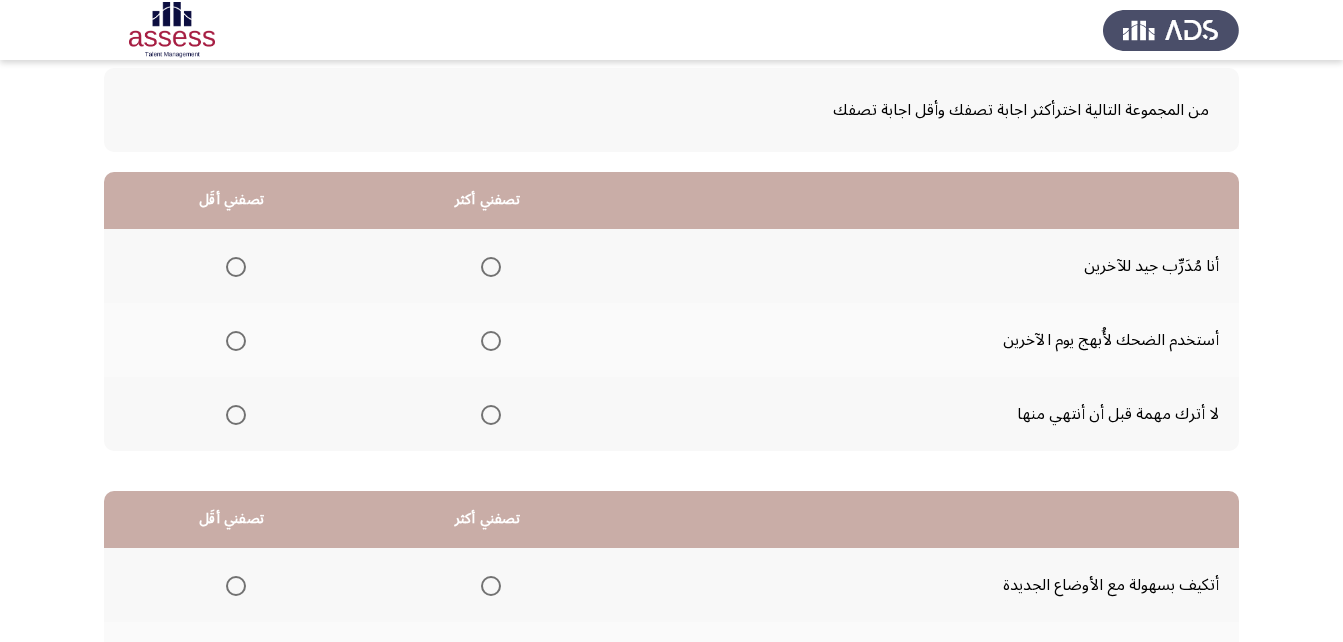 click at bounding box center [487, 267] 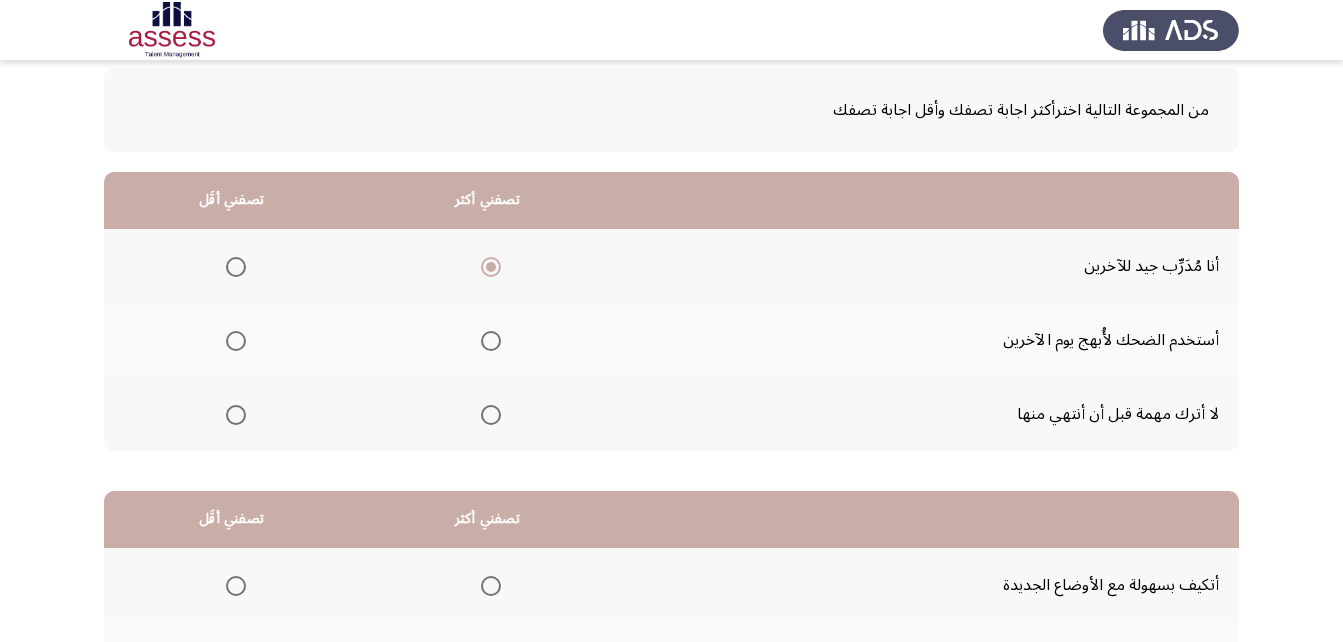 click 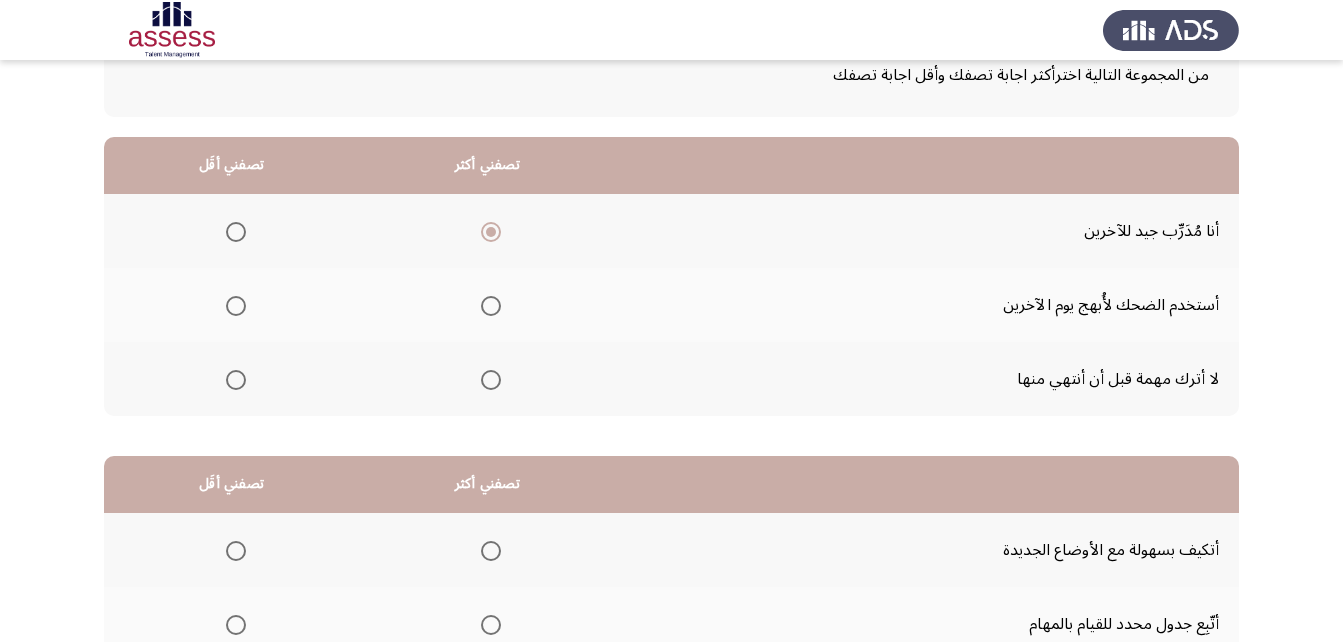 scroll, scrollTop: 100, scrollLeft: 0, axis: vertical 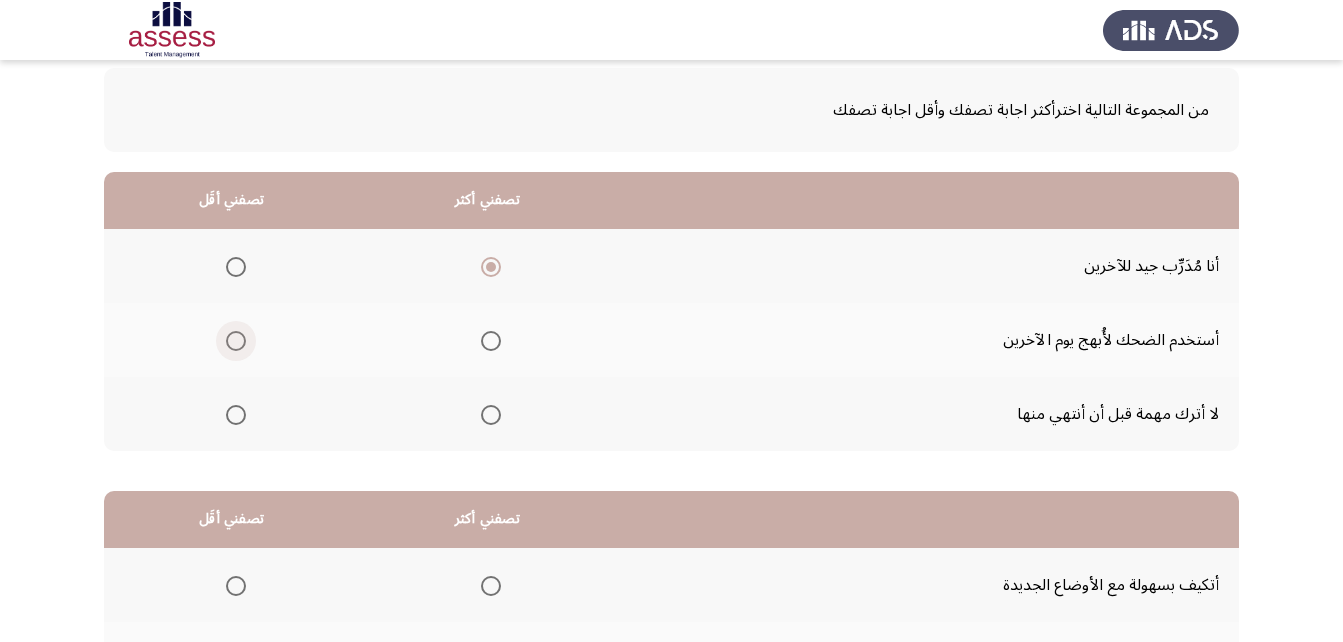 click at bounding box center (232, 341) 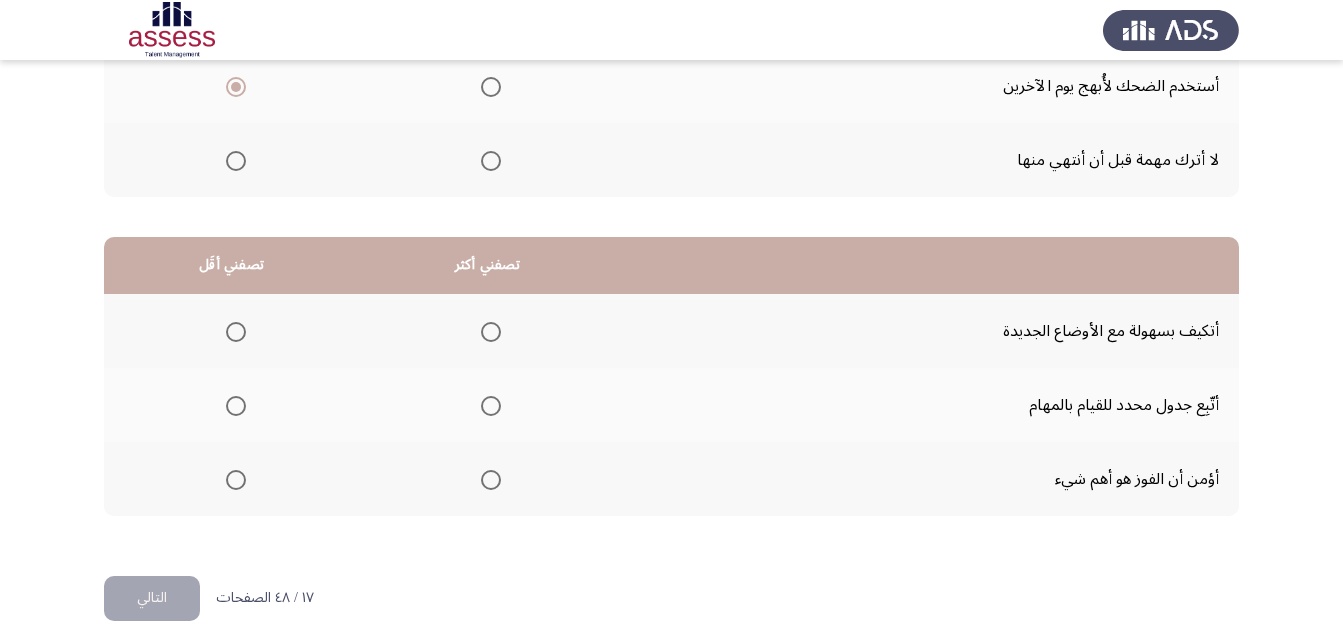 scroll, scrollTop: 368, scrollLeft: 0, axis: vertical 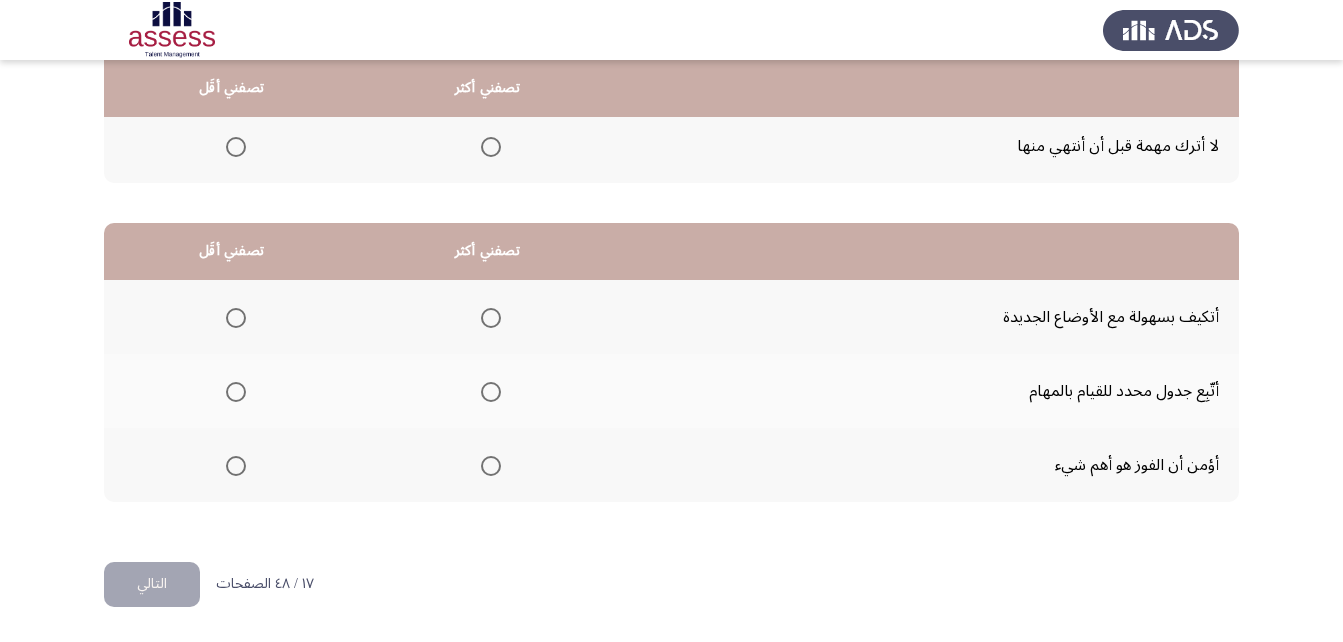 drag, startPoint x: 1207, startPoint y: 321, endPoint x: 1110, endPoint y: 336, distance: 98.15294 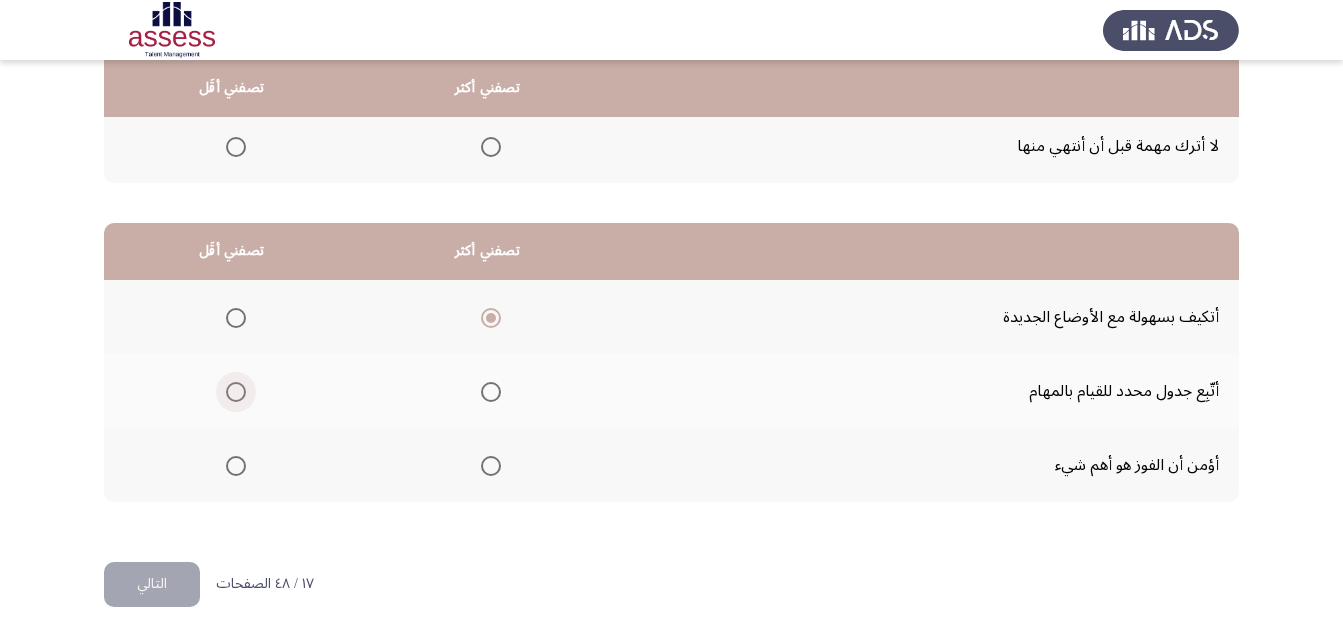 click at bounding box center (236, 392) 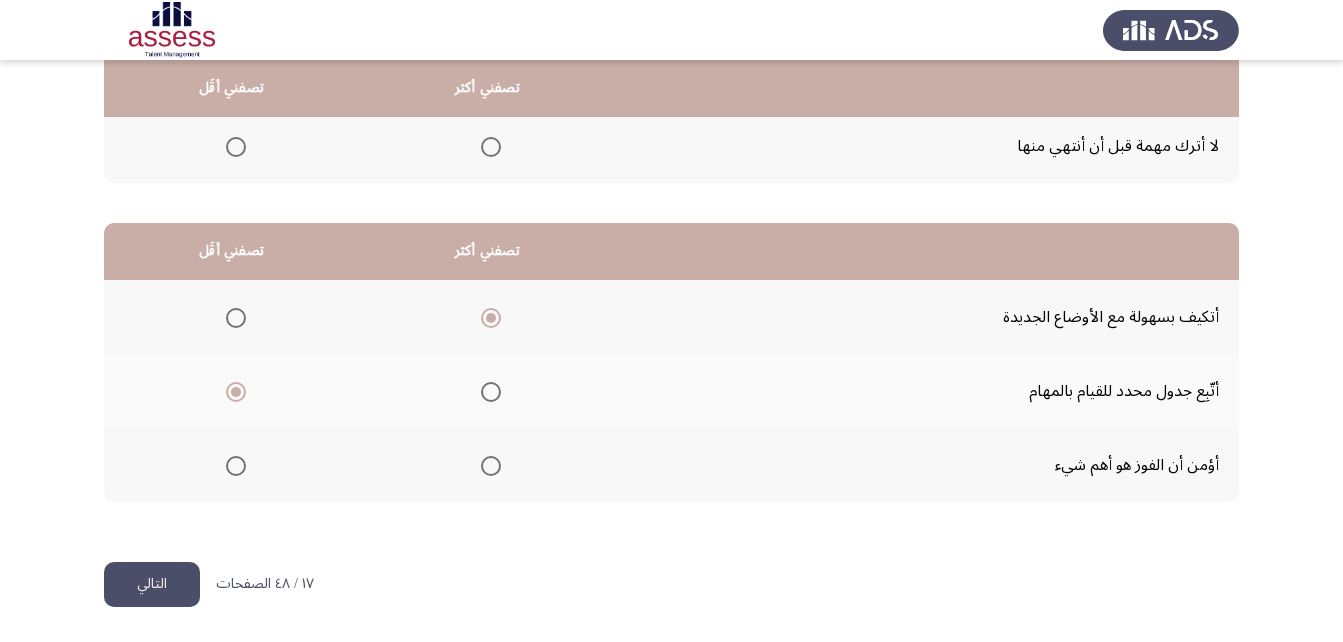 click on "التالي" 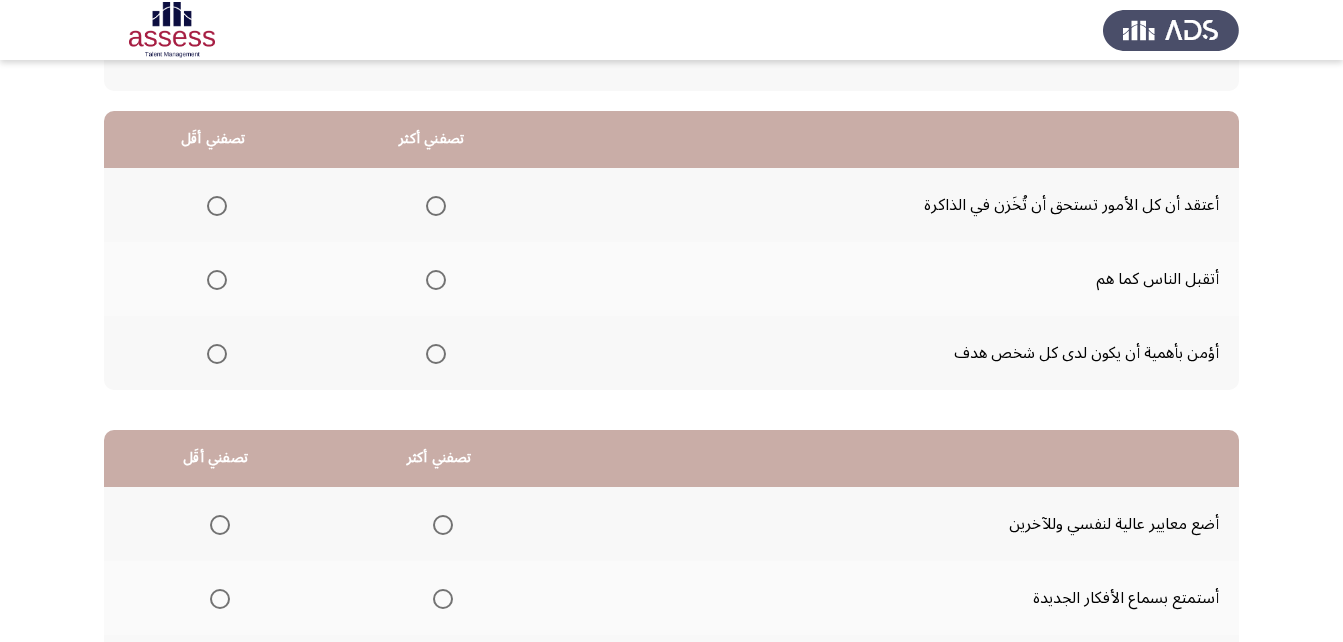 scroll, scrollTop: 200, scrollLeft: 0, axis: vertical 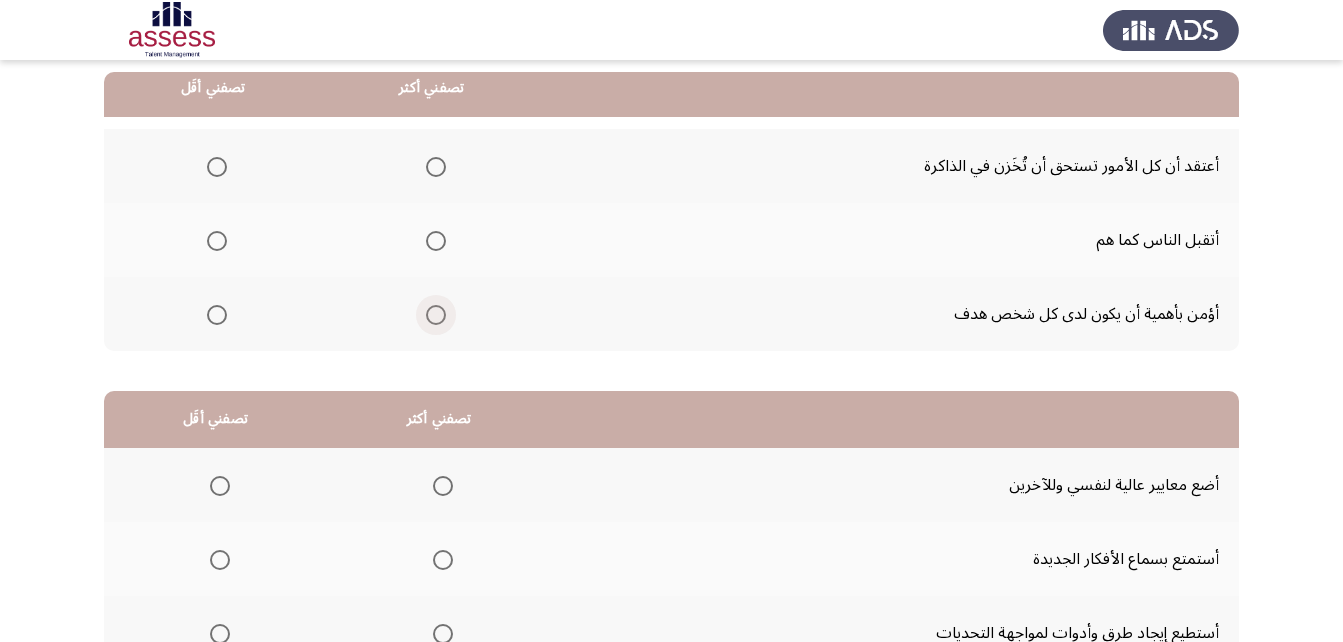 click at bounding box center (436, 315) 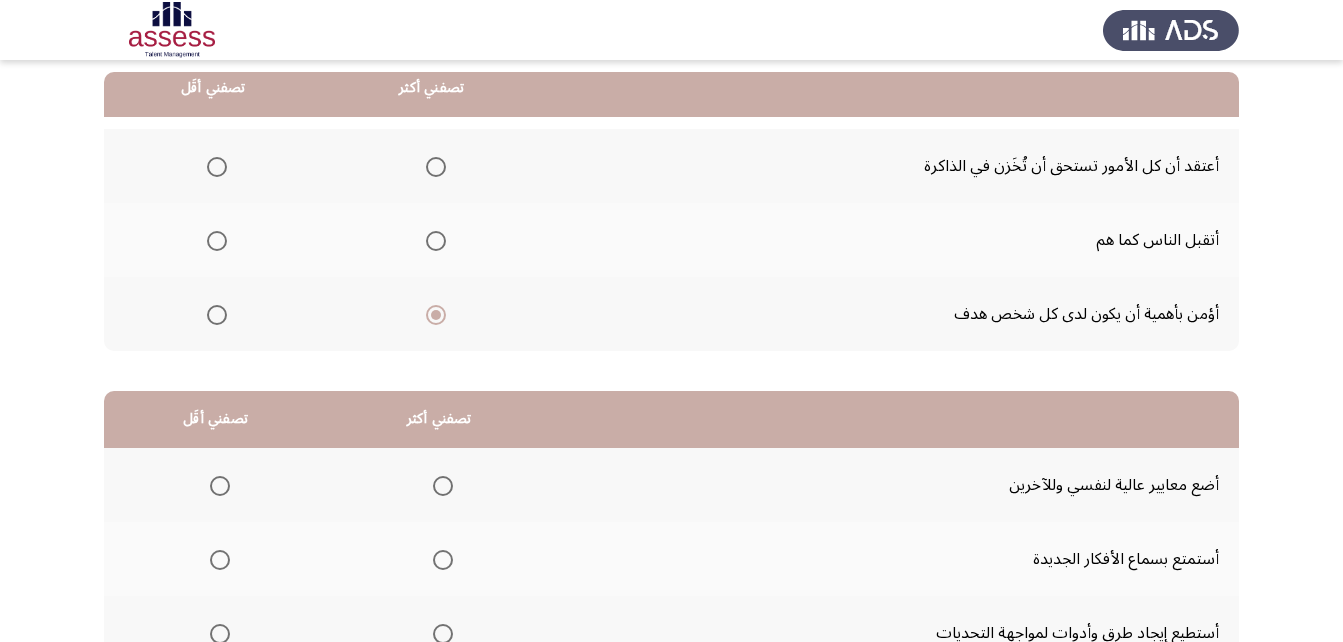 click 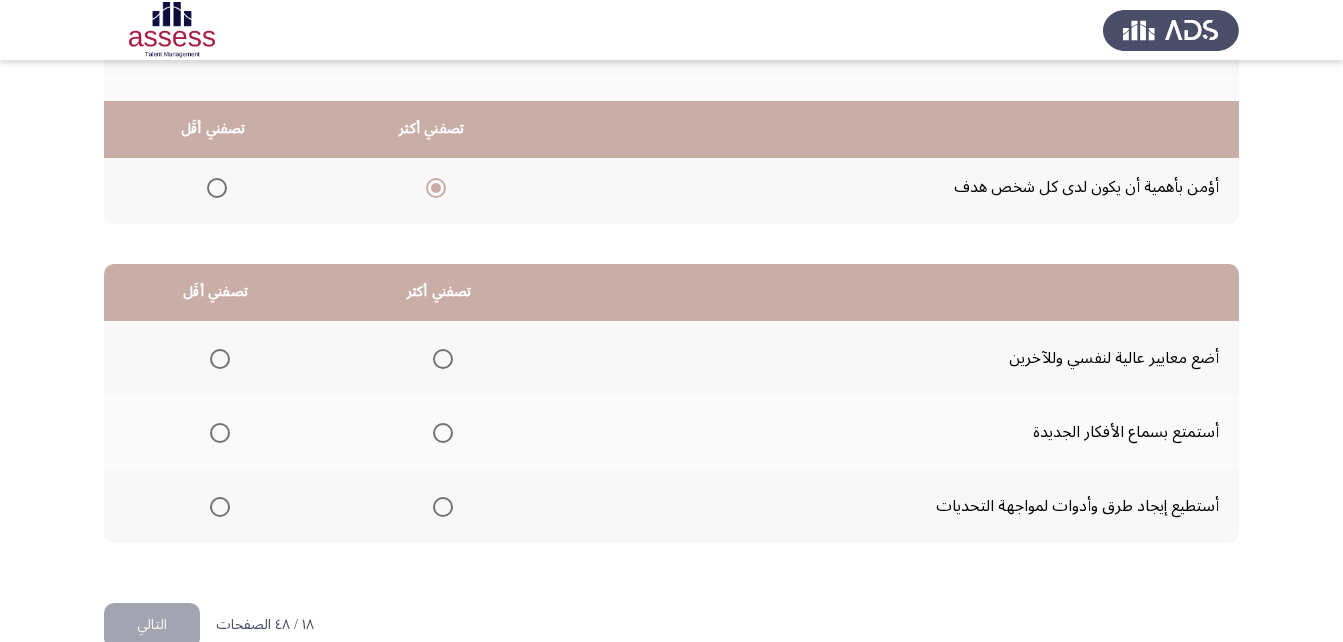 scroll, scrollTop: 368, scrollLeft: 0, axis: vertical 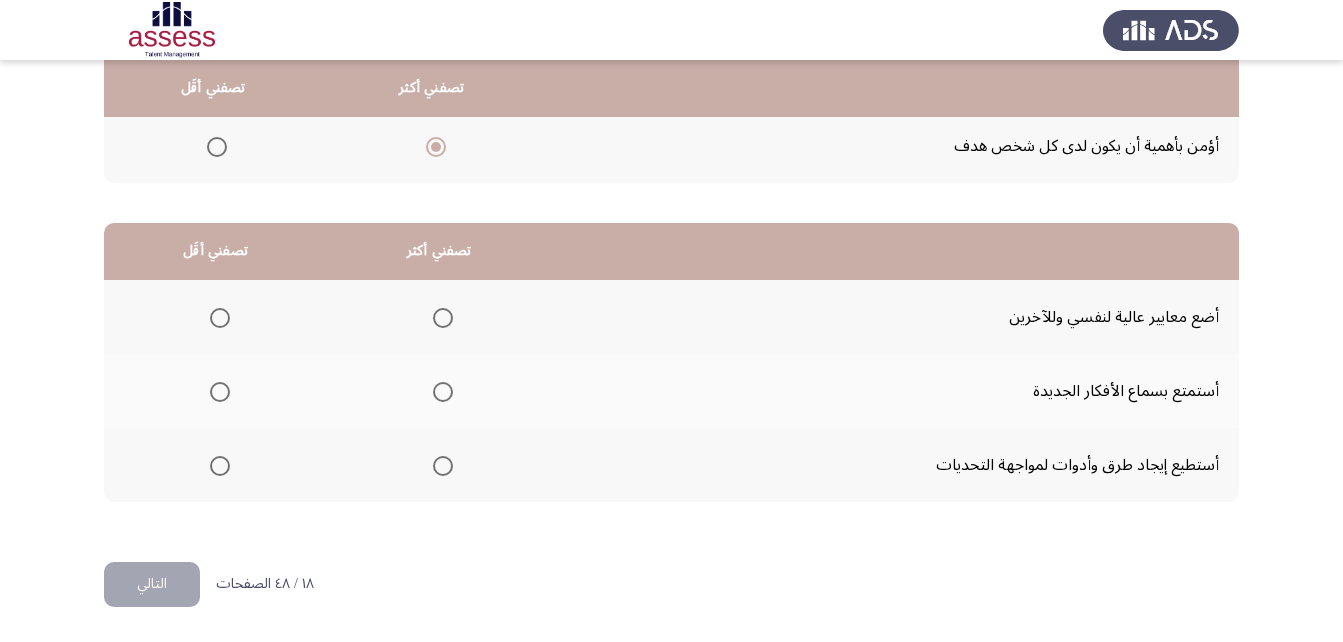 click at bounding box center (443, 318) 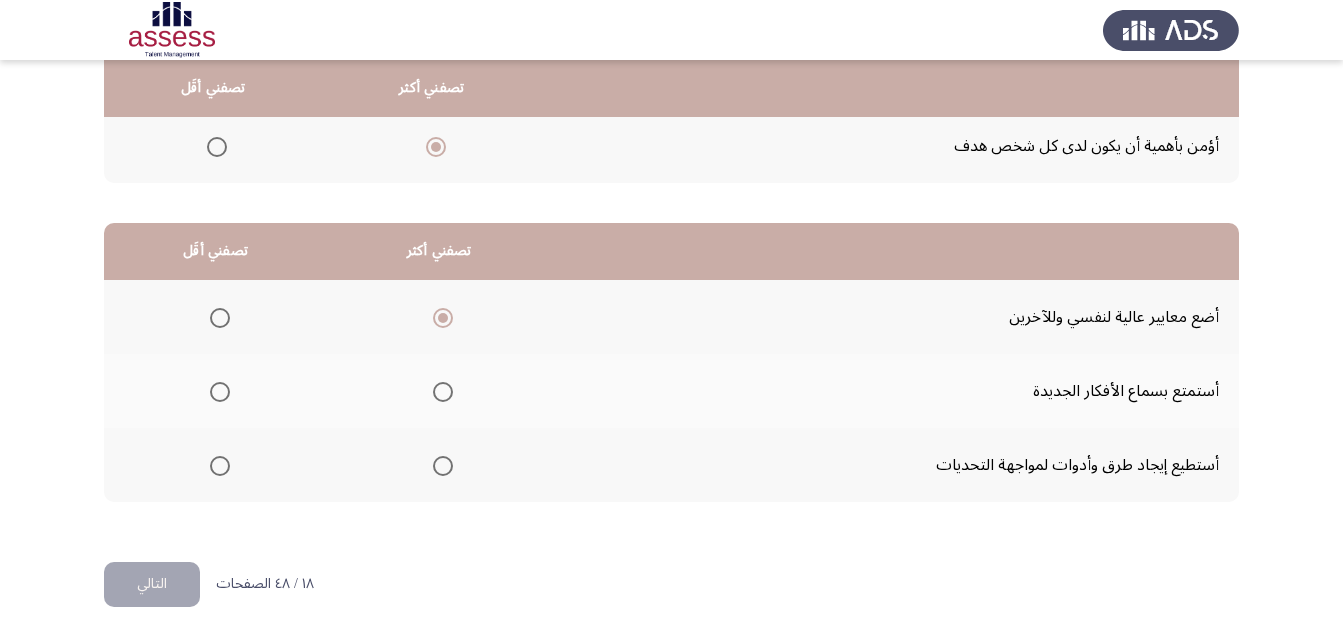 click at bounding box center (443, 466) 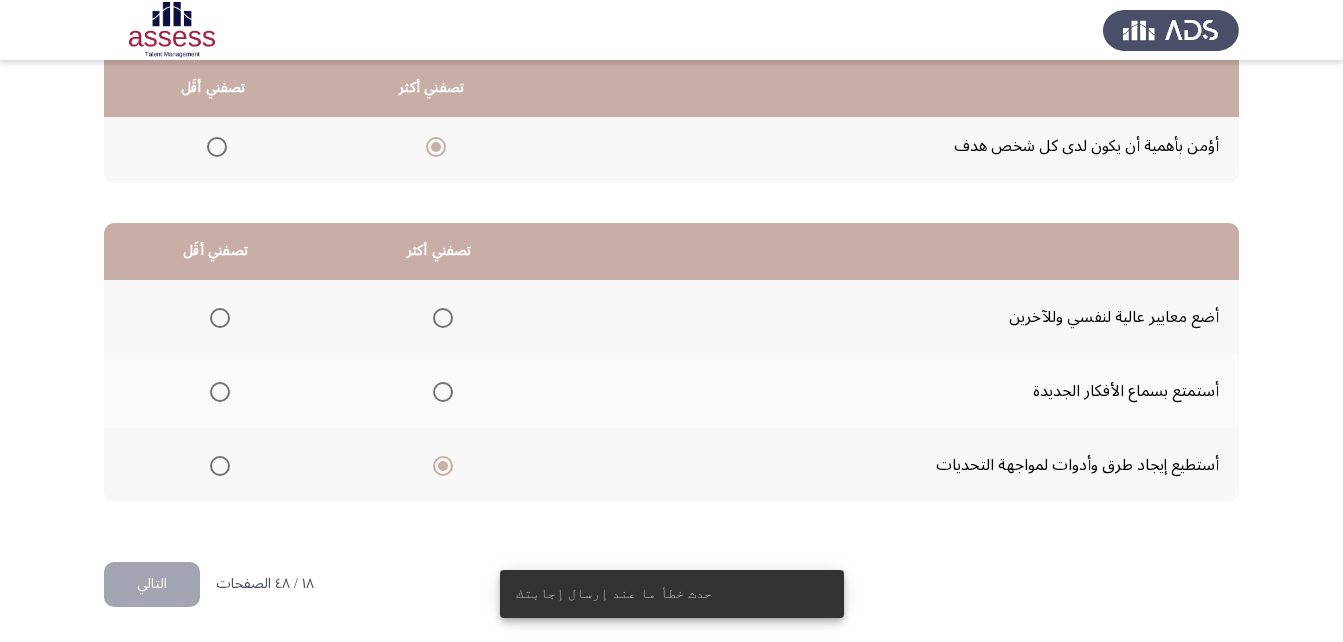 click at bounding box center [443, 392] 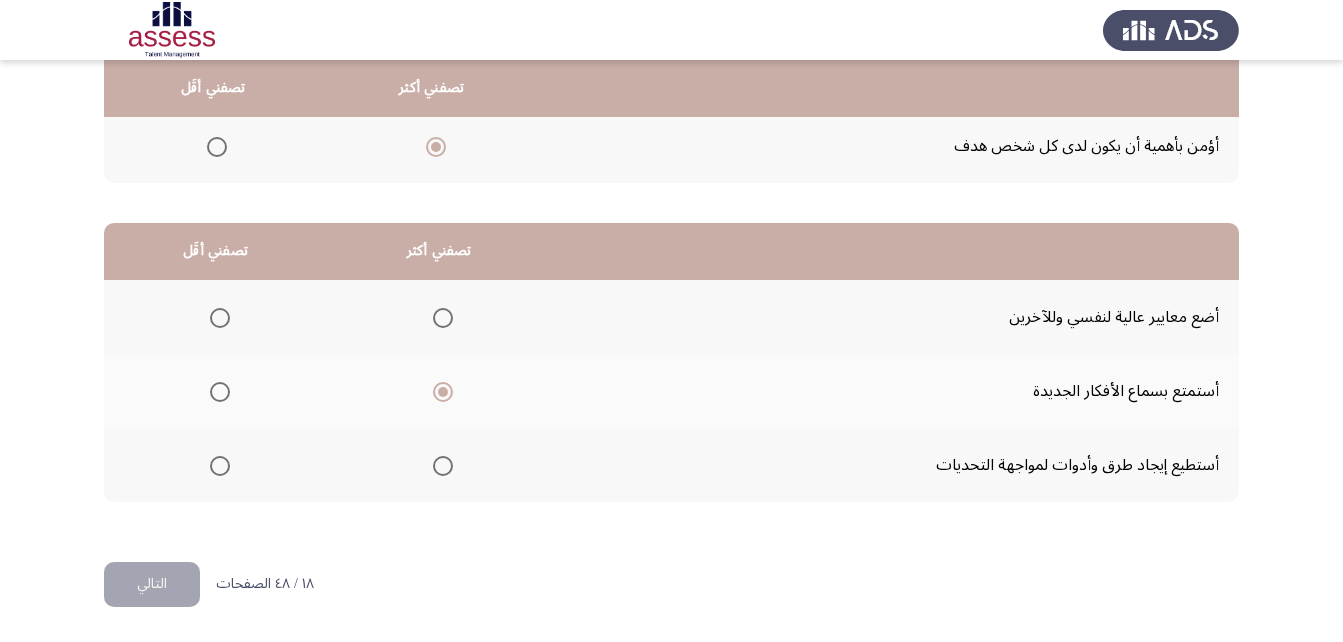 click at bounding box center (220, 318) 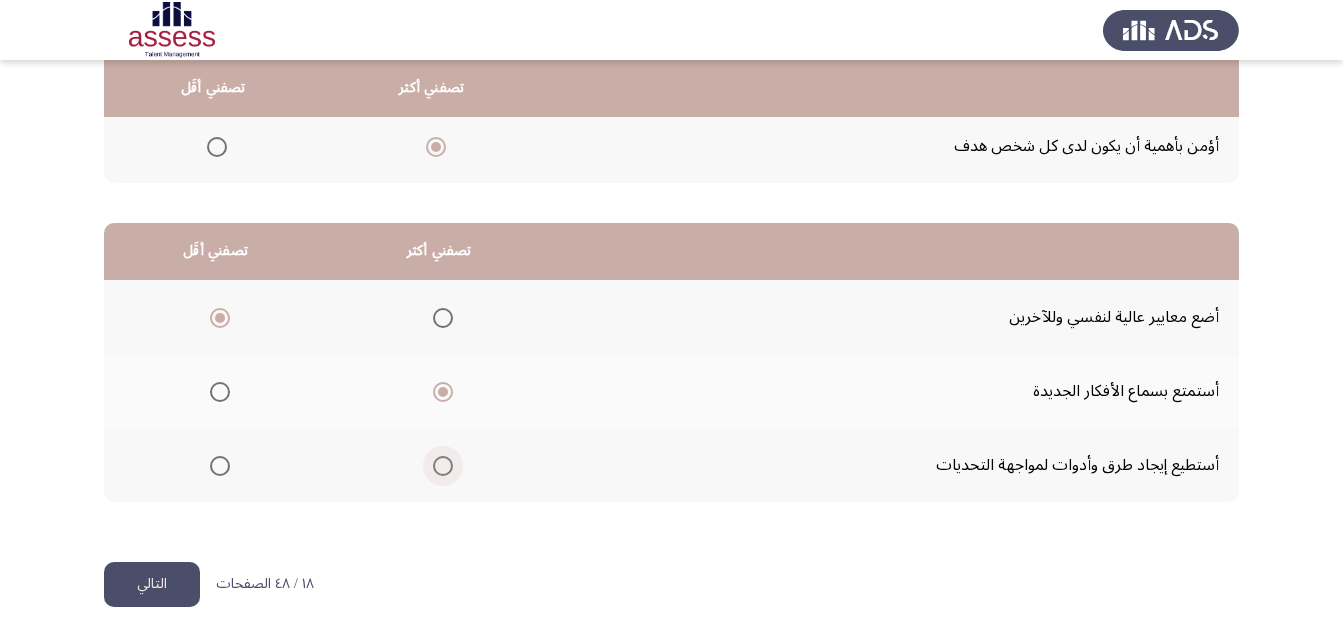 click at bounding box center (443, 466) 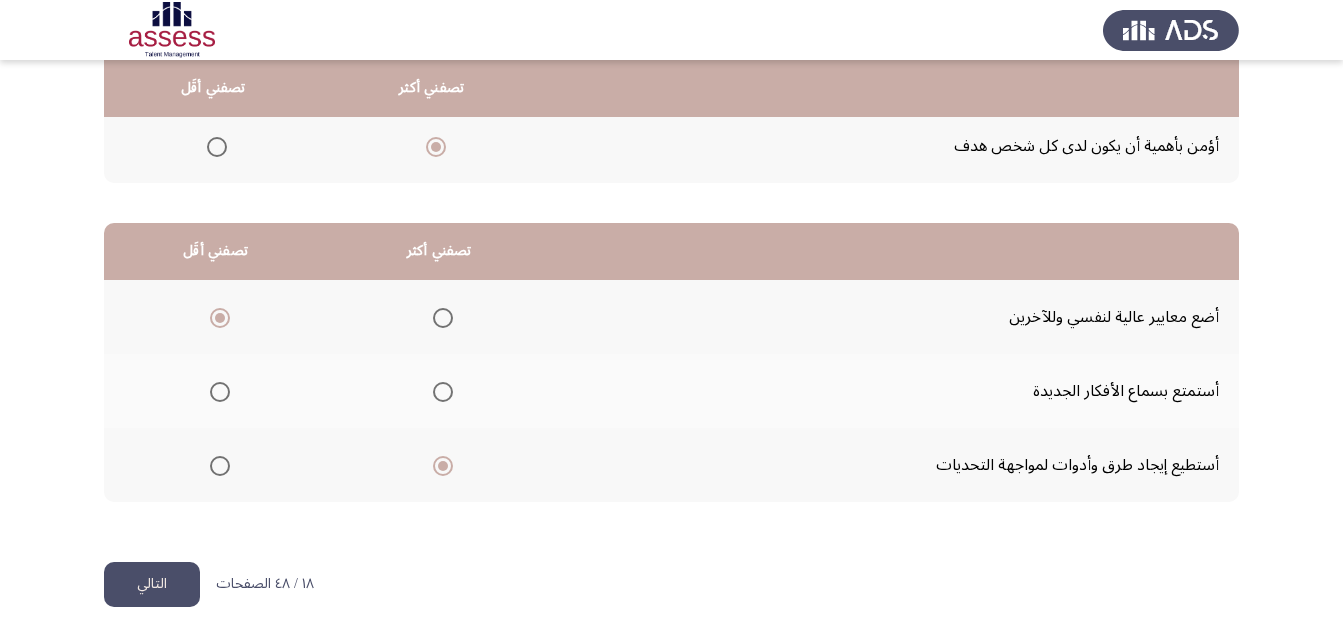 click on "التالي" 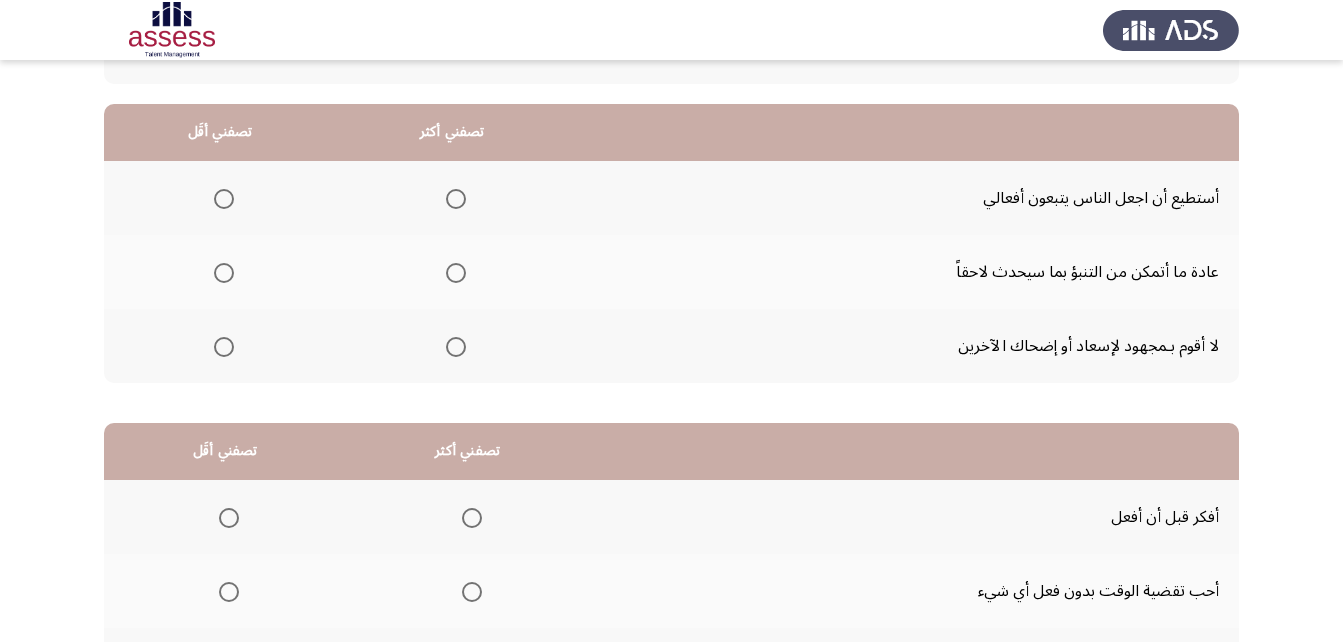 scroll, scrollTop: 68, scrollLeft: 0, axis: vertical 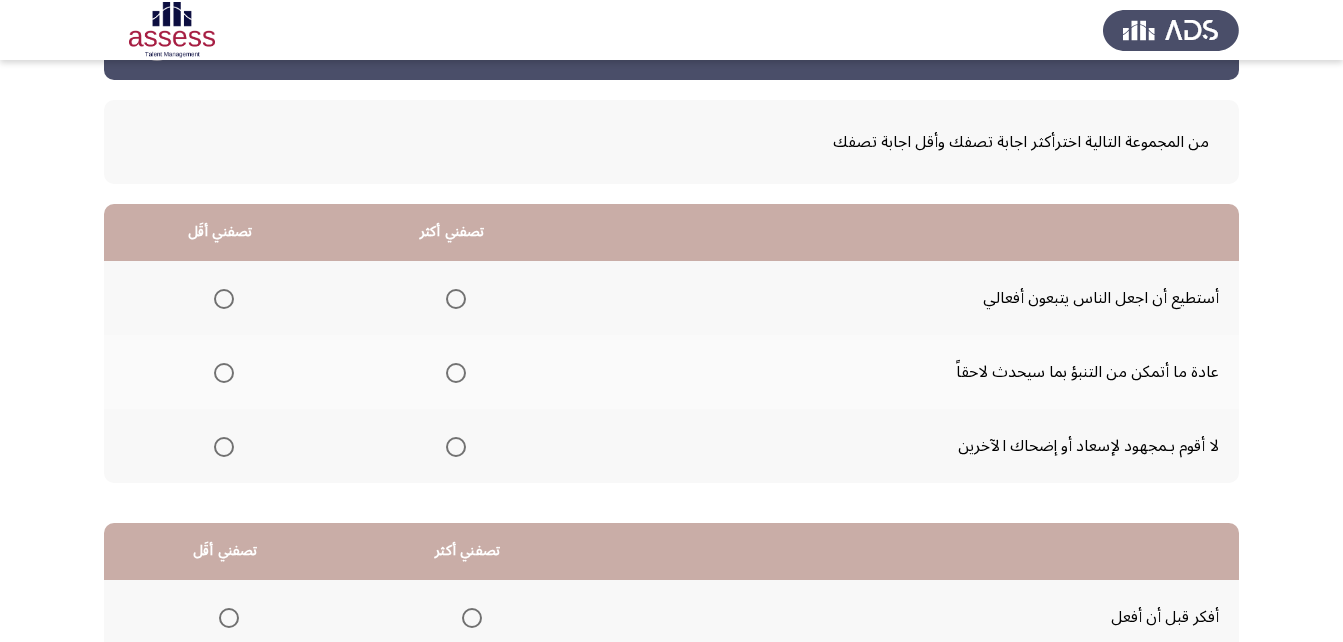 click at bounding box center [456, 299] 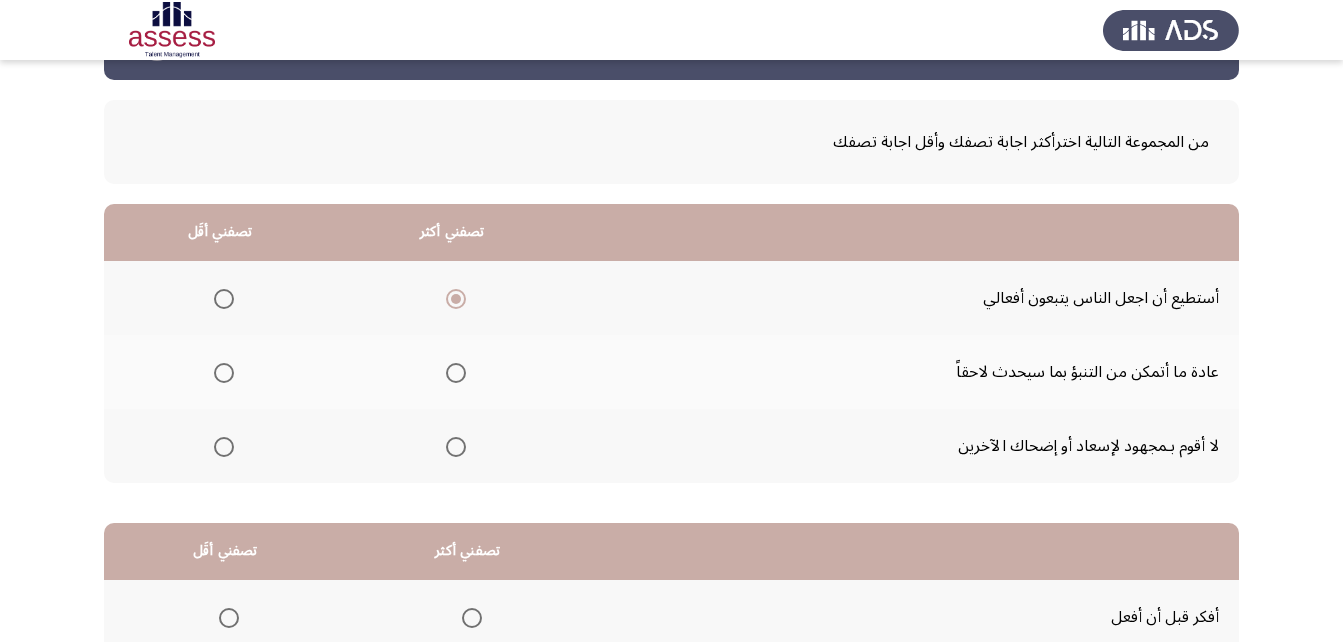 click at bounding box center [224, 447] 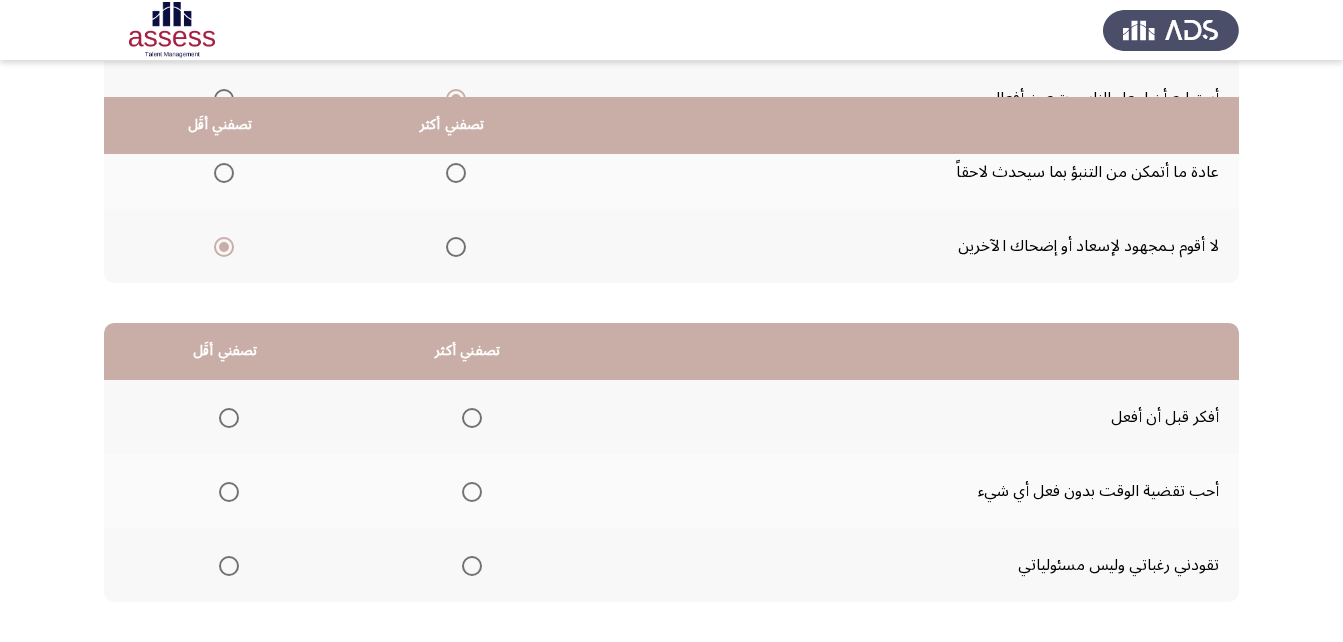 scroll, scrollTop: 368, scrollLeft: 0, axis: vertical 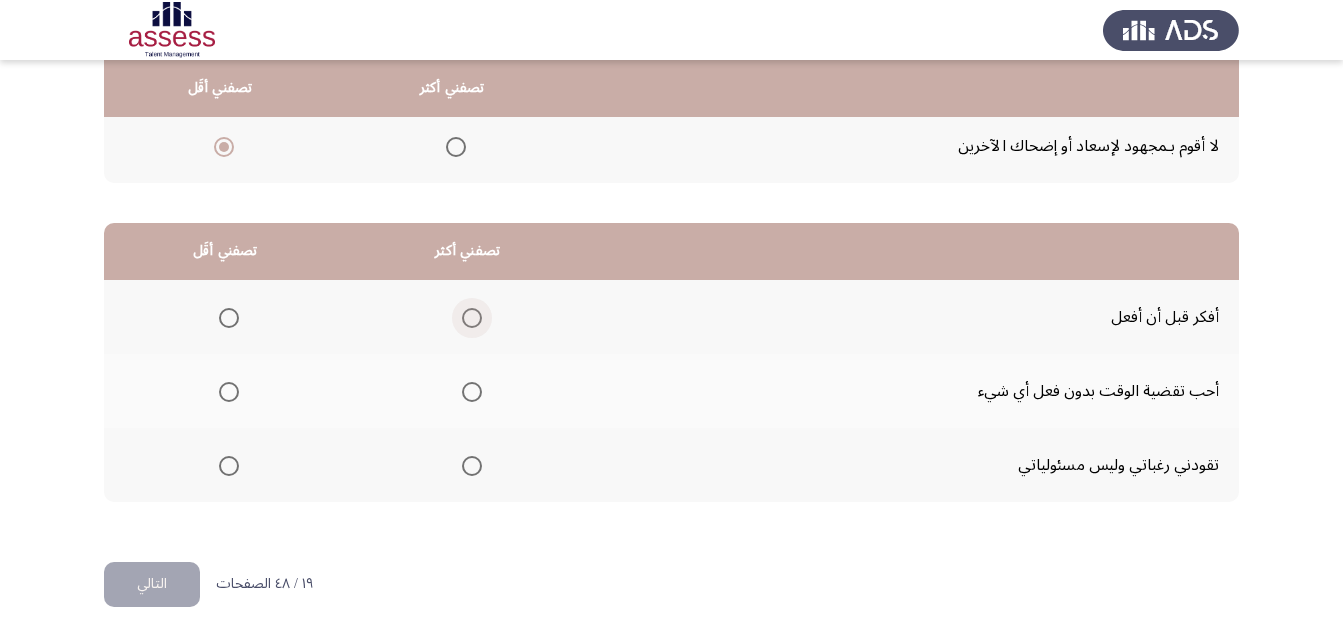 click at bounding box center (472, 318) 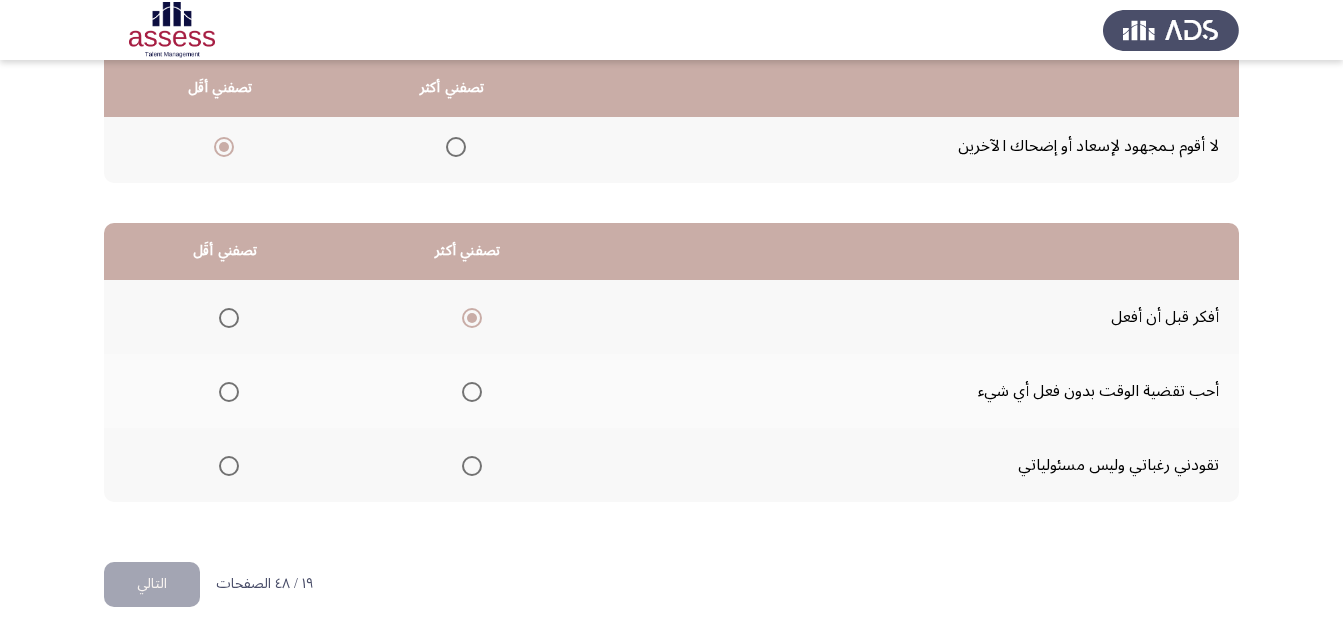 click at bounding box center [229, 466] 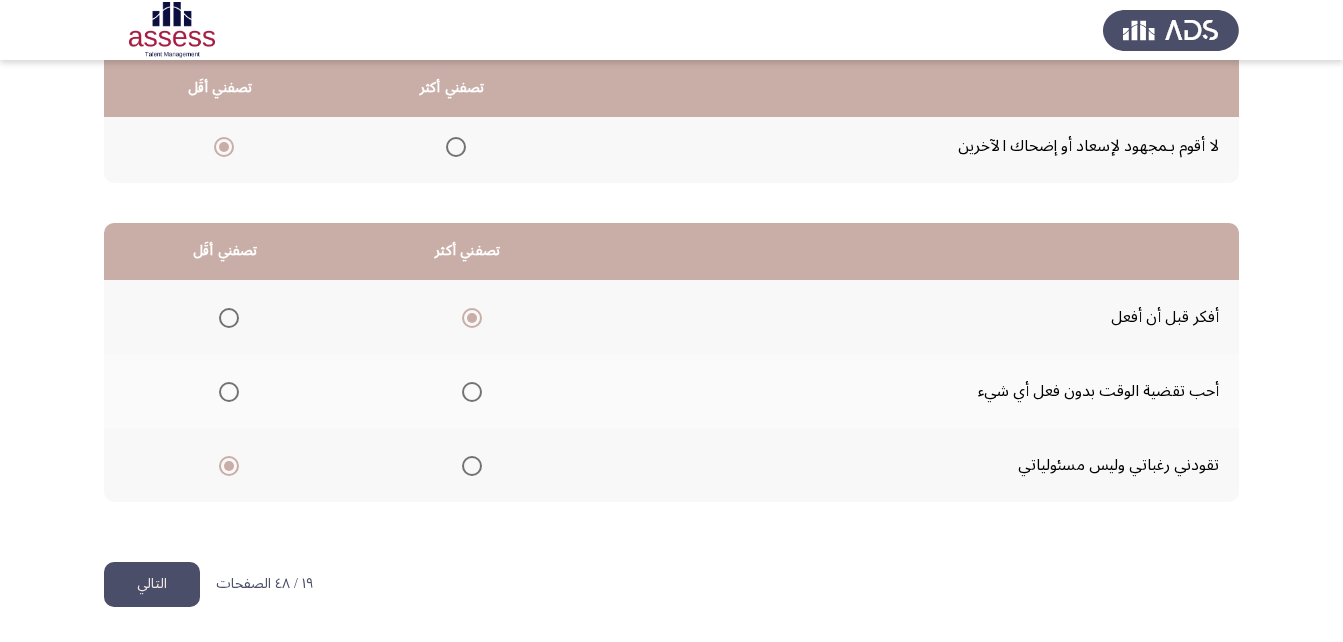 click on "التالي" 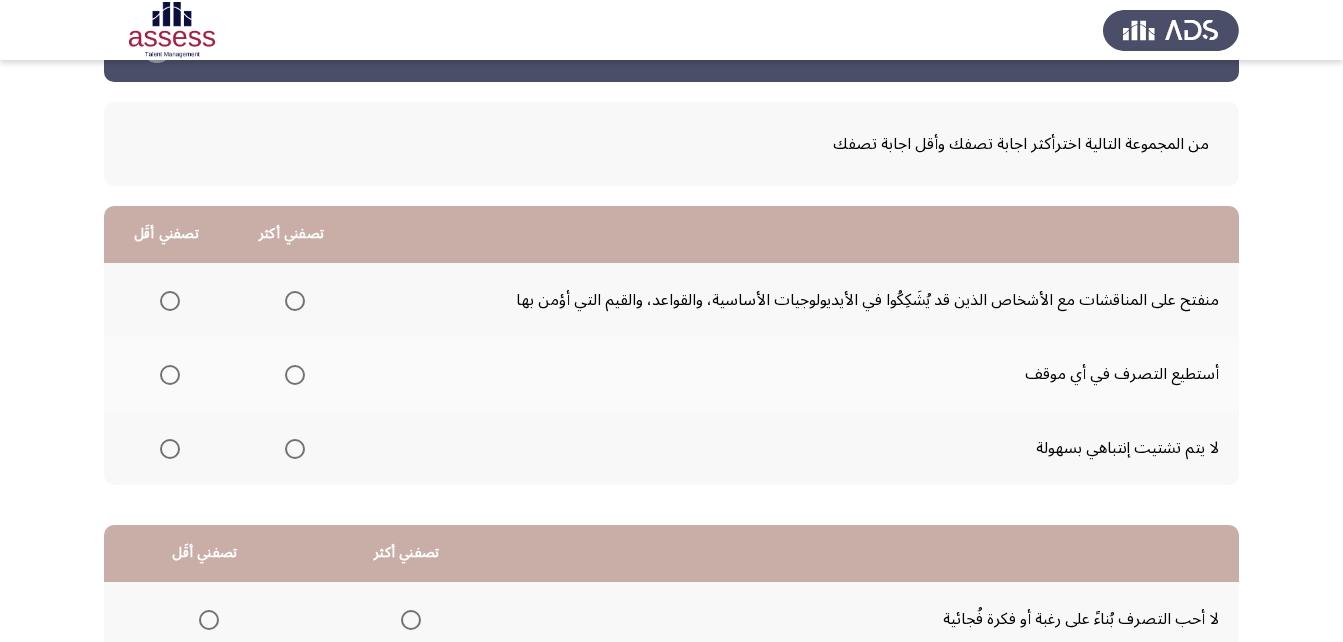 scroll, scrollTop: 100, scrollLeft: 0, axis: vertical 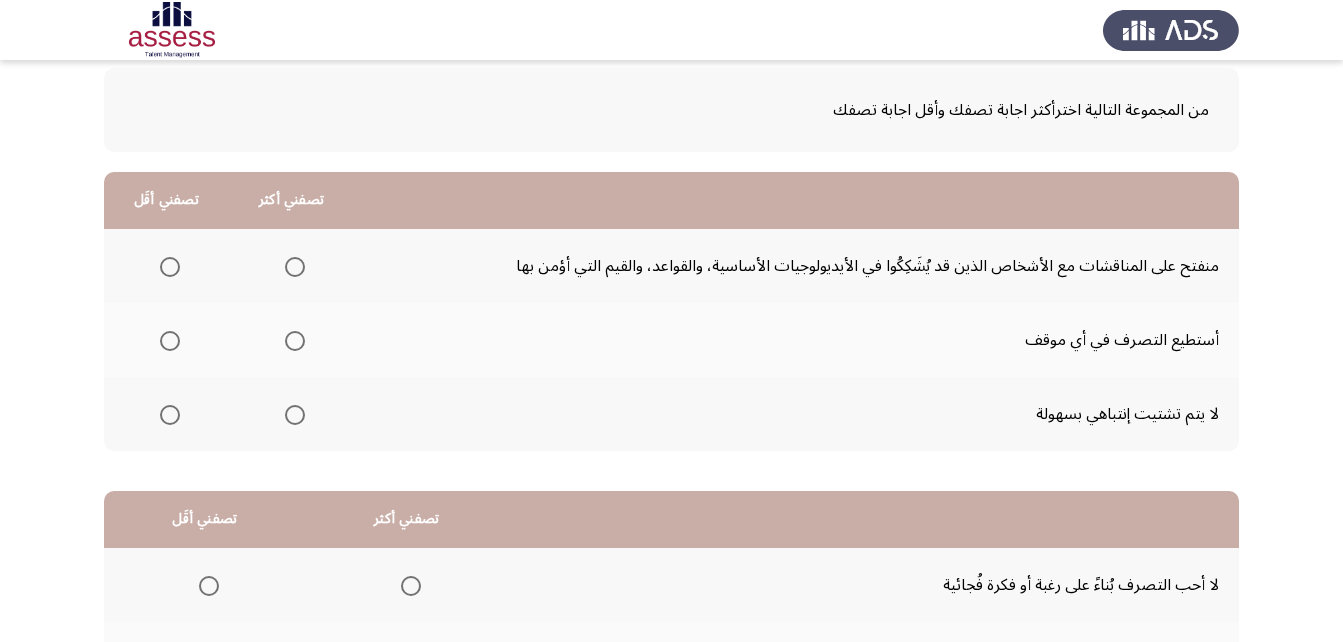 click at bounding box center (295, 341) 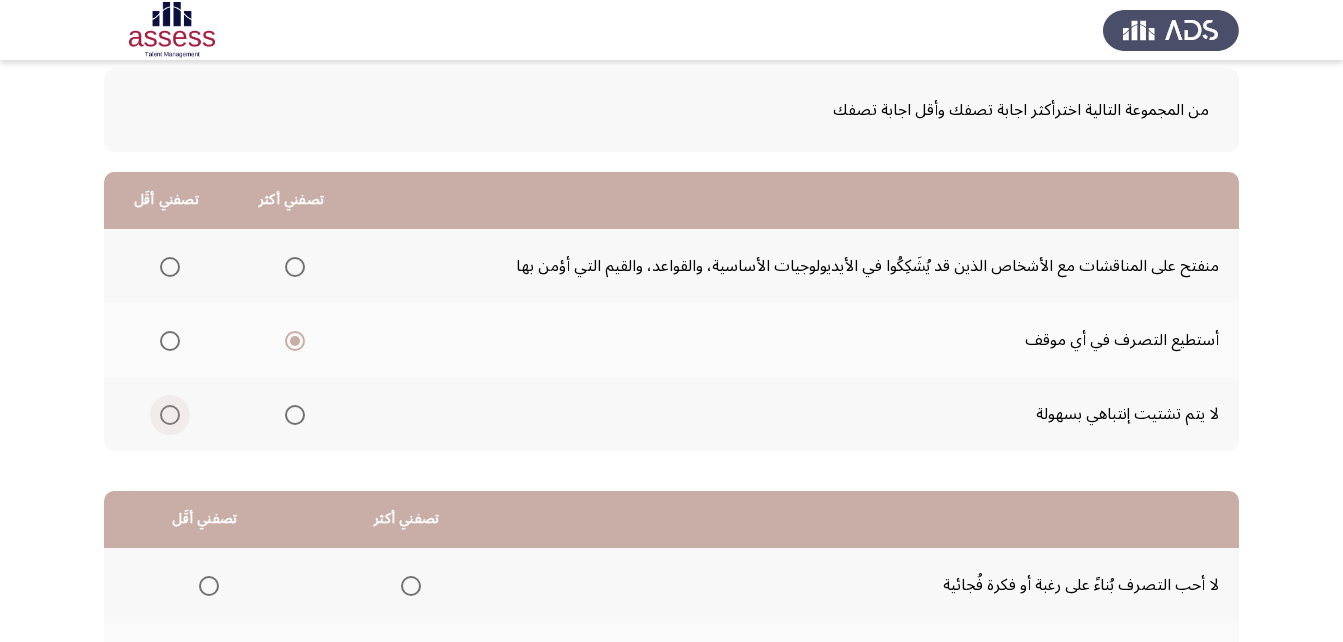 click at bounding box center (170, 415) 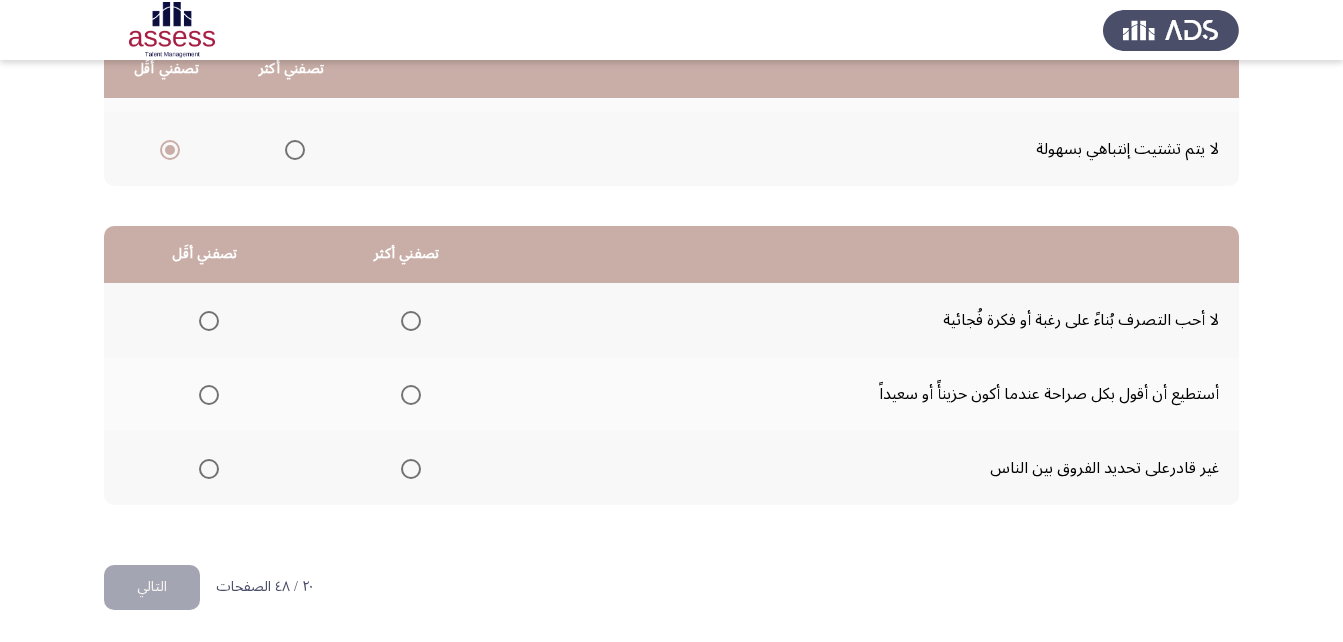 scroll, scrollTop: 368, scrollLeft: 0, axis: vertical 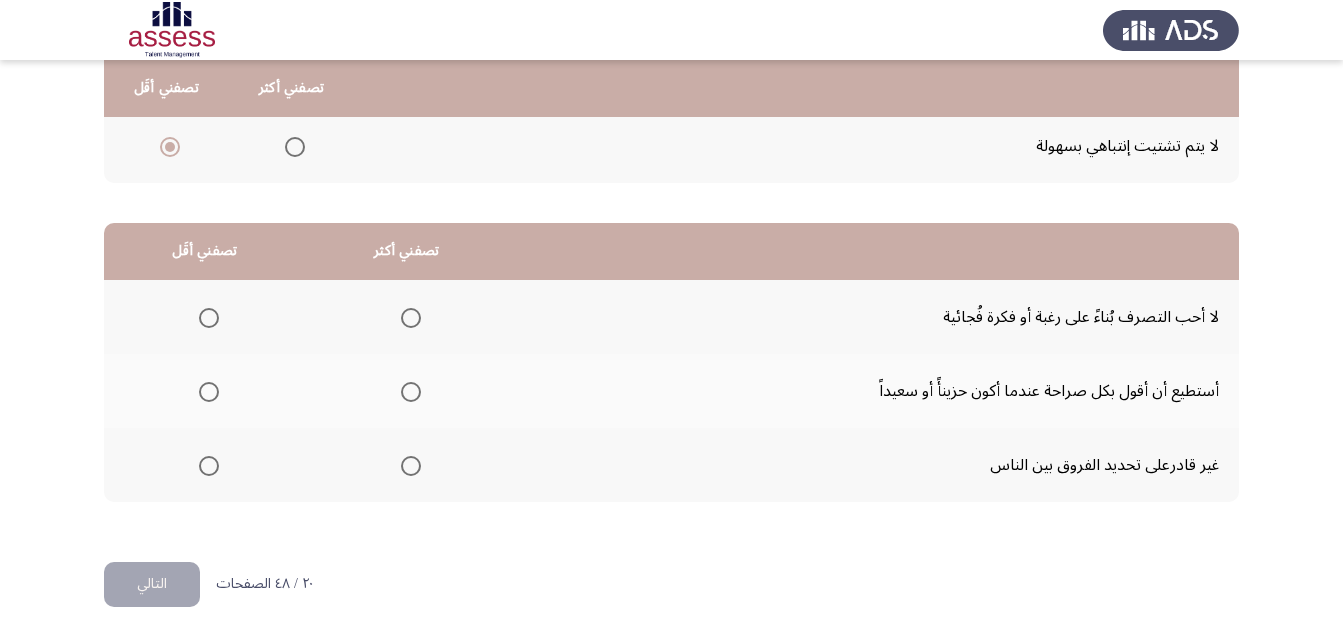 click at bounding box center [209, 466] 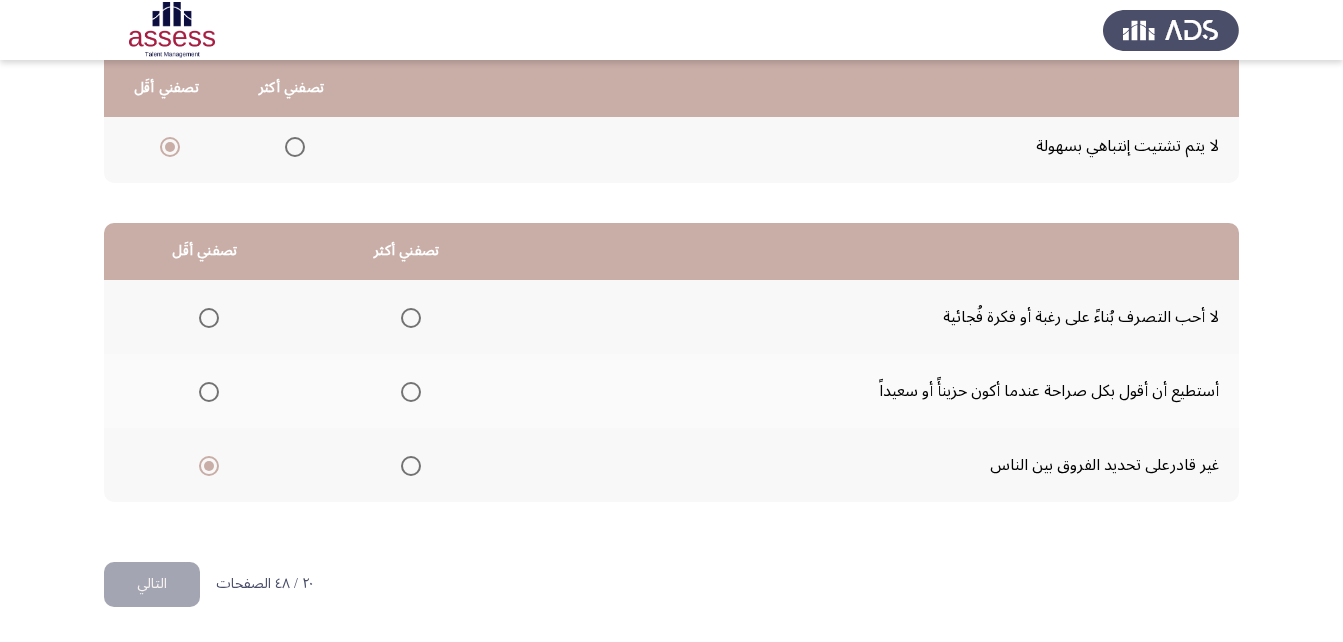 click at bounding box center [411, 392] 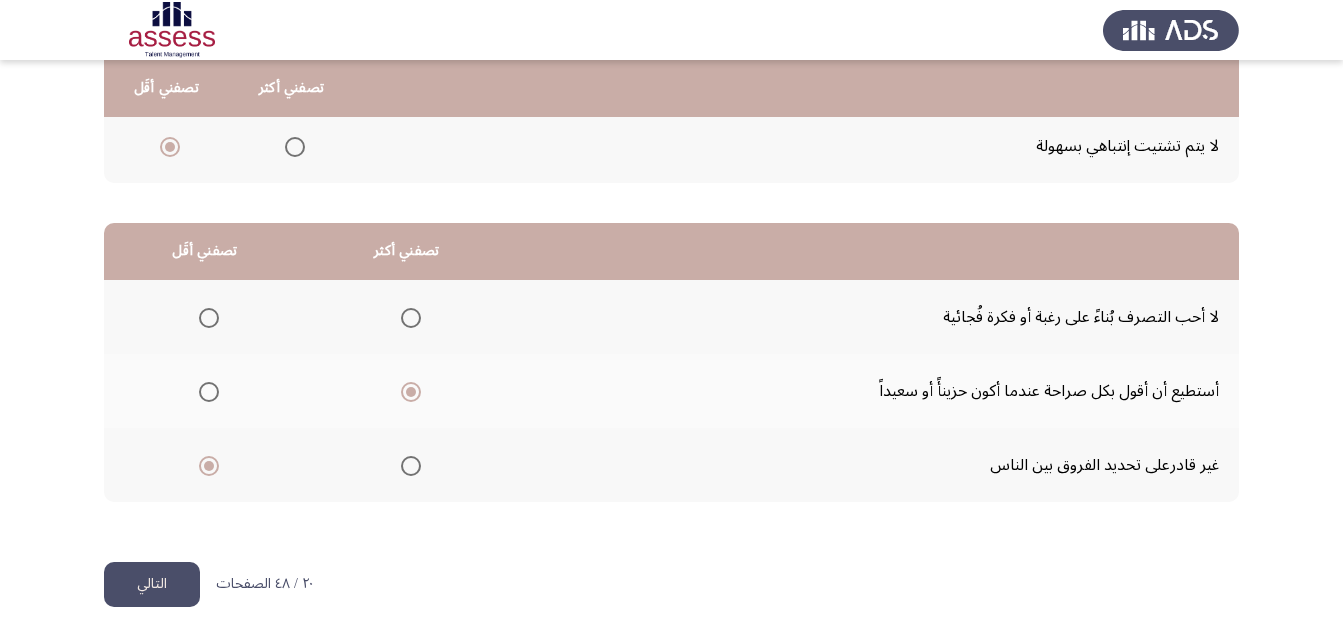 click on "التالي" 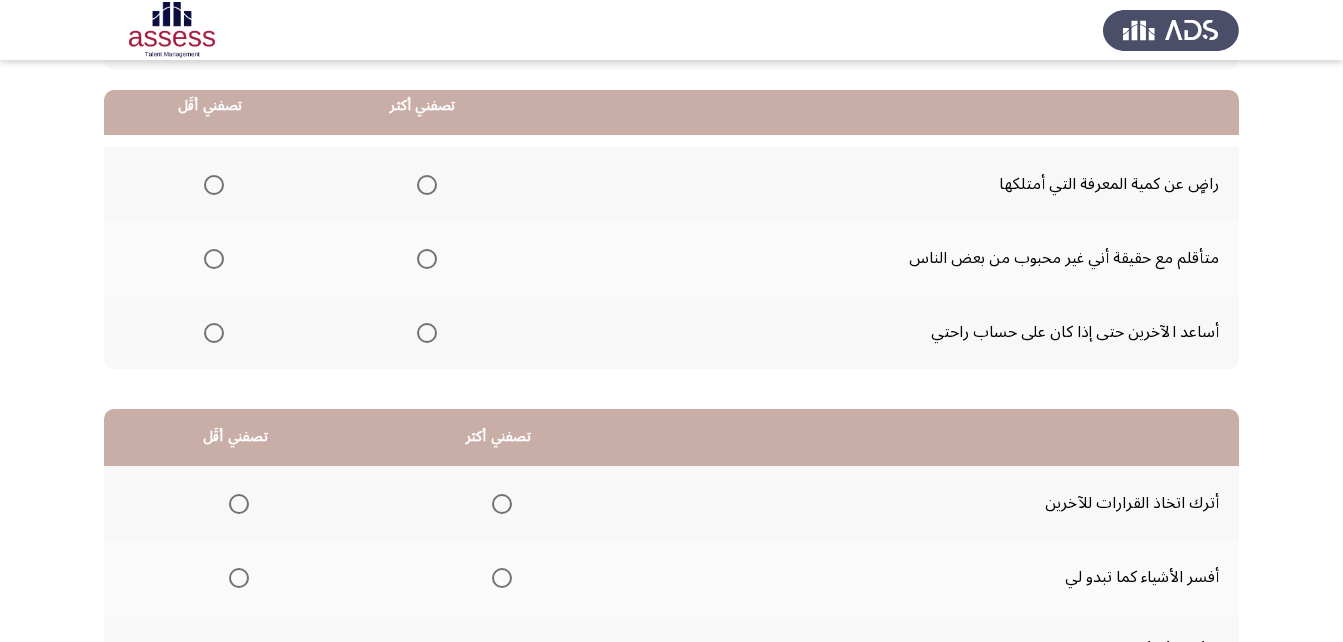 scroll, scrollTop: 200, scrollLeft: 0, axis: vertical 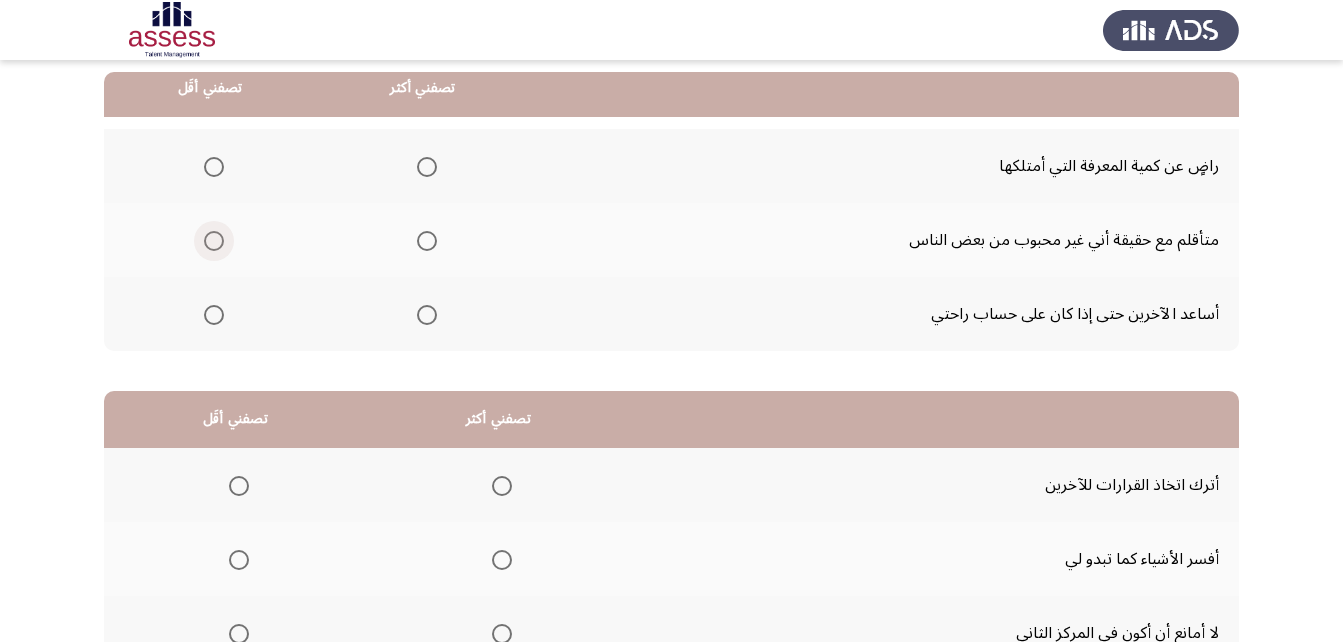 click at bounding box center [214, 241] 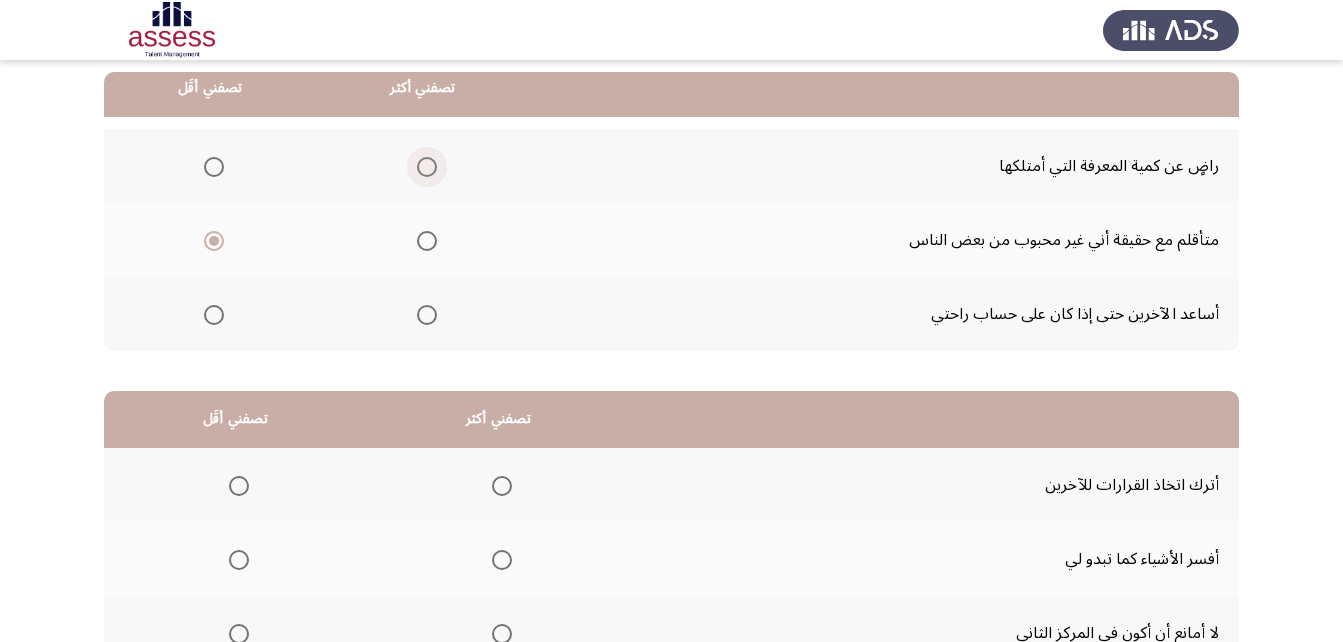 click at bounding box center (427, 167) 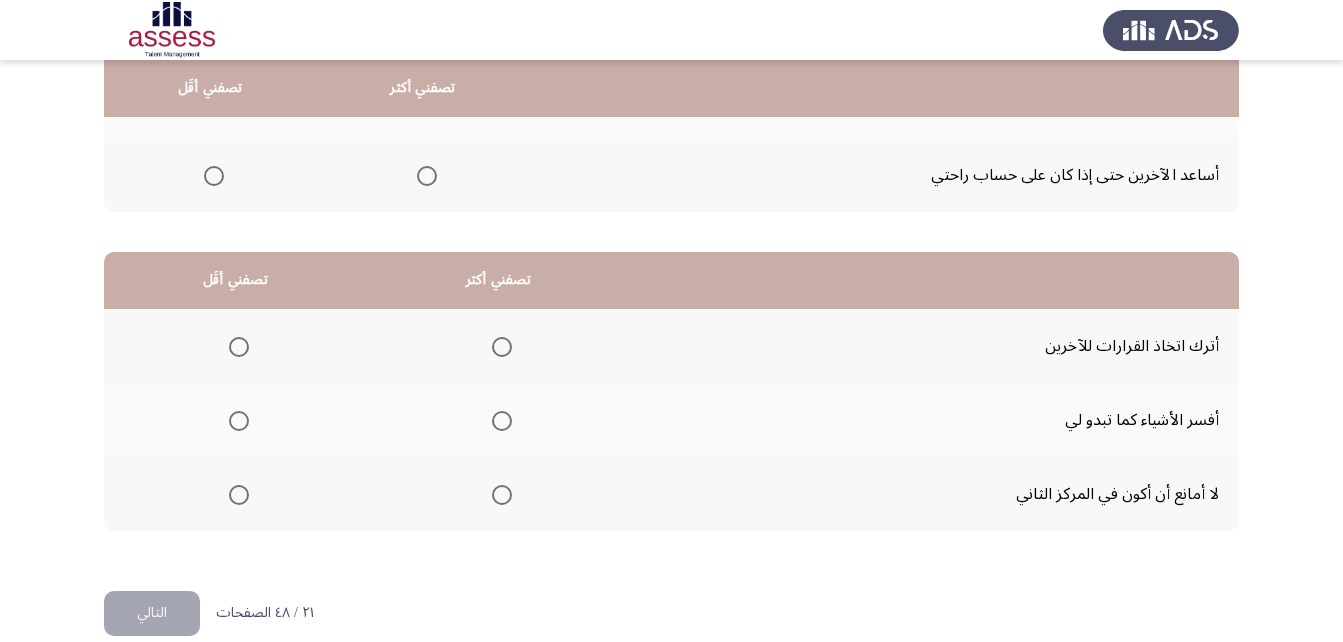 scroll, scrollTop: 368, scrollLeft: 0, axis: vertical 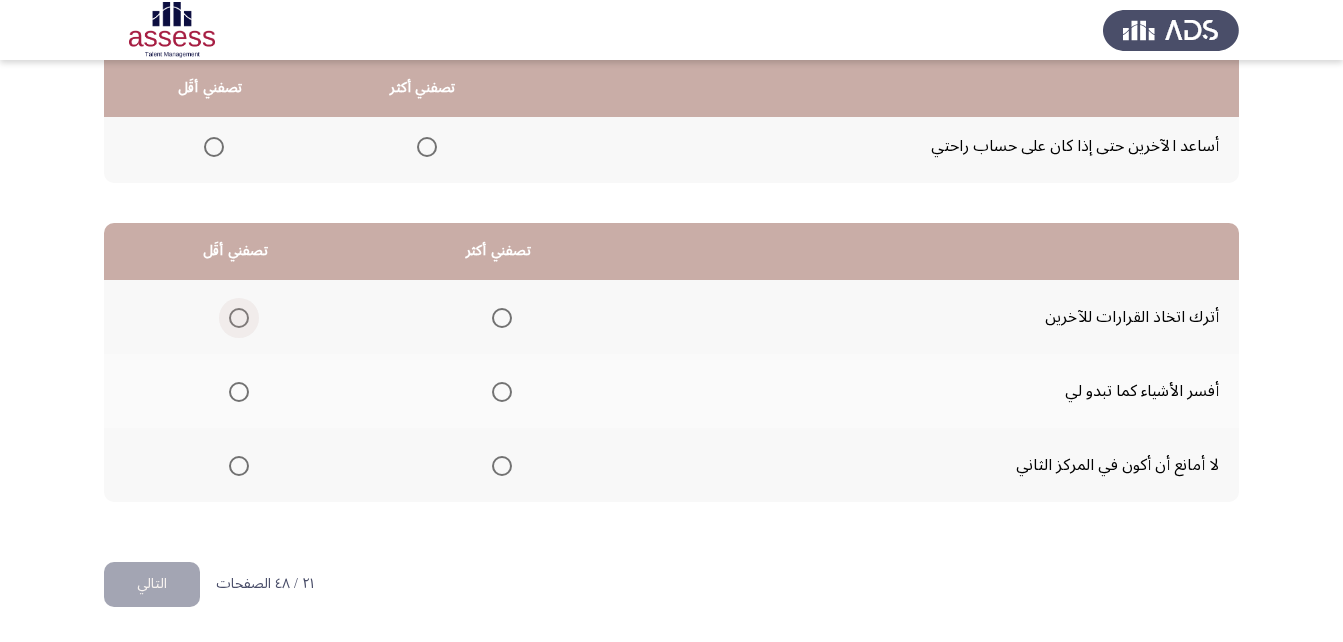 click at bounding box center (239, 318) 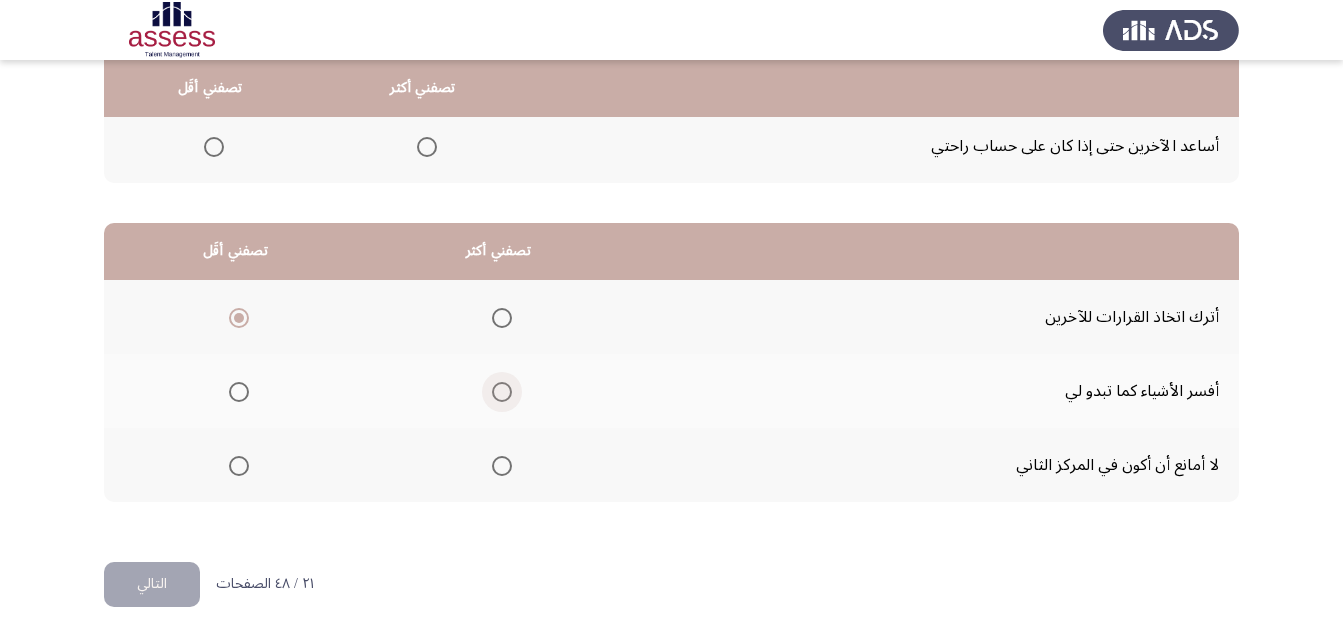 click at bounding box center (502, 392) 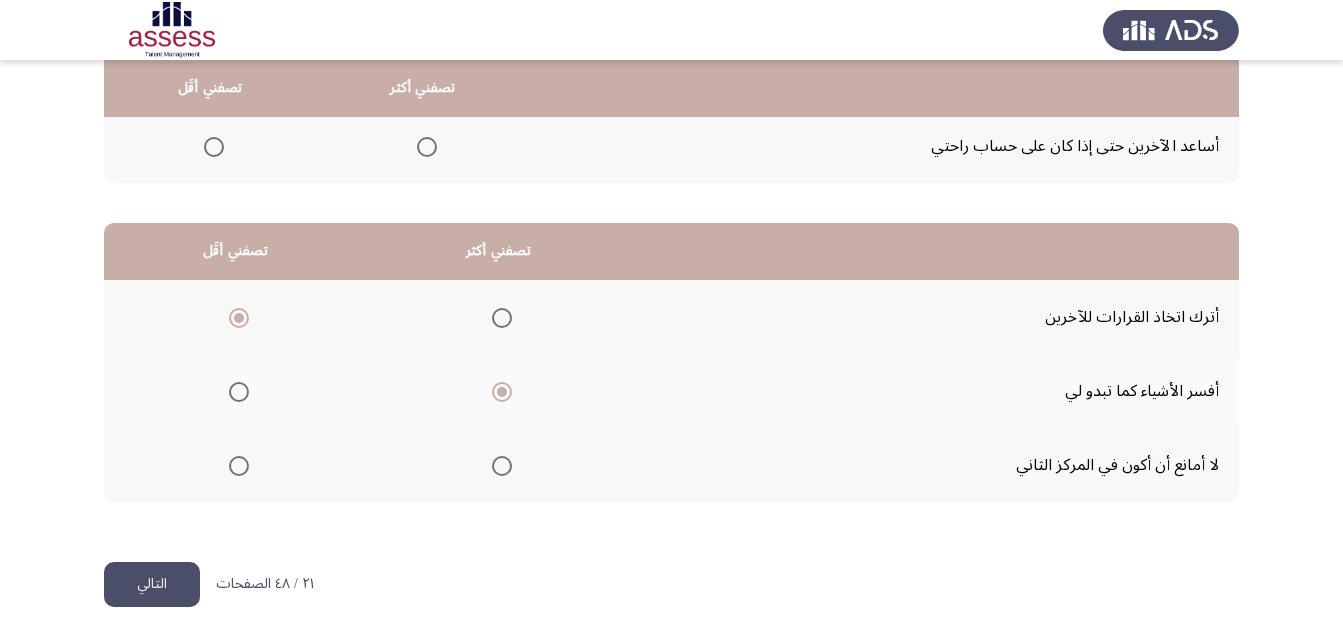 click on "التالي" 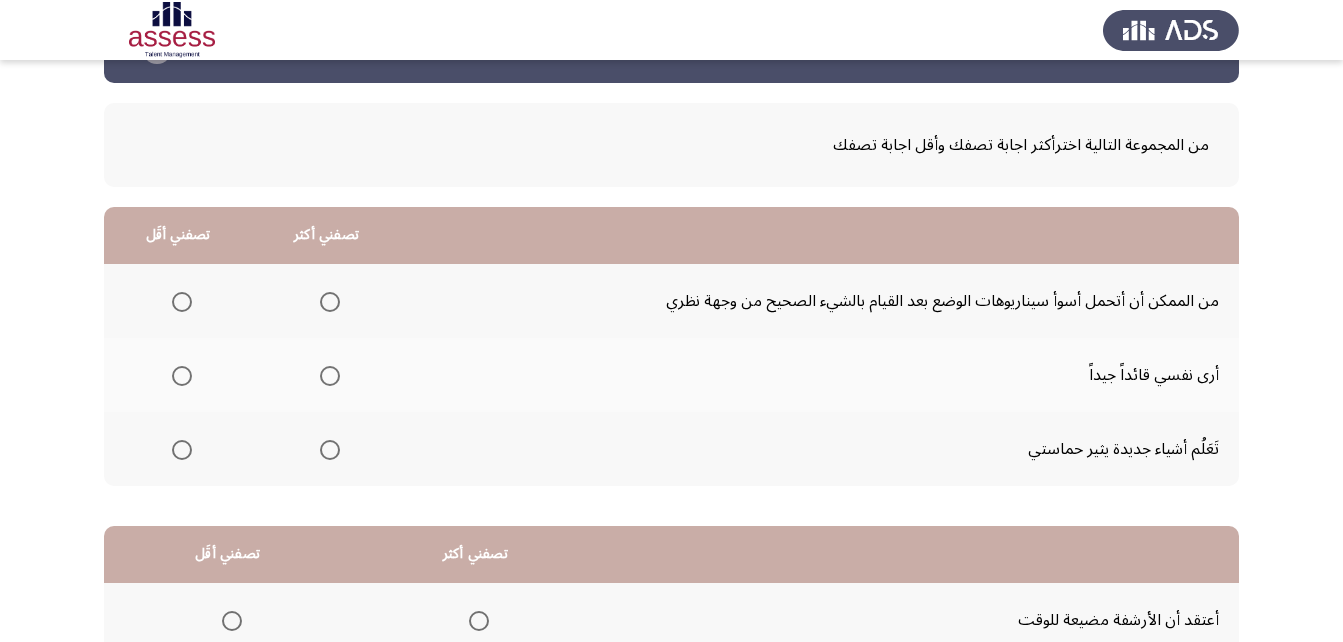 scroll, scrollTop: 100, scrollLeft: 0, axis: vertical 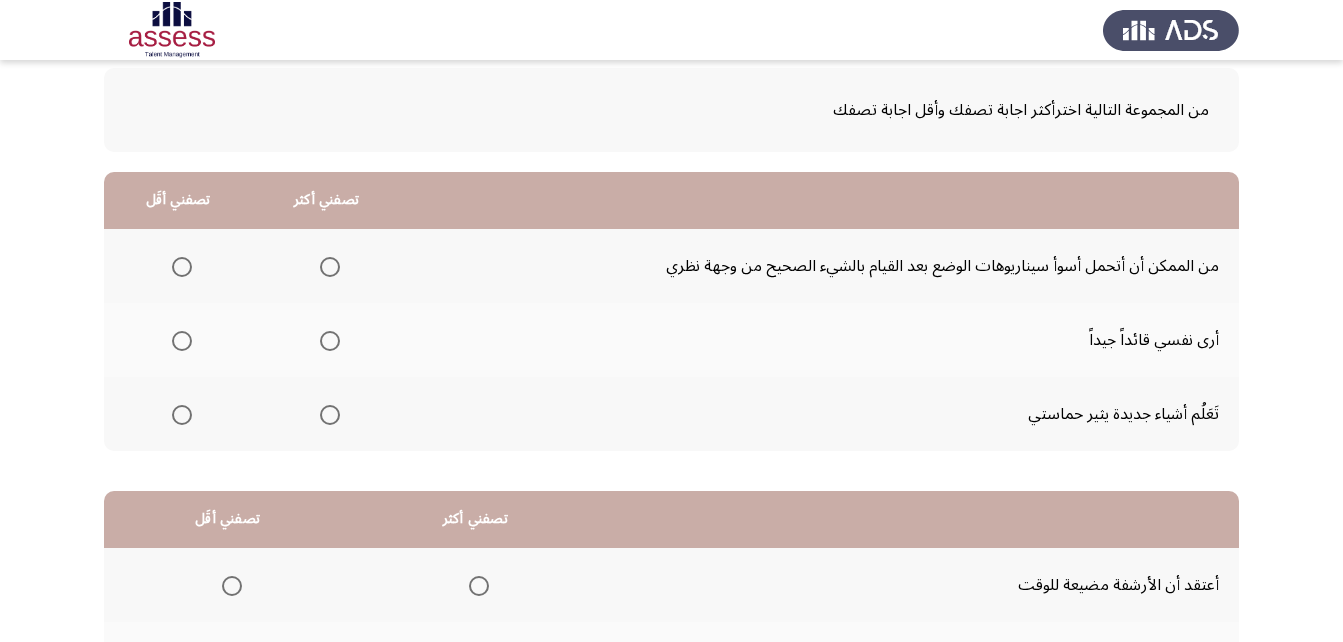 drag, startPoint x: 1014, startPoint y: 270, endPoint x: 923, endPoint y: 278, distance: 91.350975 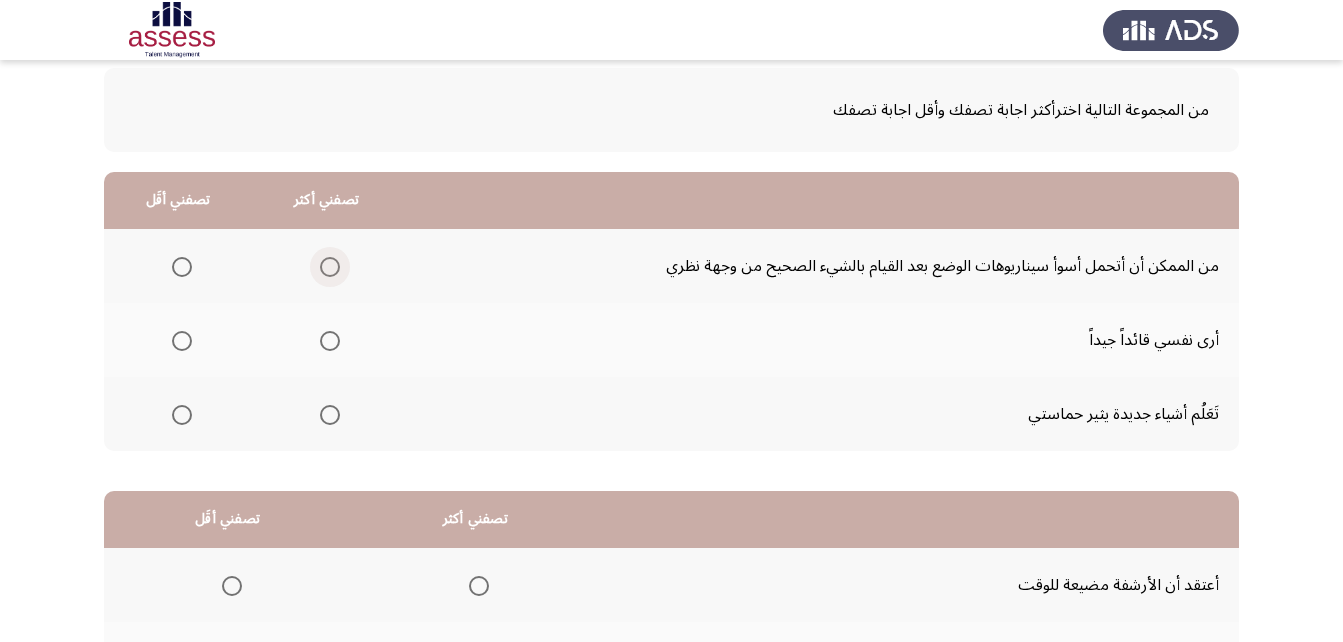 click at bounding box center (330, 267) 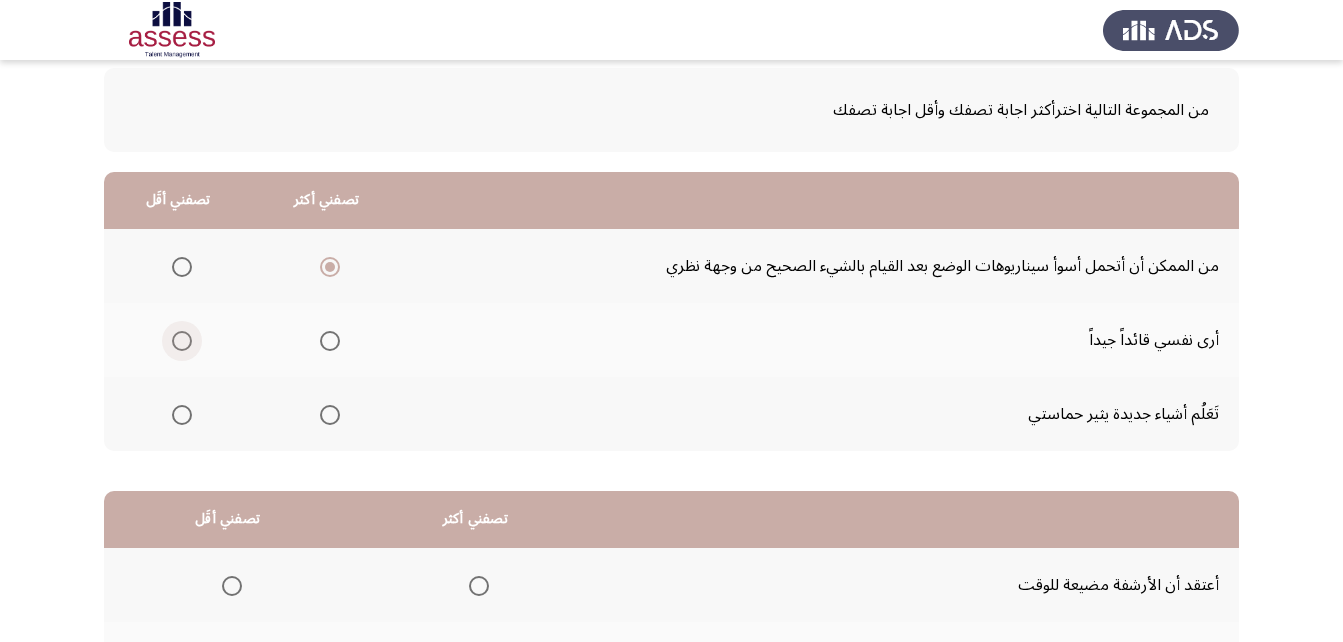 click at bounding box center [182, 341] 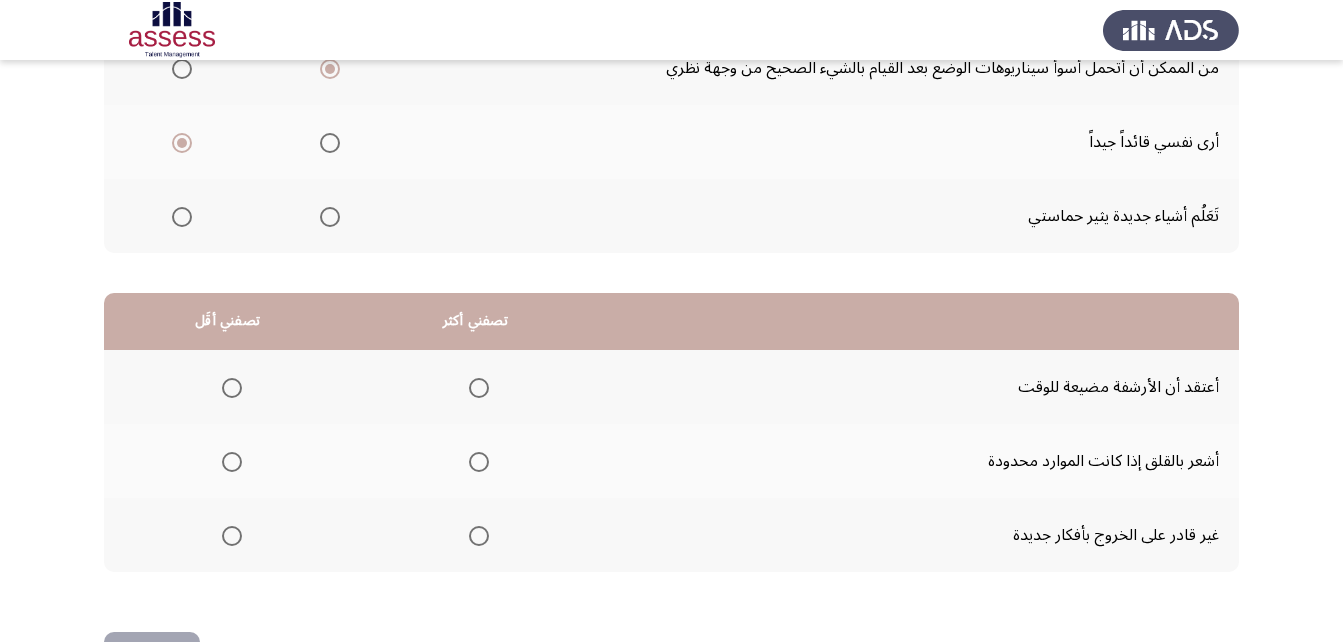 scroll, scrollTop: 368, scrollLeft: 0, axis: vertical 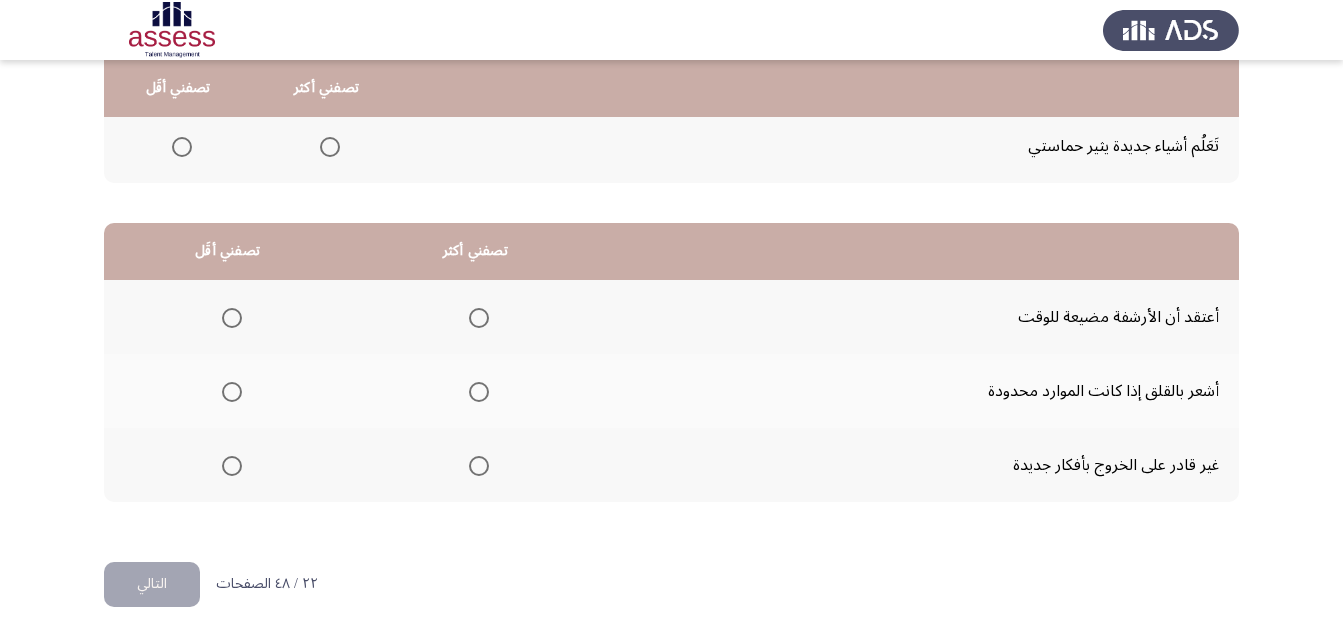 click at bounding box center [232, 318] 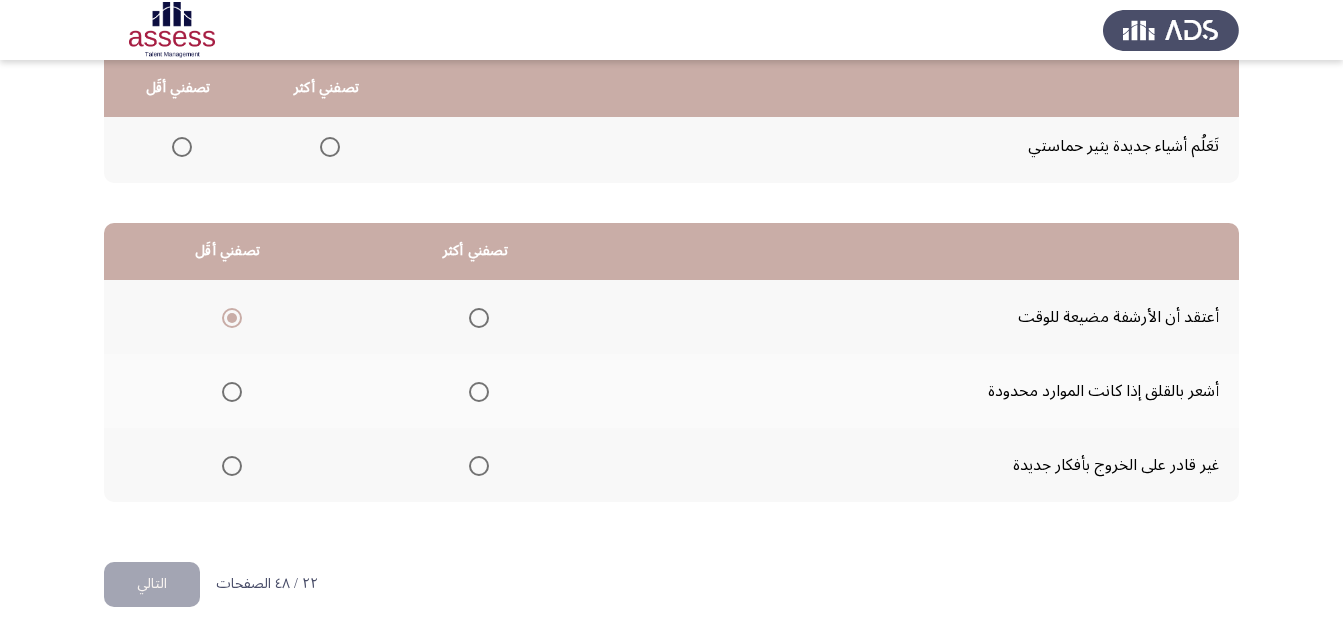 click 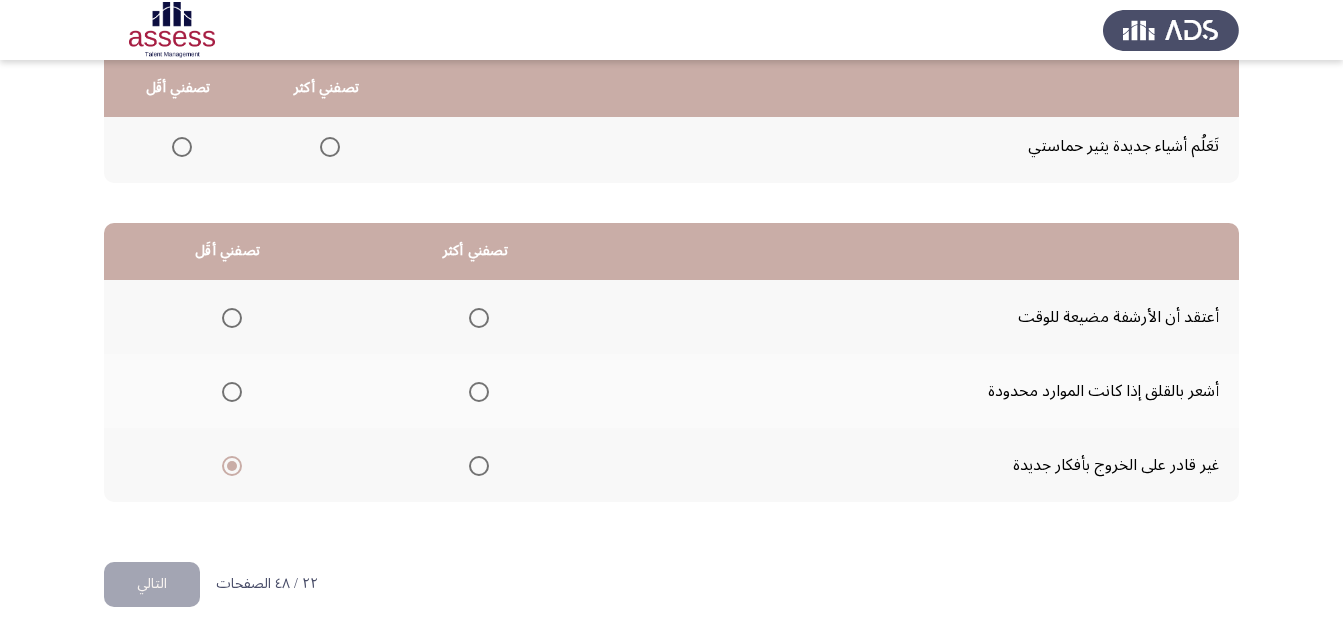 click at bounding box center (232, 392) 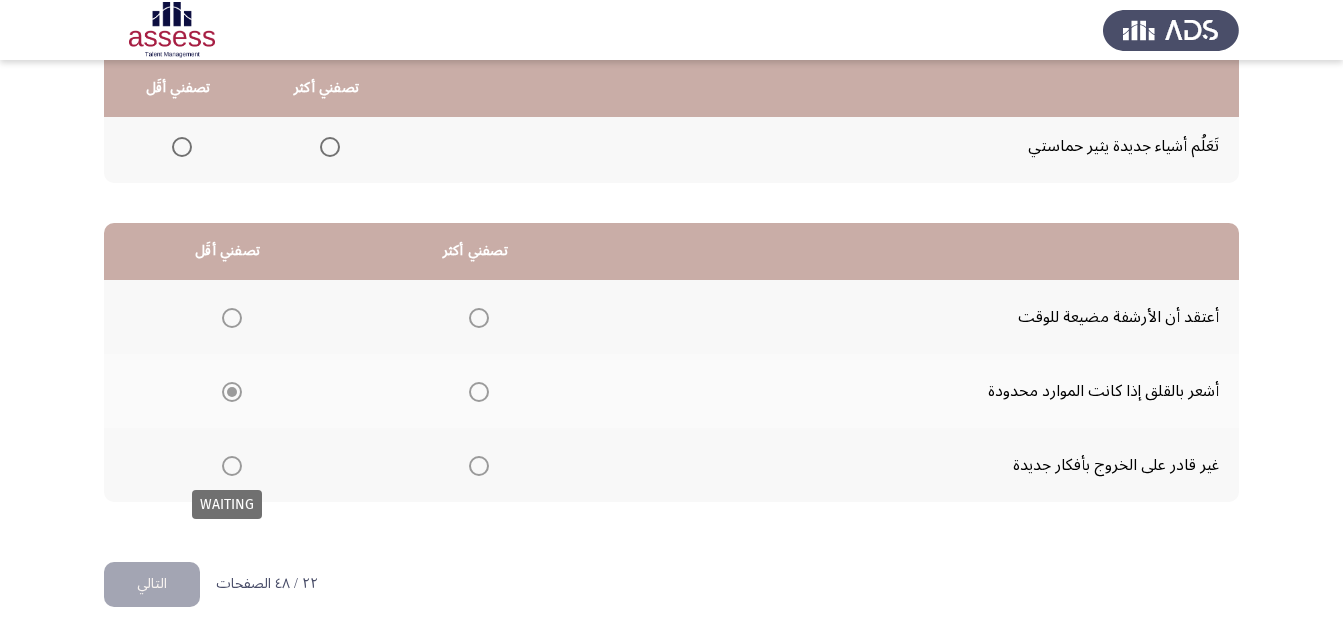 click at bounding box center (232, 466) 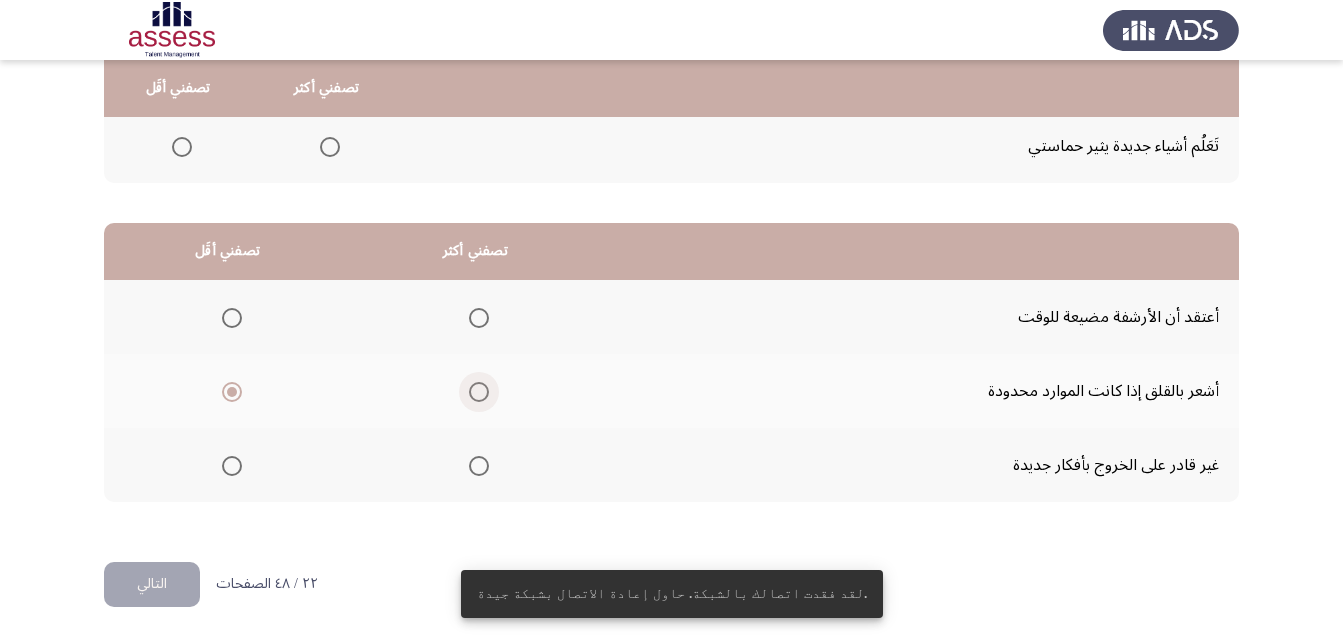 click at bounding box center [479, 392] 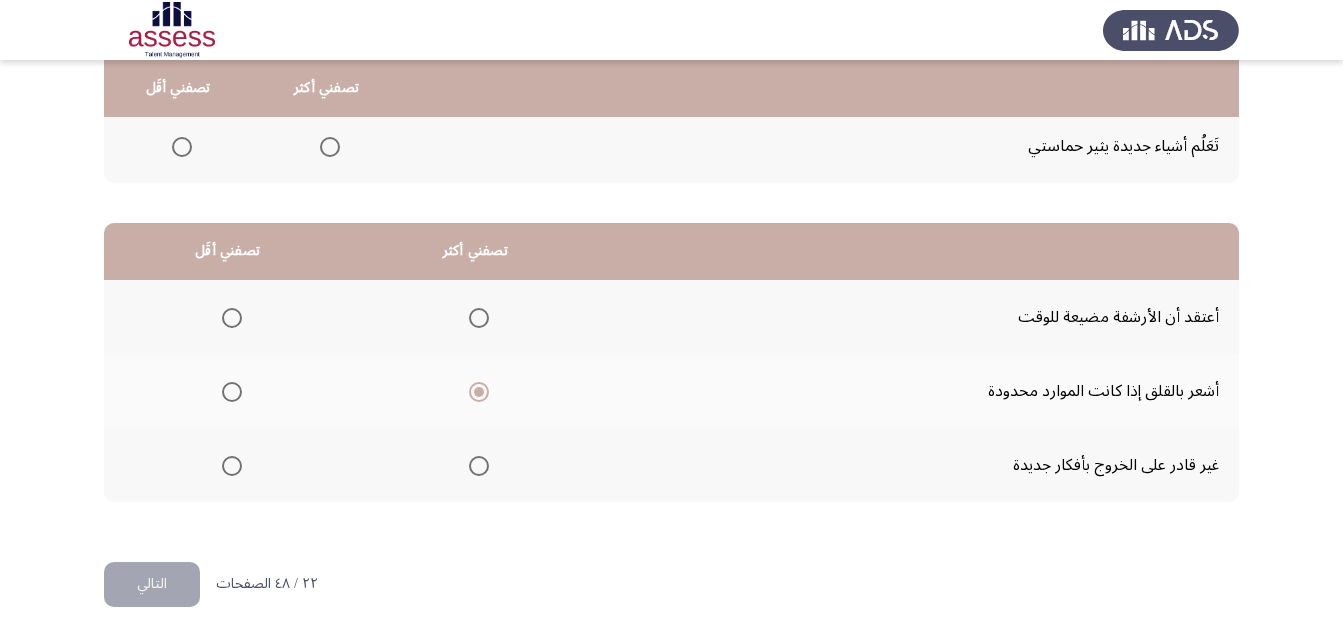 click at bounding box center (232, 318) 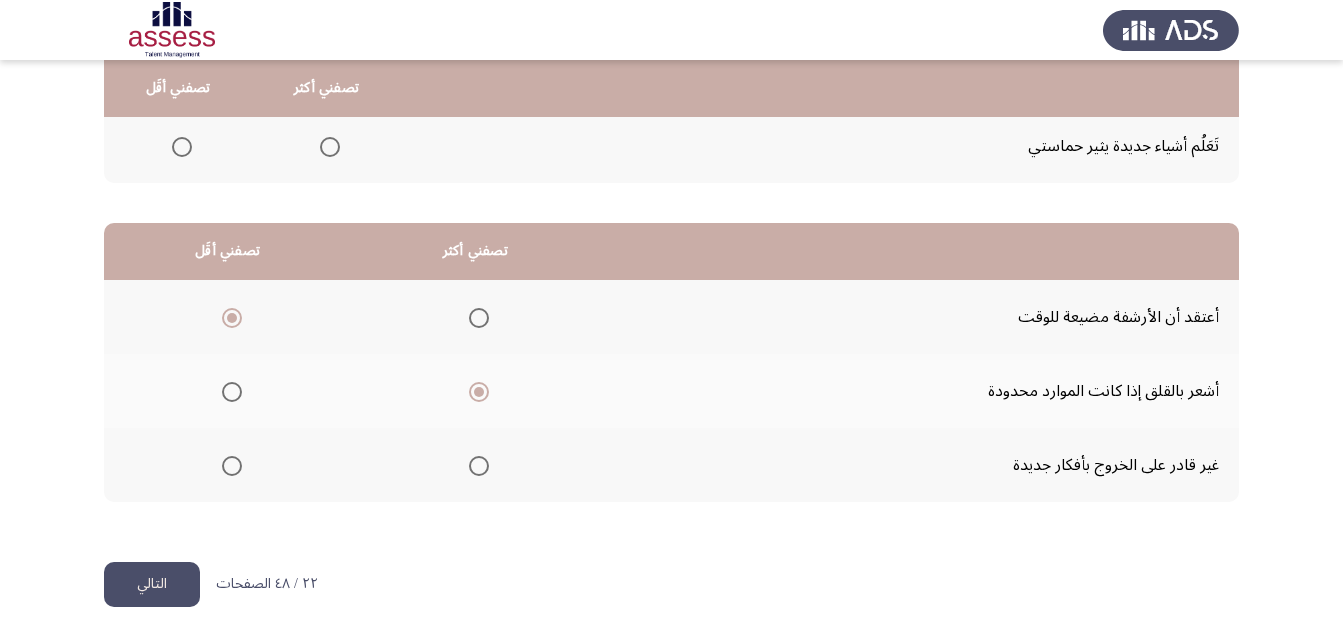 click on "التالي" 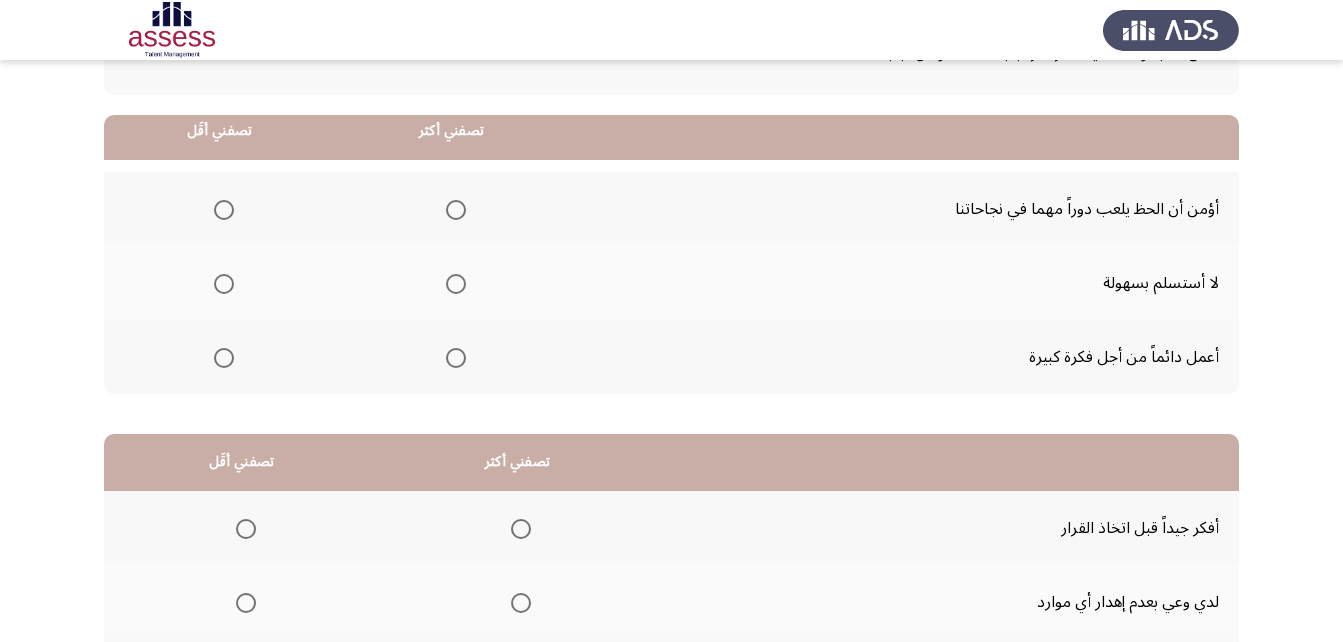 scroll, scrollTop: 200, scrollLeft: 0, axis: vertical 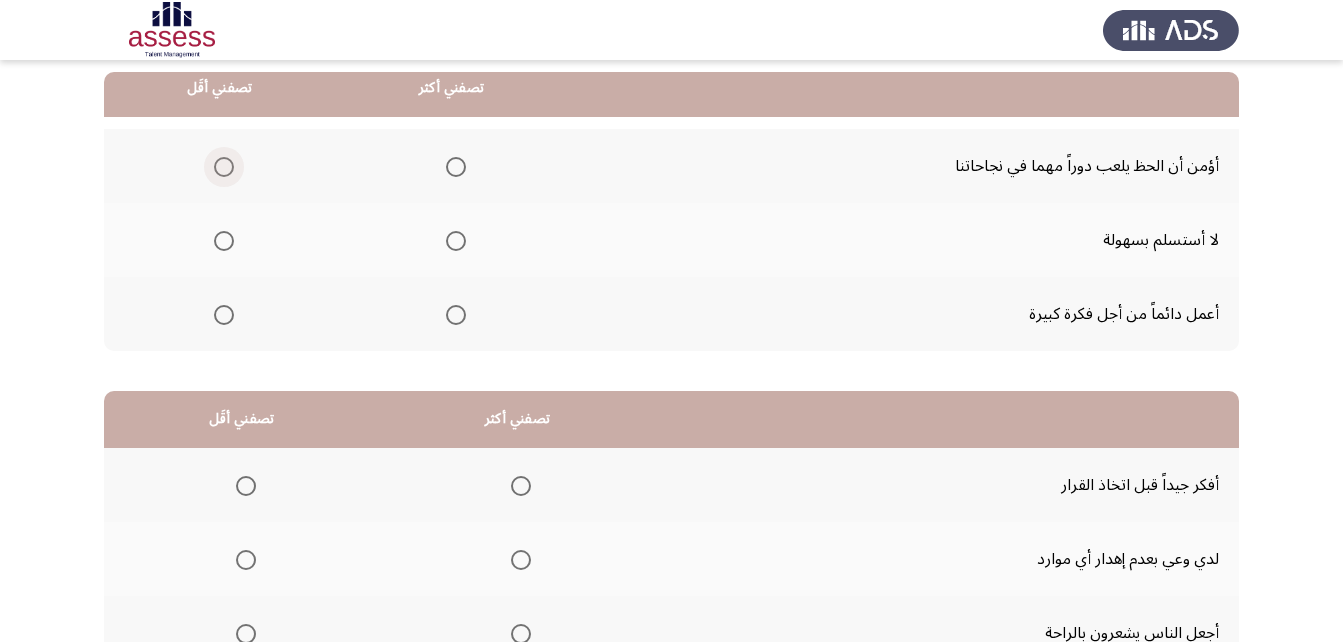 click at bounding box center (224, 167) 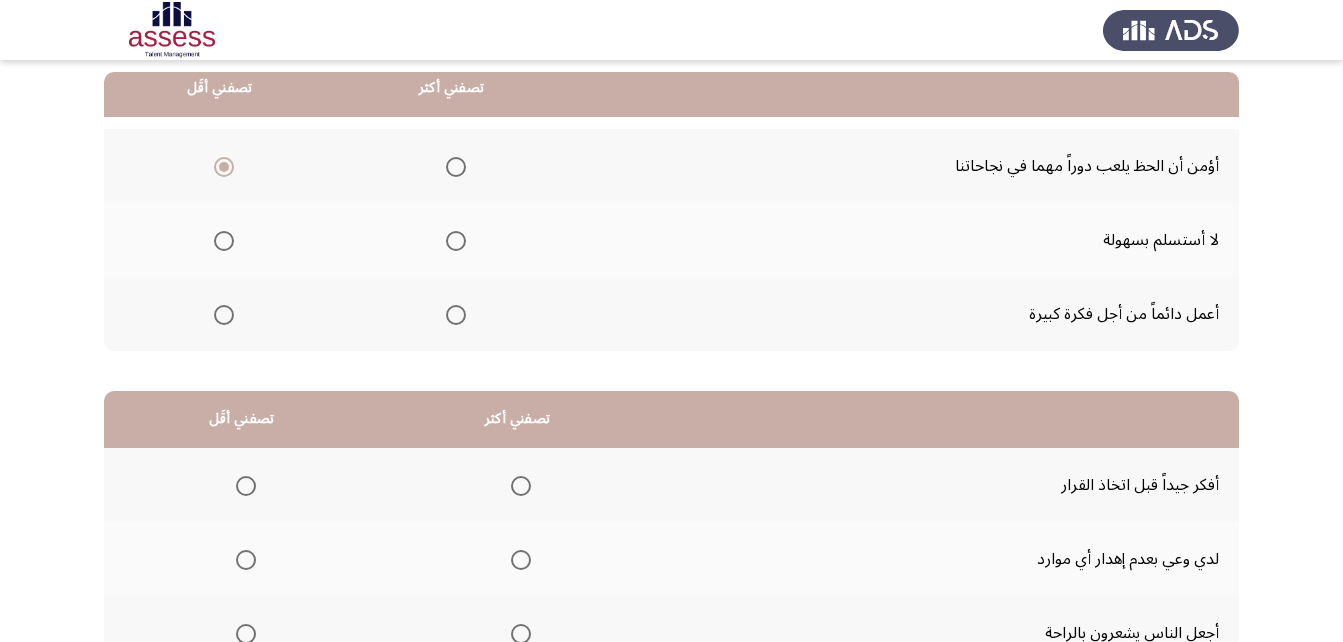 click at bounding box center (456, 241) 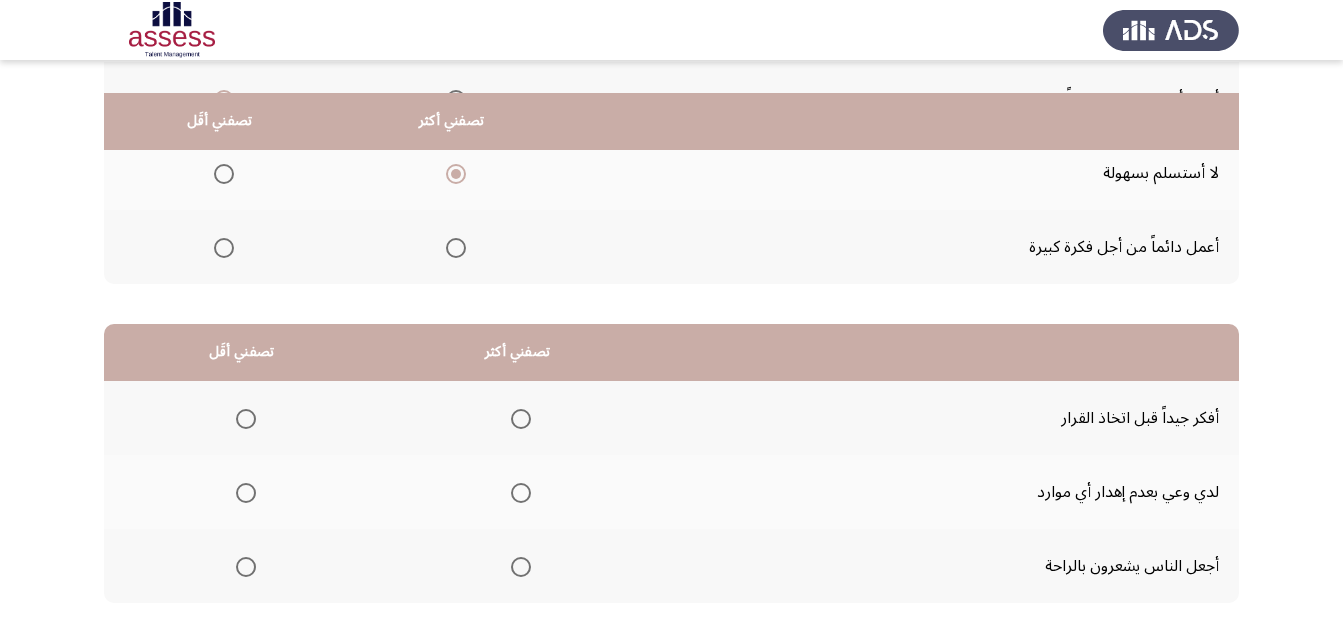 scroll, scrollTop: 300, scrollLeft: 0, axis: vertical 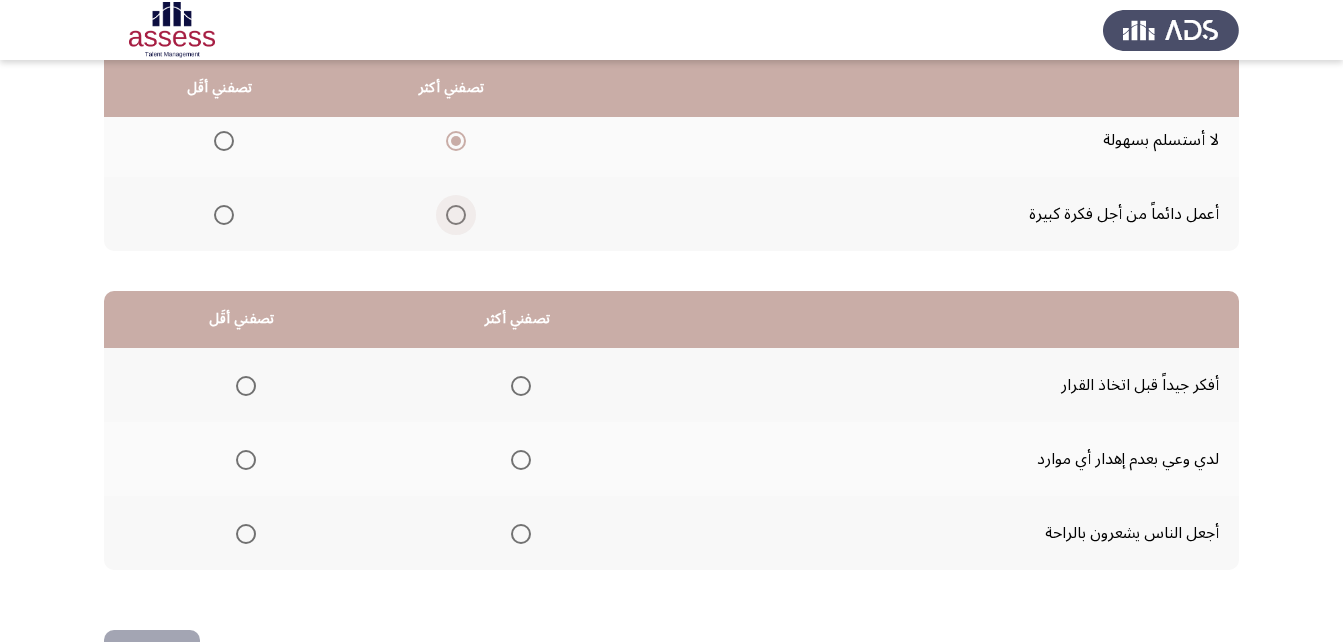 click at bounding box center [456, 215] 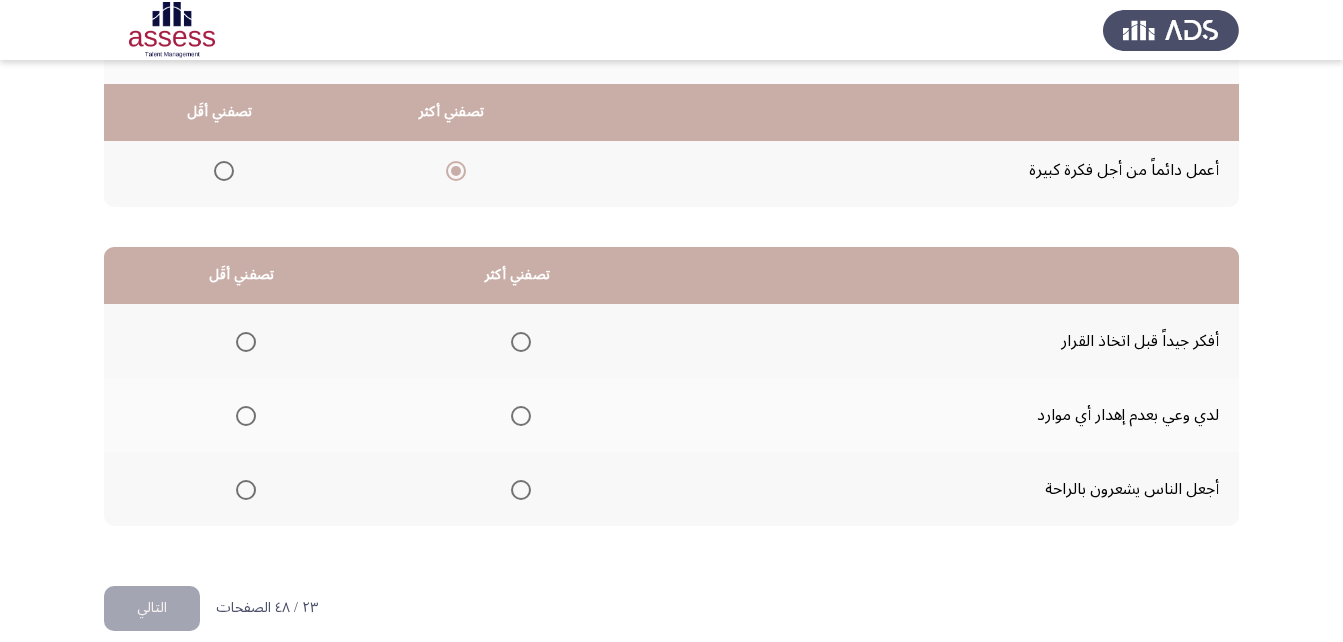 scroll, scrollTop: 368, scrollLeft: 0, axis: vertical 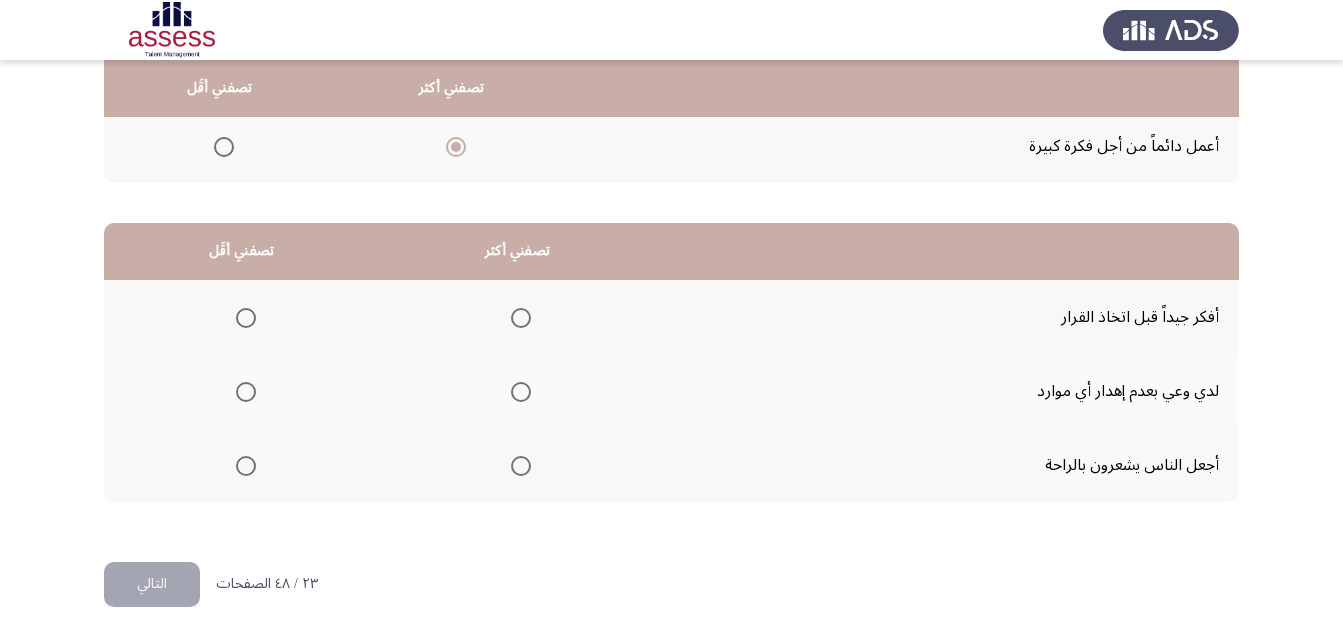 click at bounding box center (246, 466) 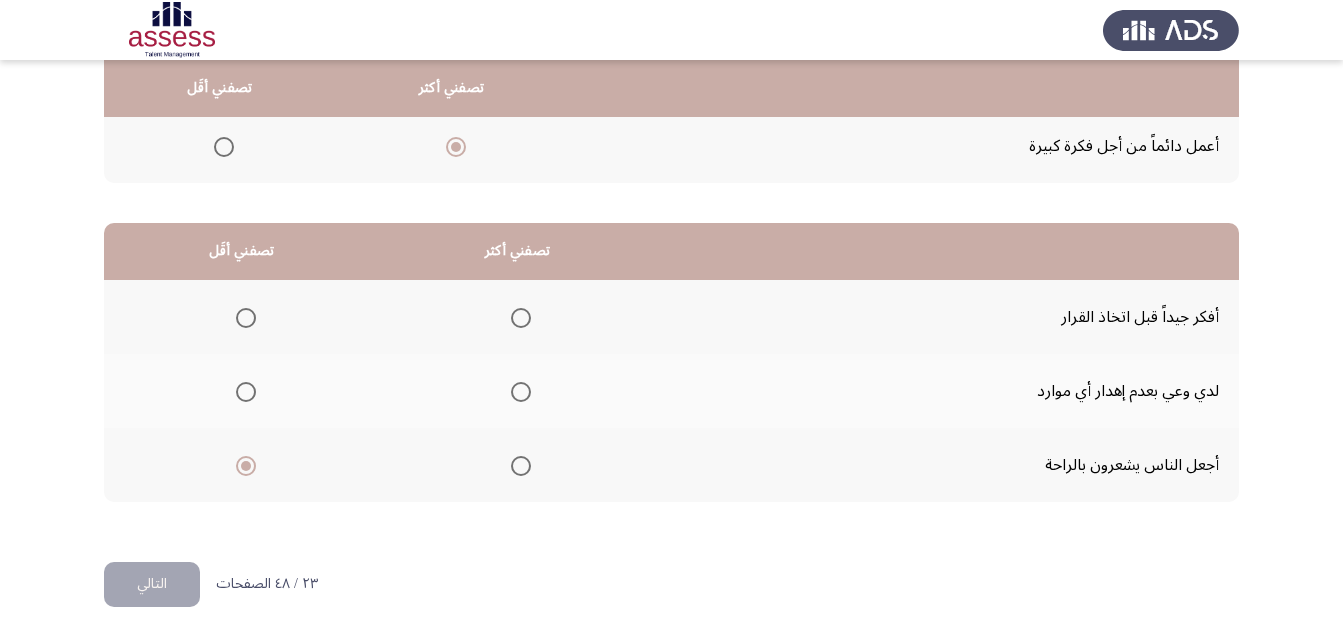 click at bounding box center (521, 318) 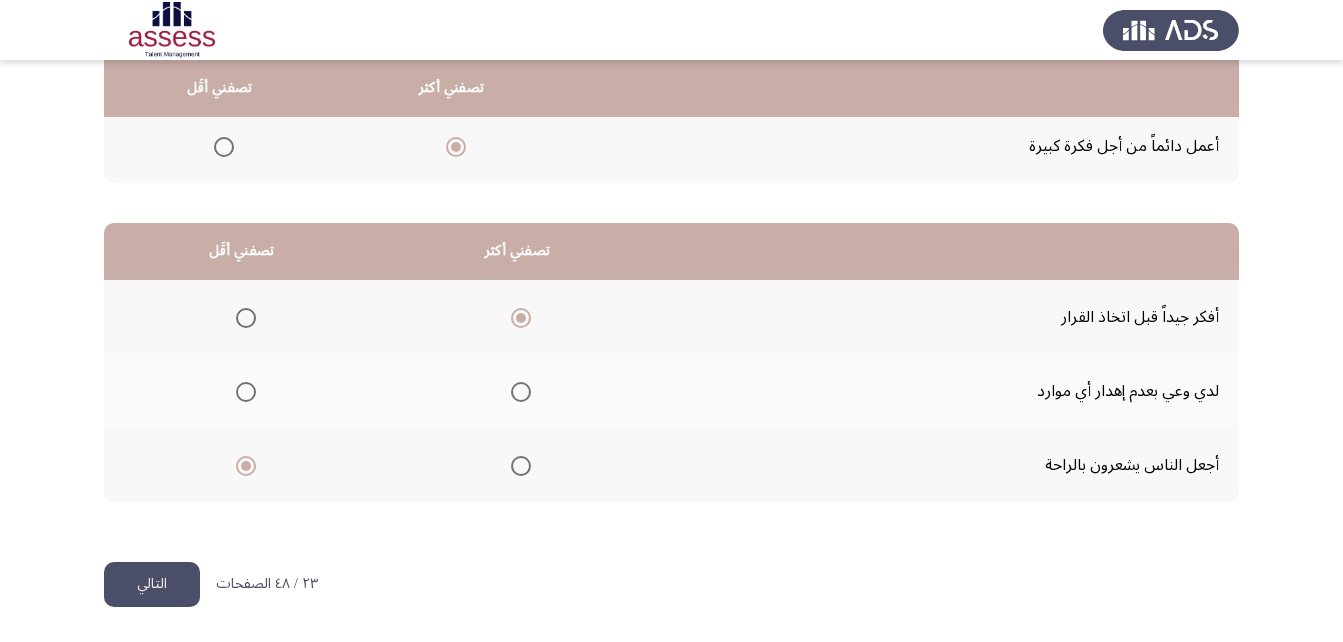 click on "التالي" 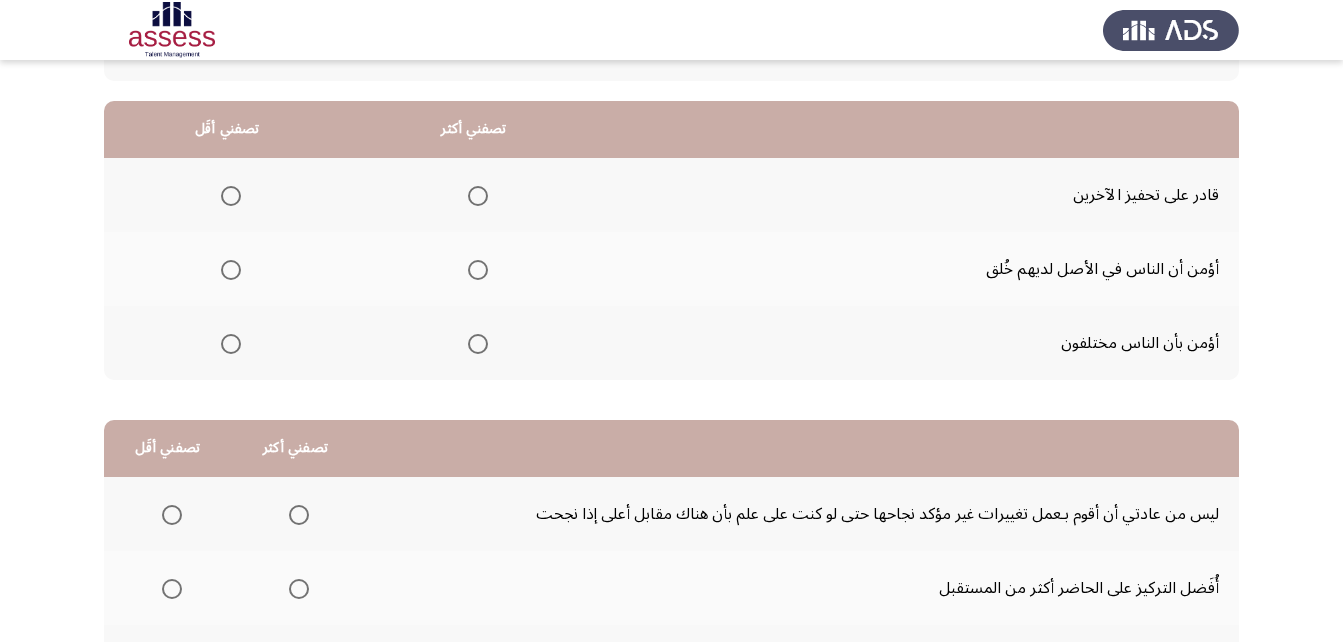 scroll, scrollTop: 200, scrollLeft: 0, axis: vertical 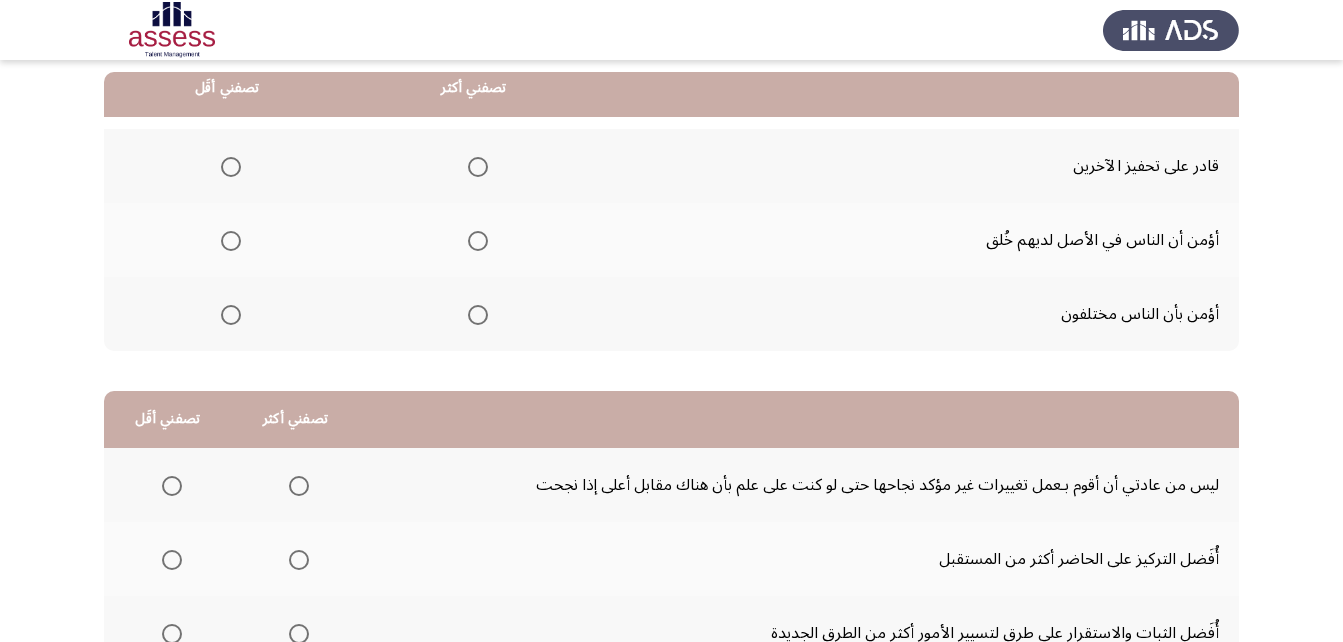 click at bounding box center (478, 167) 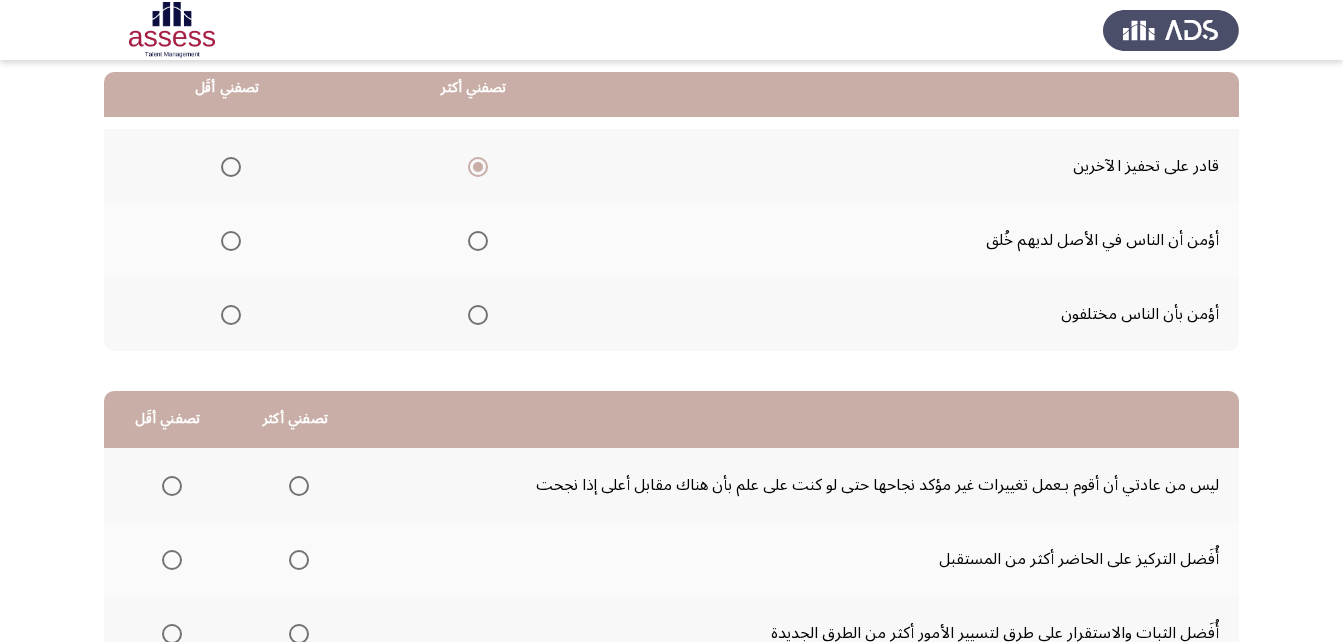 click at bounding box center [231, 241] 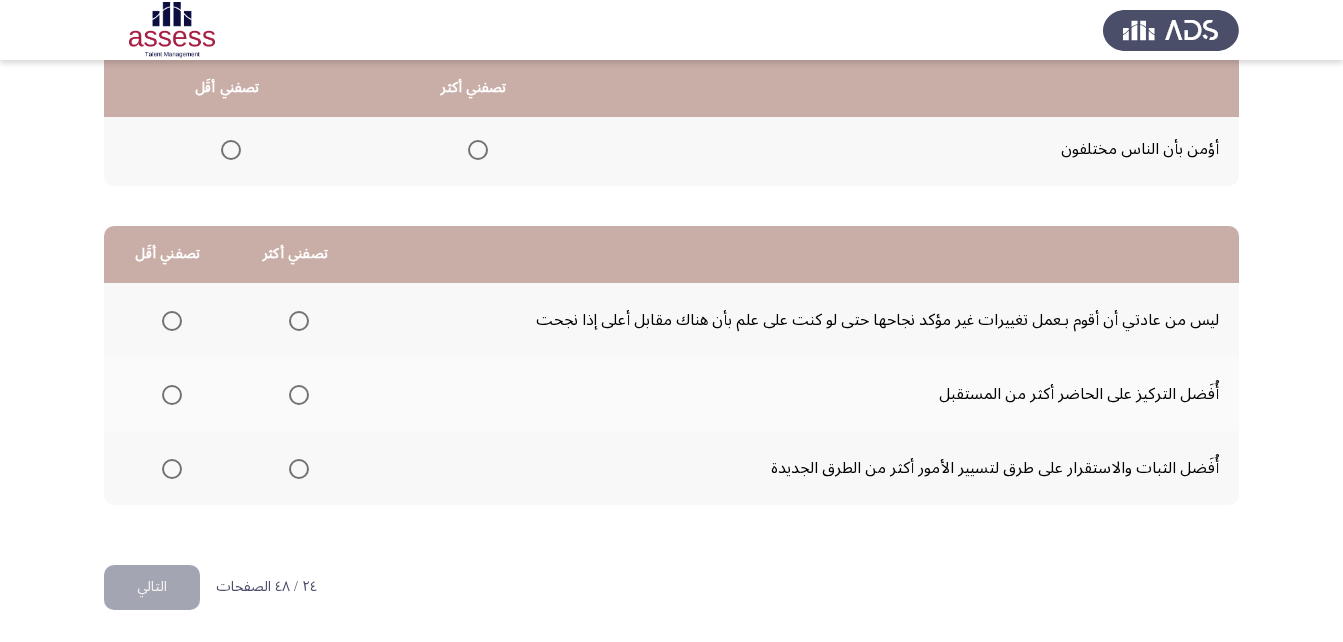 scroll, scrollTop: 368, scrollLeft: 0, axis: vertical 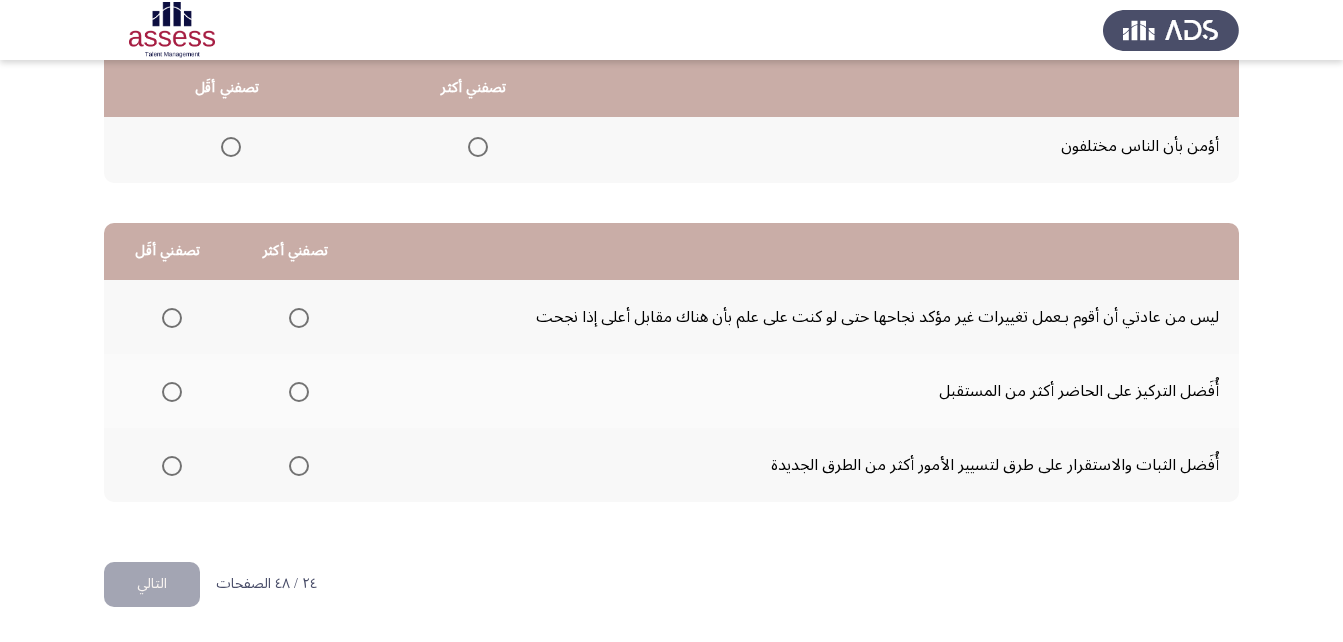 drag, startPoint x: 1197, startPoint y: 318, endPoint x: 958, endPoint y: 323, distance: 239.05229 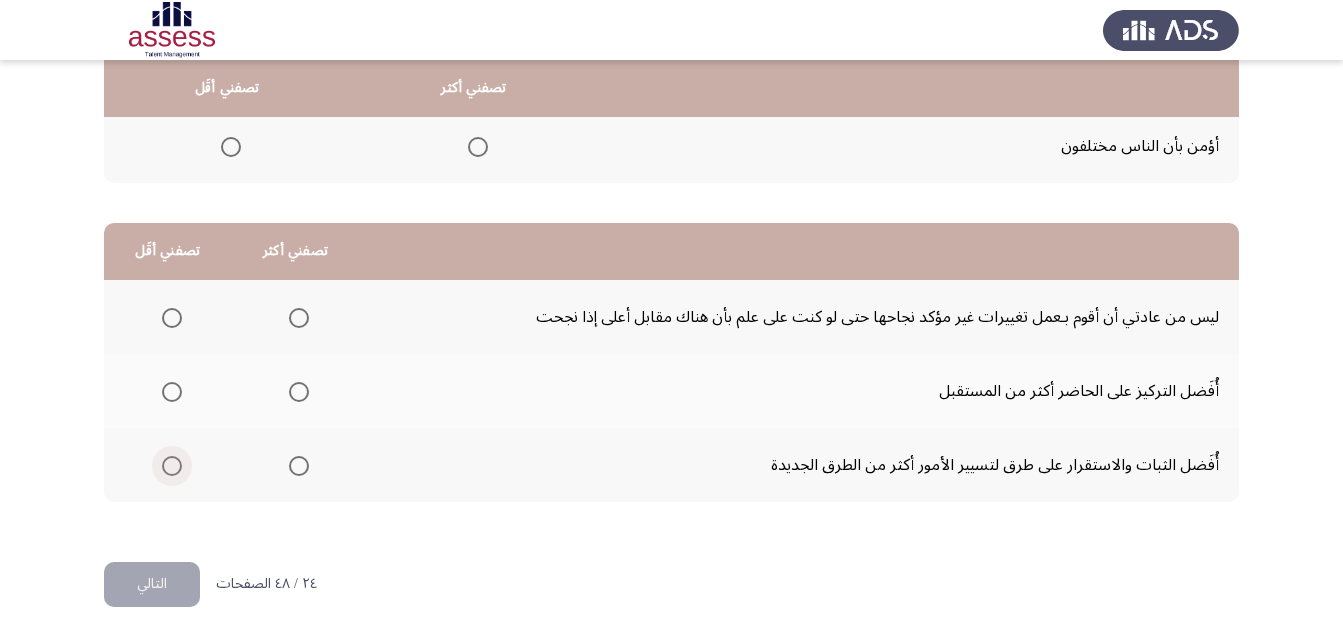 click at bounding box center [172, 466] 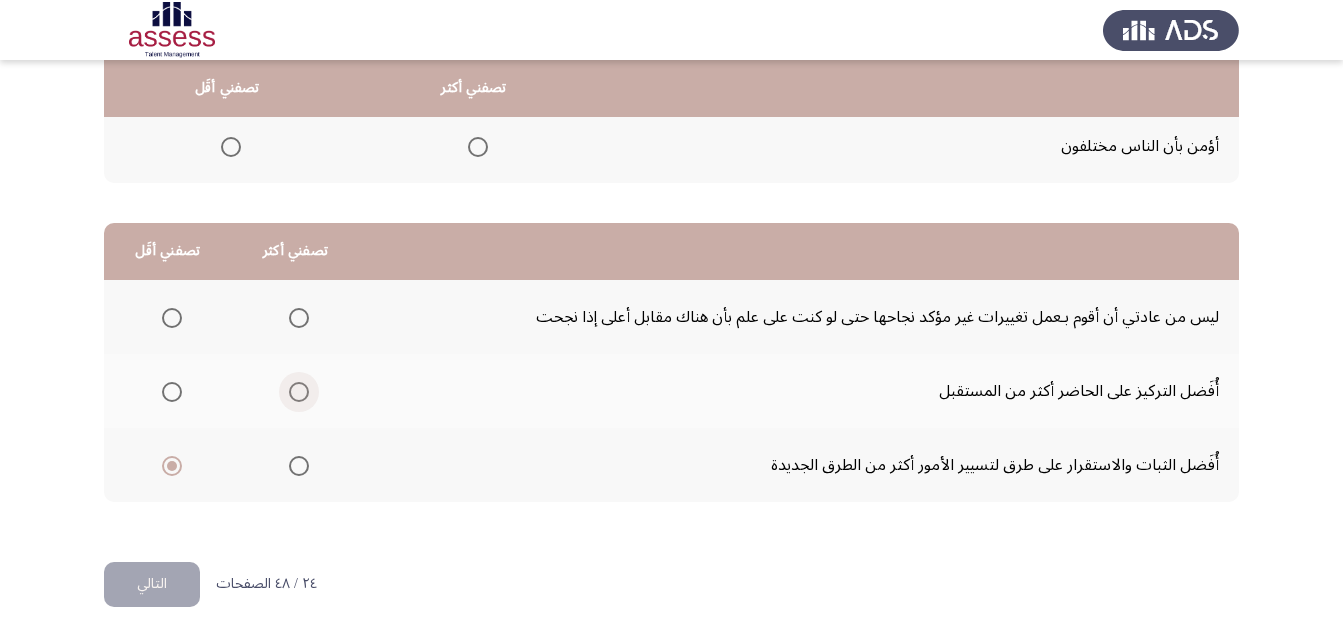 click at bounding box center (299, 392) 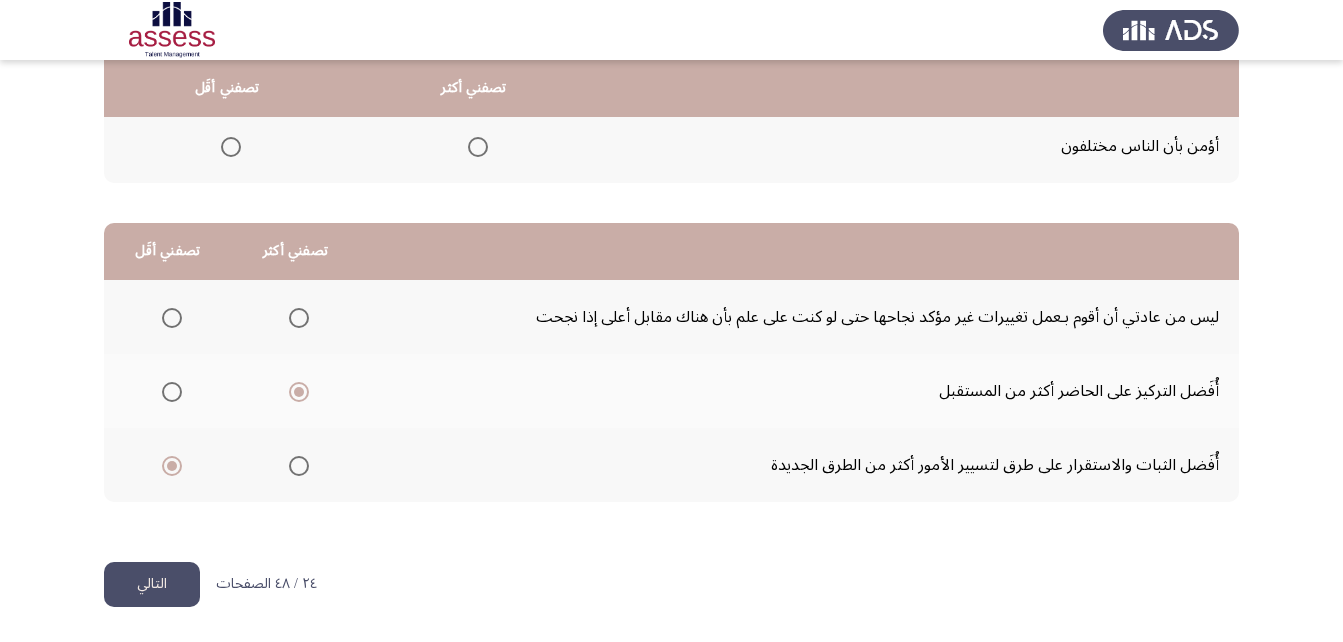 click on "التالي" 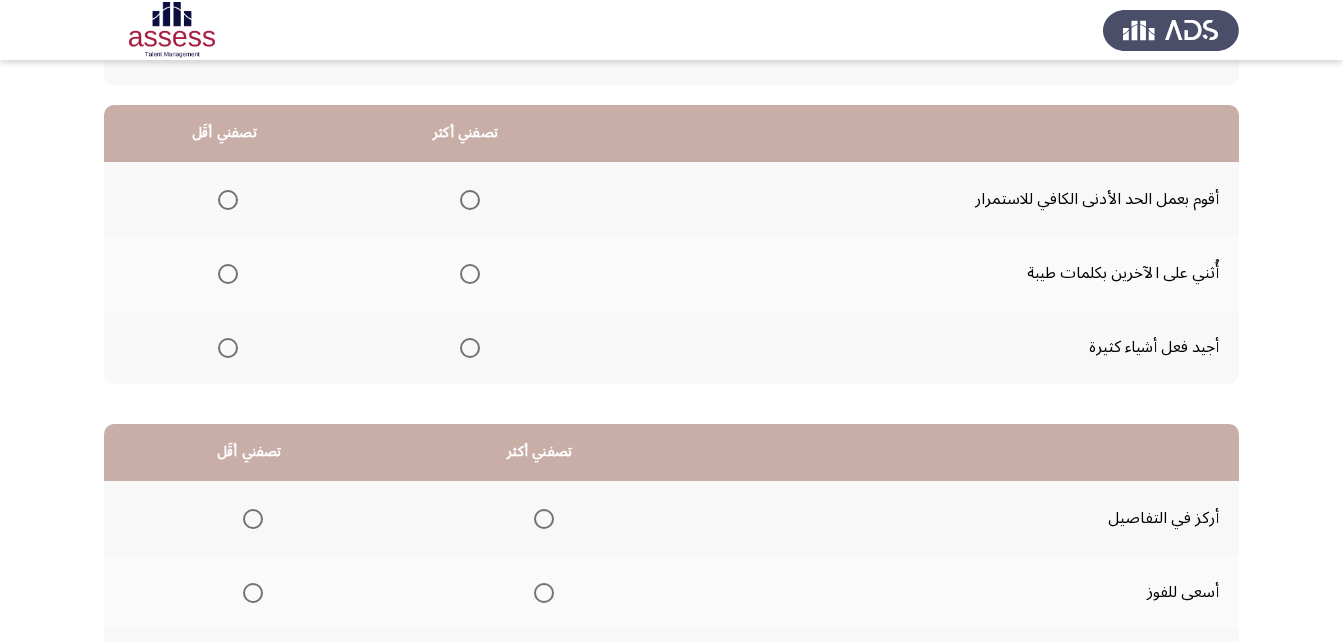 scroll, scrollTop: 200, scrollLeft: 0, axis: vertical 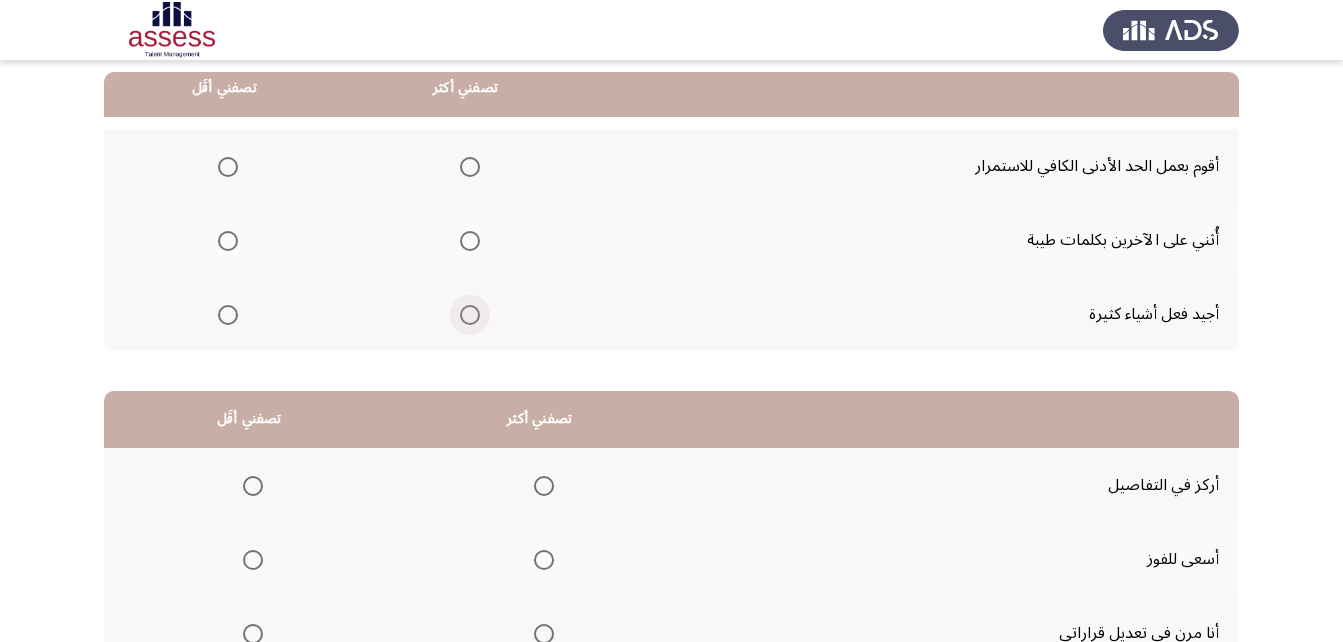 click at bounding box center (470, 315) 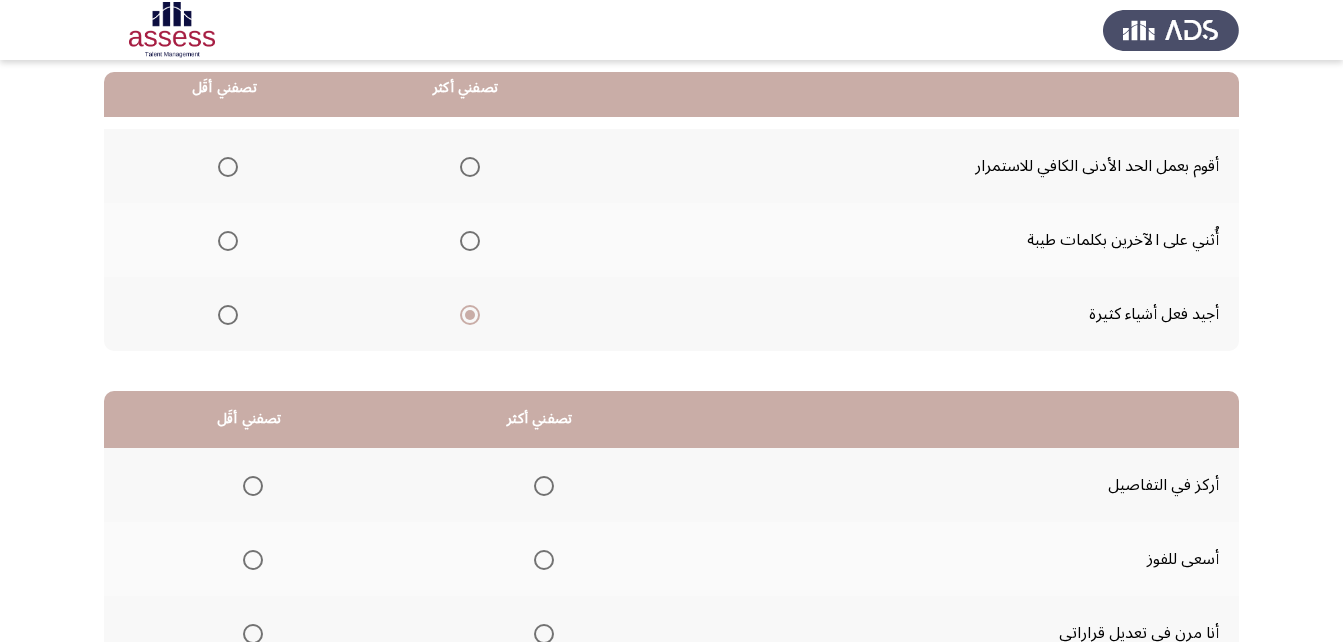 click at bounding box center (228, 241) 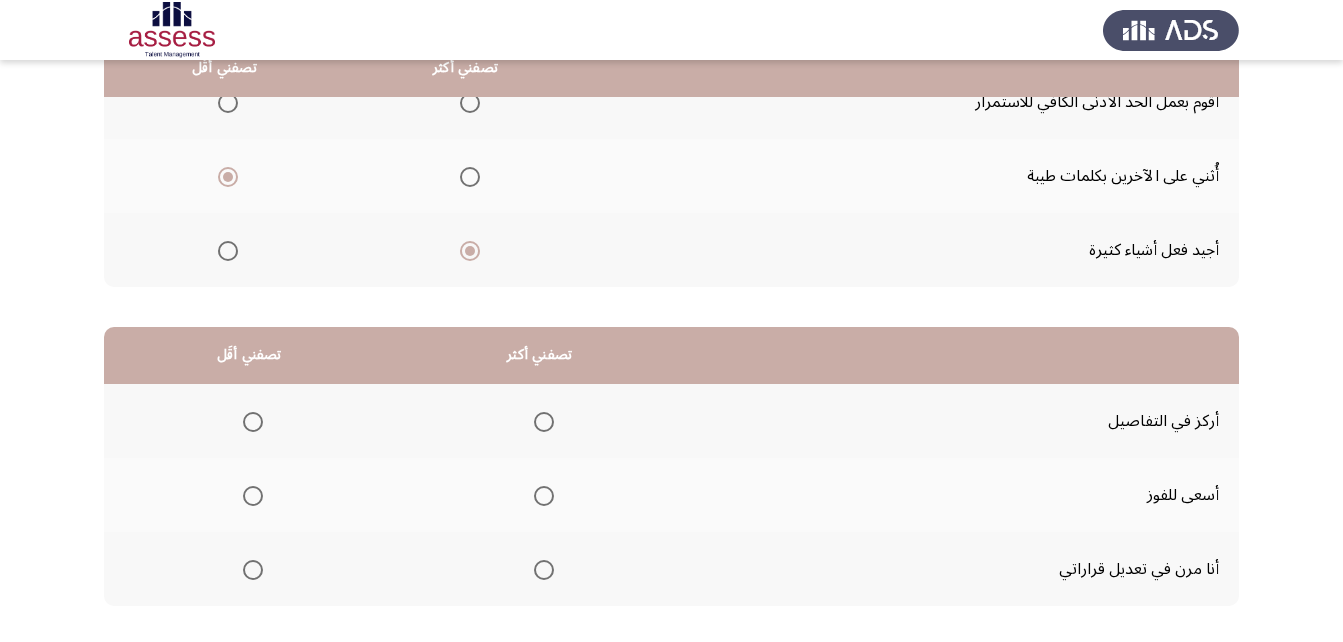 scroll, scrollTop: 368, scrollLeft: 0, axis: vertical 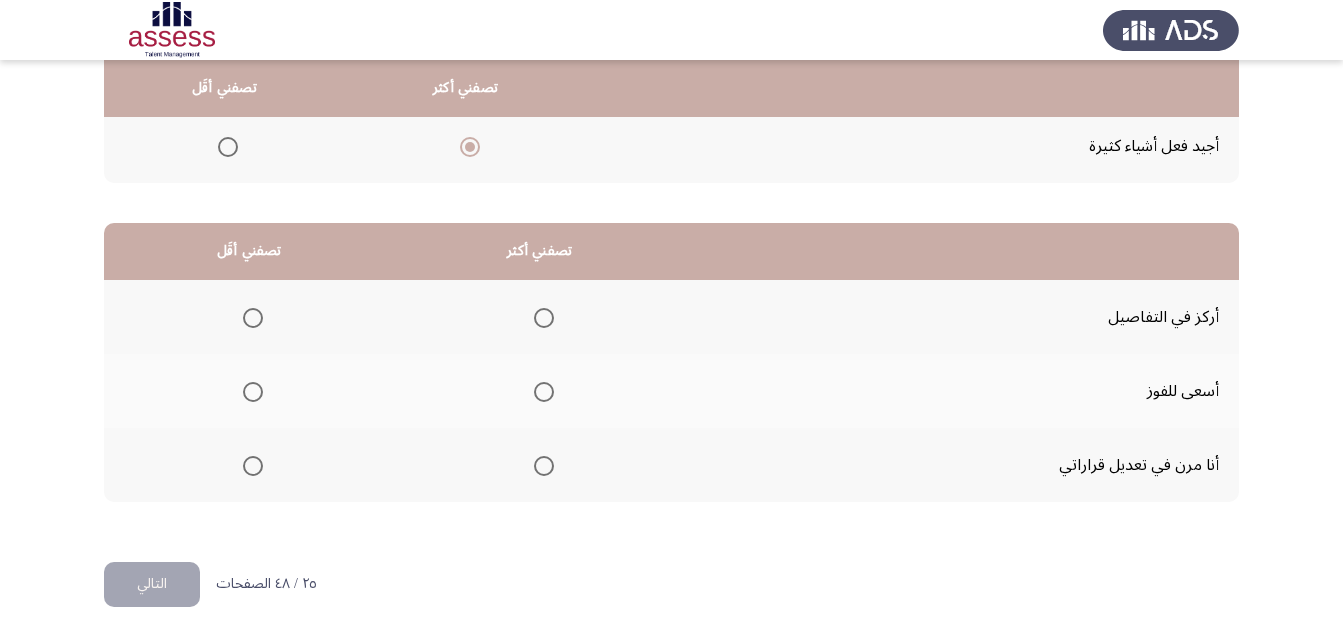 click 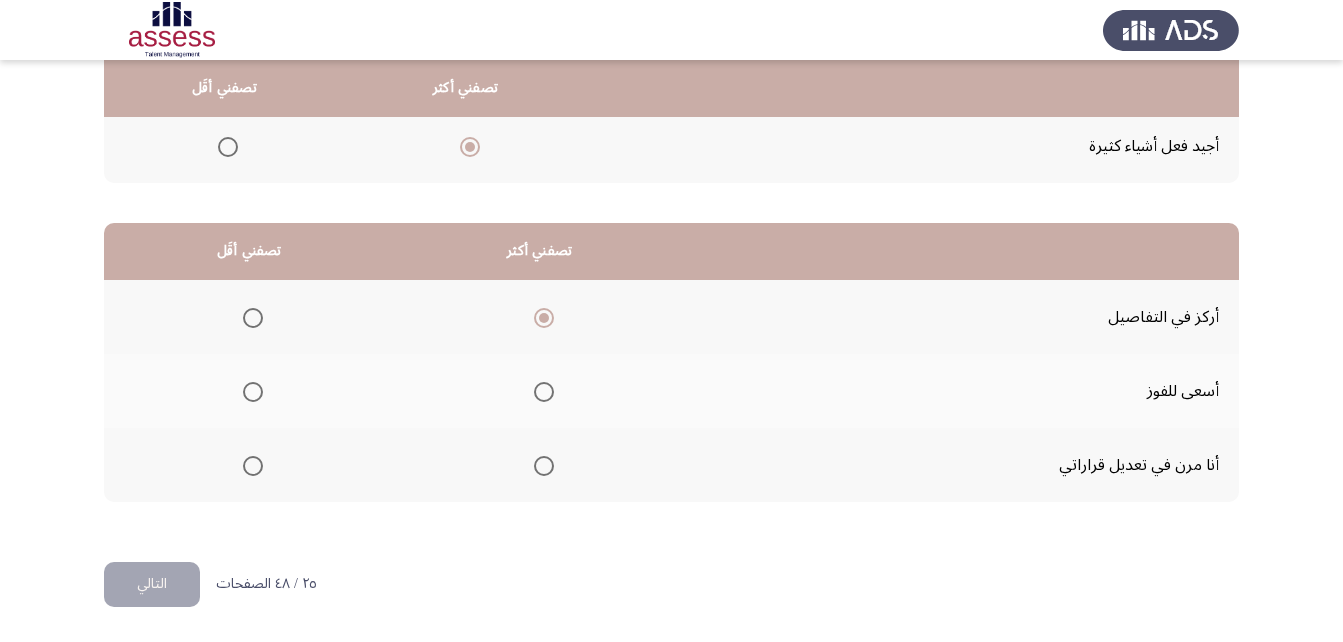 click at bounding box center [253, 466] 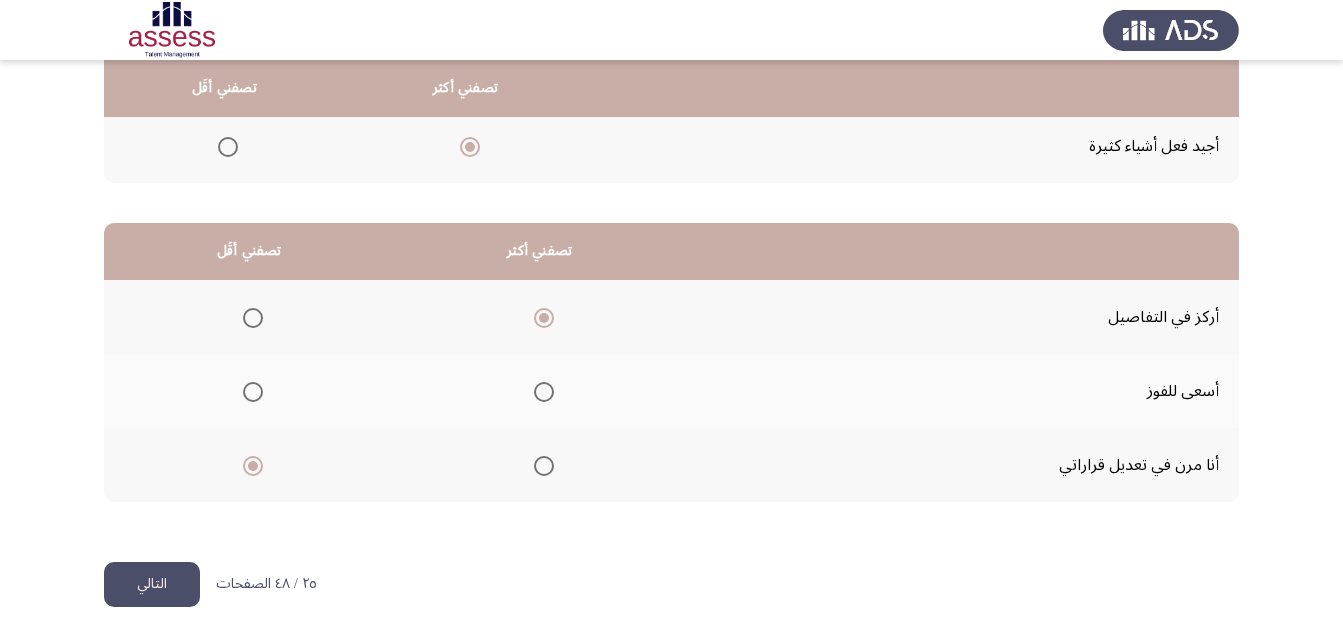 click on "التالي" 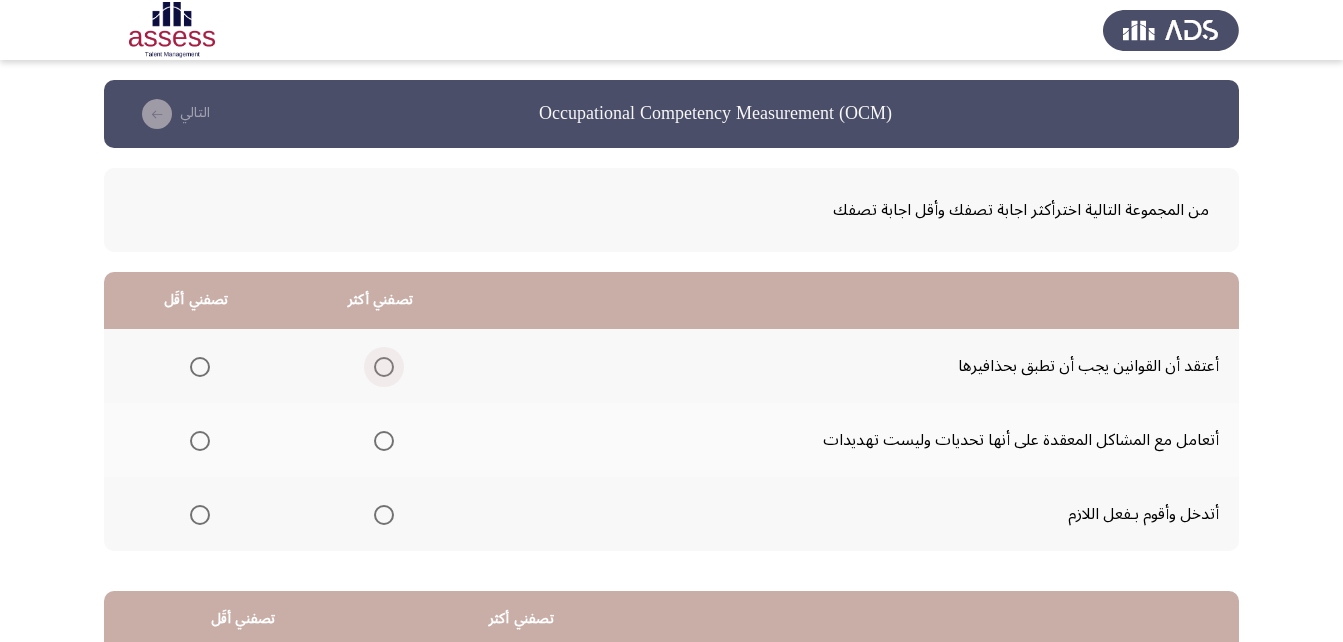 click at bounding box center (384, 367) 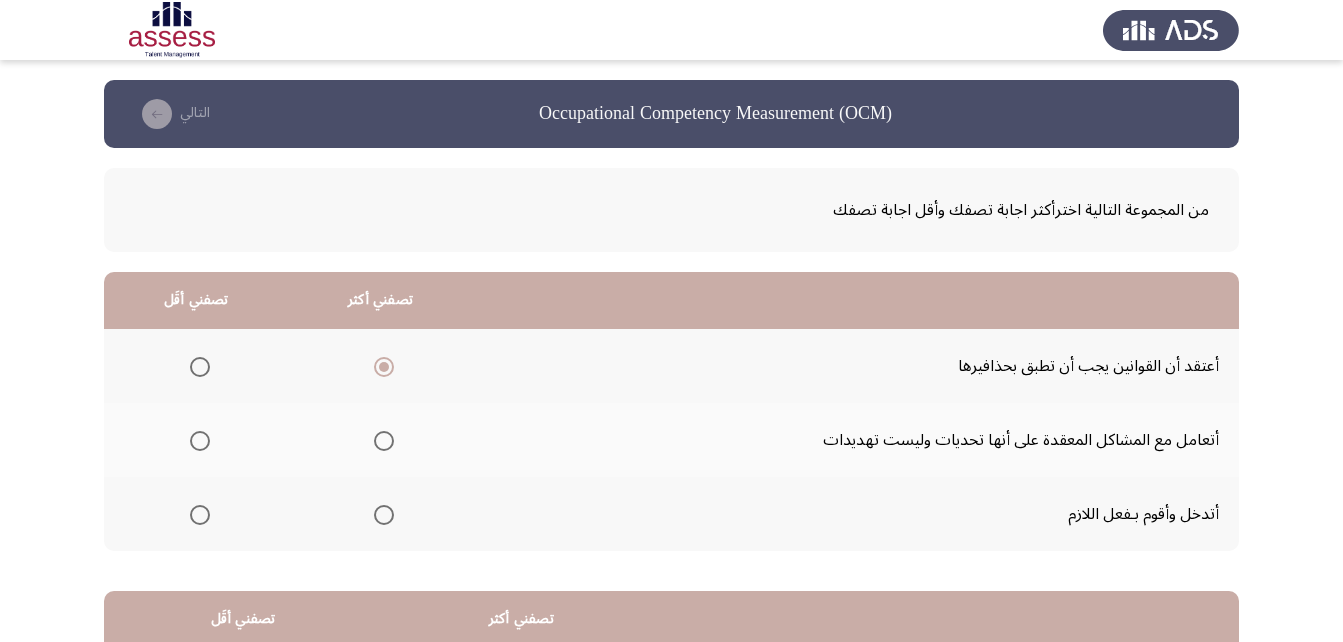 click 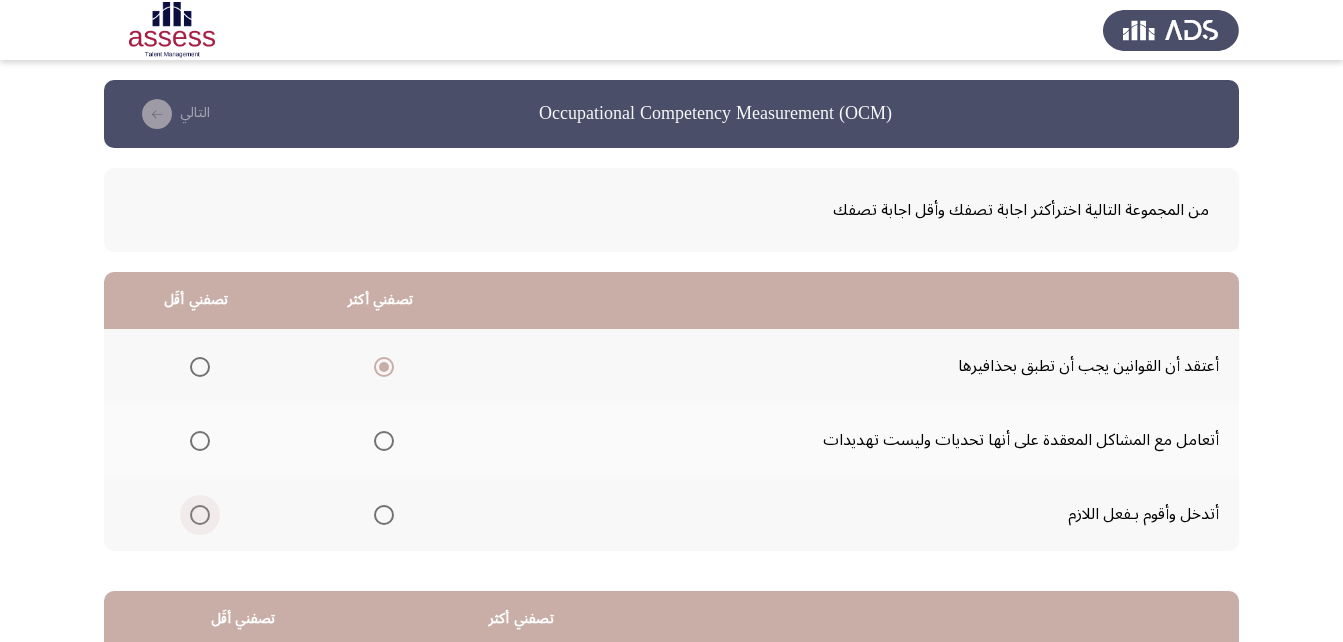 click at bounding box center (200, 515) 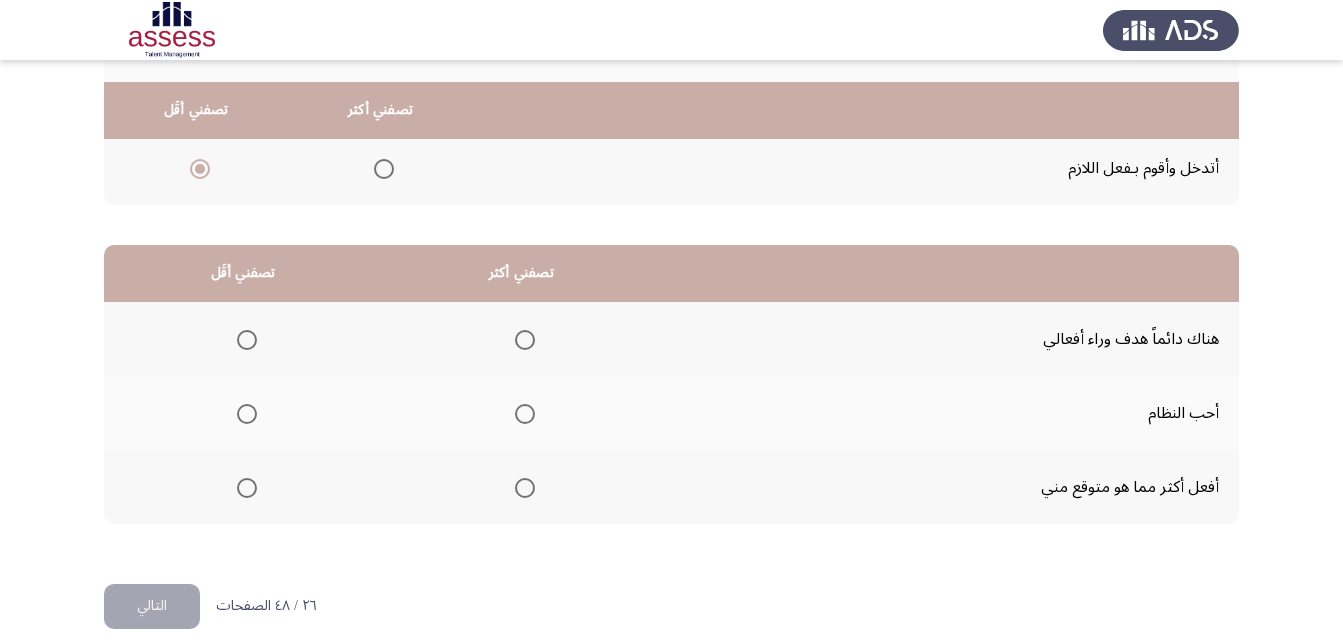 scroll, scrollTop: 368, scrollLeft: 0, axis: vertical 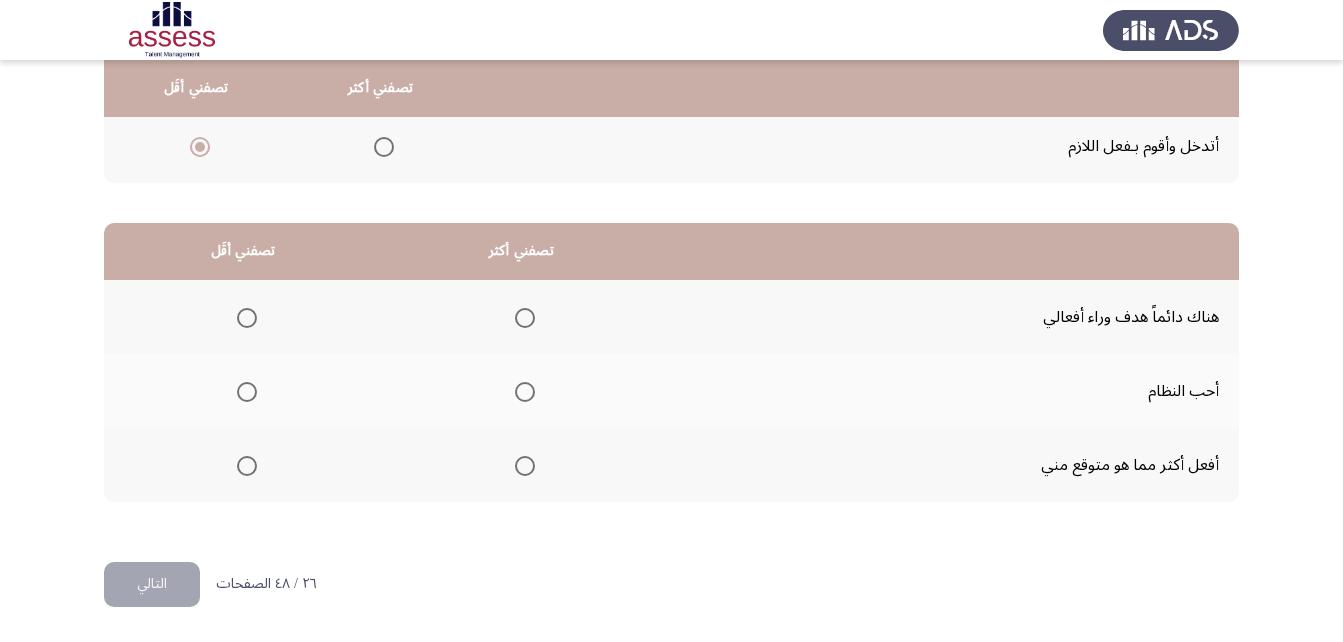 click at bounding box center (525, 392) 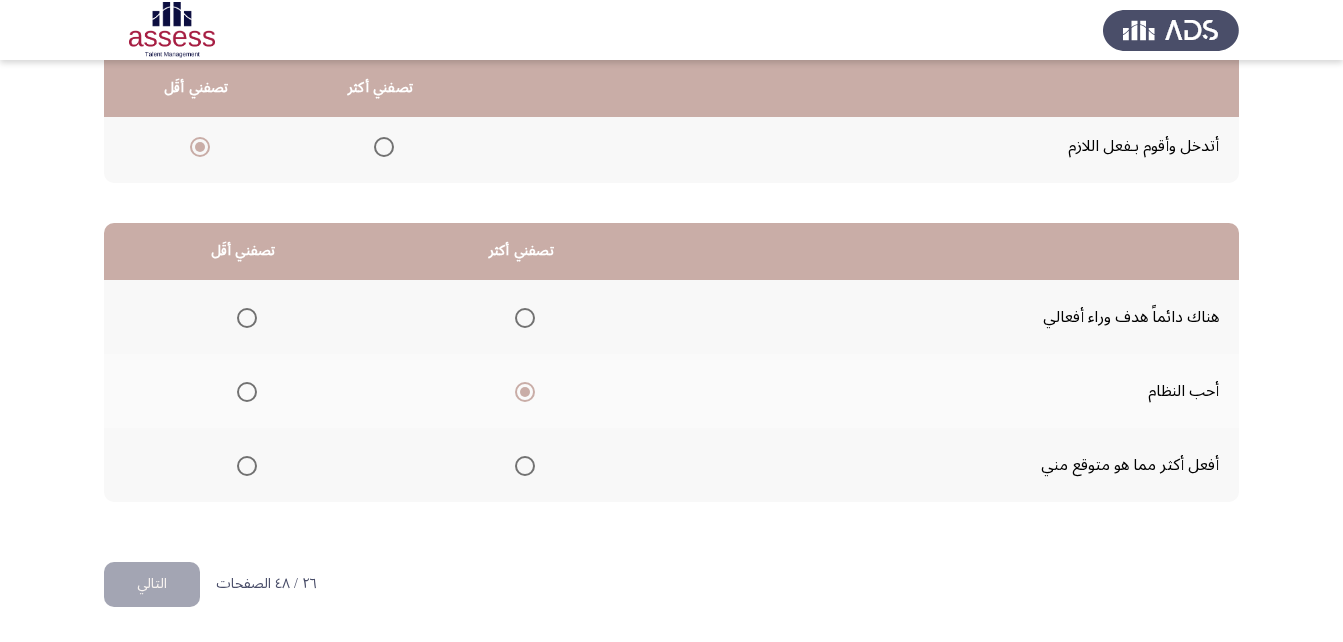 click at bounding box center [247, 466] 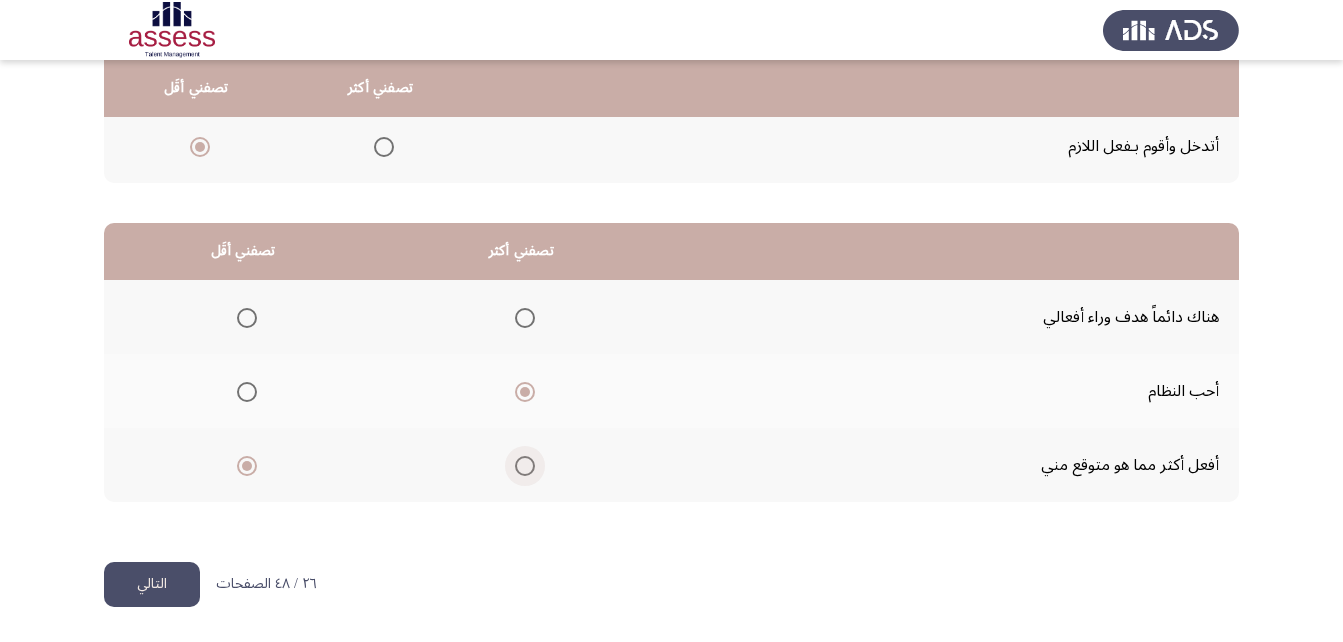 click at bounding box center (525, 466) 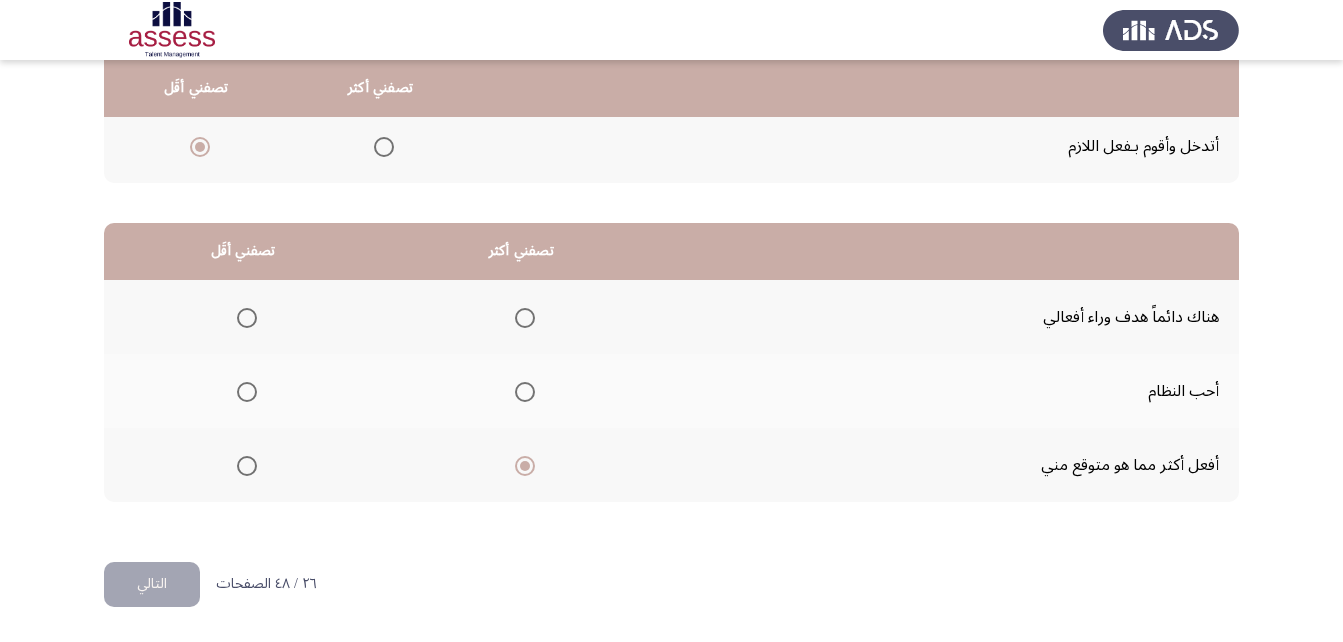 click 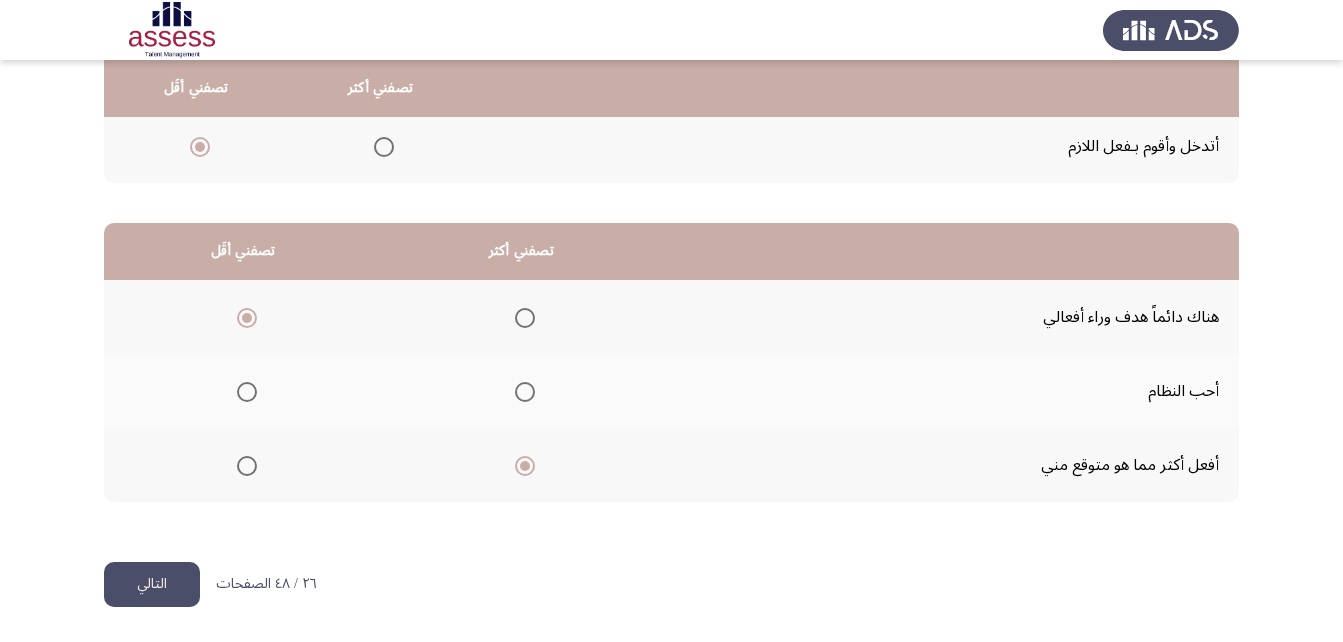 click on "التالي" 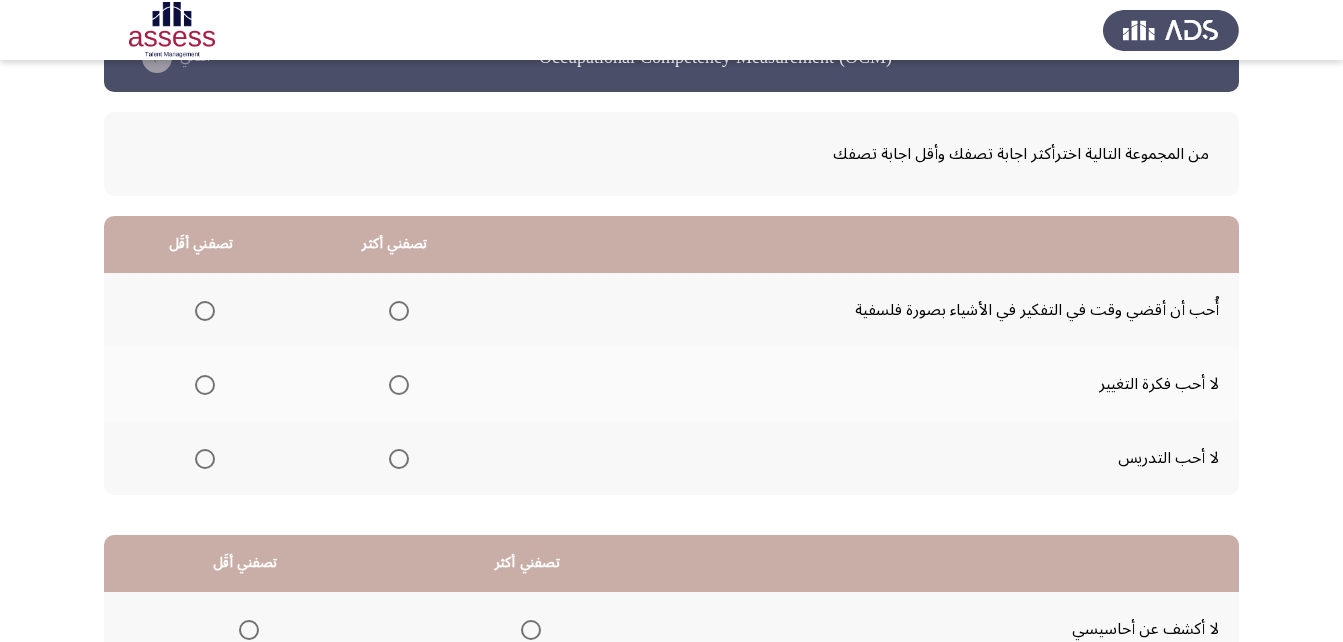 scroll, scrollTop: 100, scrollLeft: 0, axis: vertical 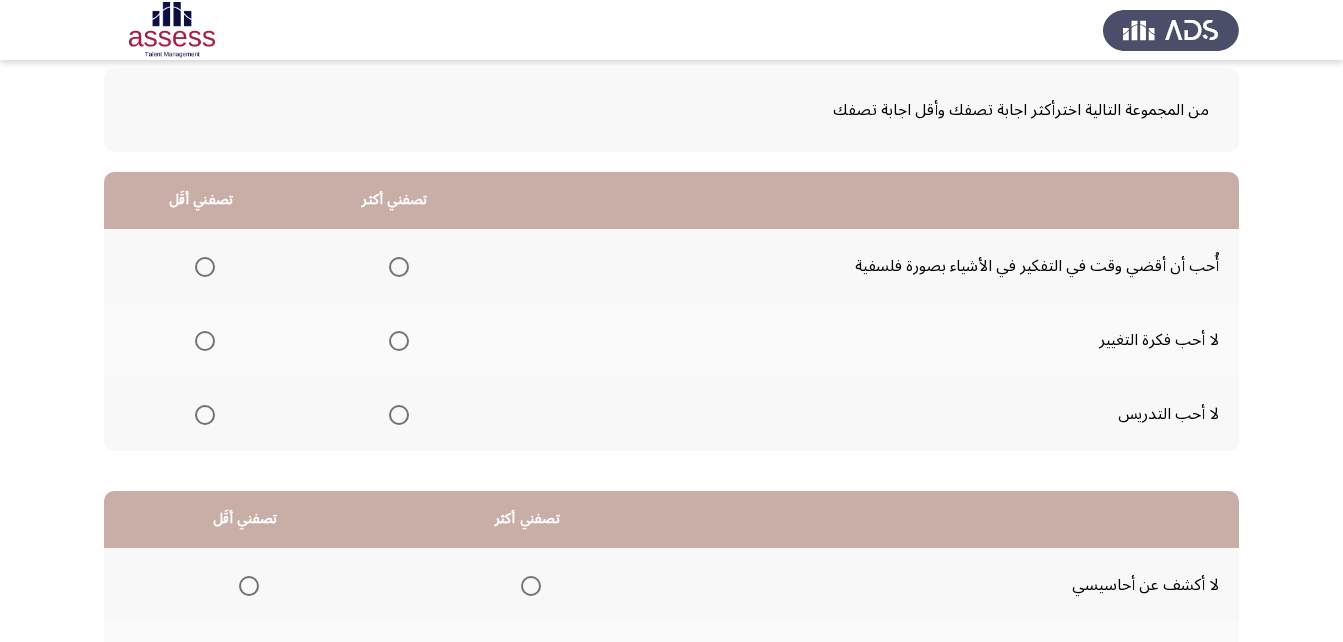 click at bounding box center [399, 267] 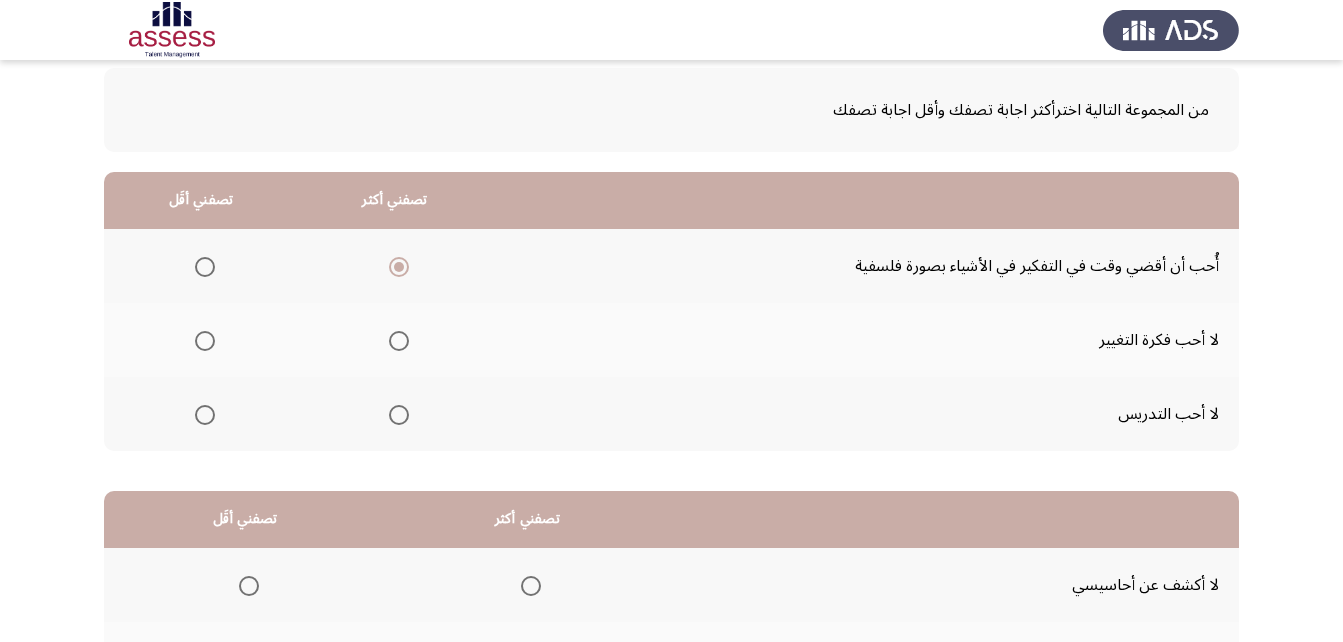 click 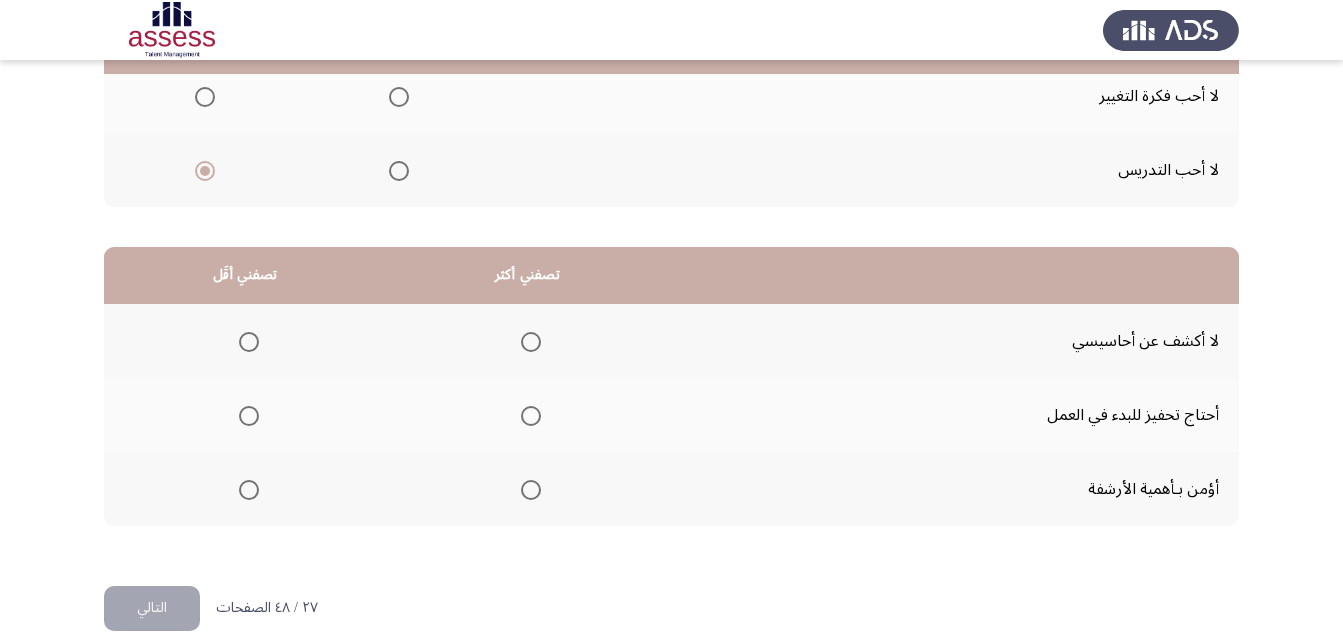 scroll, scrollTop: 368, scrollLeft: 0, axis: vertical 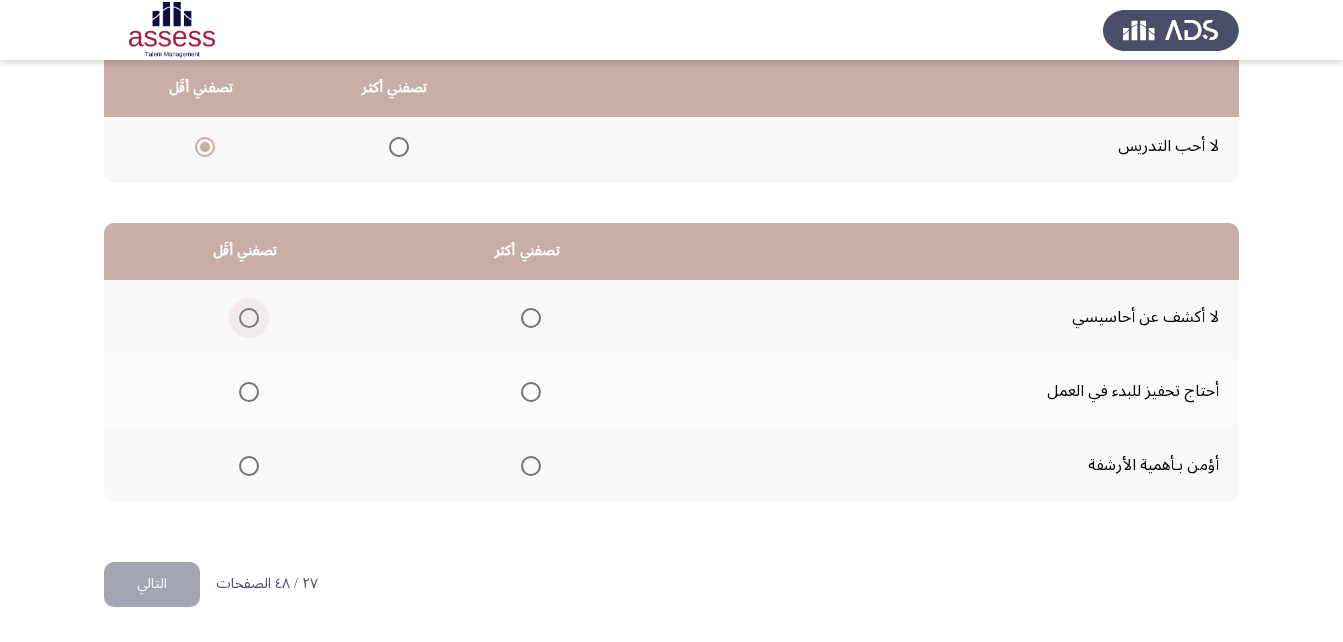 click at bounding box center (249, 318) 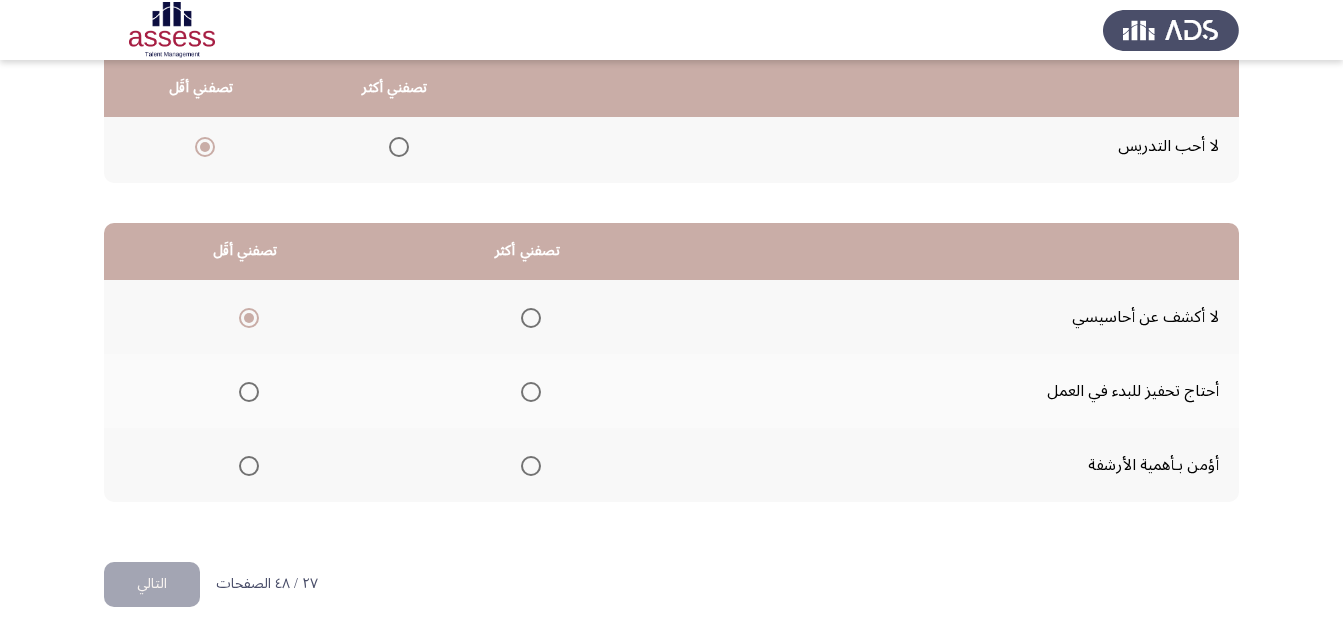 click at bounding box center [531, 466] 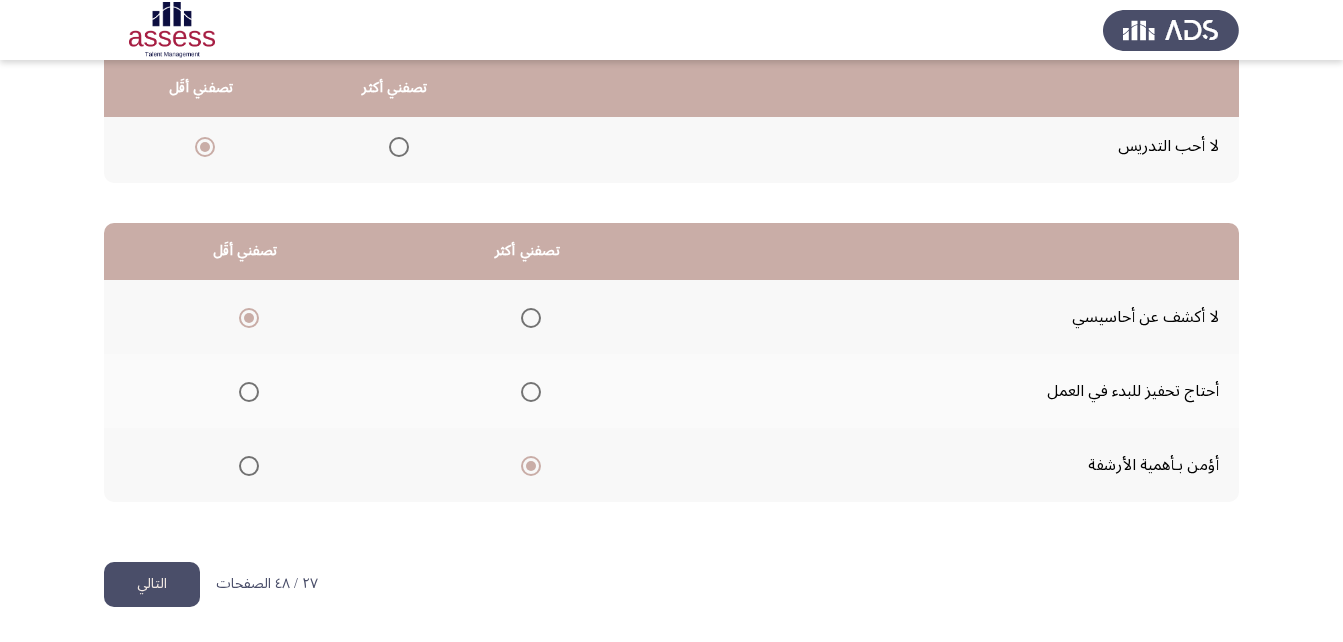 click on "التالي" 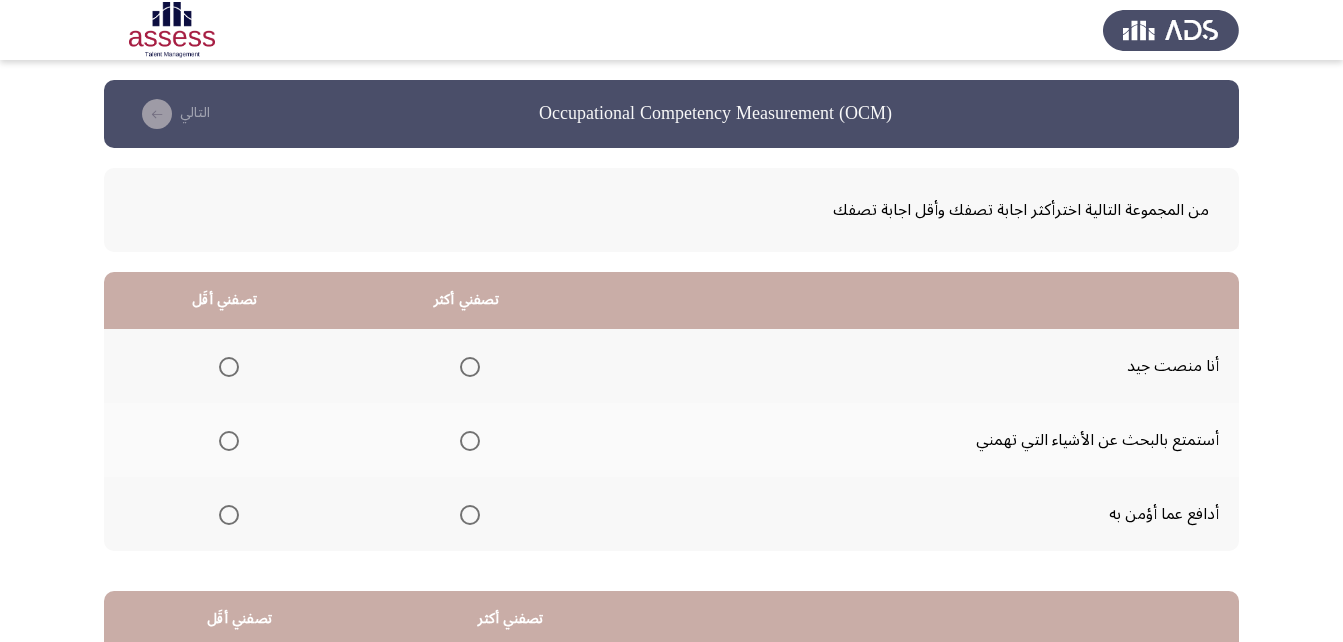 scroll, scrollTop: 100, scrollLeft: 0, axis: vertical 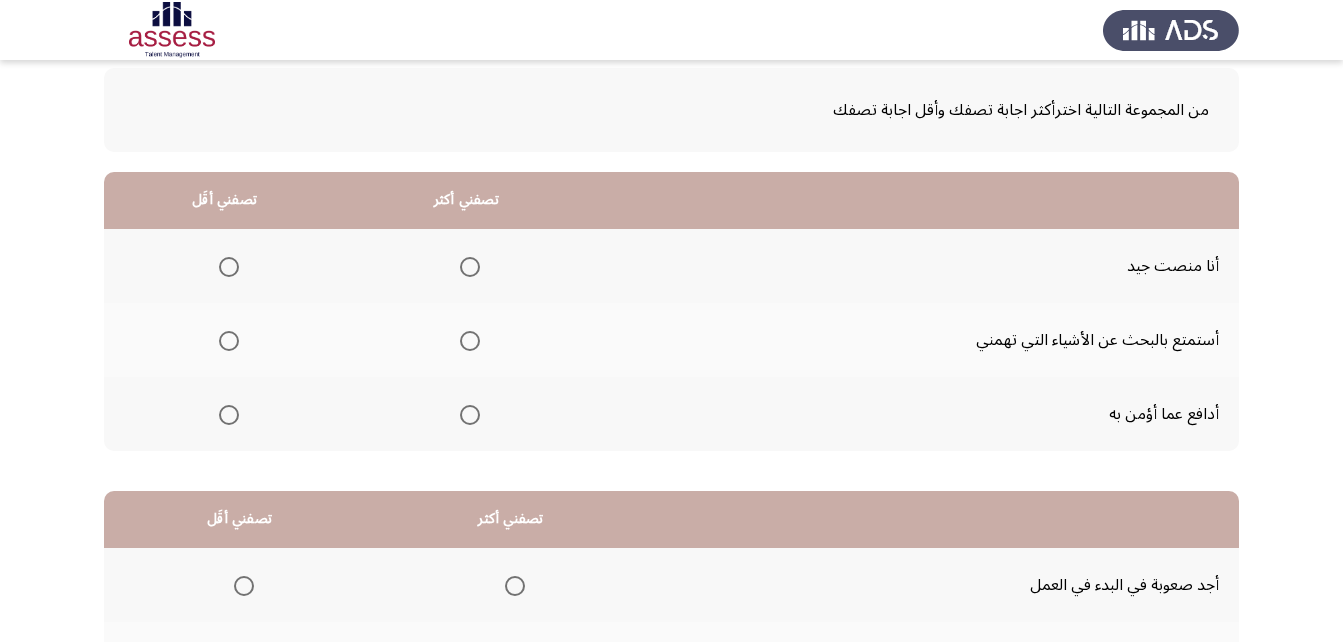 click at bounding box center [470, 267] 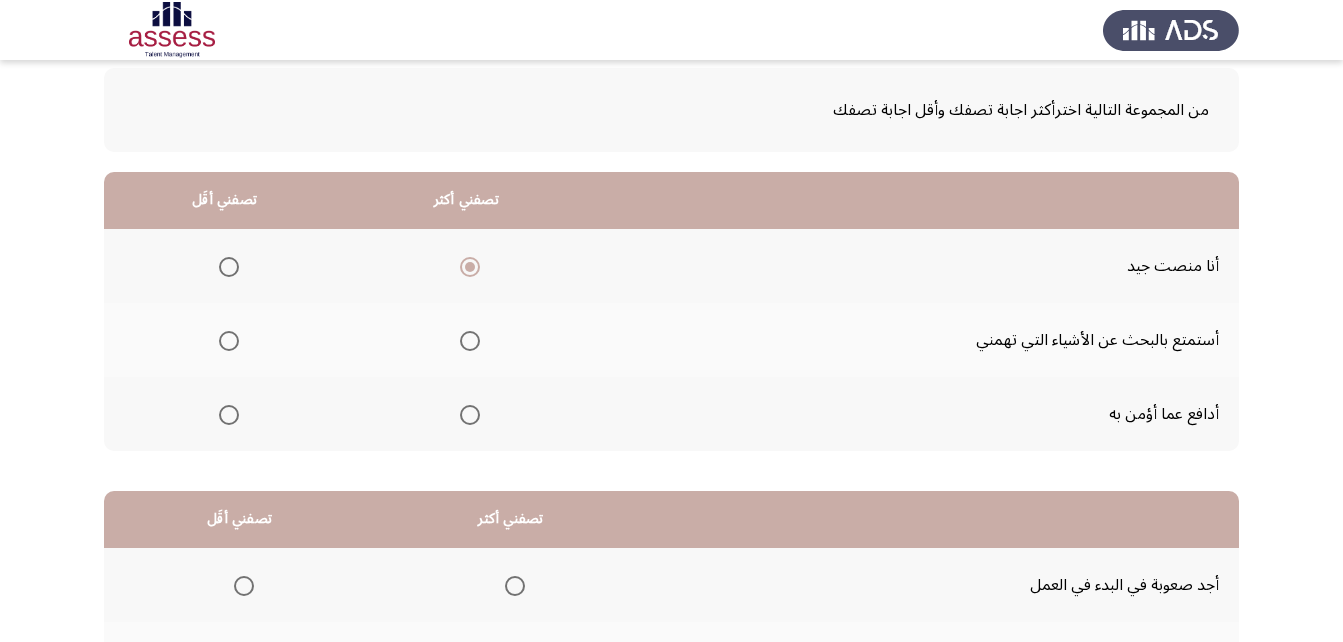 click at bounding box center (229, 341) 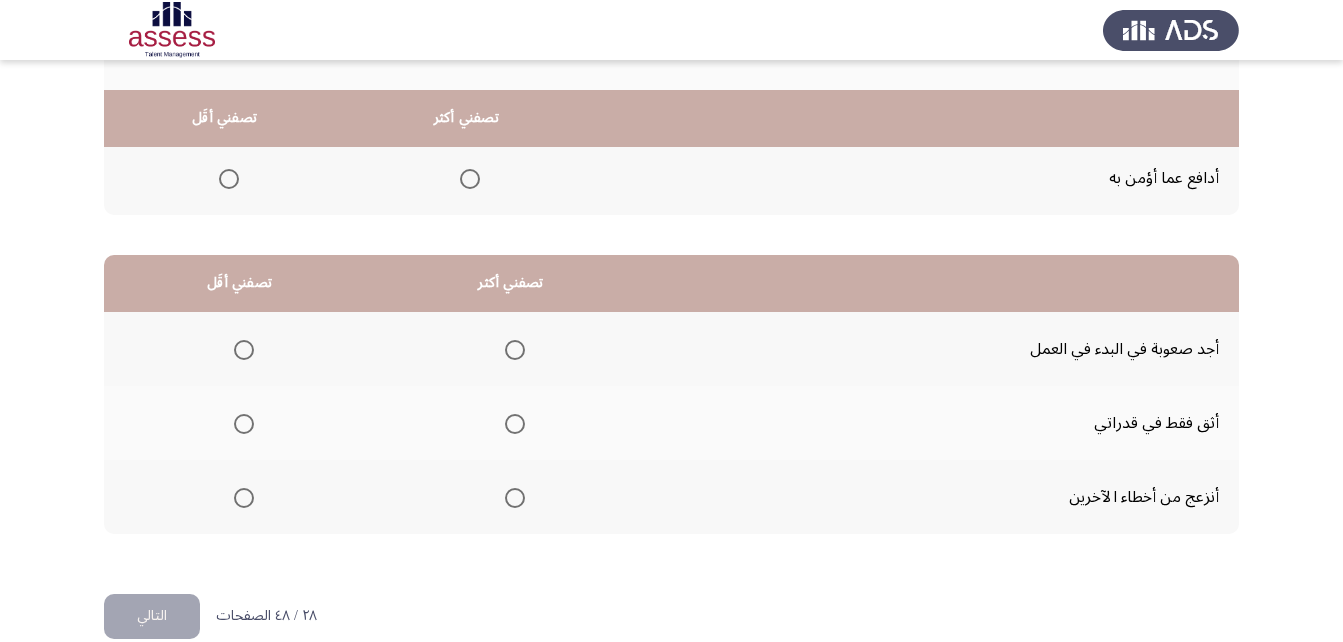 scroll, scrollTop: 368, scrollLeft: 0, axis: vertical 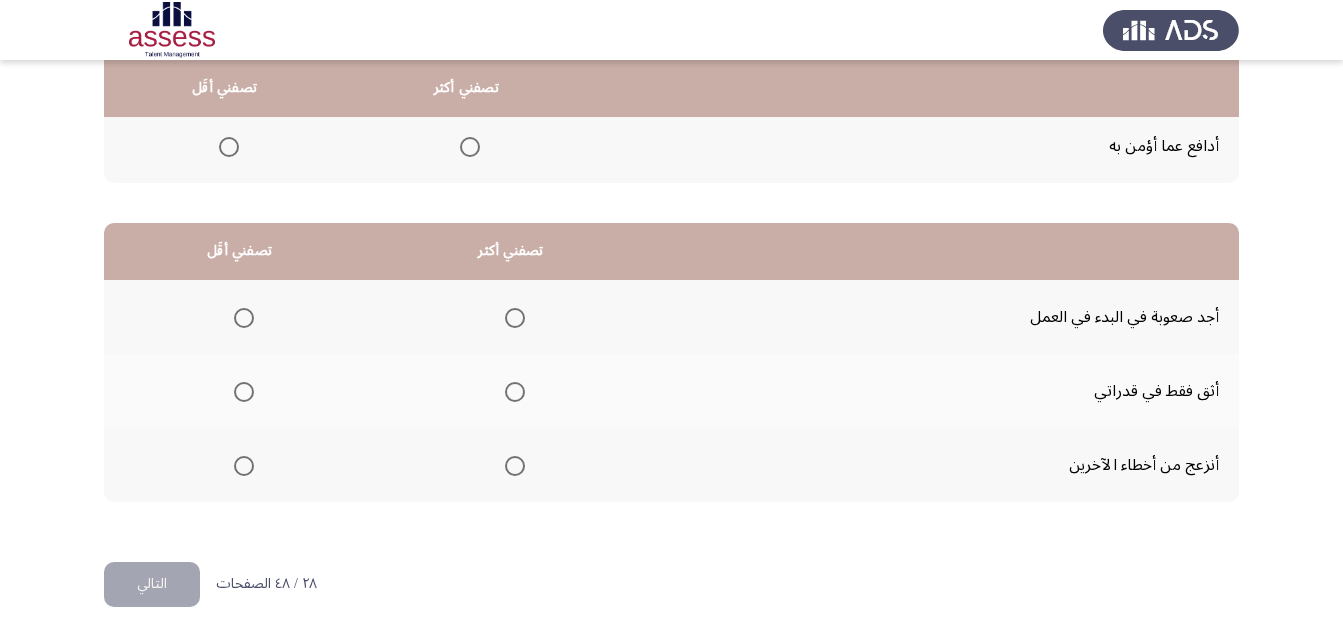 click at bounding box center [515, 392] 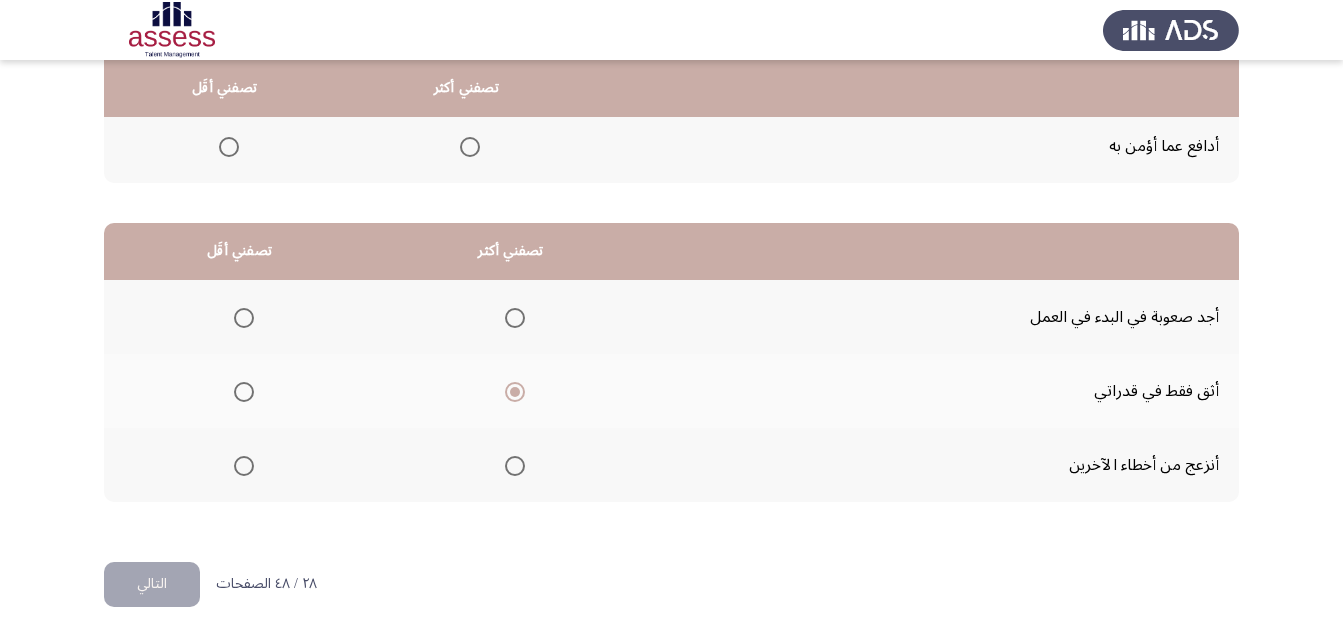 click at bounding box center [244, 466] 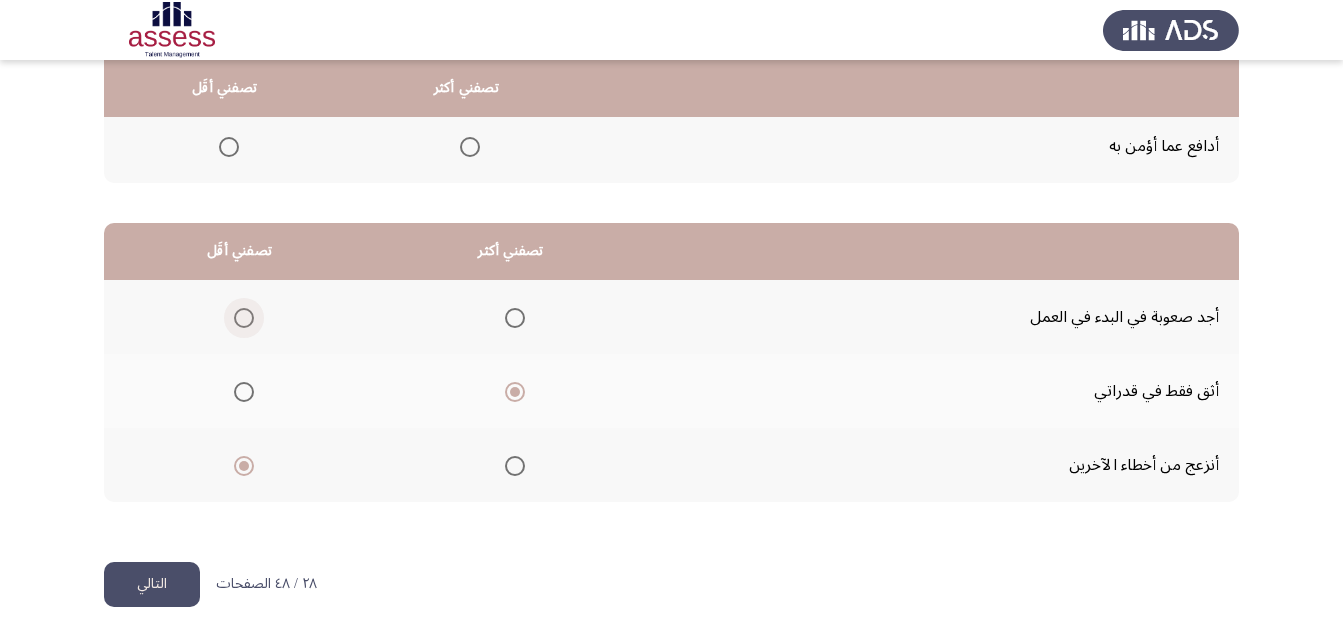click at bounding box center (244, 318) 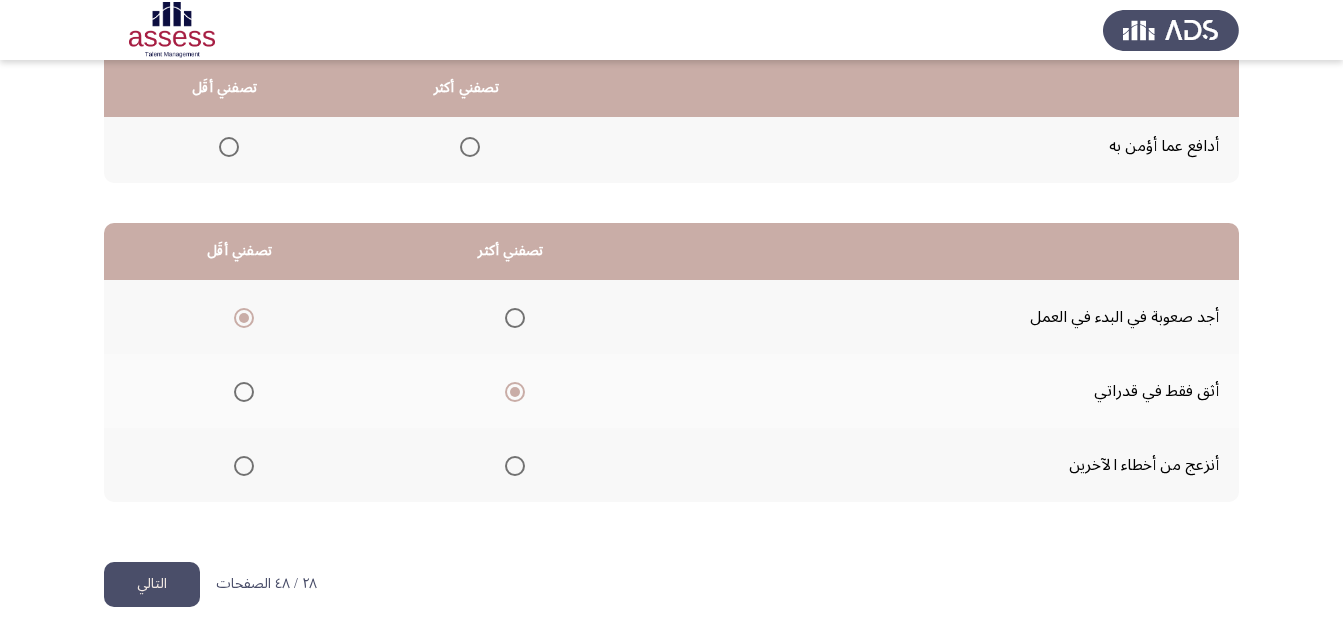 click on "التالي" 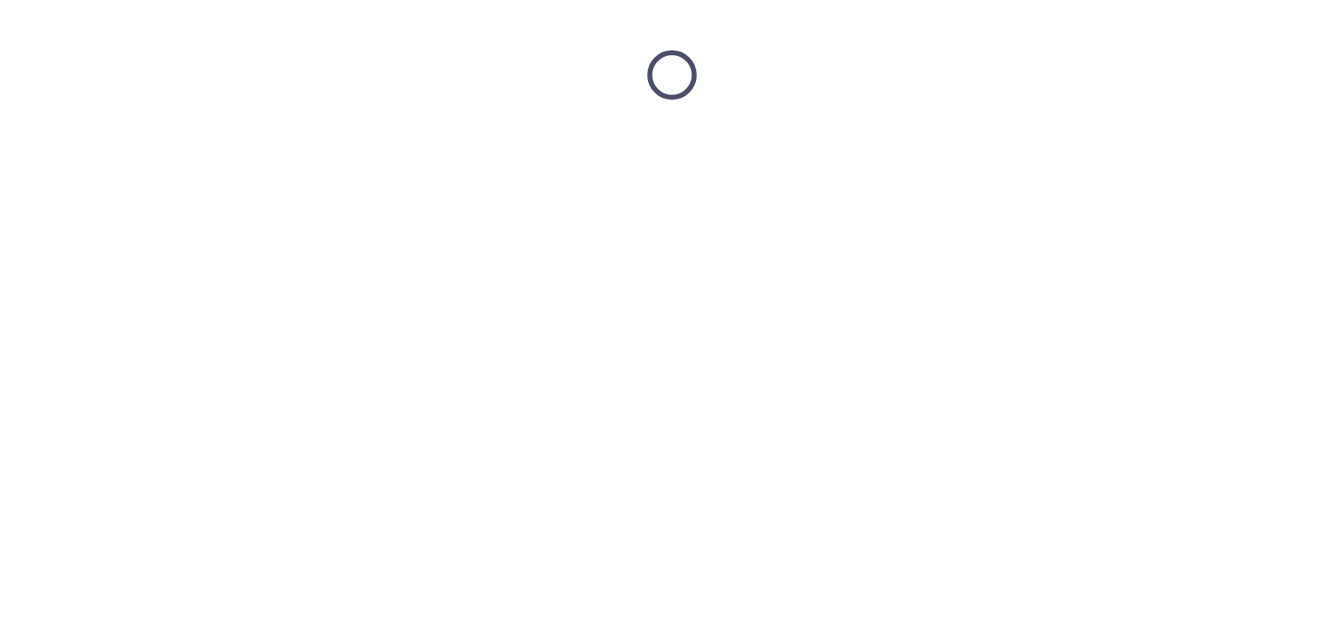 scroll, scrollTop: 0, scrollLeft: 0, axis: both 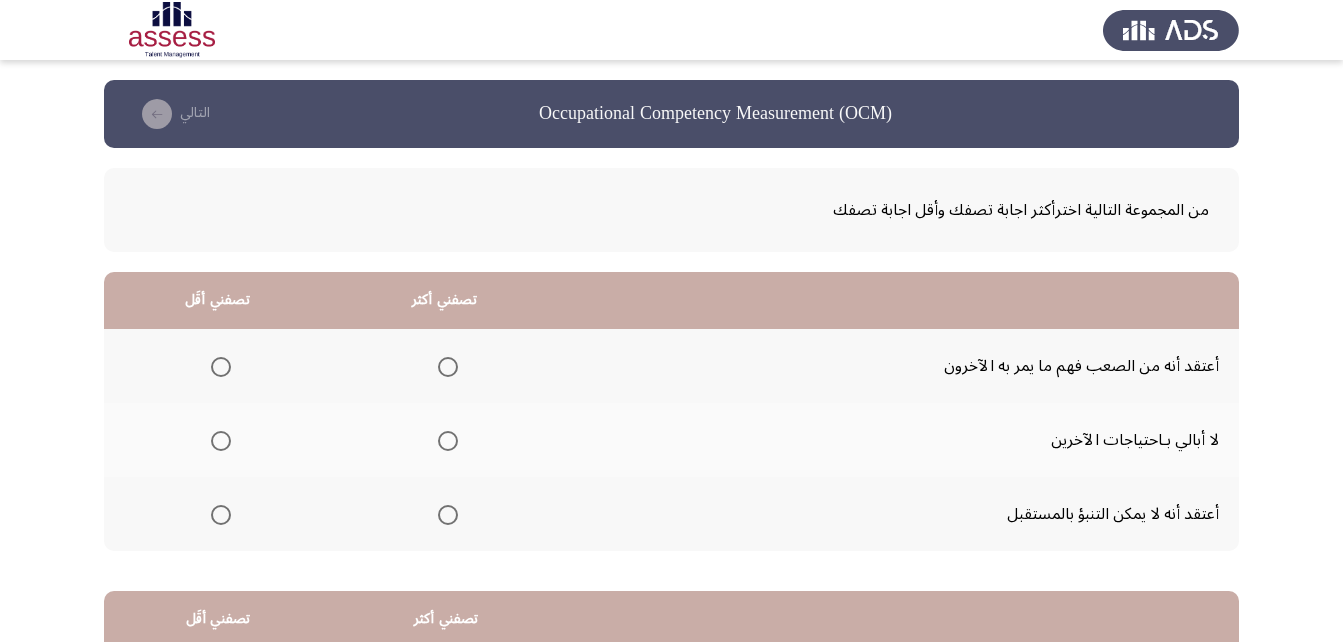 click at bounding box center (448, 515) 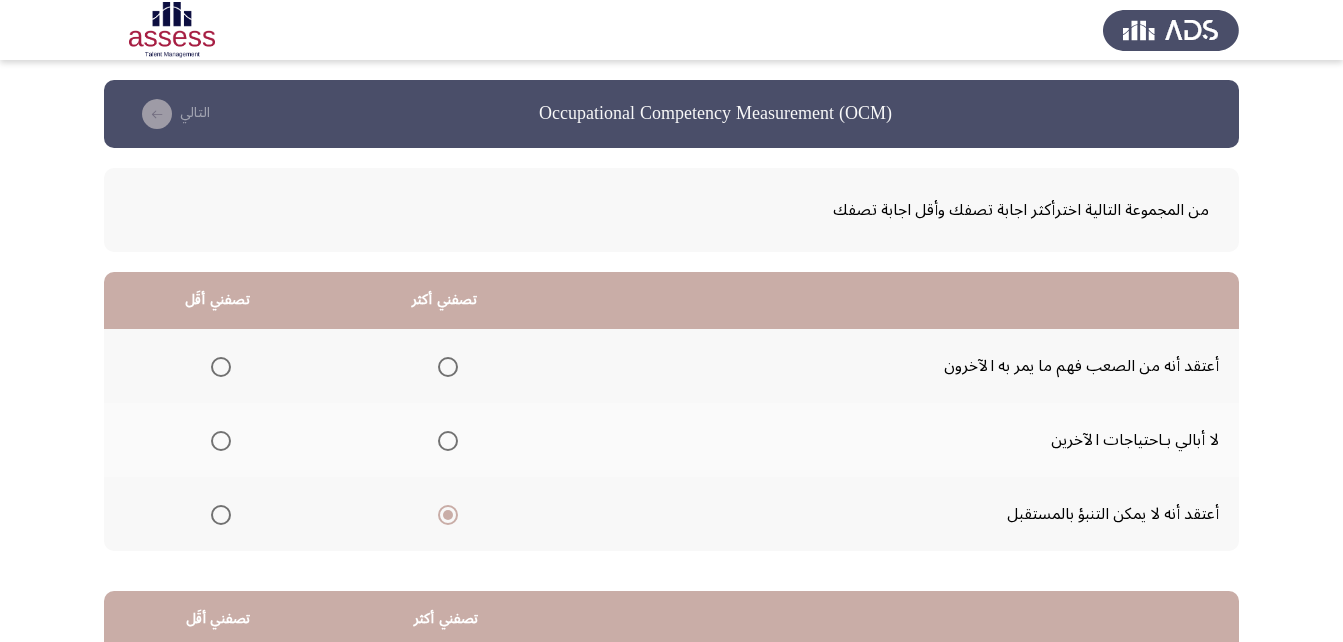 click at bounding box center [221, 367] 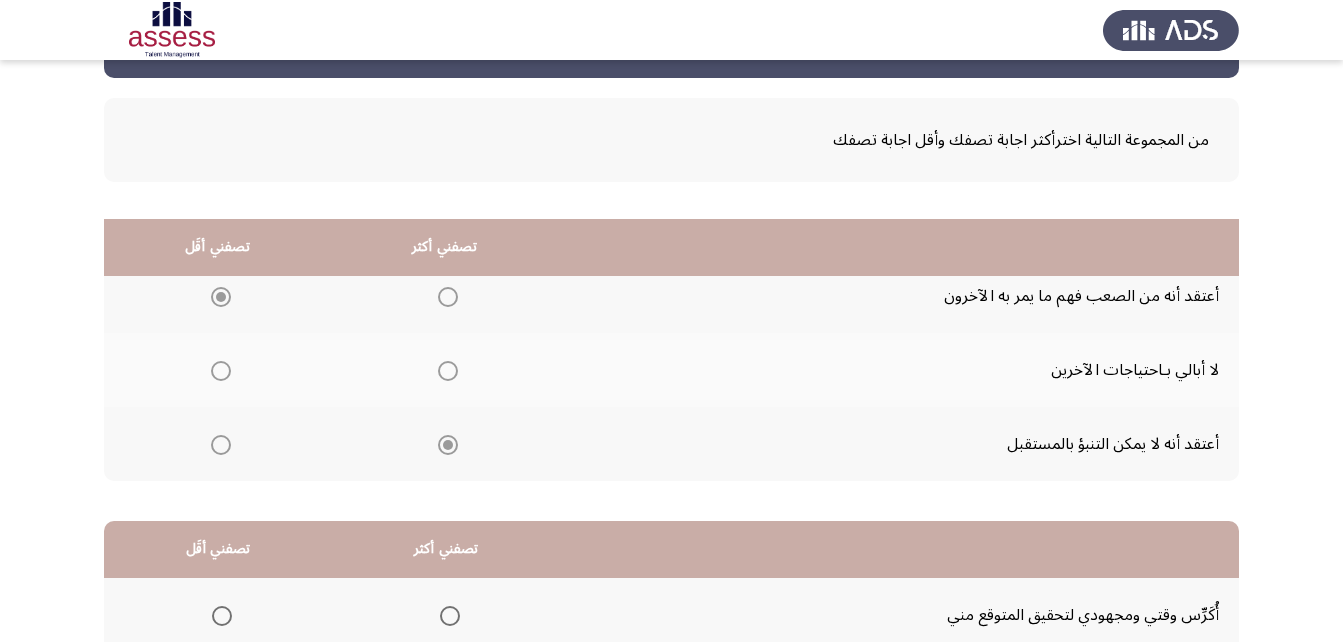 scroll, scrollTop: 300, scrollLeft: 0, axis: vertical 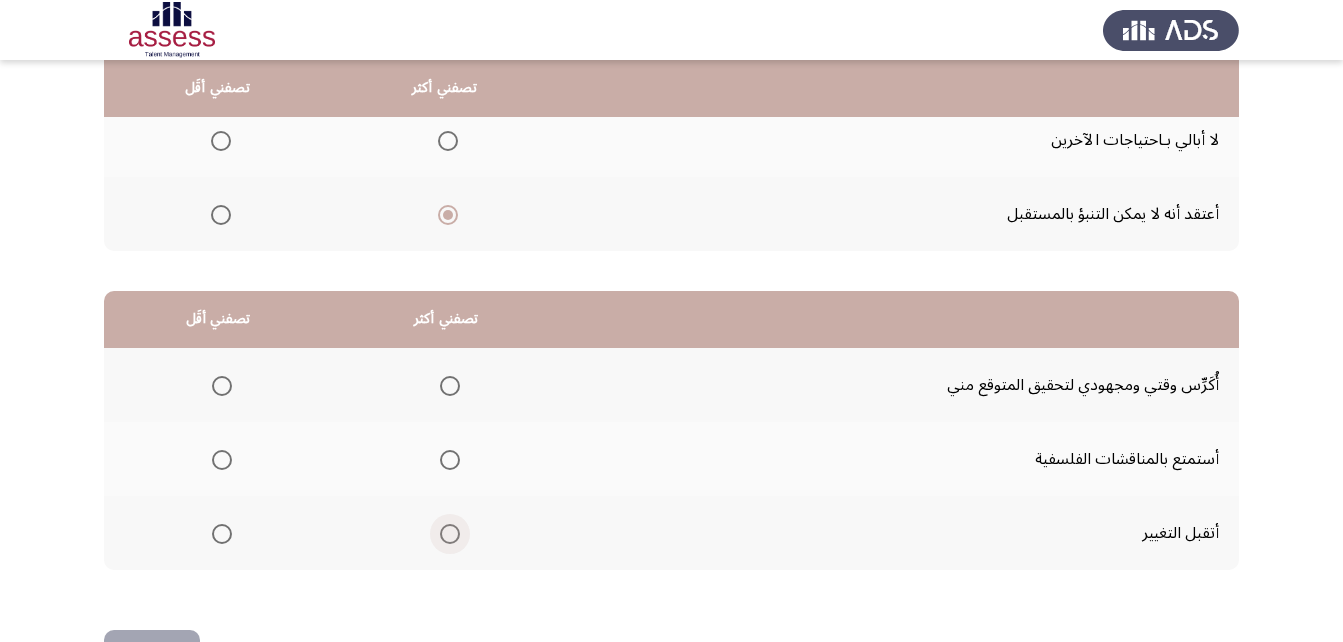 click at bounding box center [450, 534] 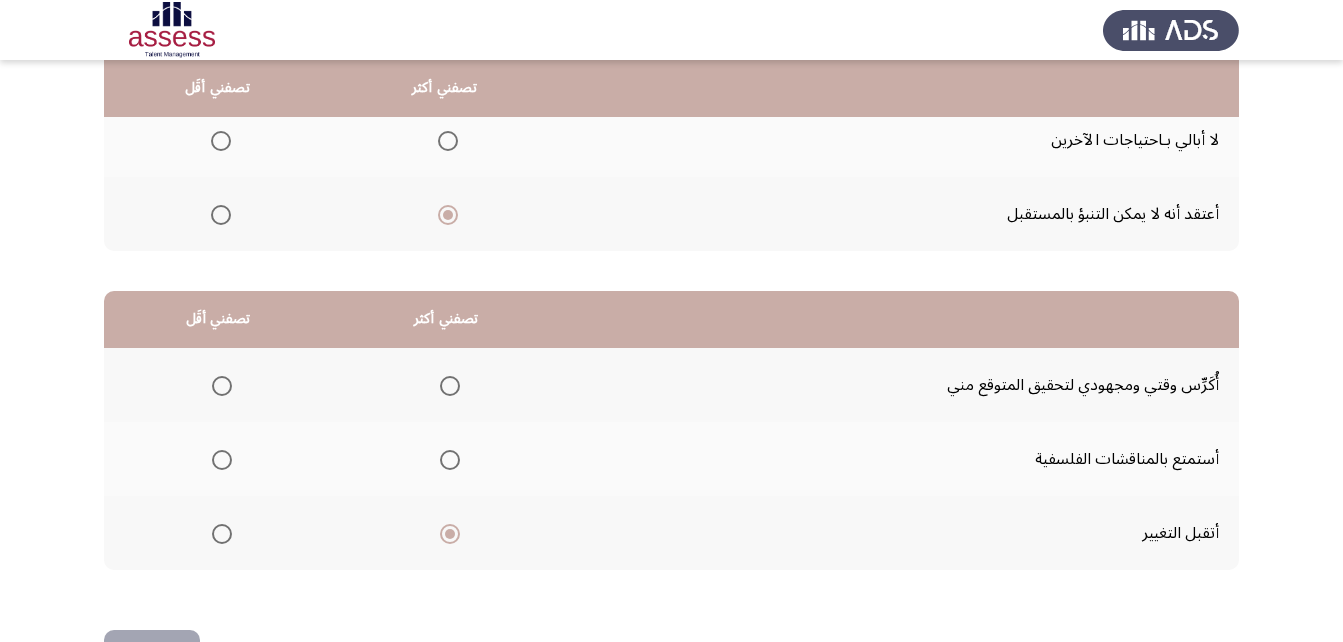 click 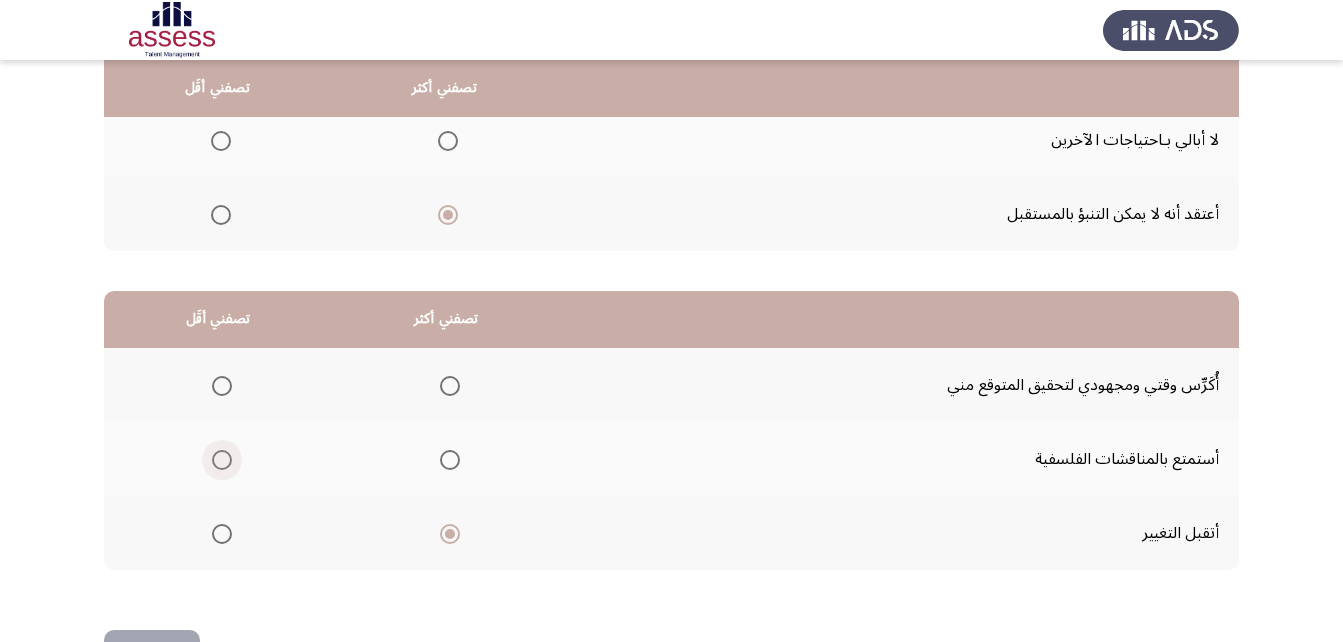 click at bounding box center (222, 460) 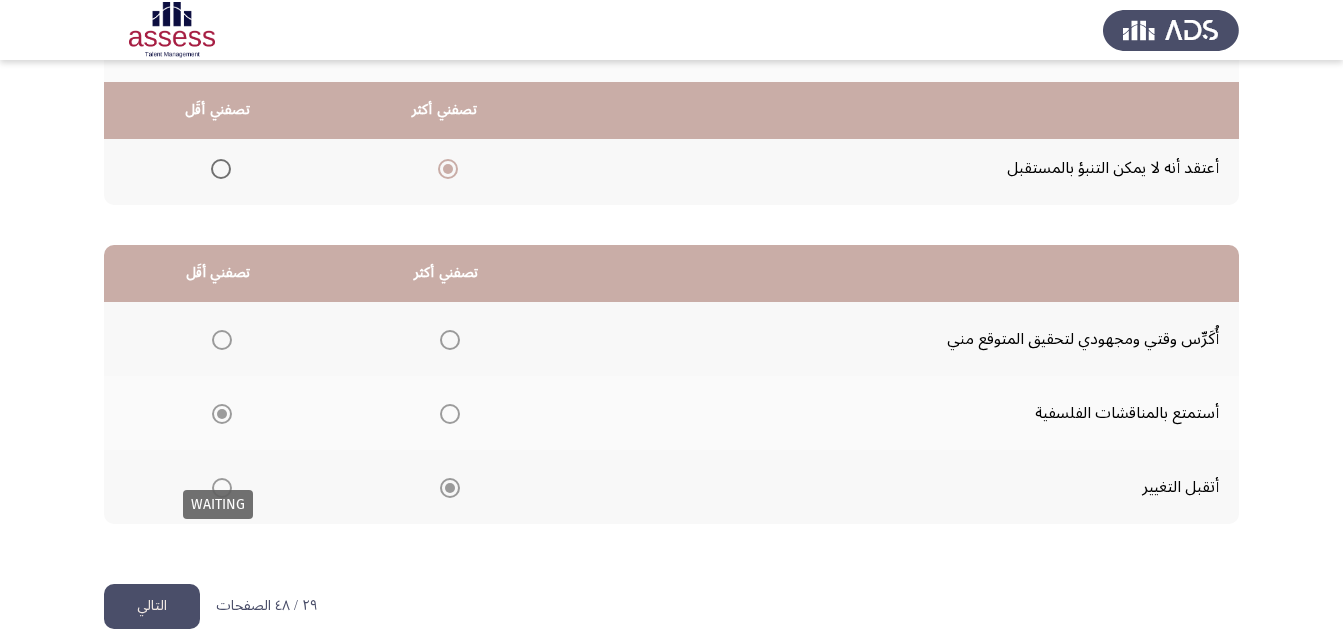 scroll, scrollTop: 368, scrollLeft: 0, axis: vertical 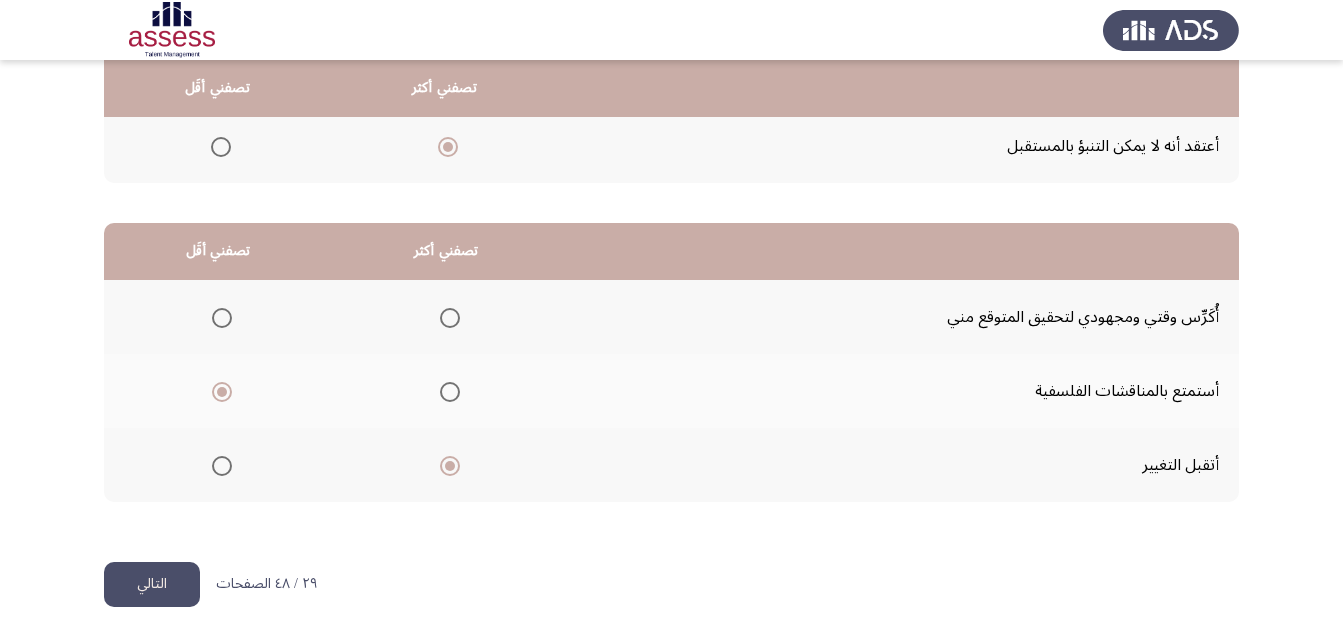 click on "التالي" 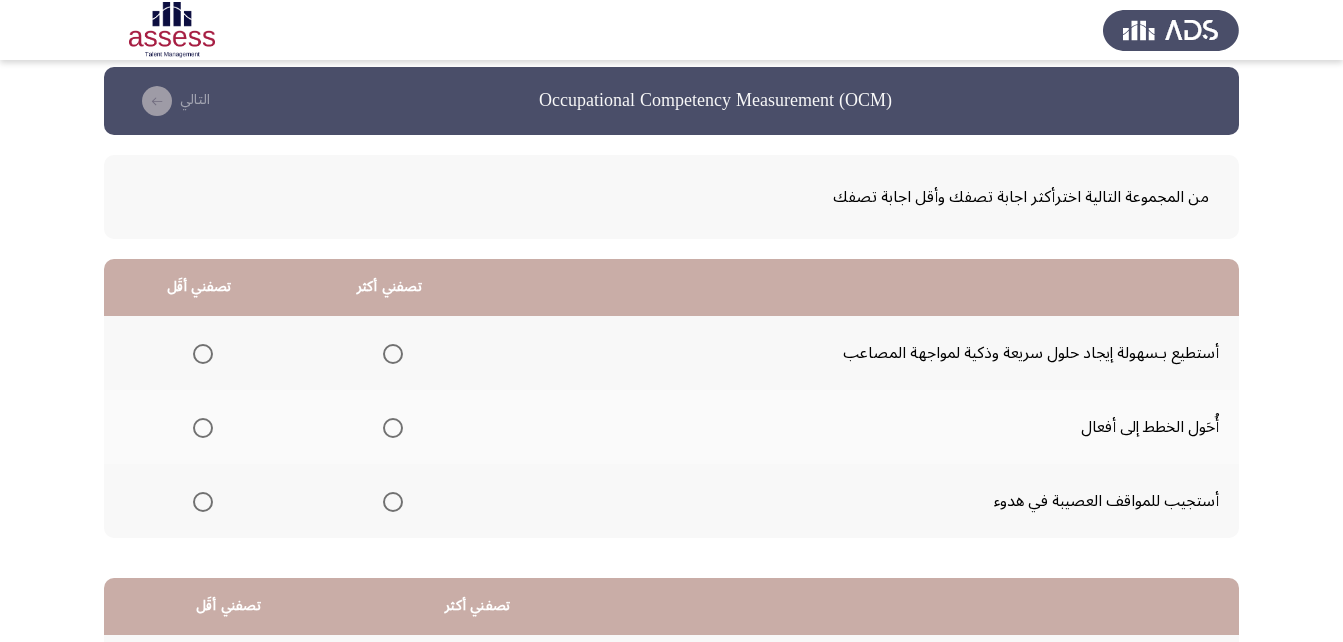 scroll, scrollTop: 100, scrollLeft: 0, axis: vertical 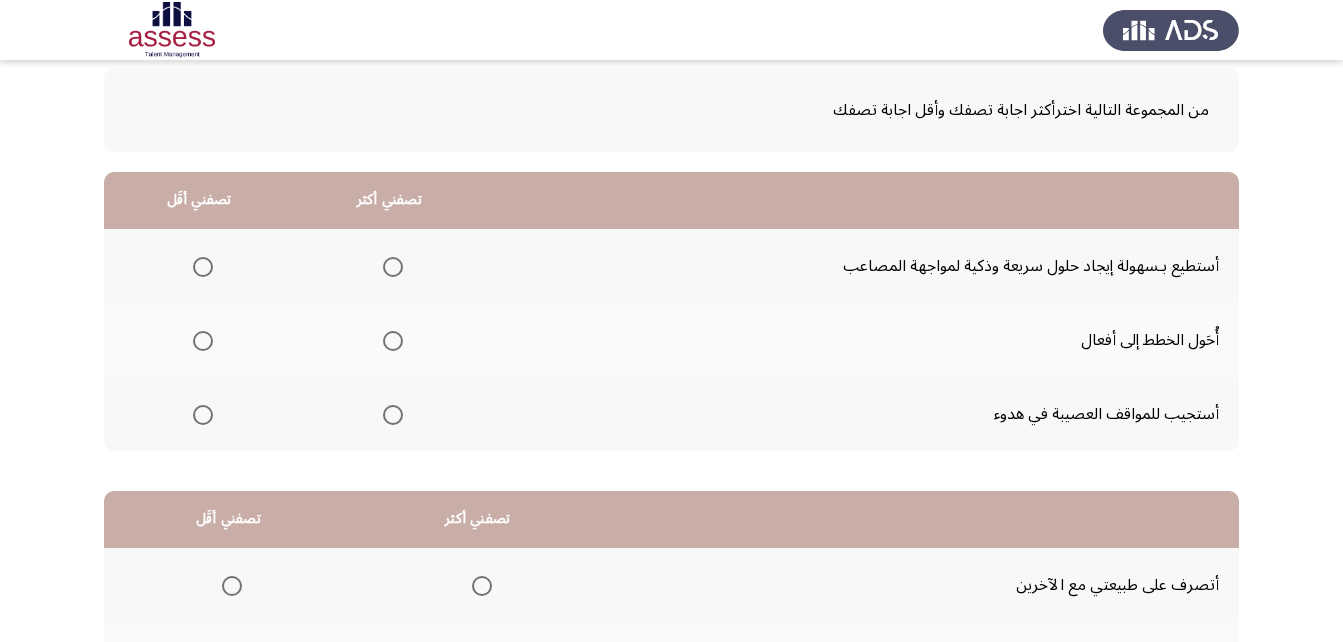 click at bounding box center [203, 415] 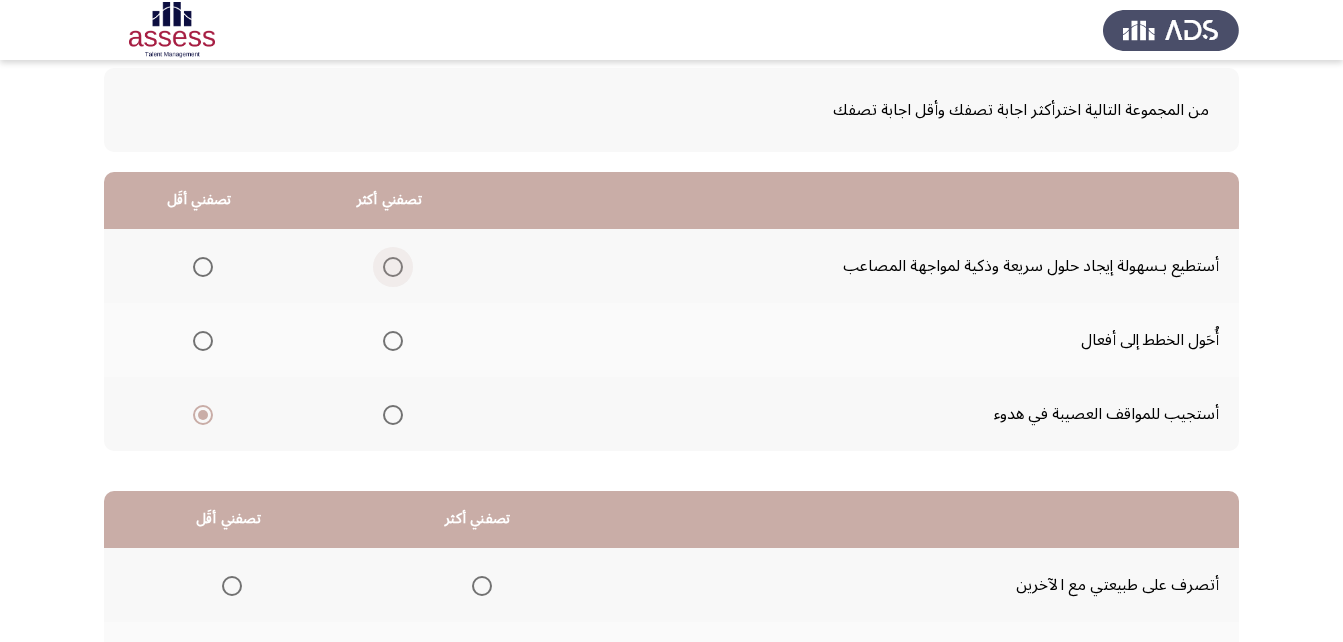 click at bounding box center (393, 267) 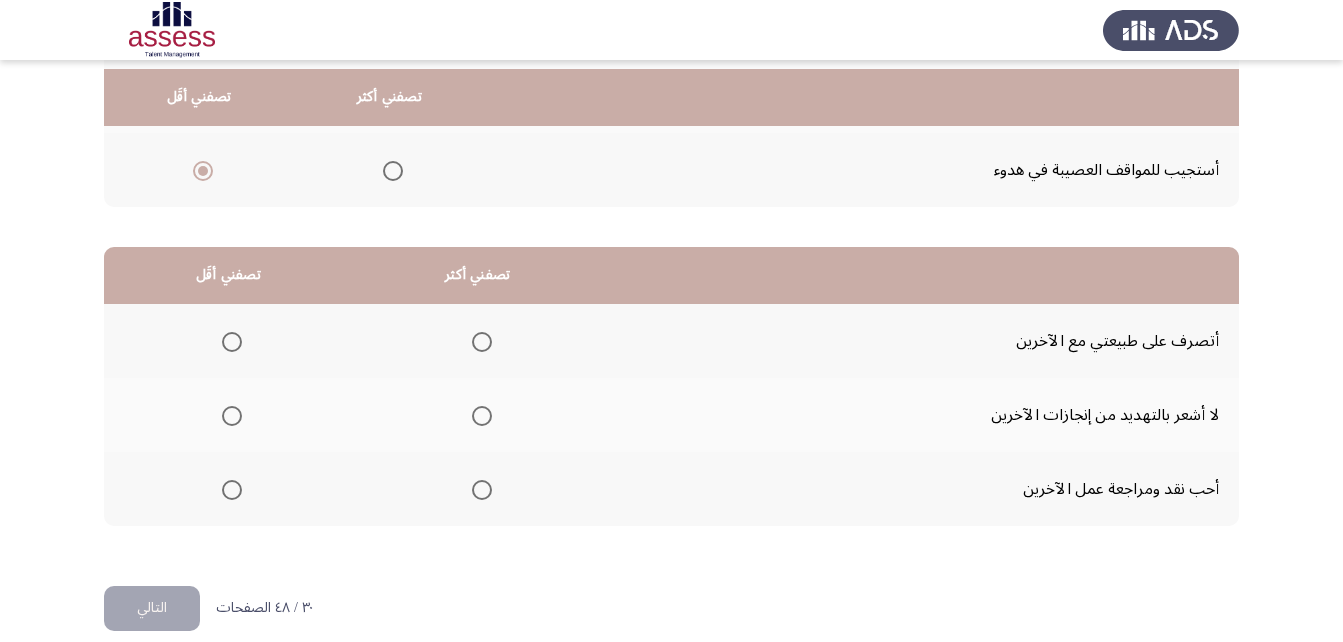 scroll, scrollTop: 368, scrollLeft: 0, axis: vertical 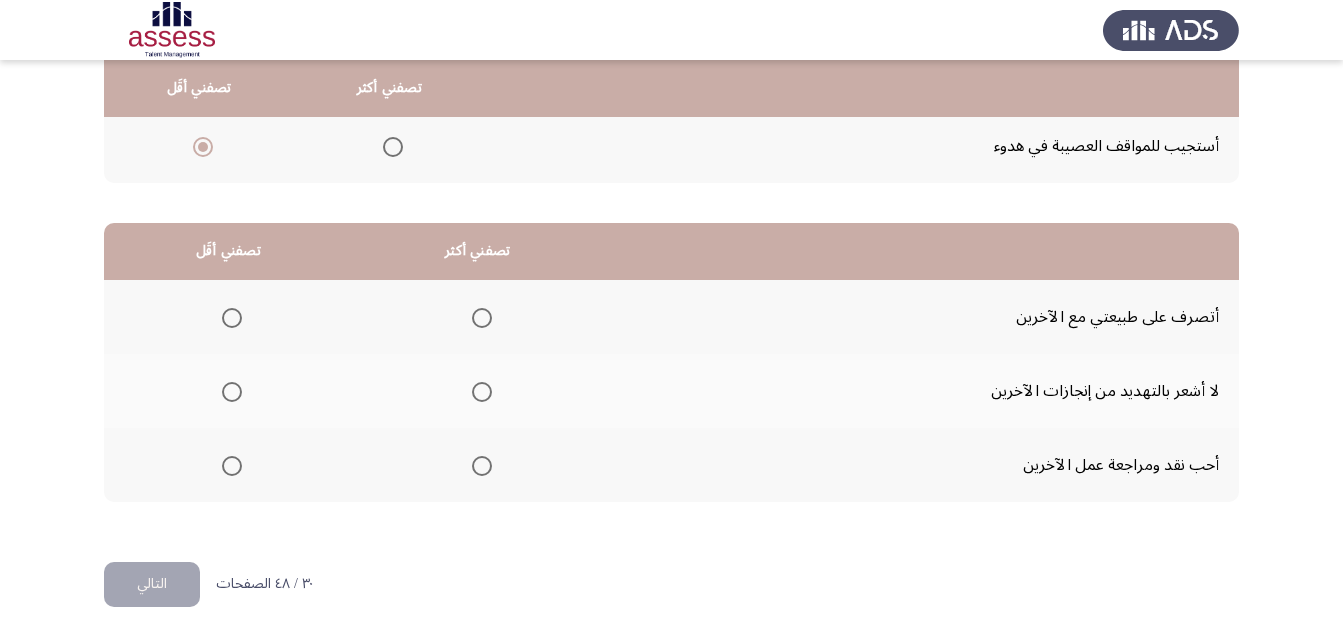 click at bounding box center [232, 466] 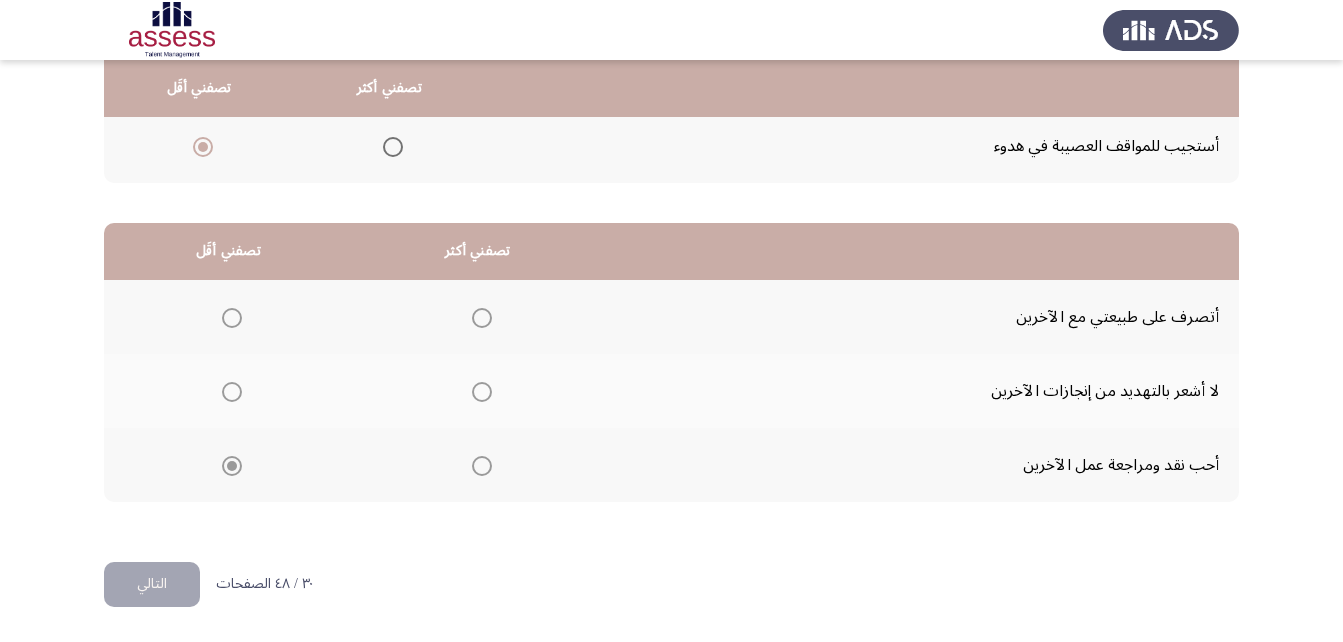 click 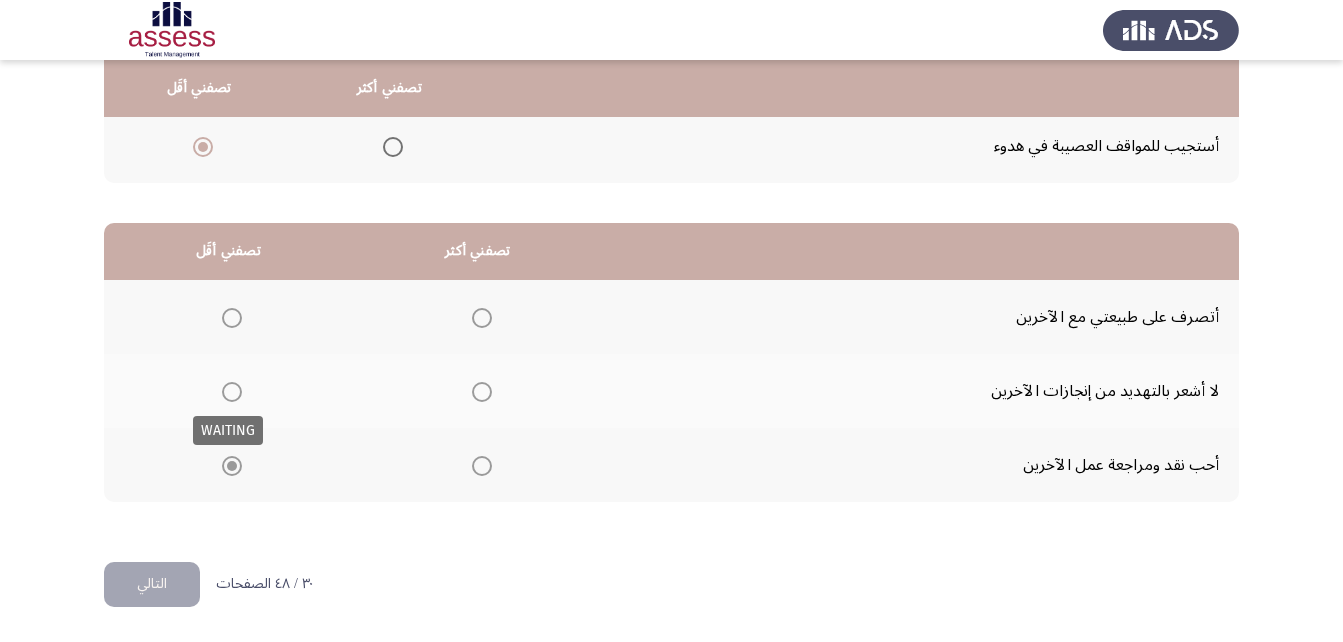 click at bounding box center (232, 392) 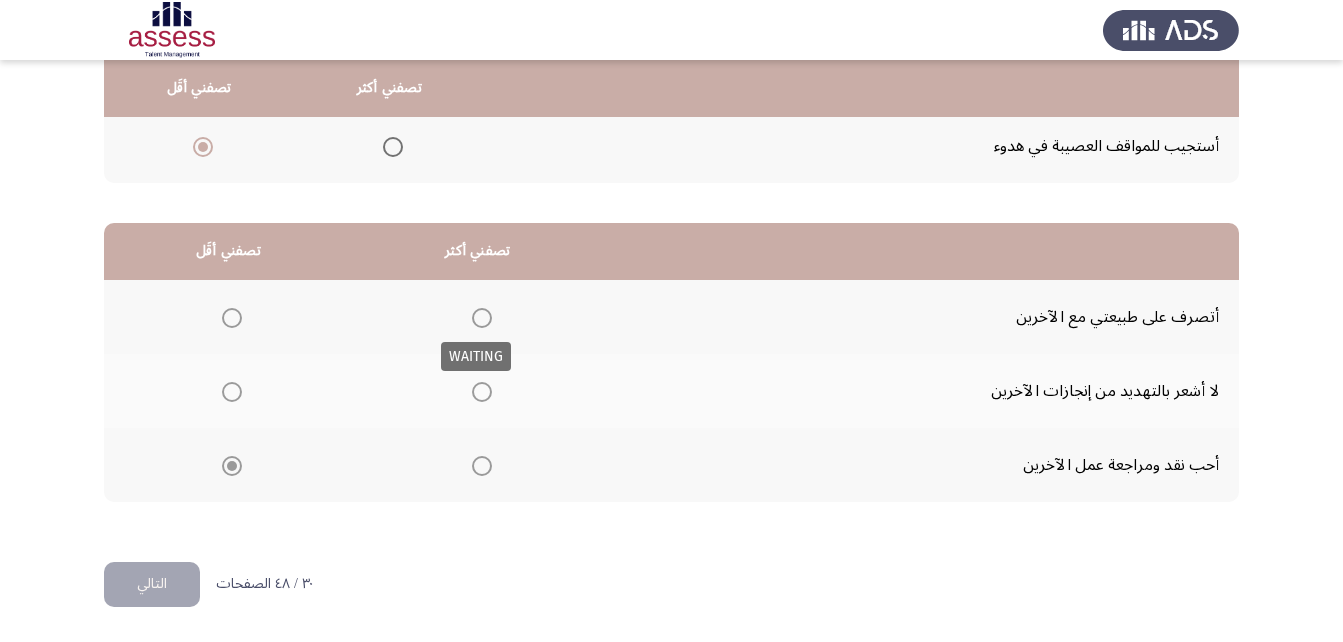 click at bounding box center [482, 318] 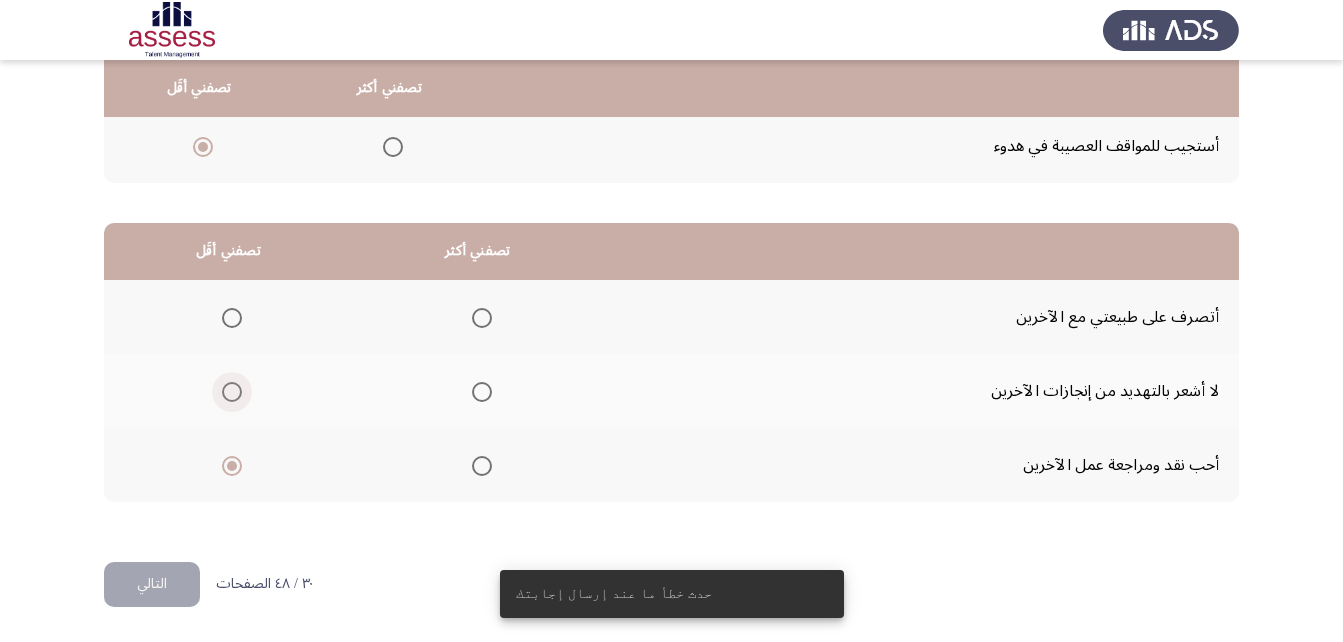 click at bounding box center (232, 392) 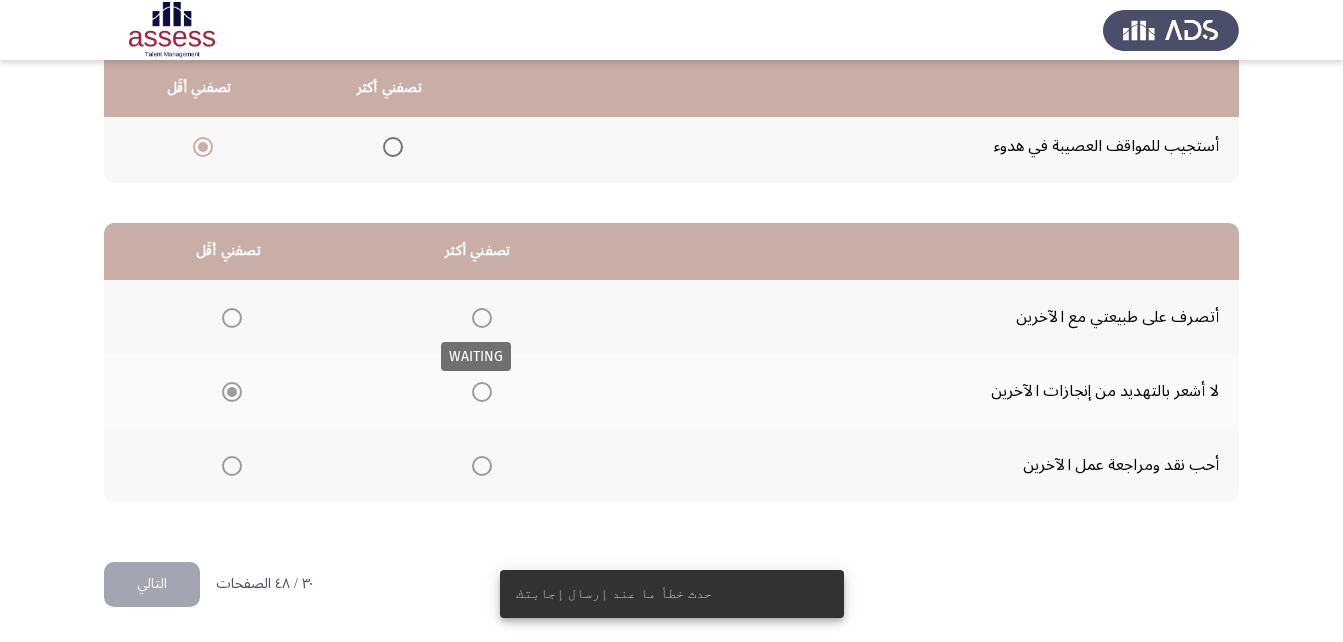 click at bounding box center [482, 318] 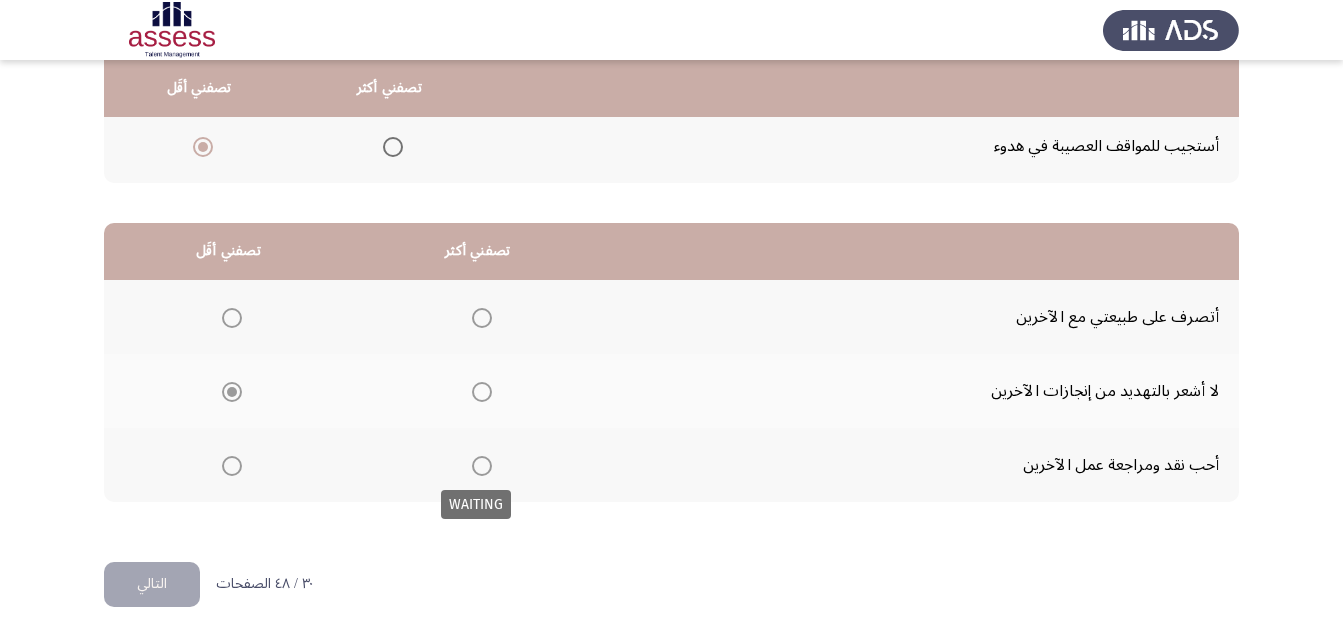 click at bounding box center (478, 466) 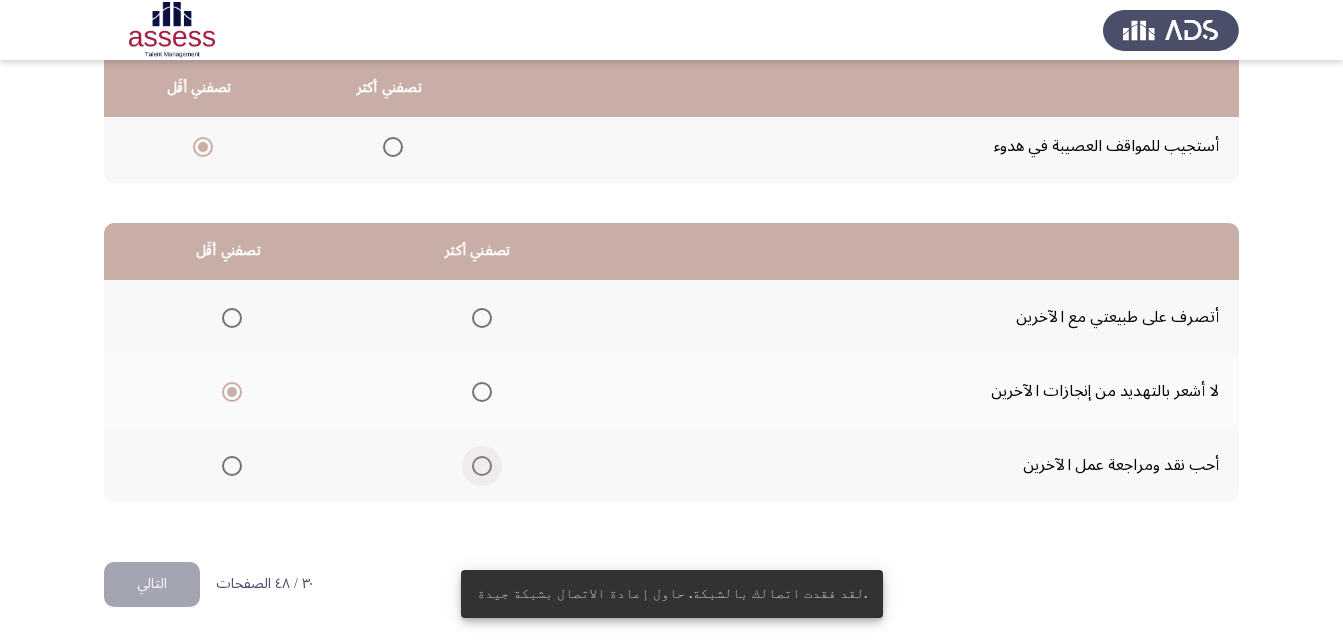 click at bounding box center [482, 466] 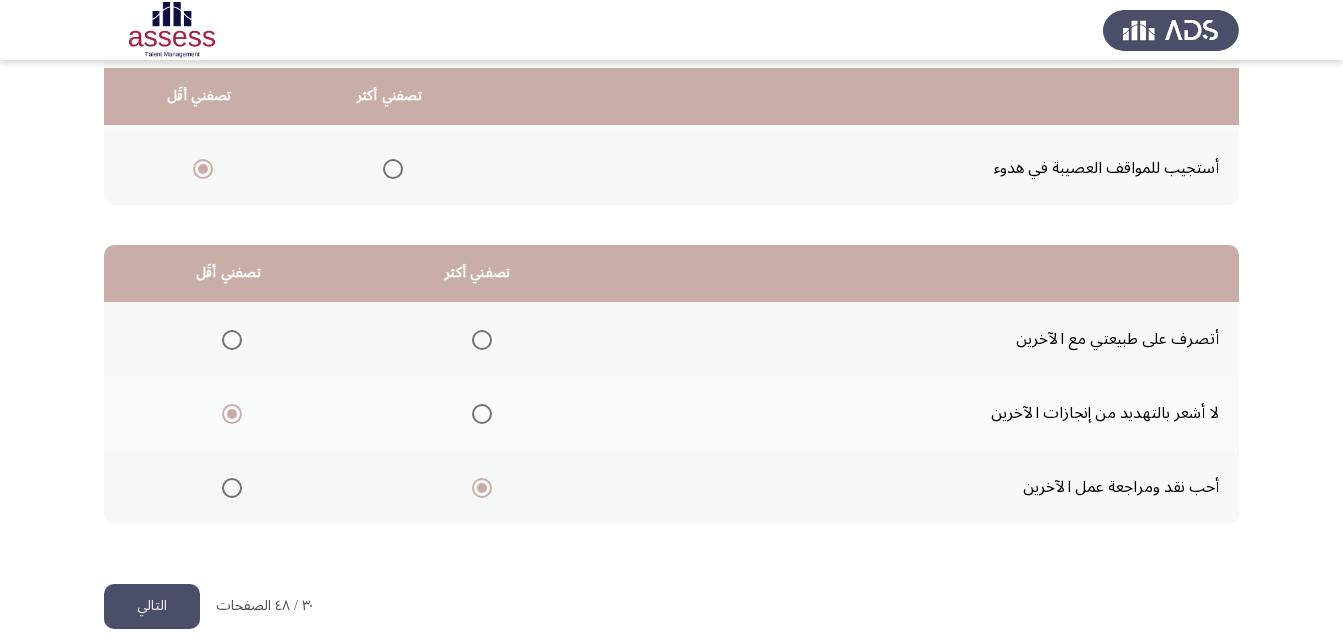 scroll, scrollTop: 368, scrollLeft: 0, axis: vertical 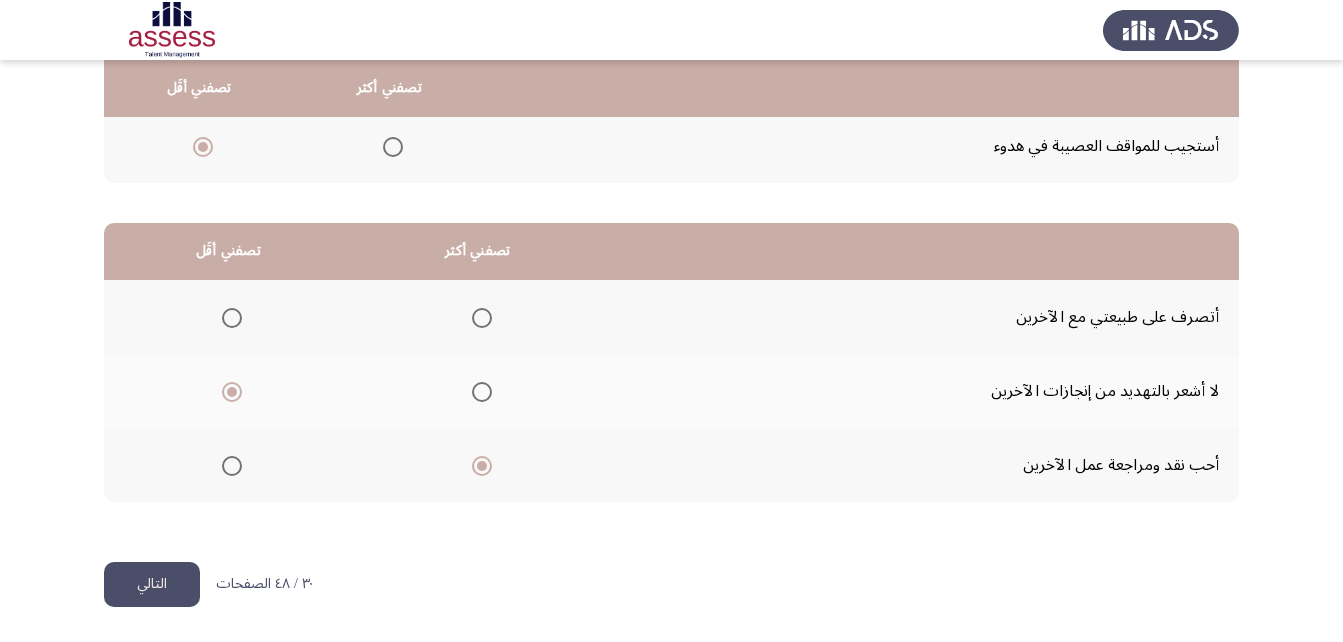 click on "التالي" 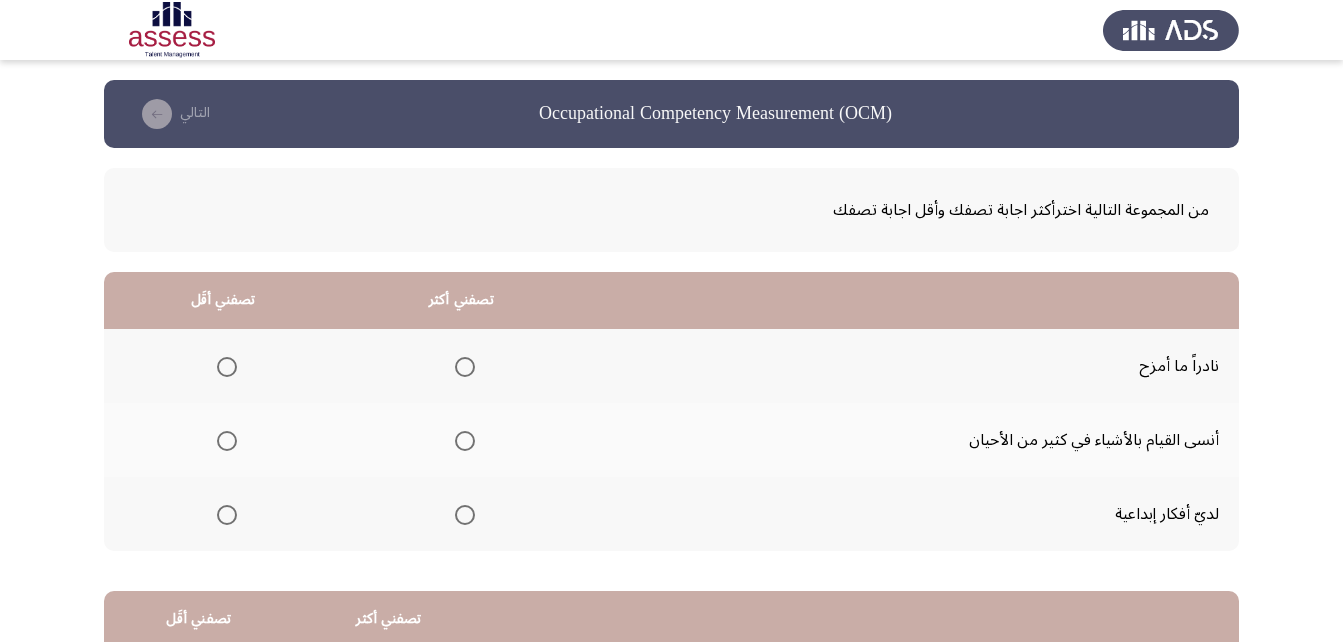 scroll, scrollTop: 100, scrollLeft: 0, axis: vertical 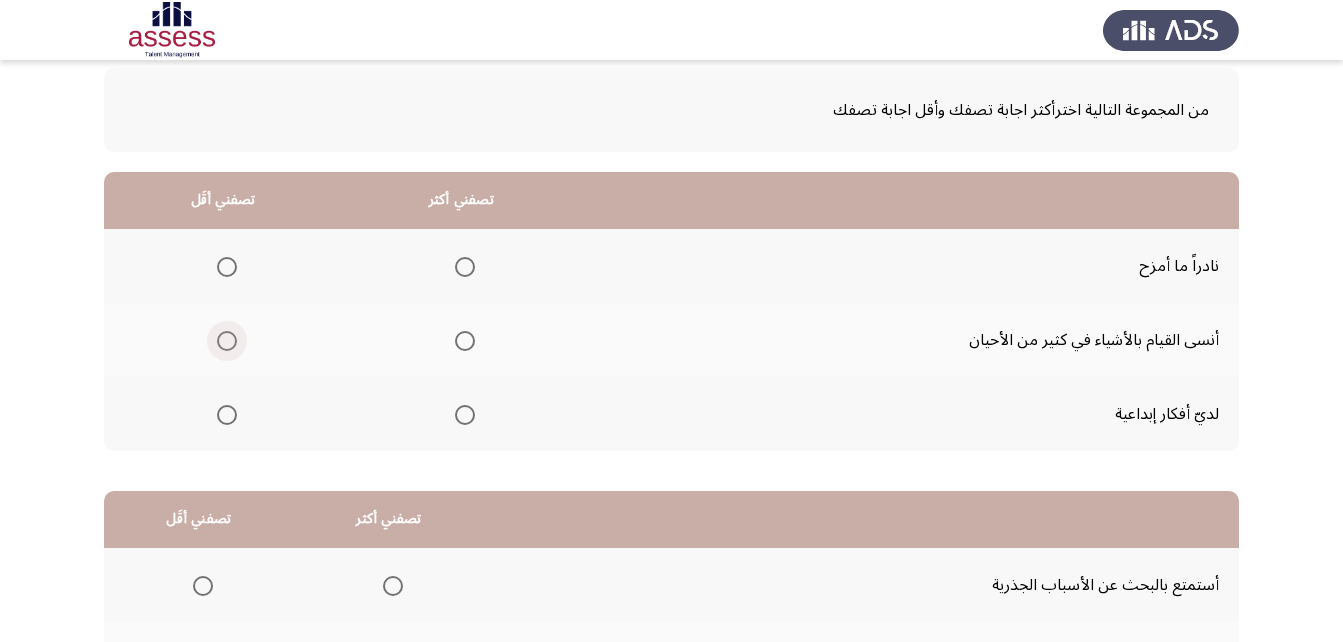 click at bounding box center [227, 341] 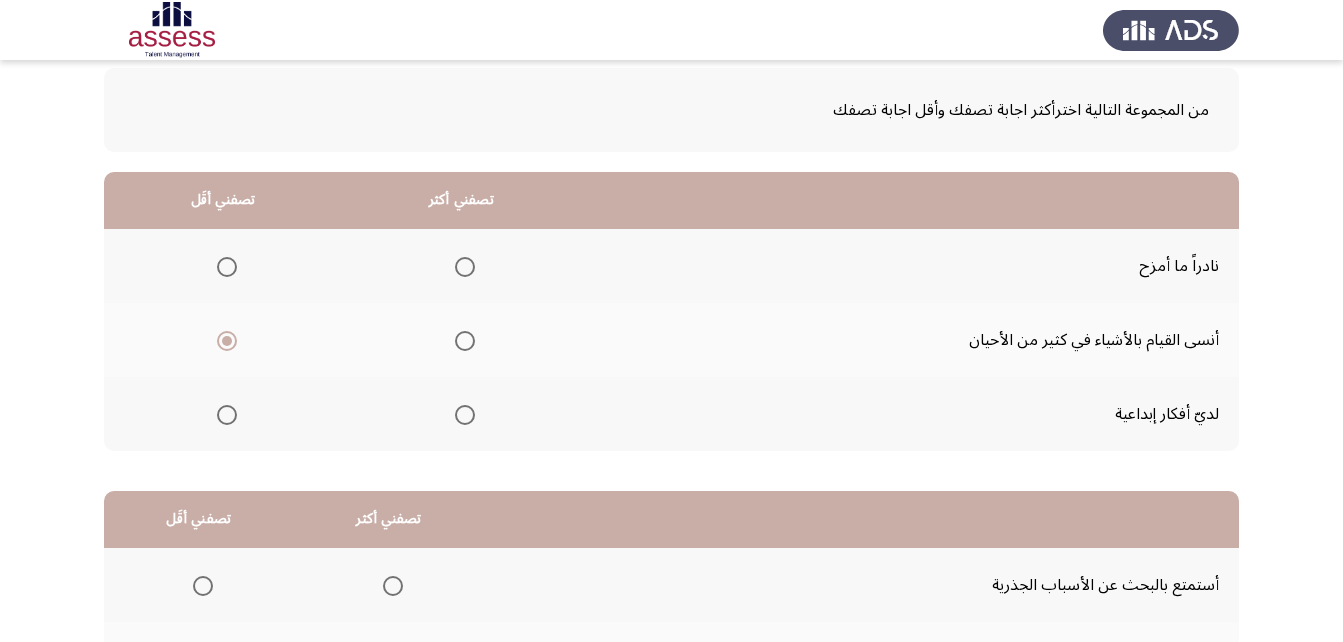 click at bounding box center [465, 415] 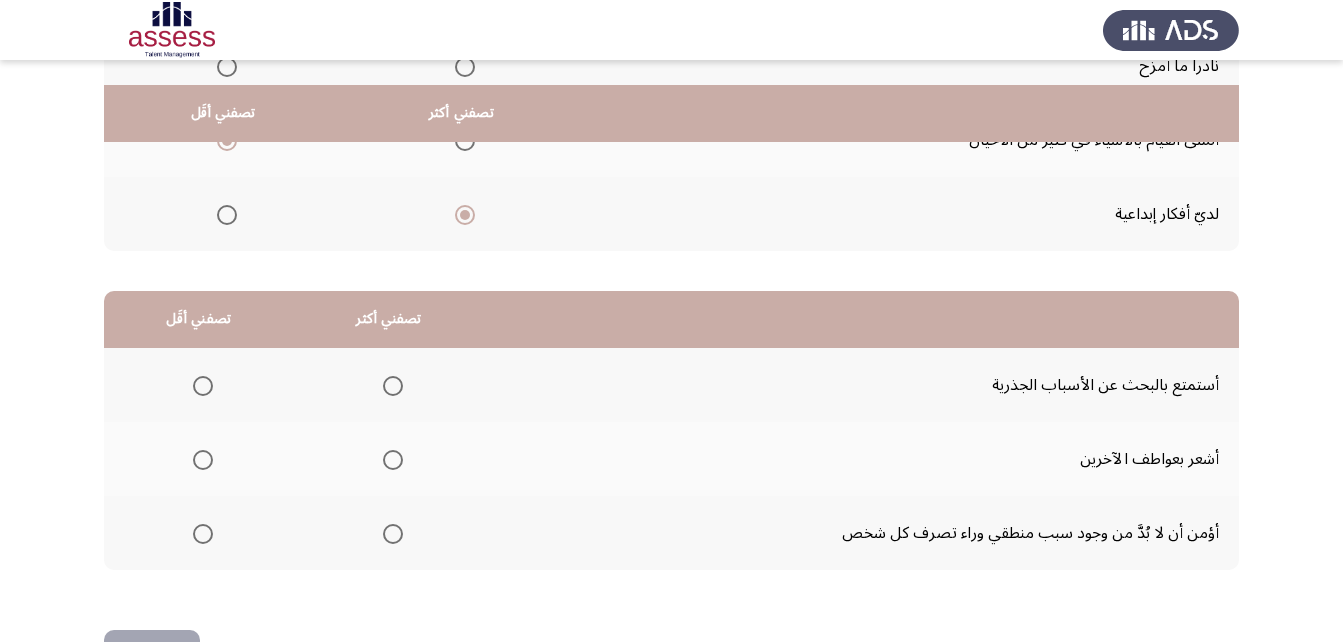 scroll, scrollTop: 368, scrollLeft: 0, axis: vertical 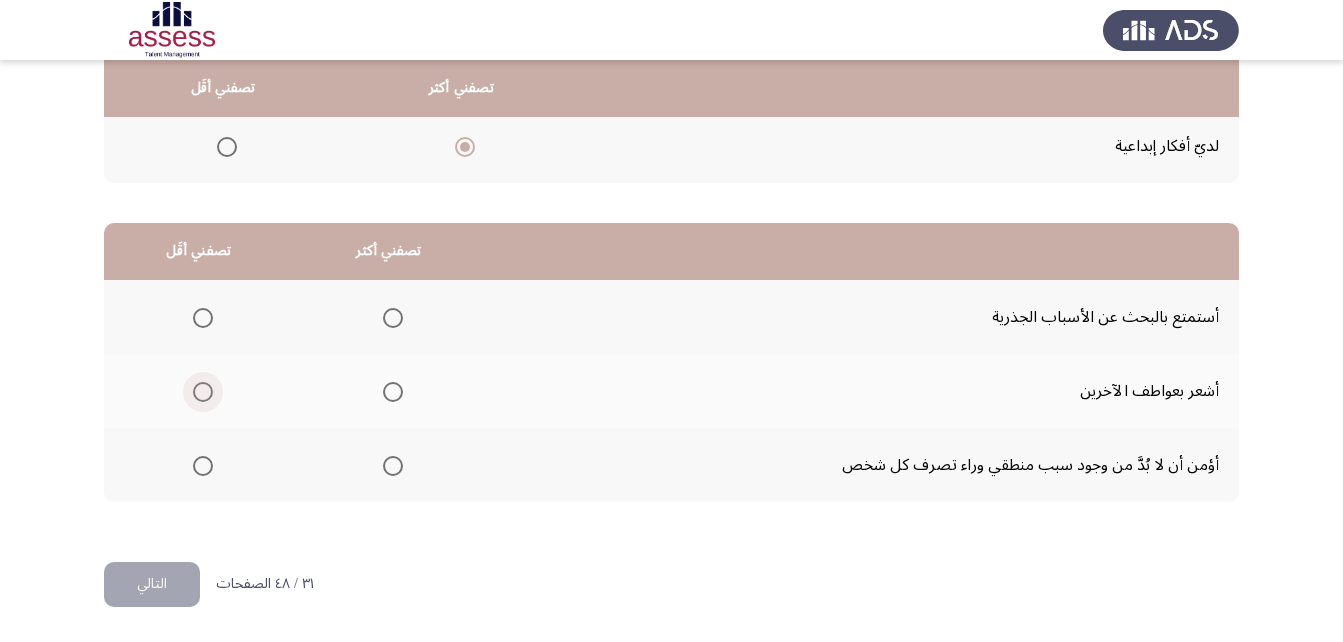 click at bounding box center [203, 392] 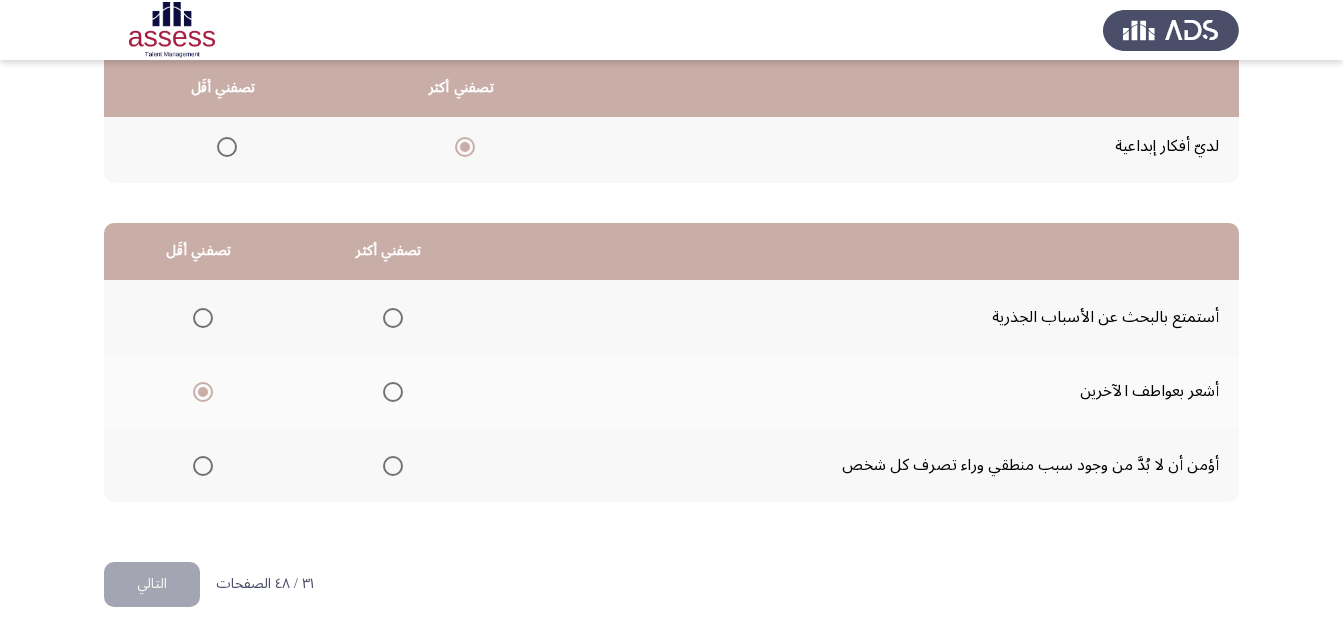 click at bounding box center (393, 466) 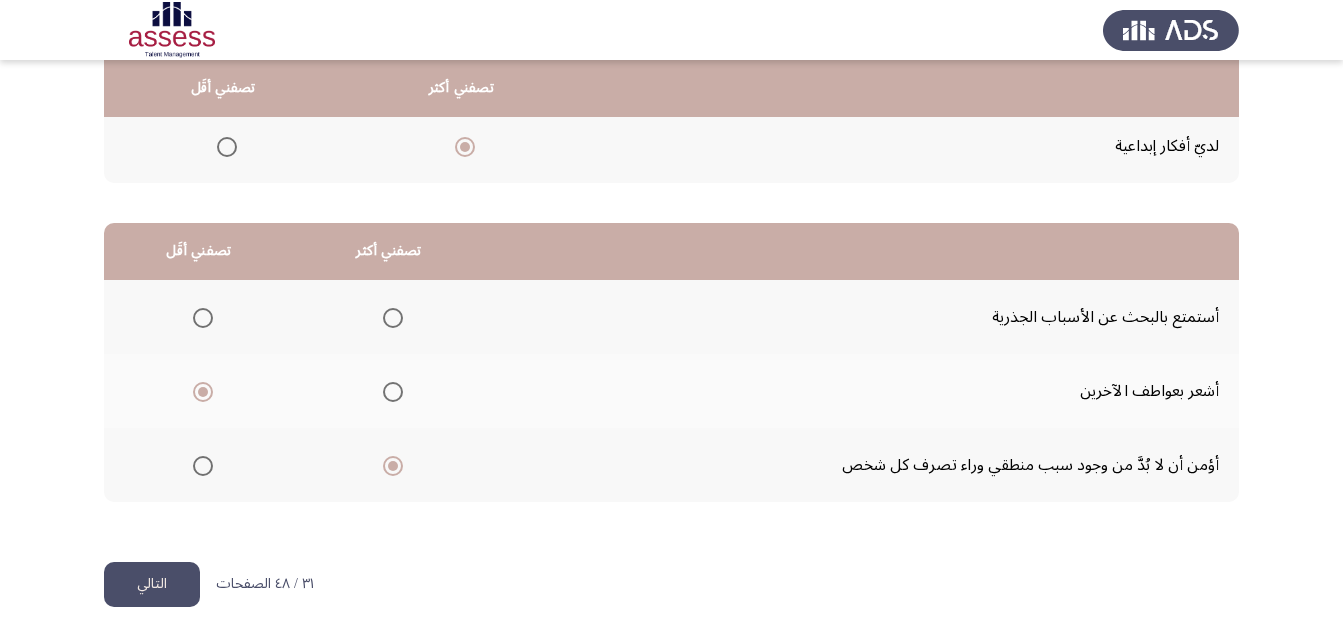 click on "التالي" 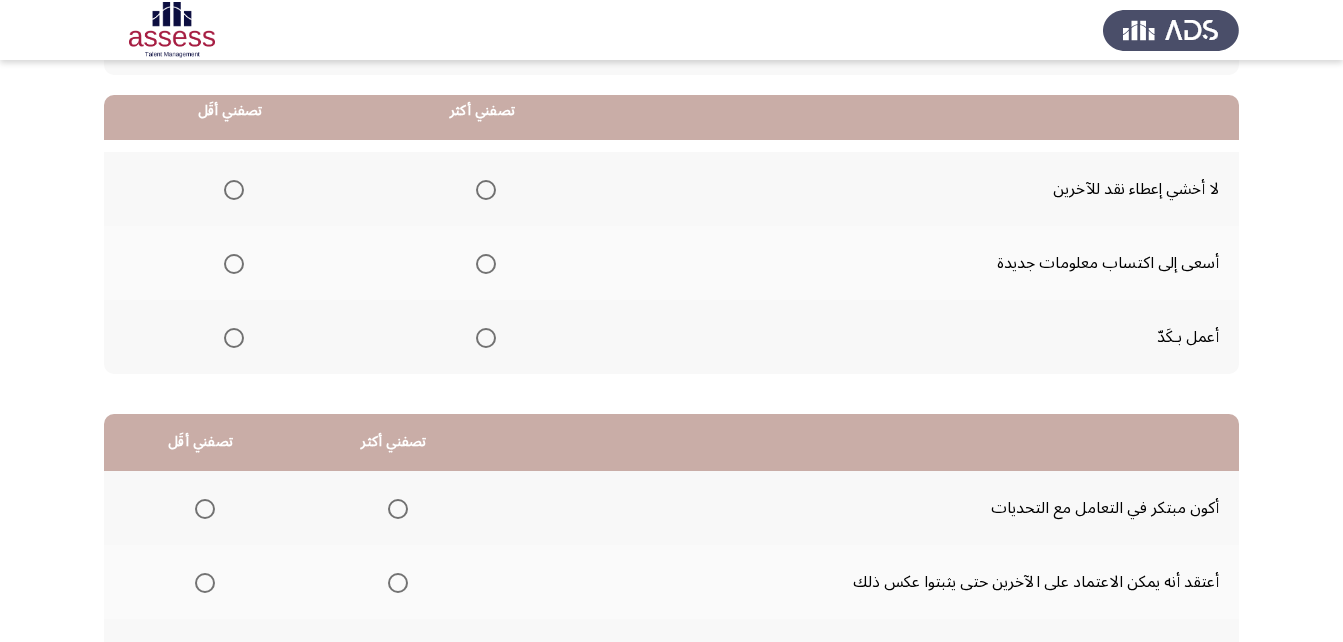 scroll, scrollTop: 200, scrollLeft: 0, axis: vertical 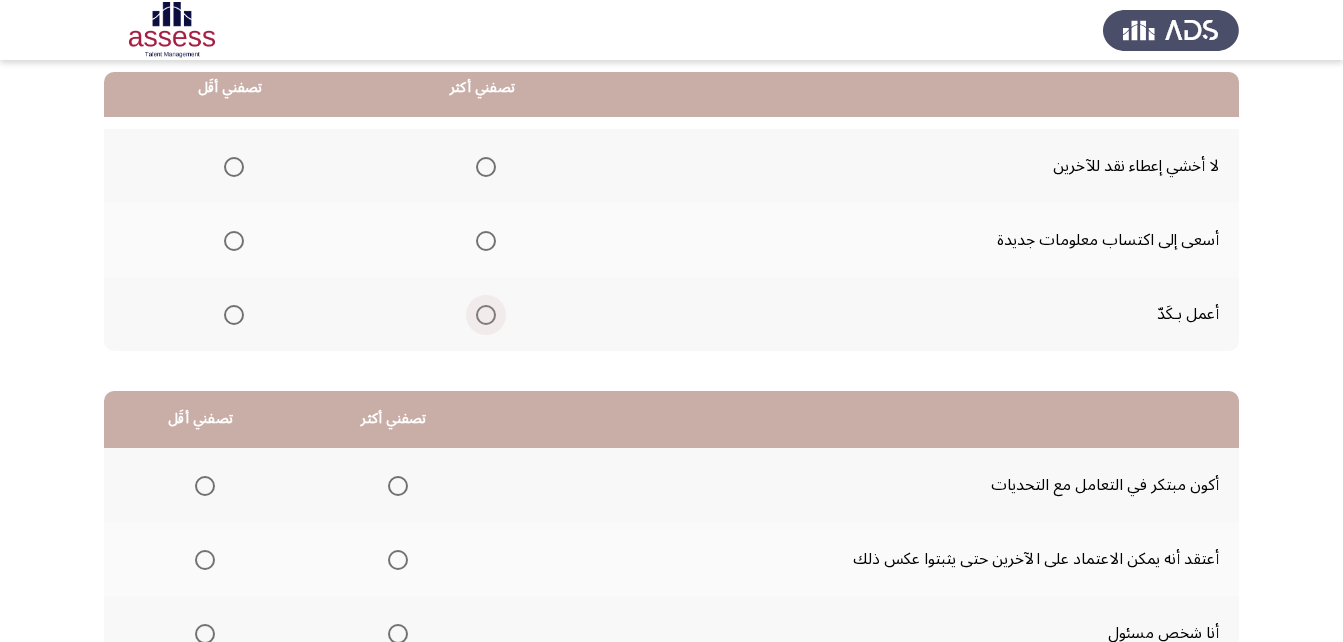 click at bounding box center [486, 315] 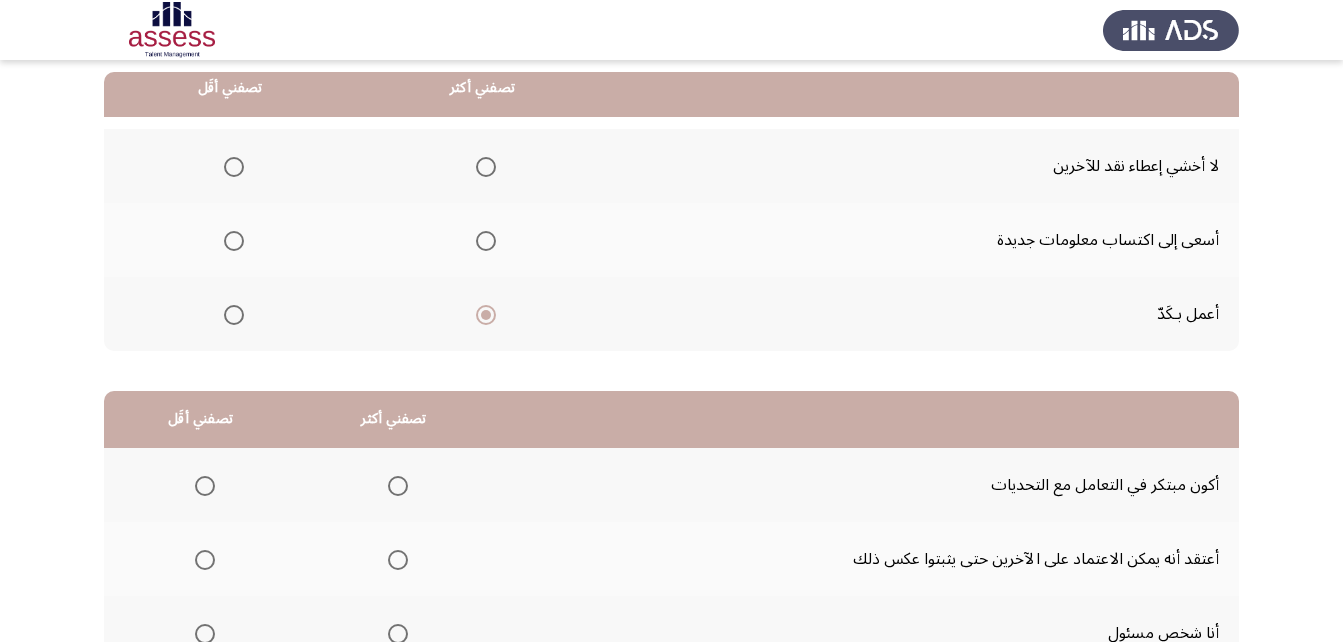 click at bounding box center [486, 241] 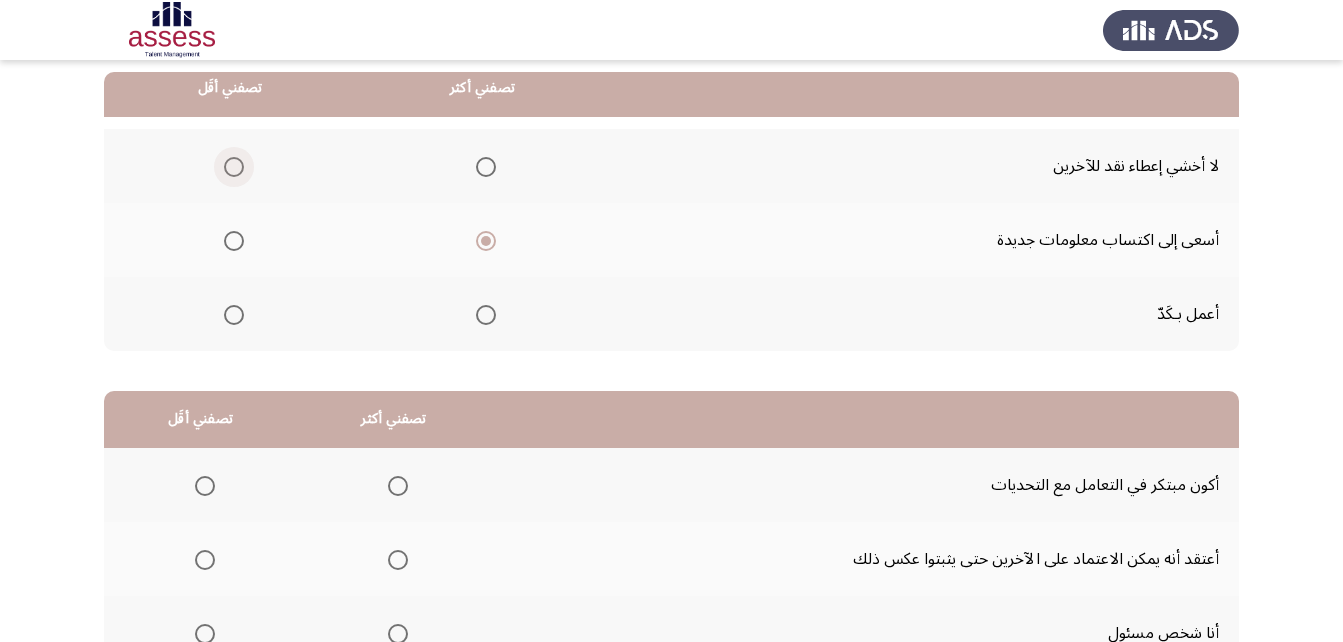 click at bounding box center (234, 167) 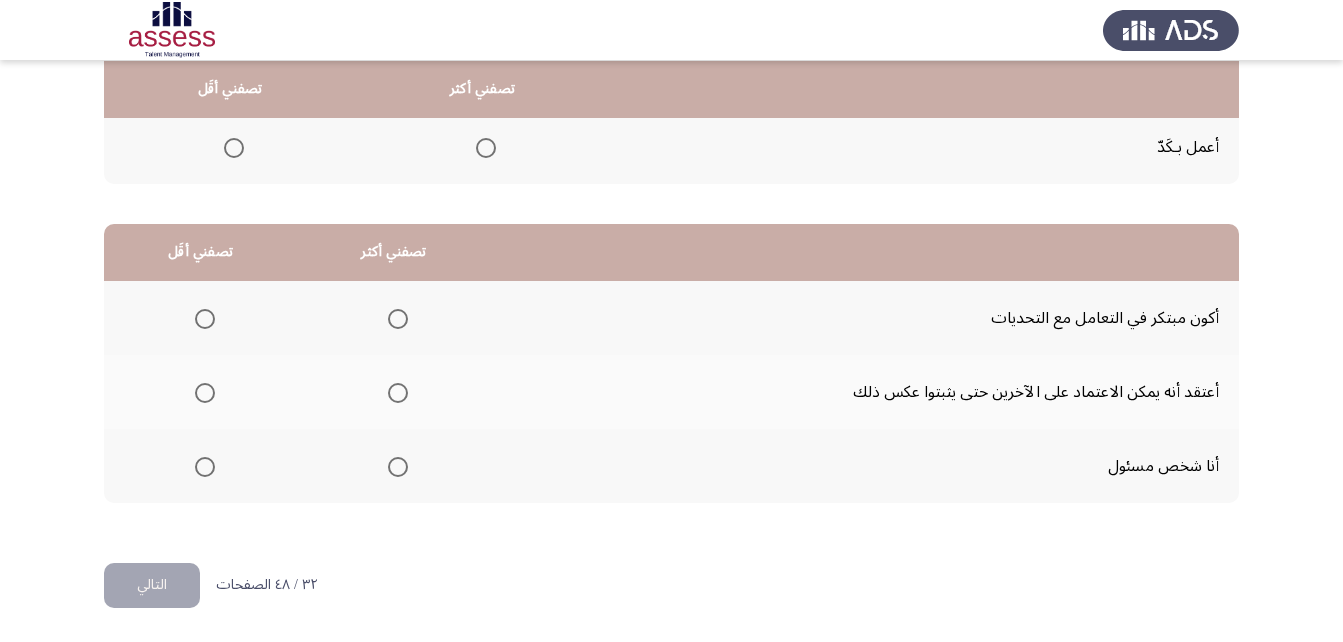 scroll, scrollTop: 368, scrollLeft: 0, axis: vertical 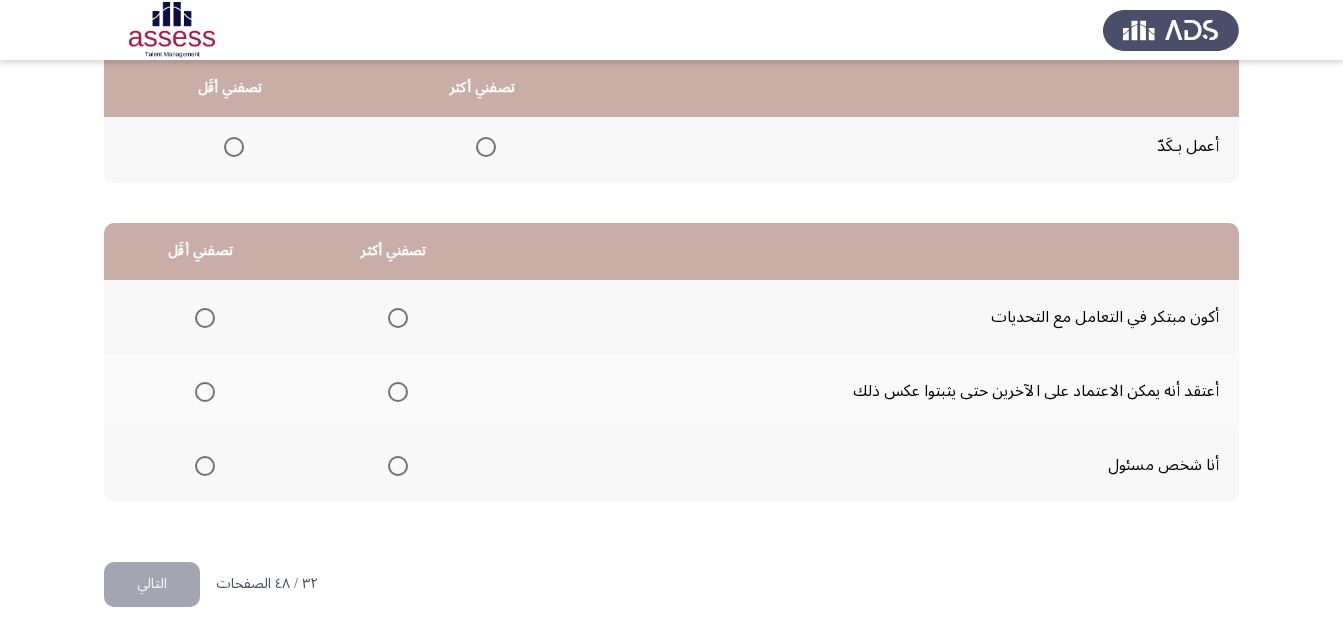 click 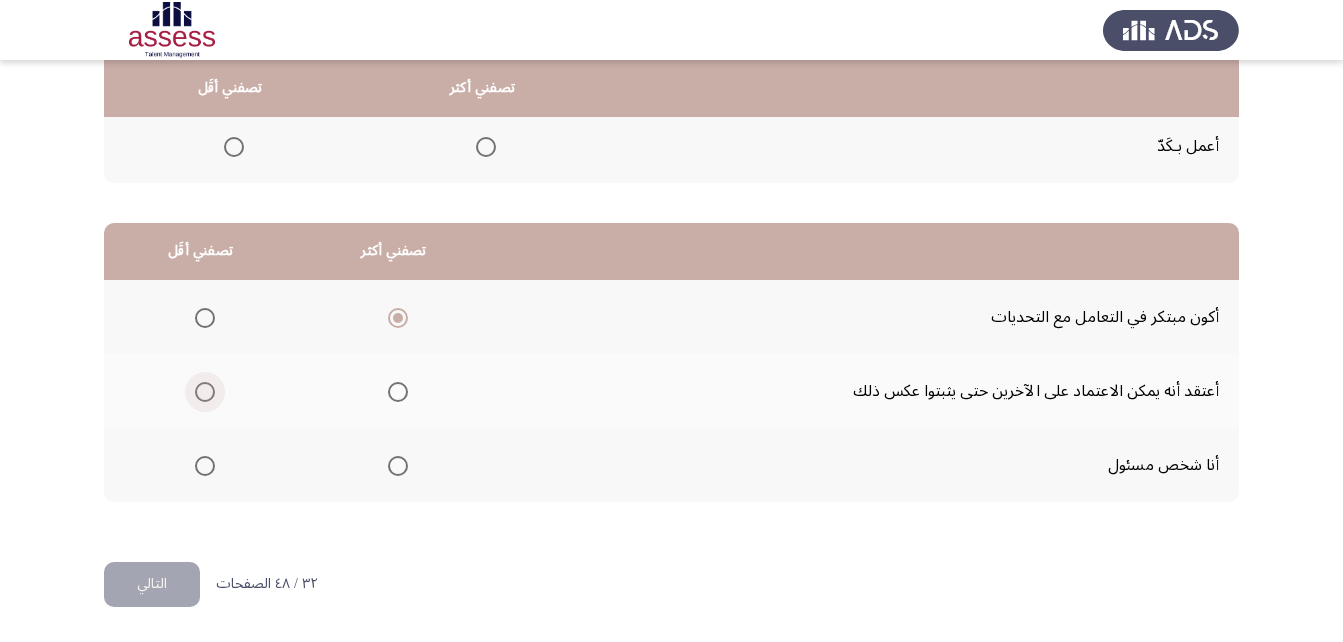 click at bounding box center (205, 392) 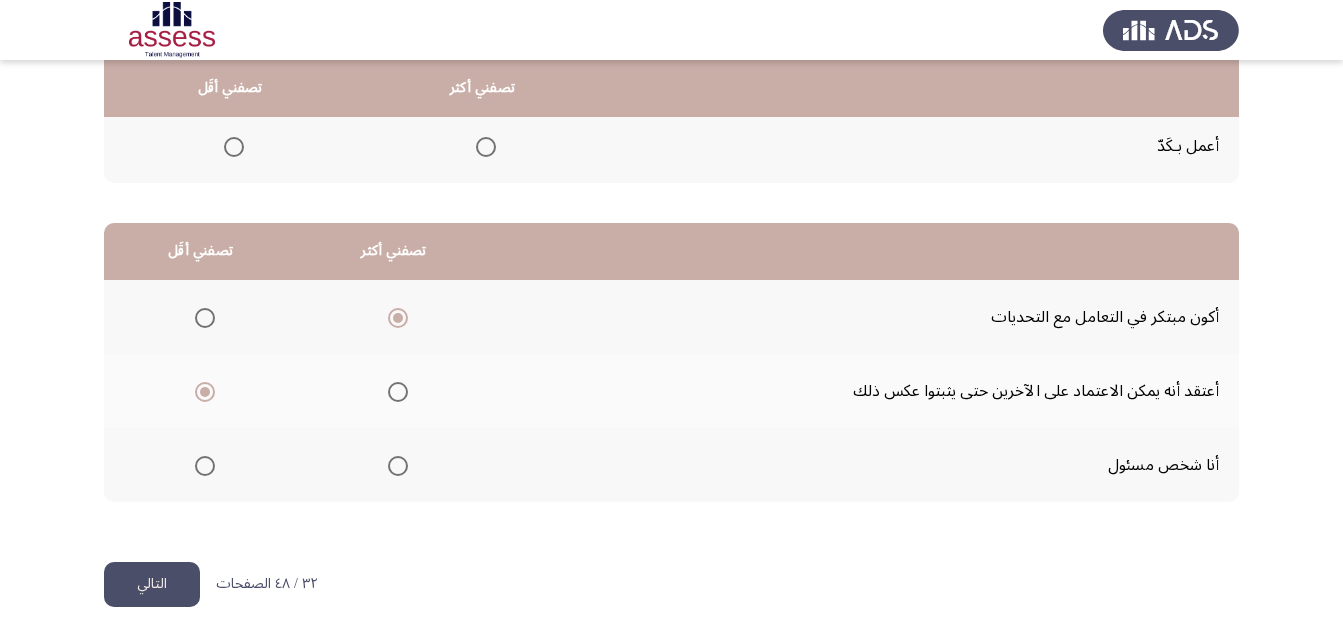 click on "التالي" 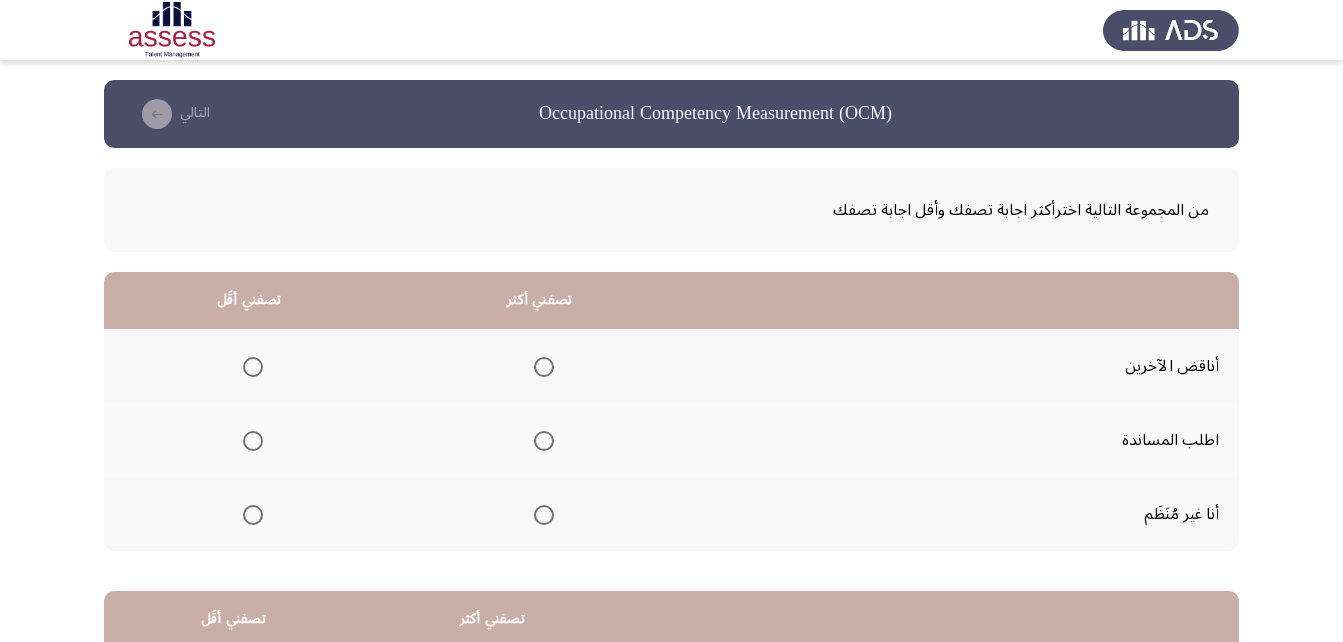 scroll, scrollTop: 100, scrollLeft: 0, axis: vertical 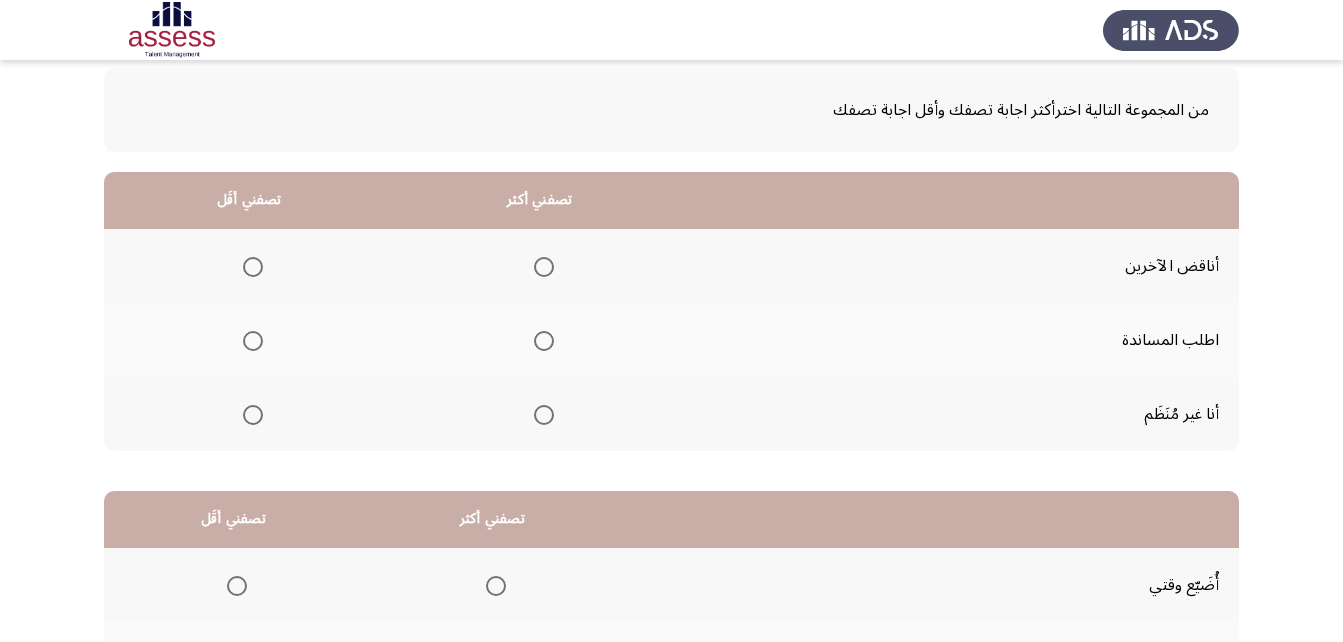 click at bounding box center [253, 415] 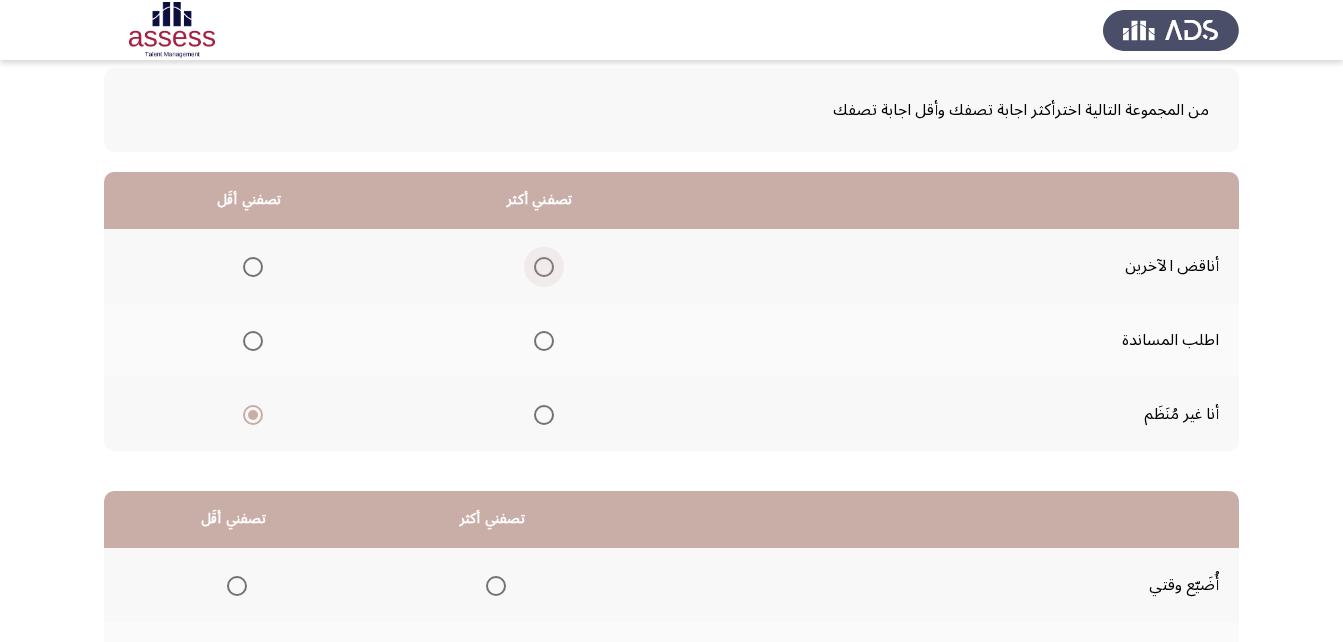 click at bounding box center (544, 267) 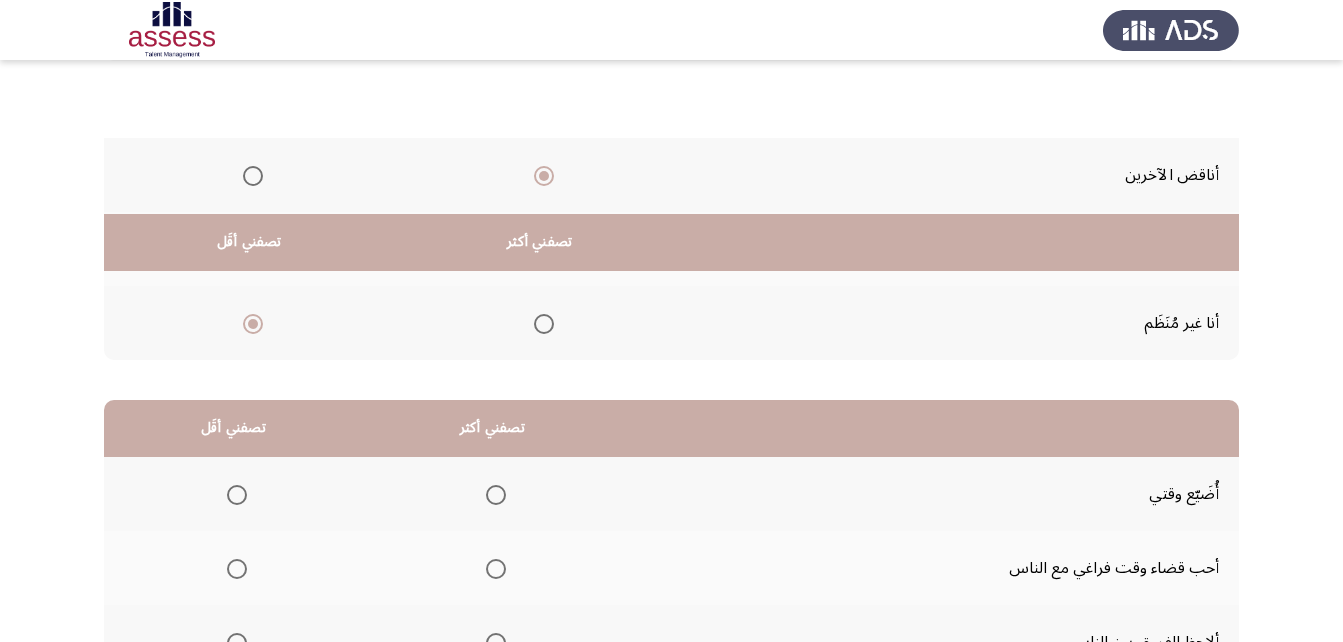 scroll, scrollTop: 368, scrollLeft: 0, axis: vertical 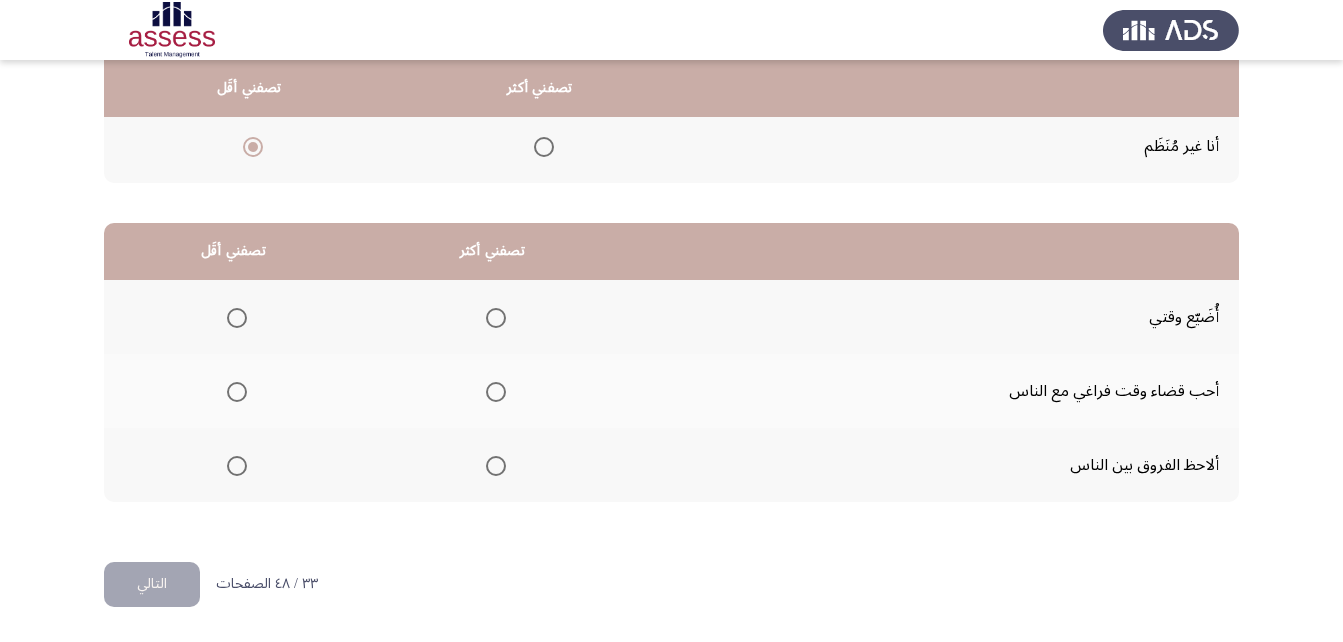 click at bounding box center [237, 318] 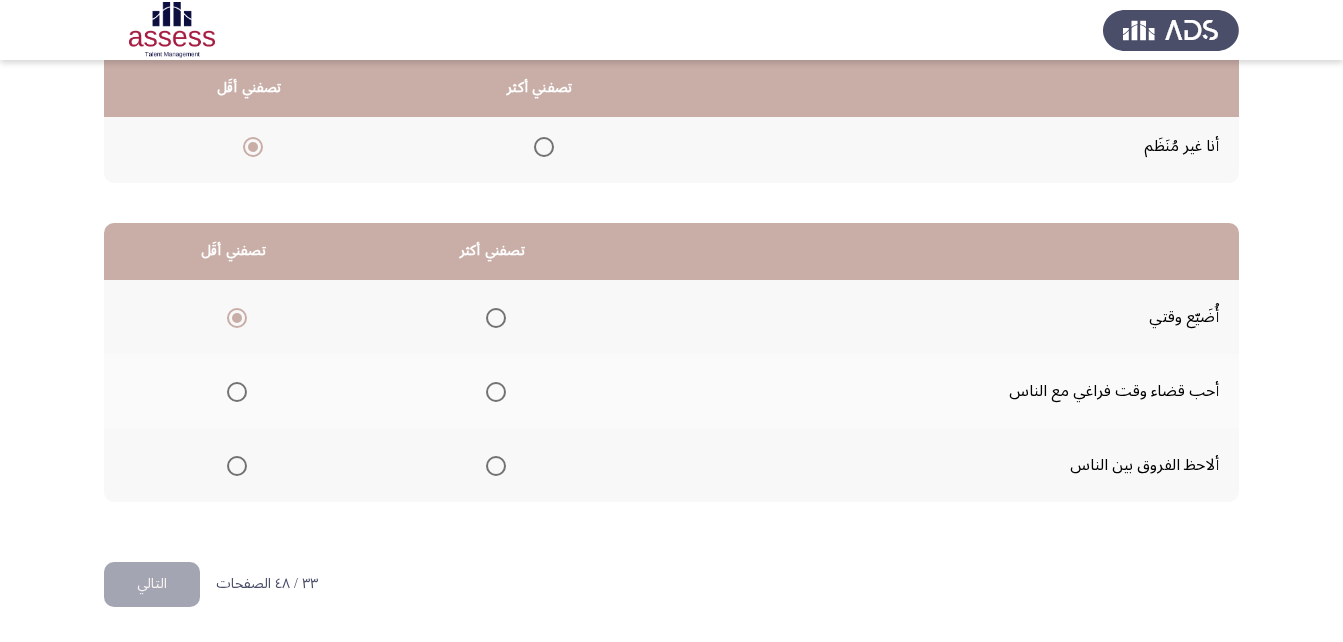 click at bounding box center [496, 392] 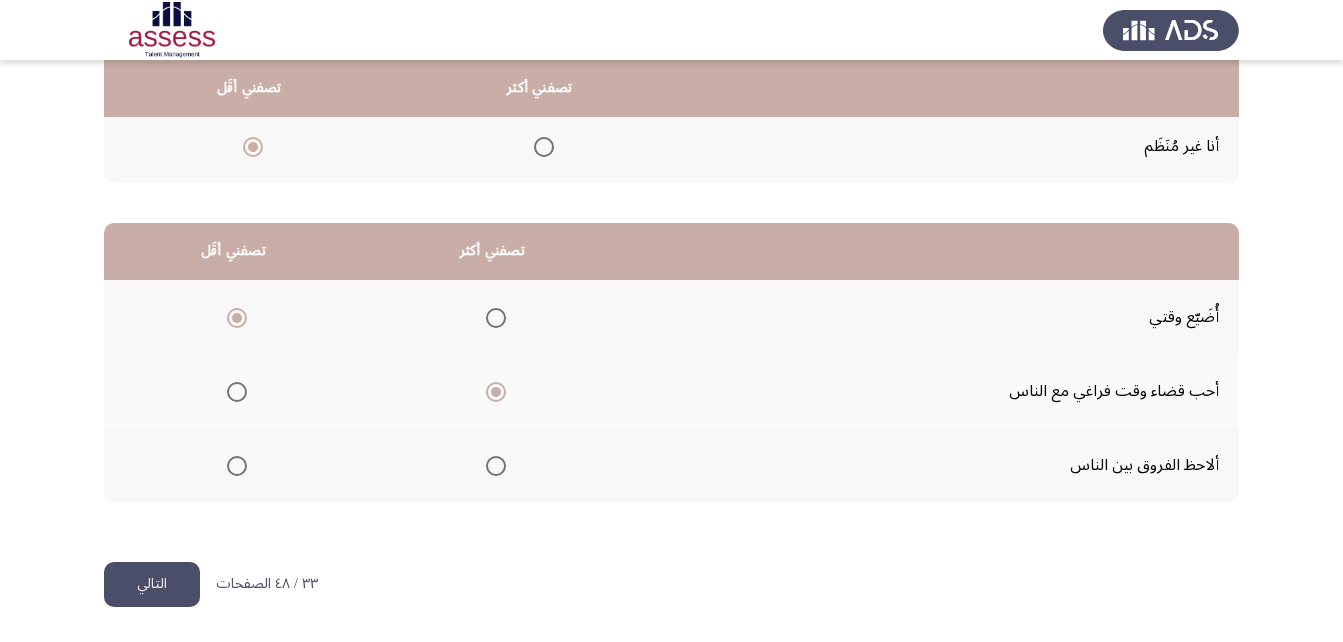 click on "التالي" 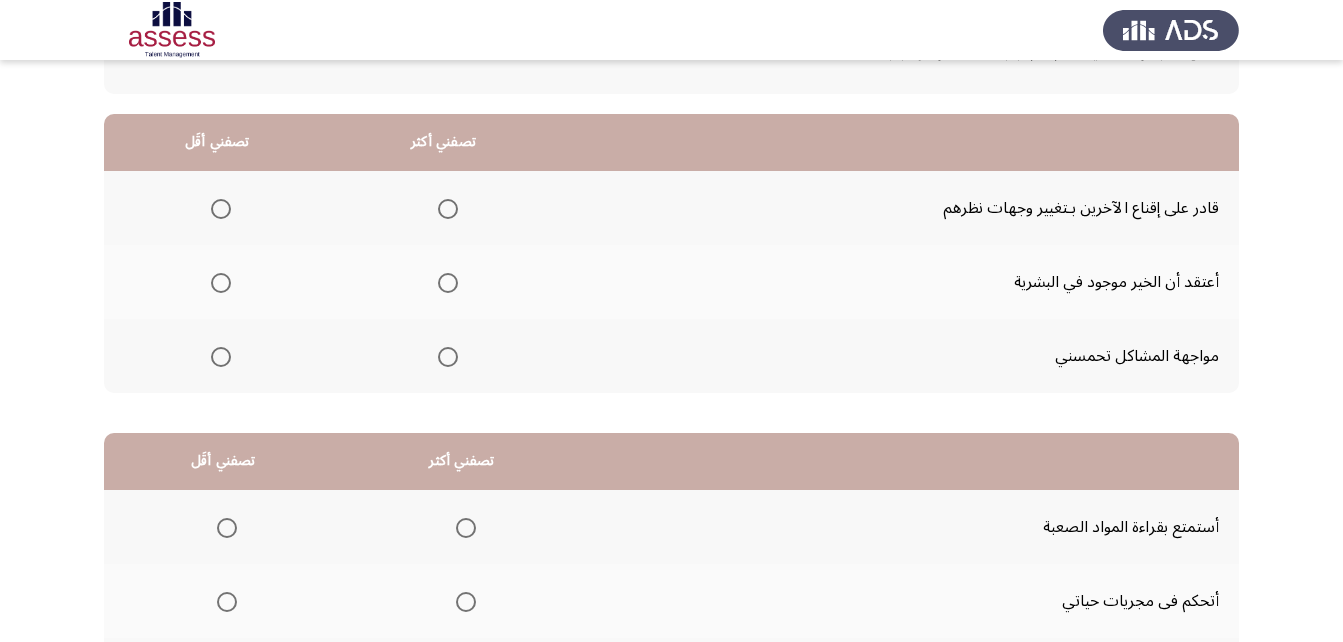 scroll, scrollTop: 200, scrollLeft: 0, axis: vertical 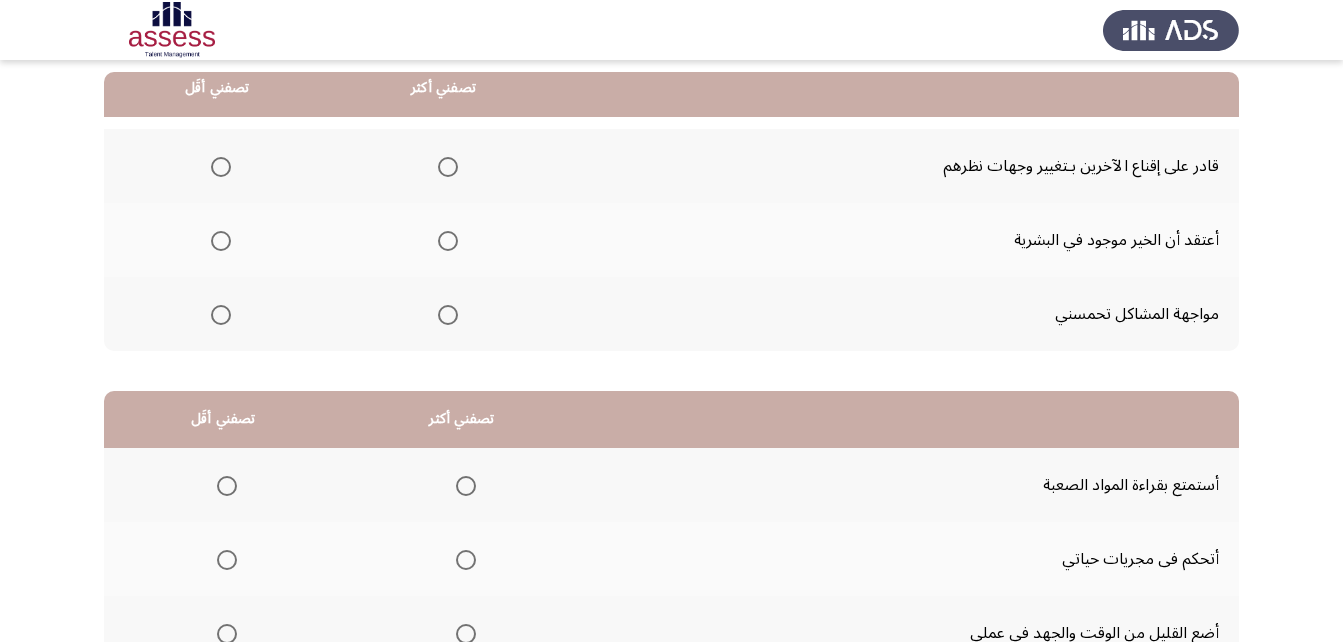 click at bounding box center [448, 167] 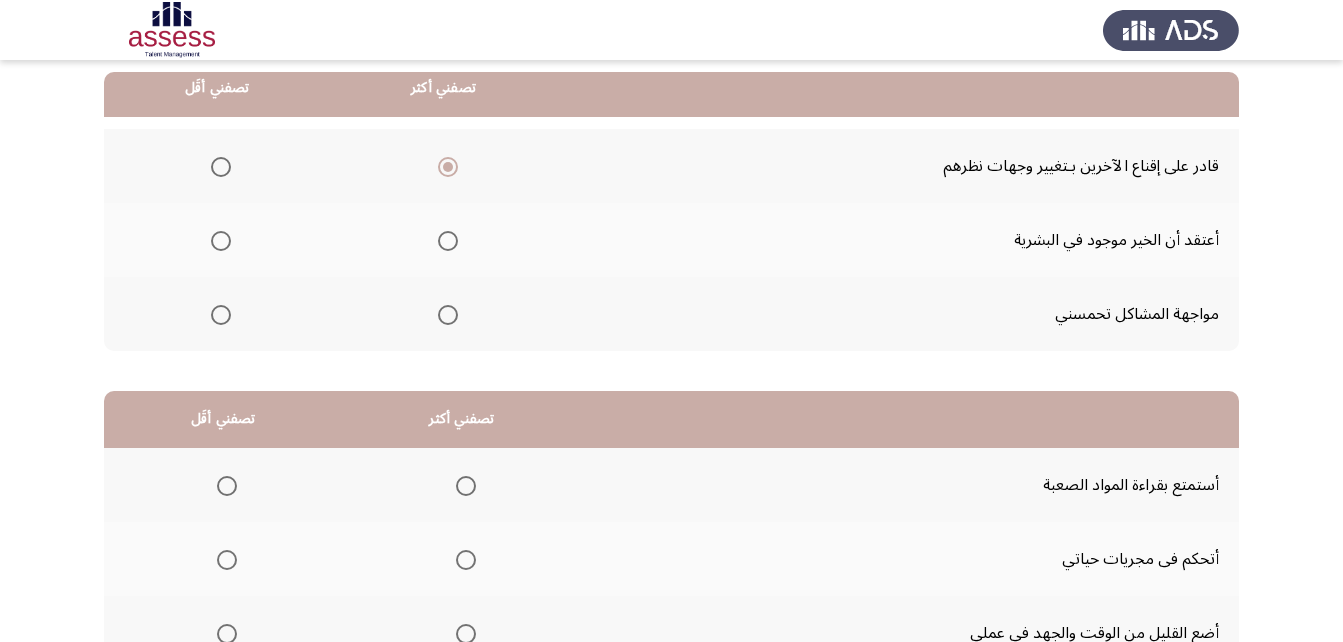 click at bounding box center [448, 315] 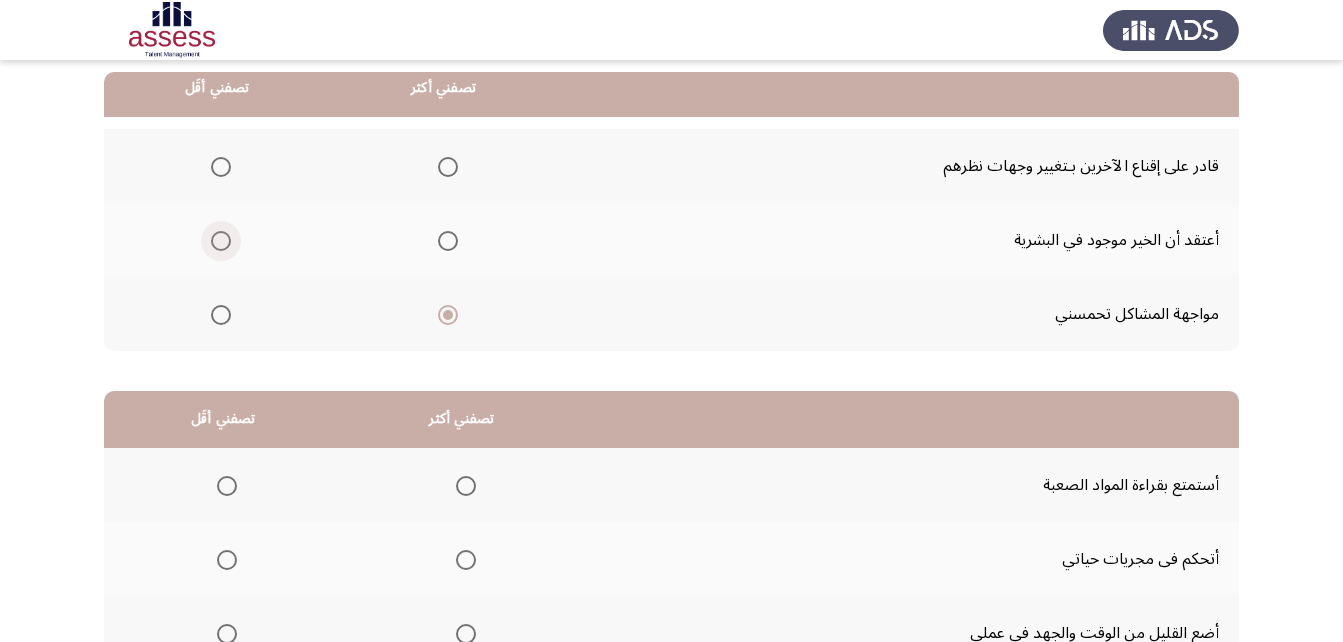 click at bounding box center (221, 241) 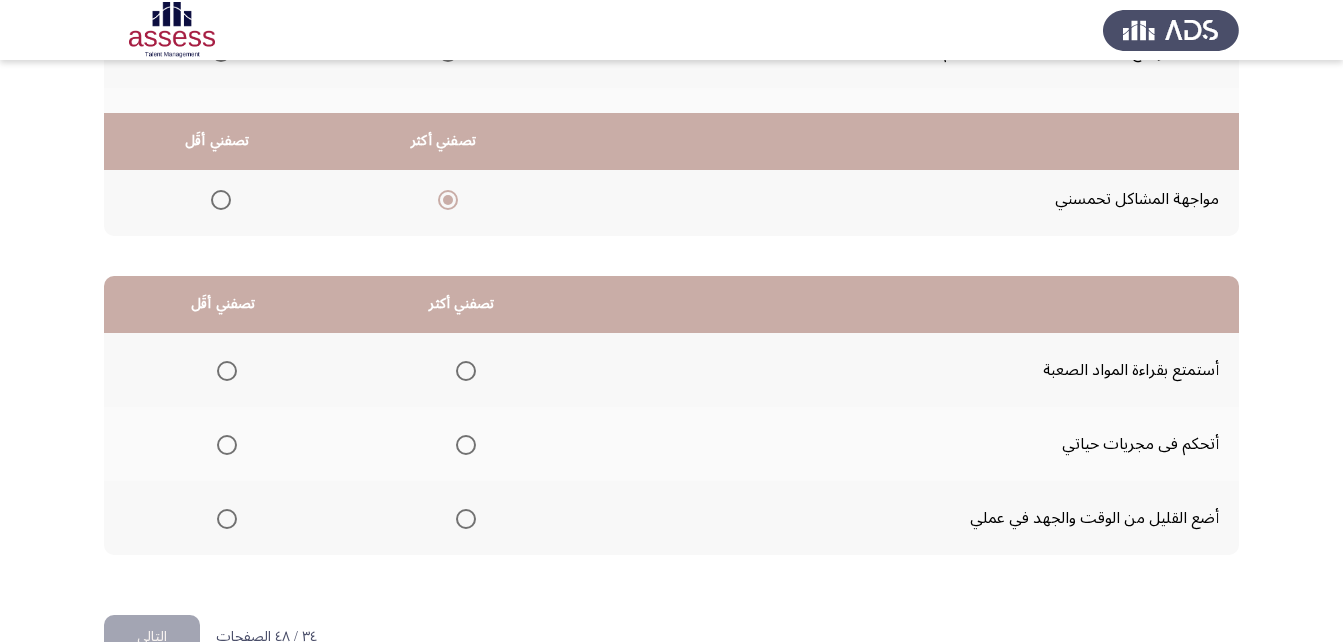 scroll, scrollTop: 368, scrollLeft: 0, axis: vertical 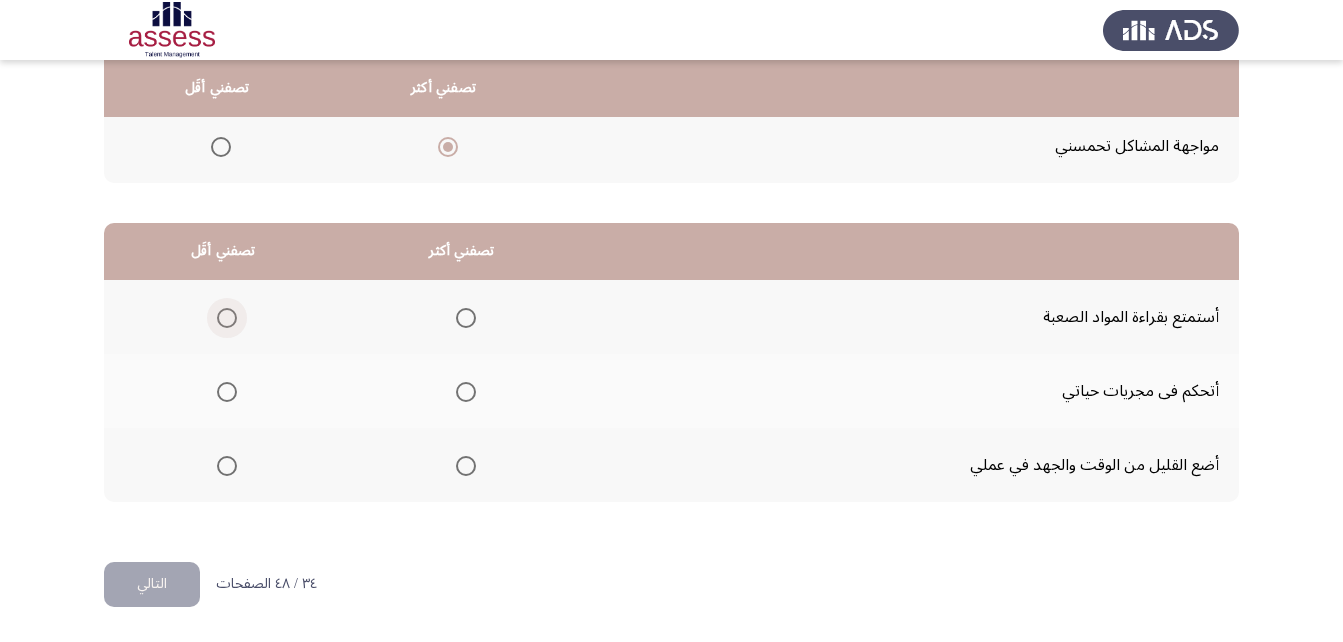 click at bounding box center (227, 318) 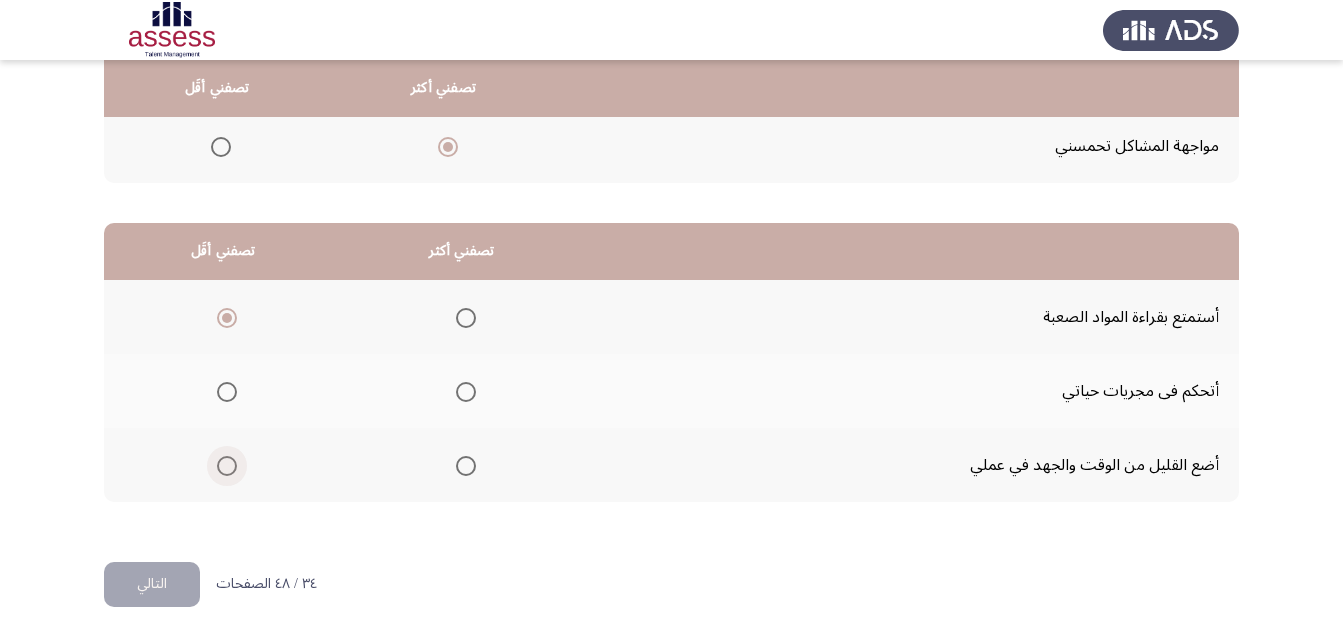 click at bounding box center [227, 466] 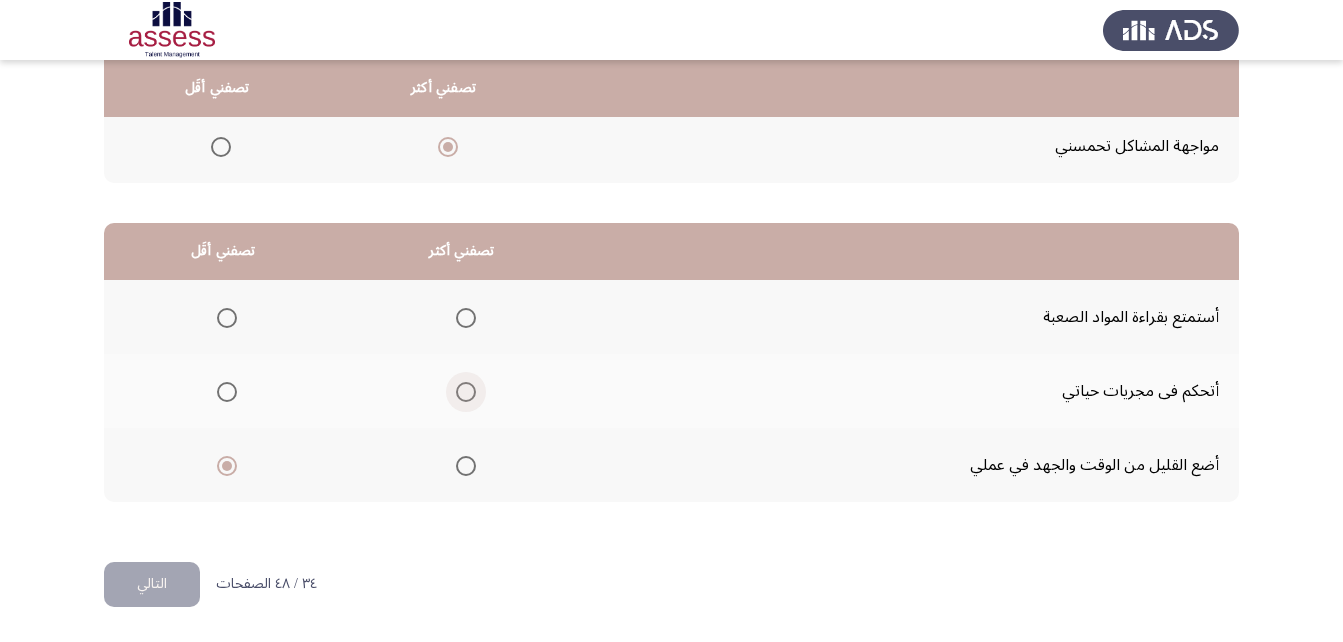 click at bounding box center [466, 392] 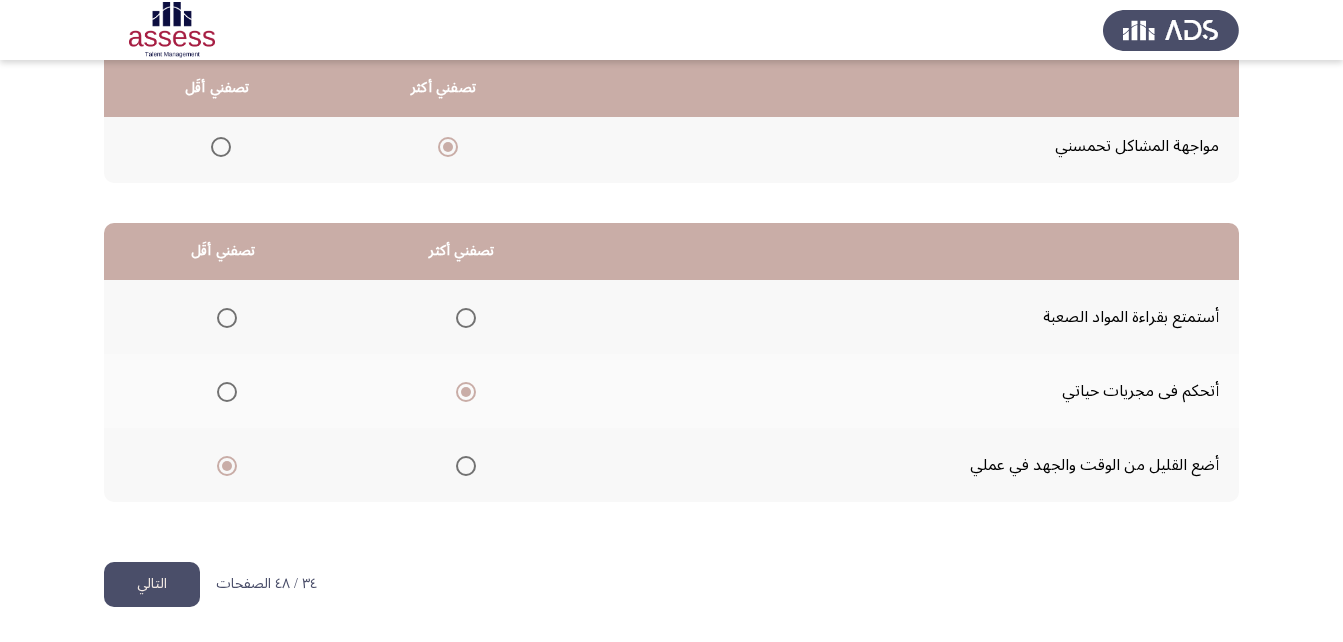 click on "التالي" 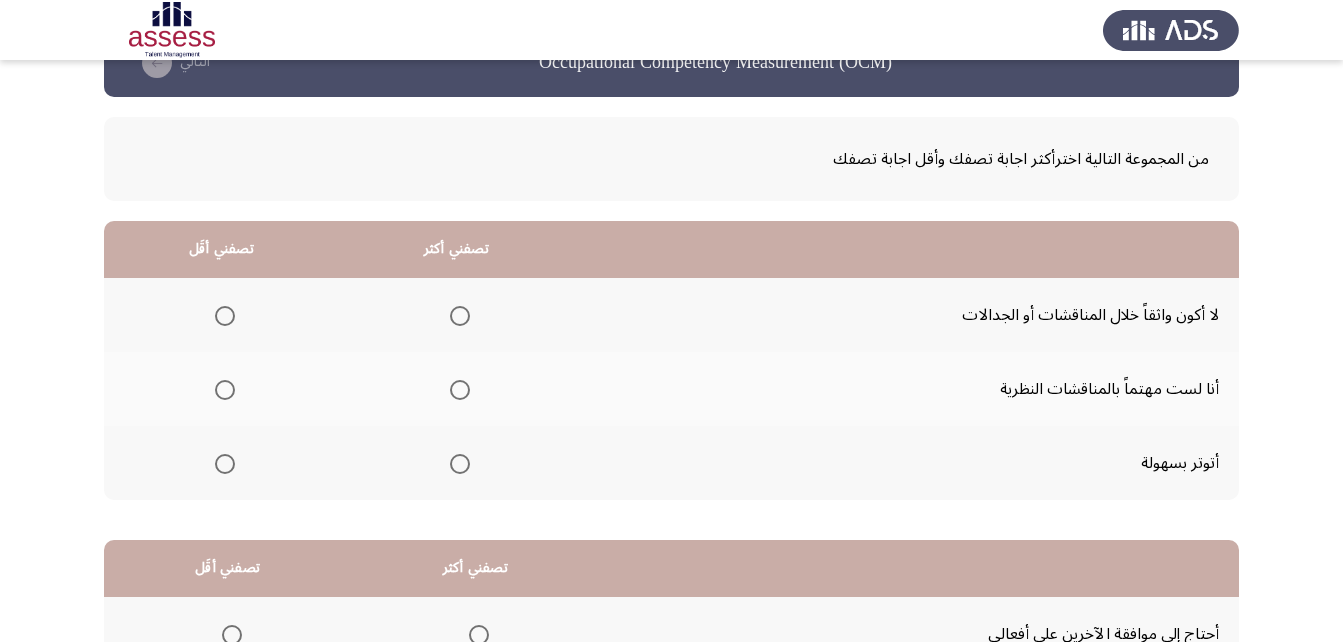 scroll, scrollTop: 100, scrollLeft: 0, axis: vertical 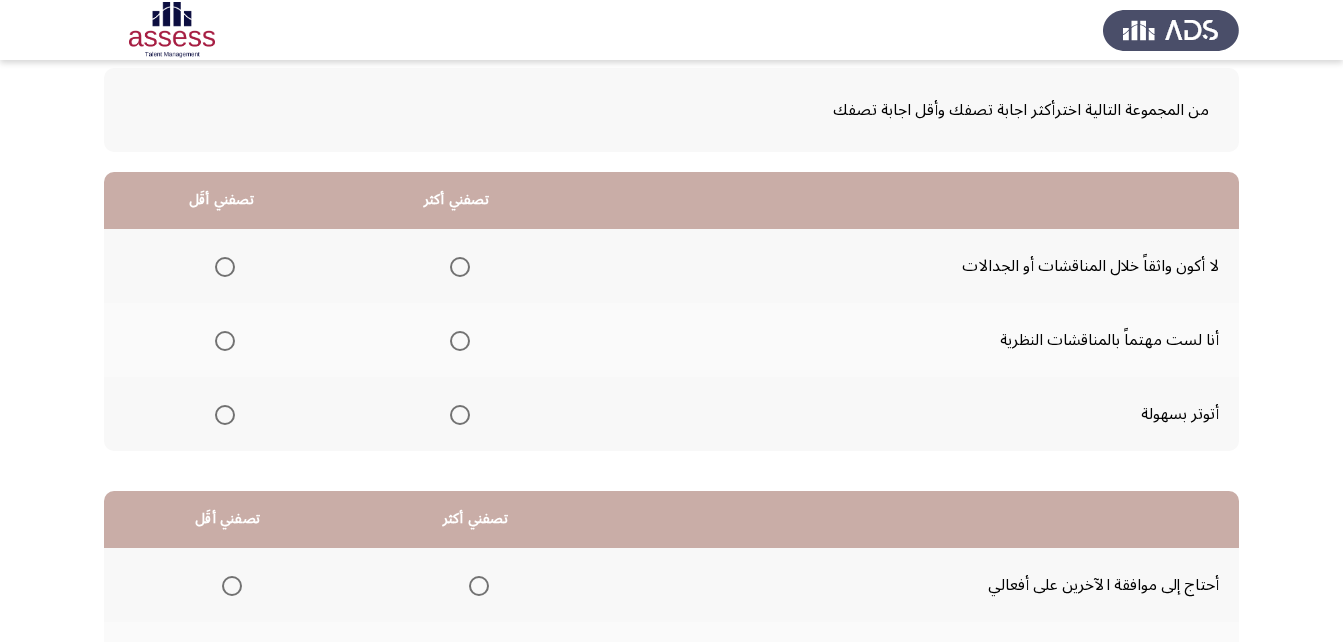 click at bounding box center [225, 415] 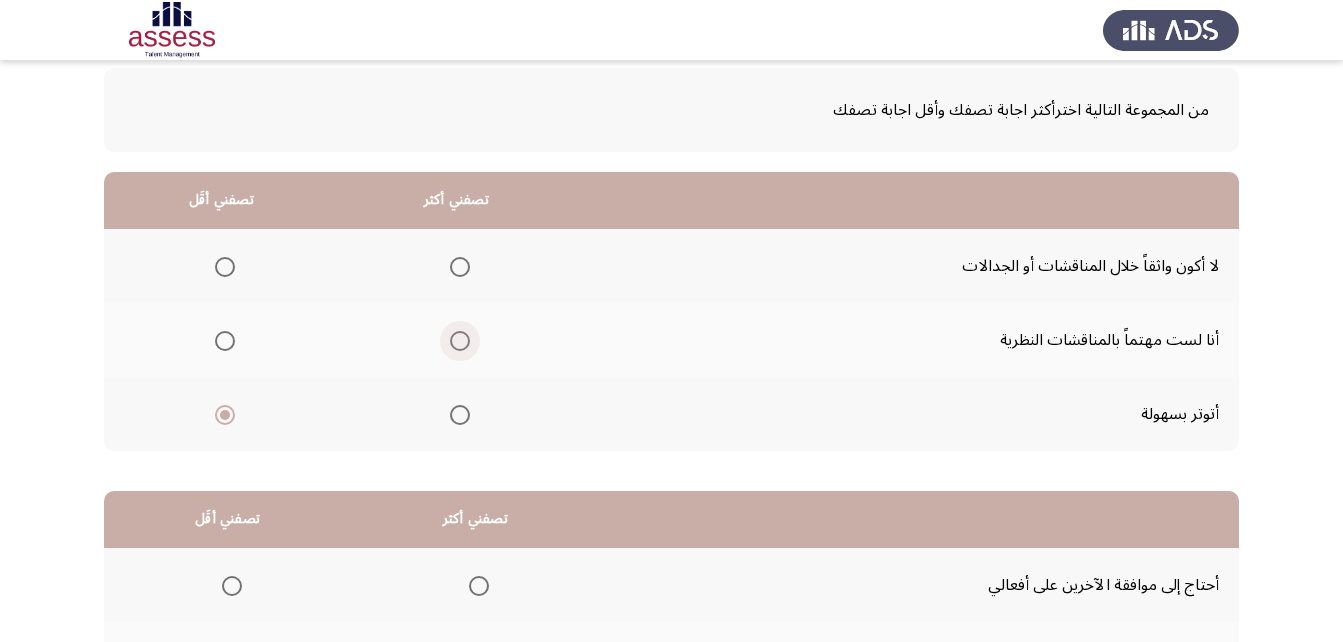 click at bounding box center (460, 341) 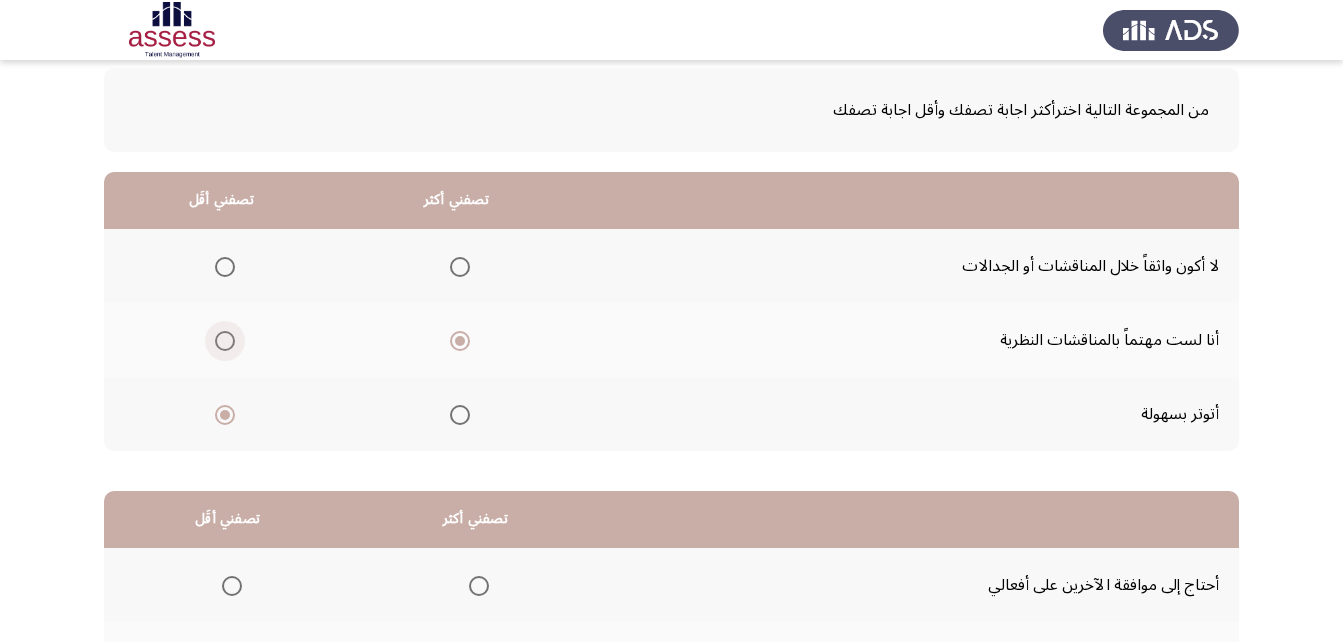 click at bounding box center (221, 341) 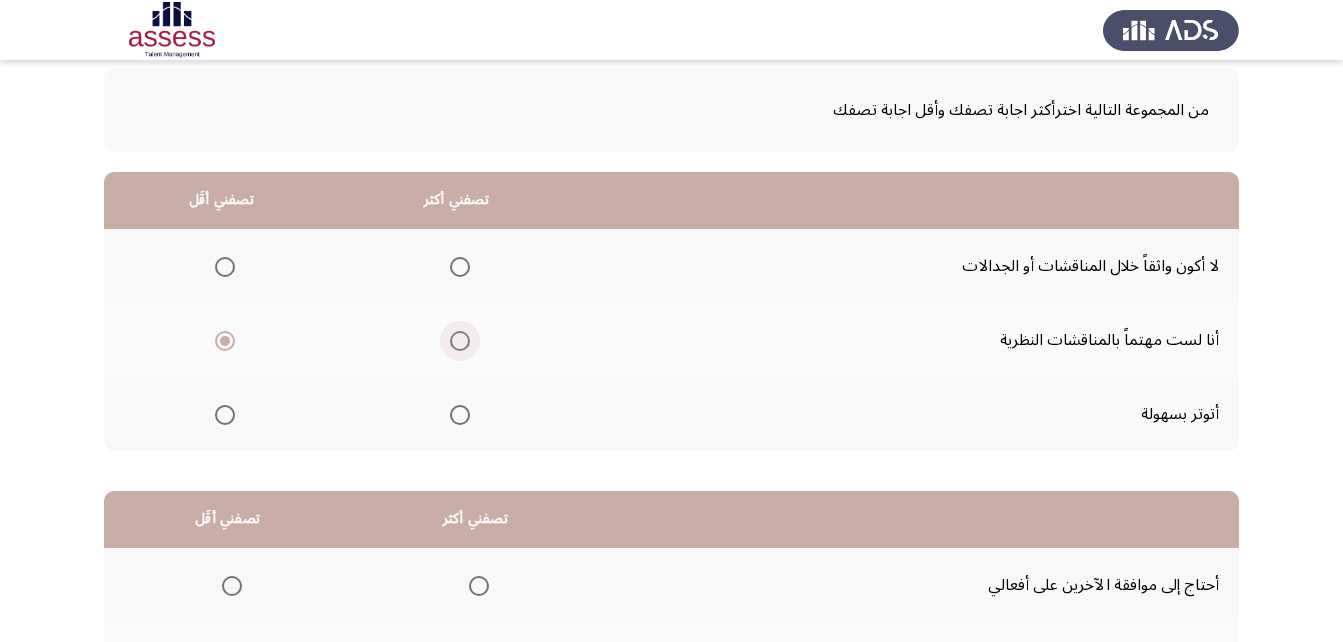 click at bounding box center [460, 341] 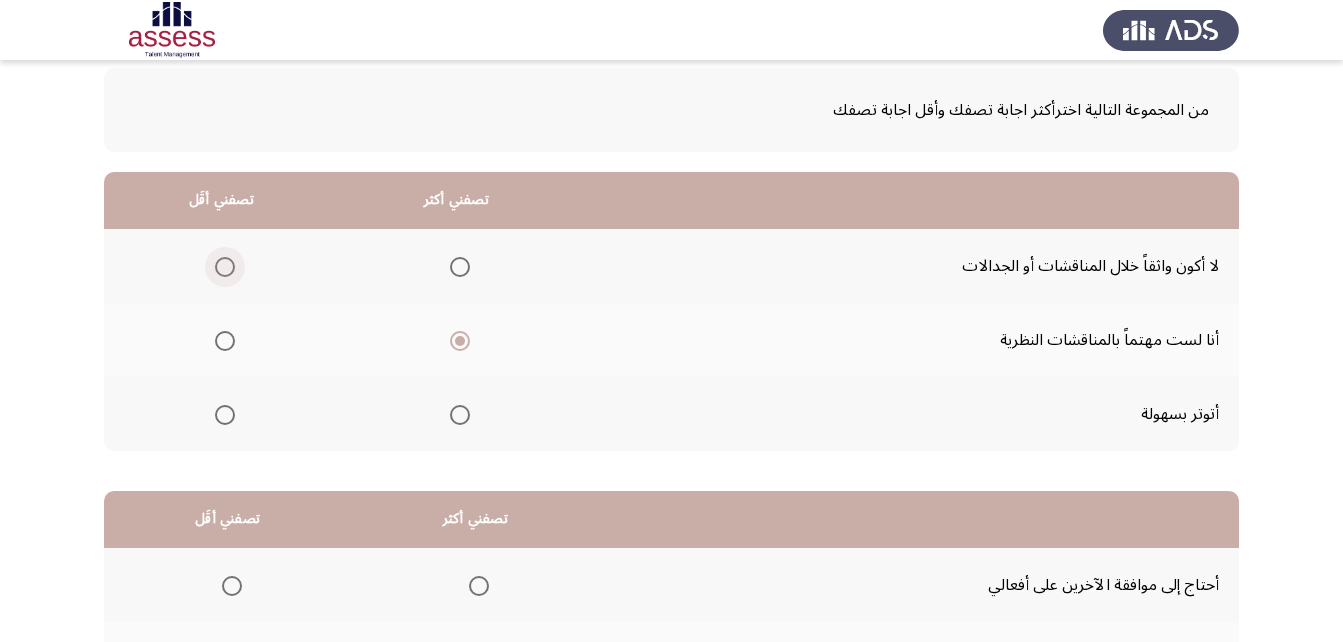 click at bounding box center (225, 267) 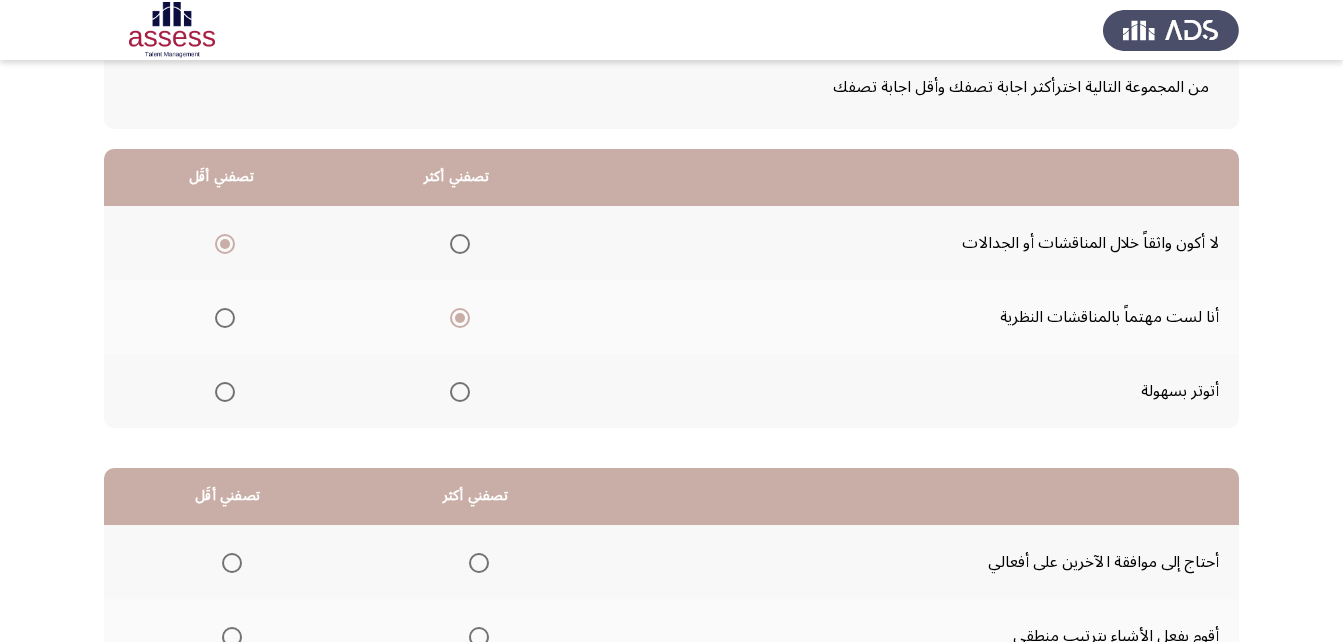 scroll, scrollTop: 168, scrollLeft: 0, axis: vertical 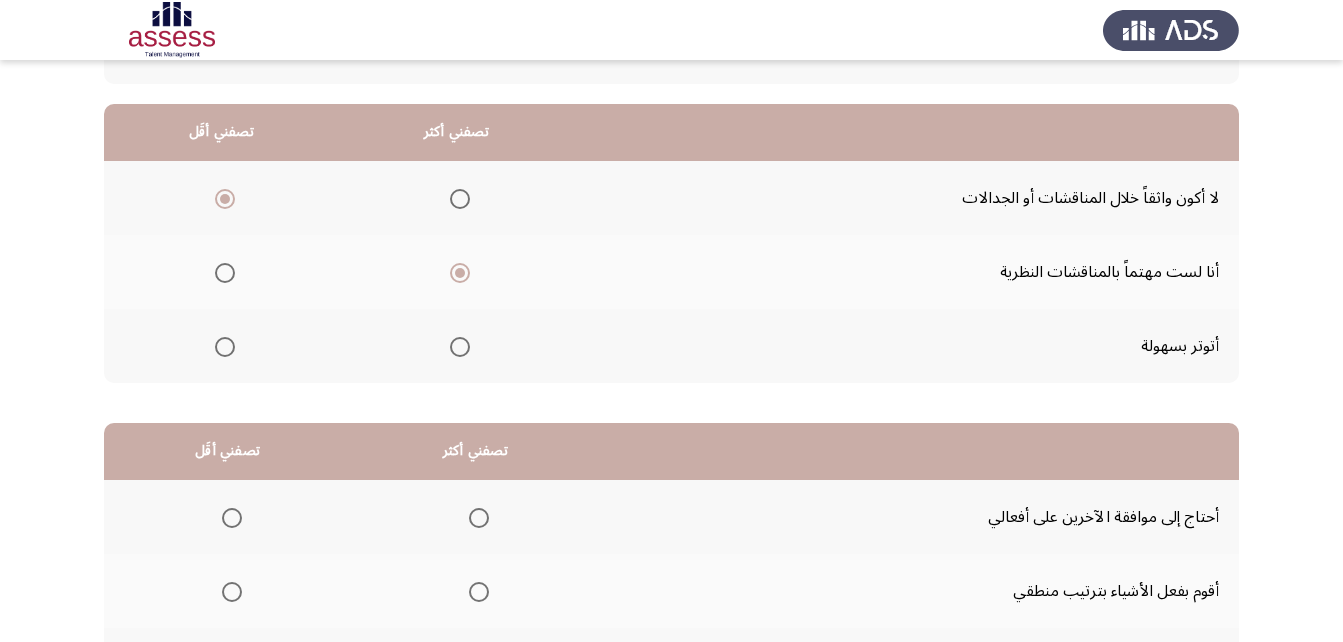 click at bounding box center [225, 347] 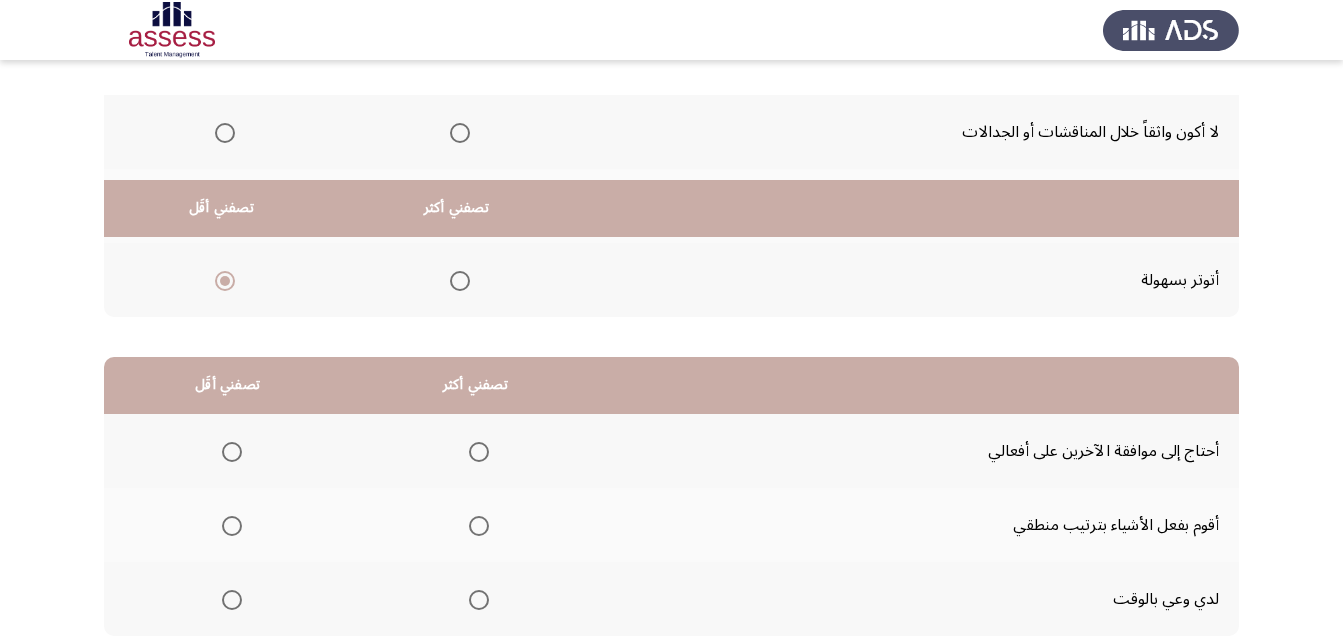 scroll, scrollTop: 368, scrollLeft: 0, axis: vertical 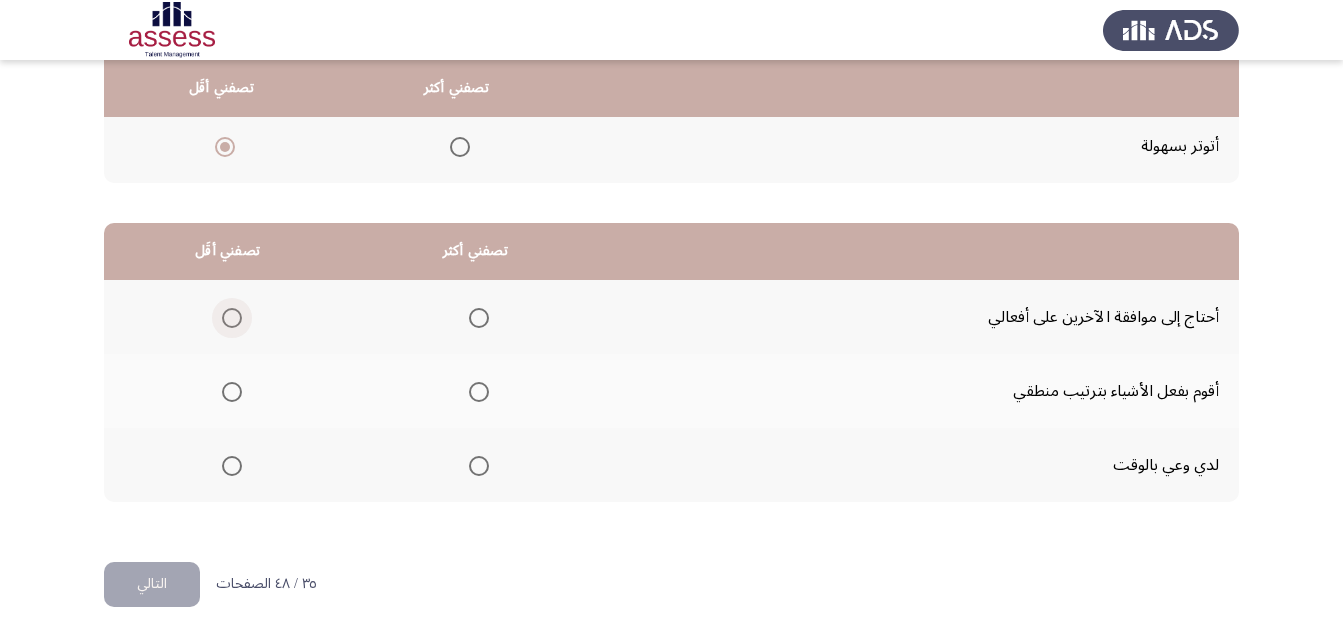 click at bounding box center [232, 318] 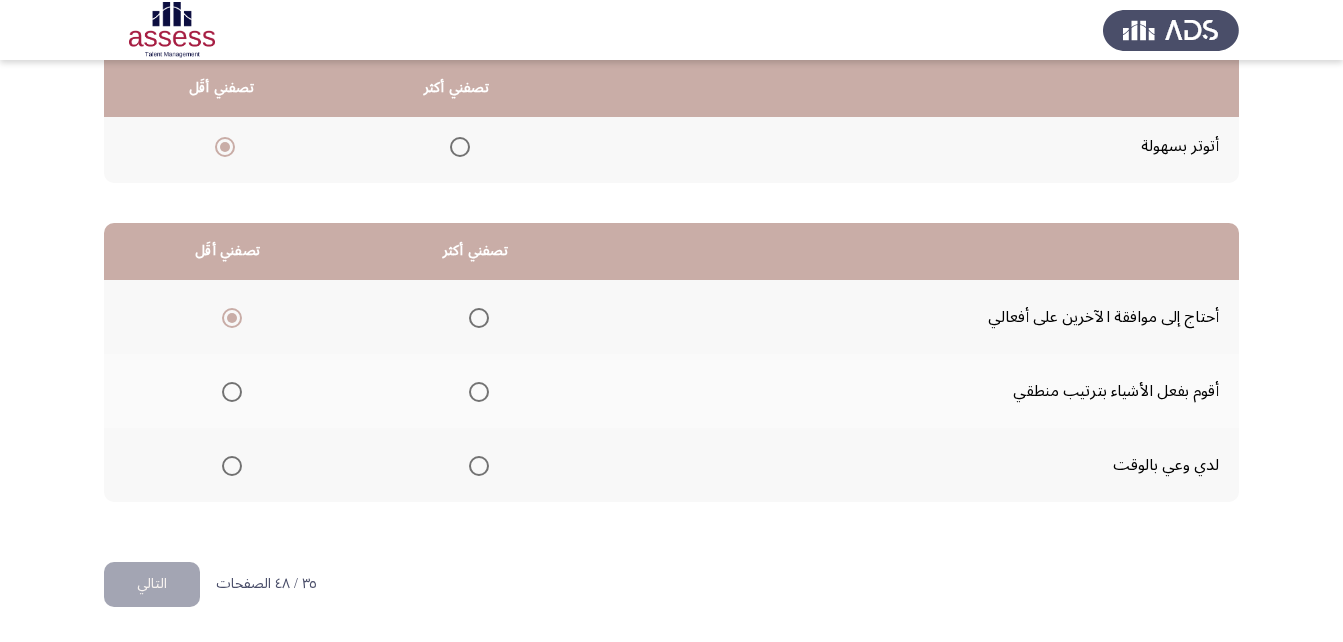 click at bounding box center (475, 392) 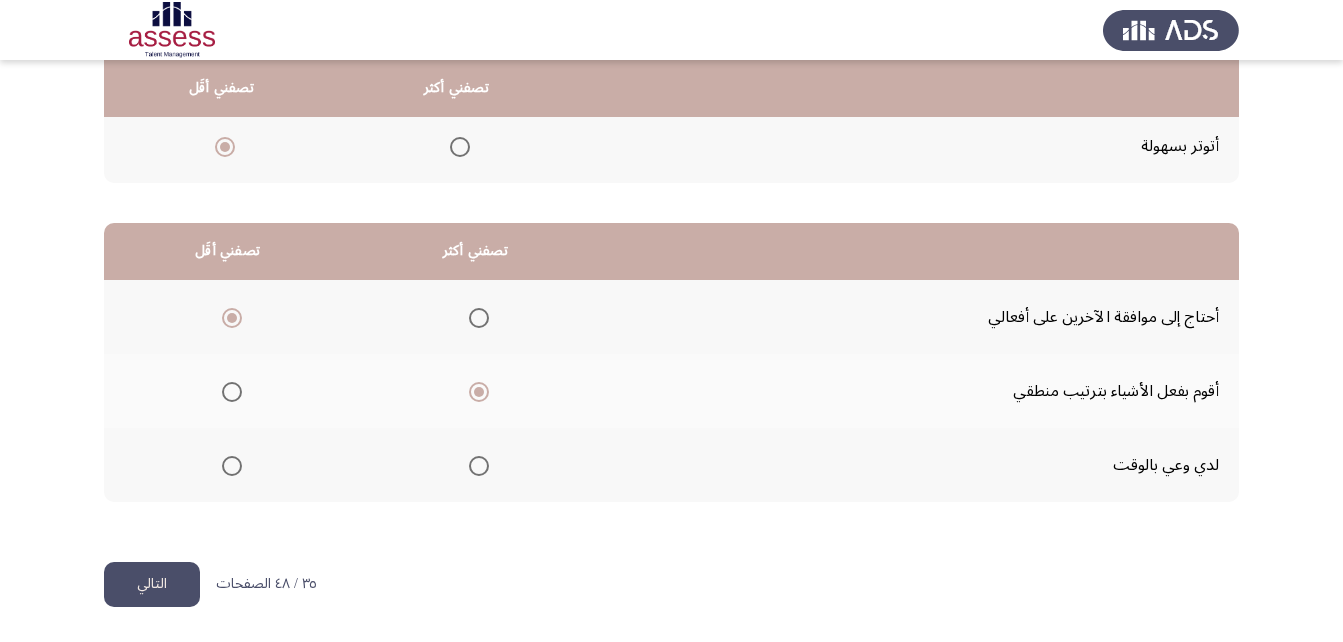 click on "التالي" 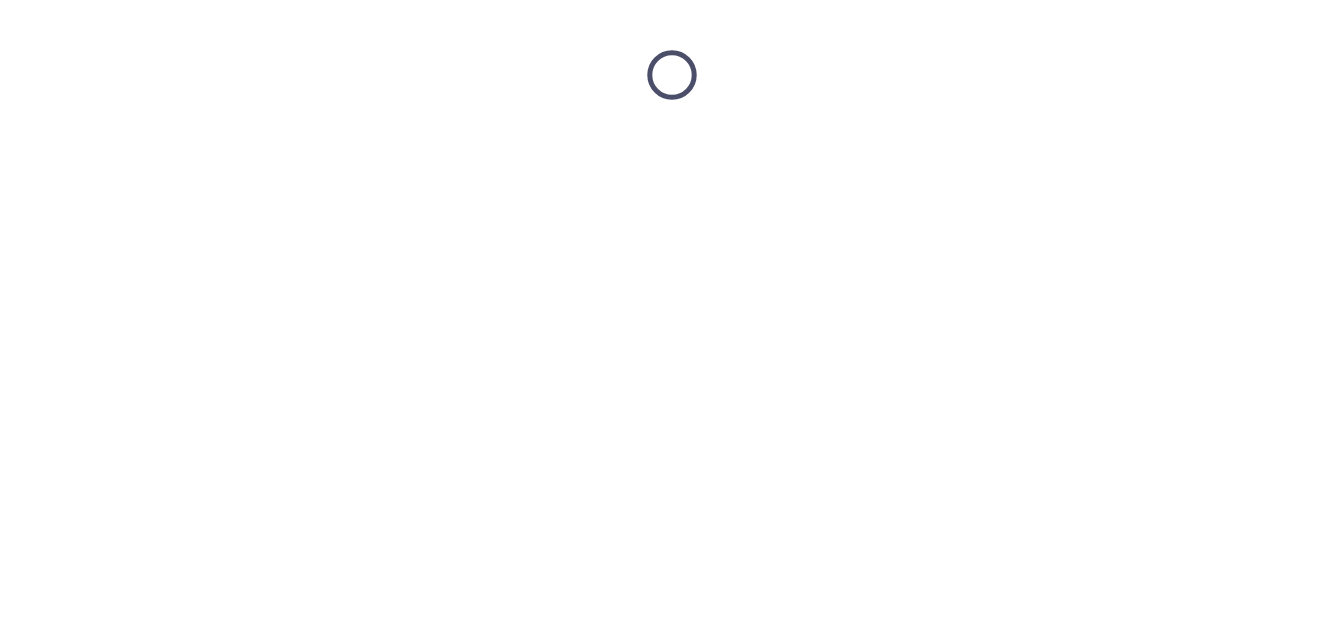 scroll, scrollTop: 0, scrollLeft: 0, axis: both 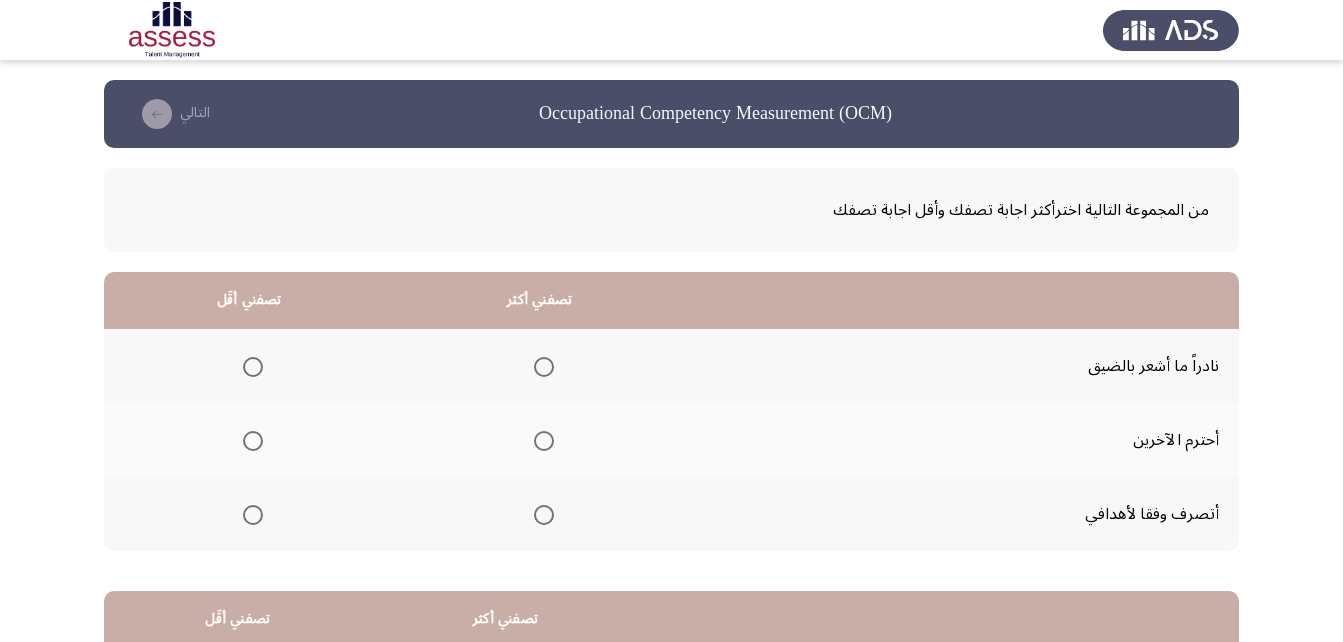 click 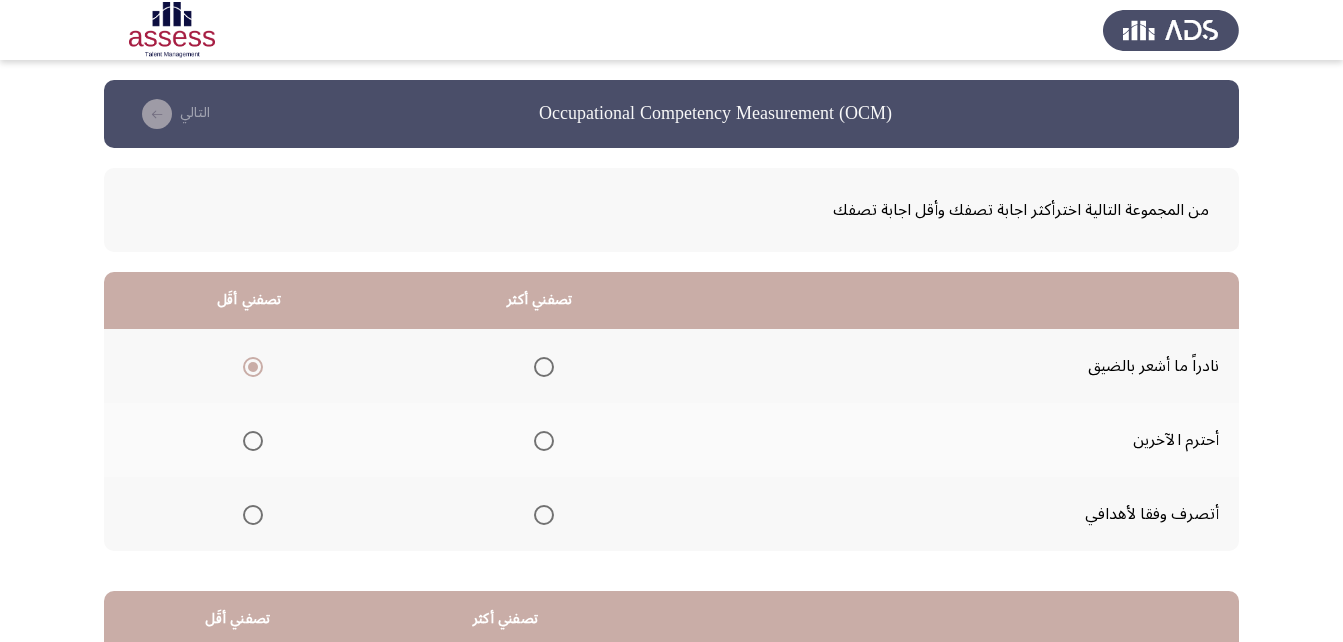 click at bounding box center [544, 515] 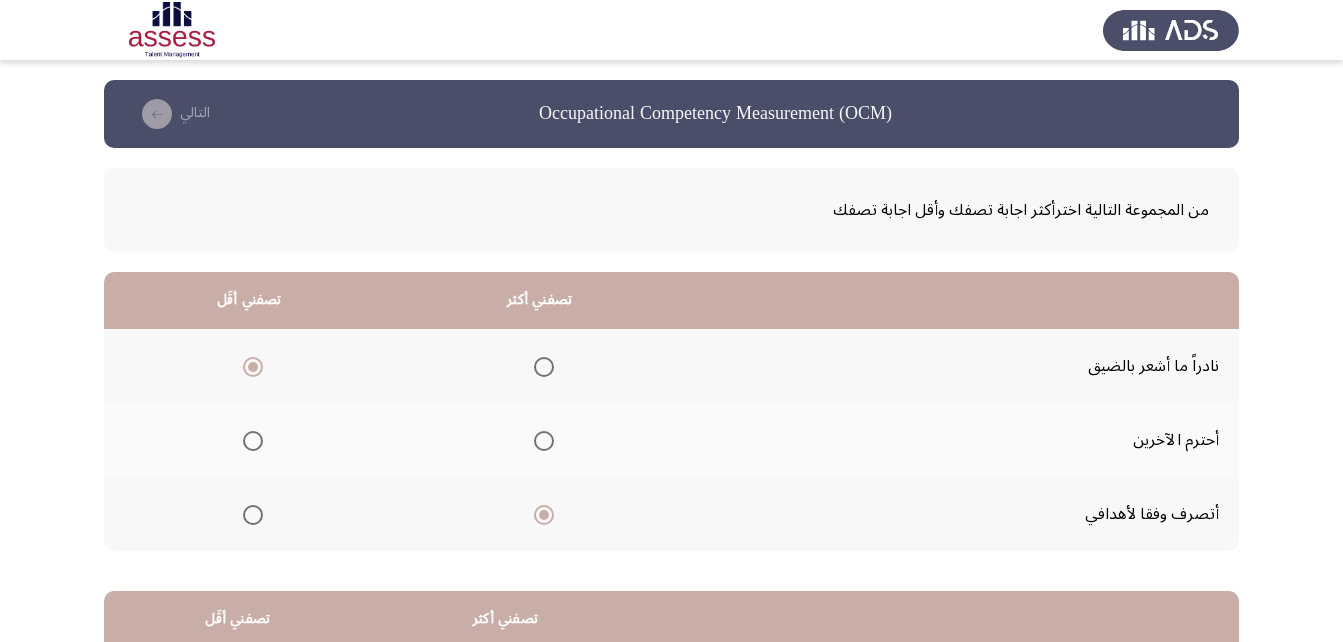 click at bounding box center [544, 367] 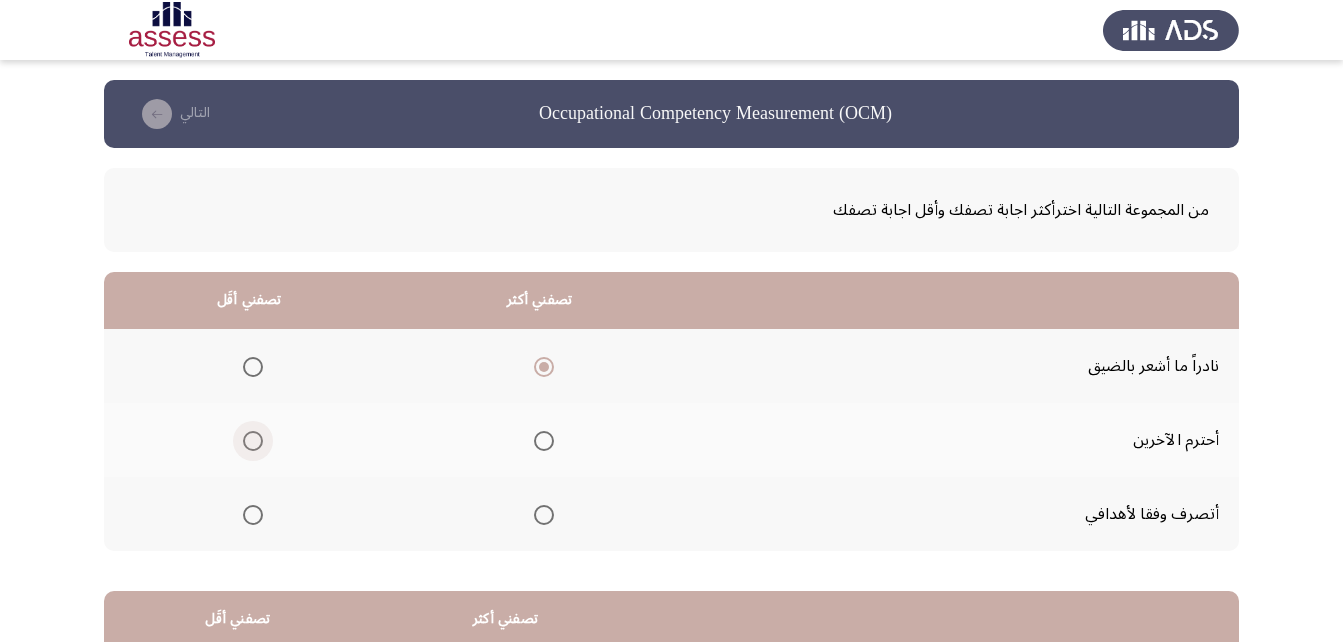 click at bounding box center [253, 441] 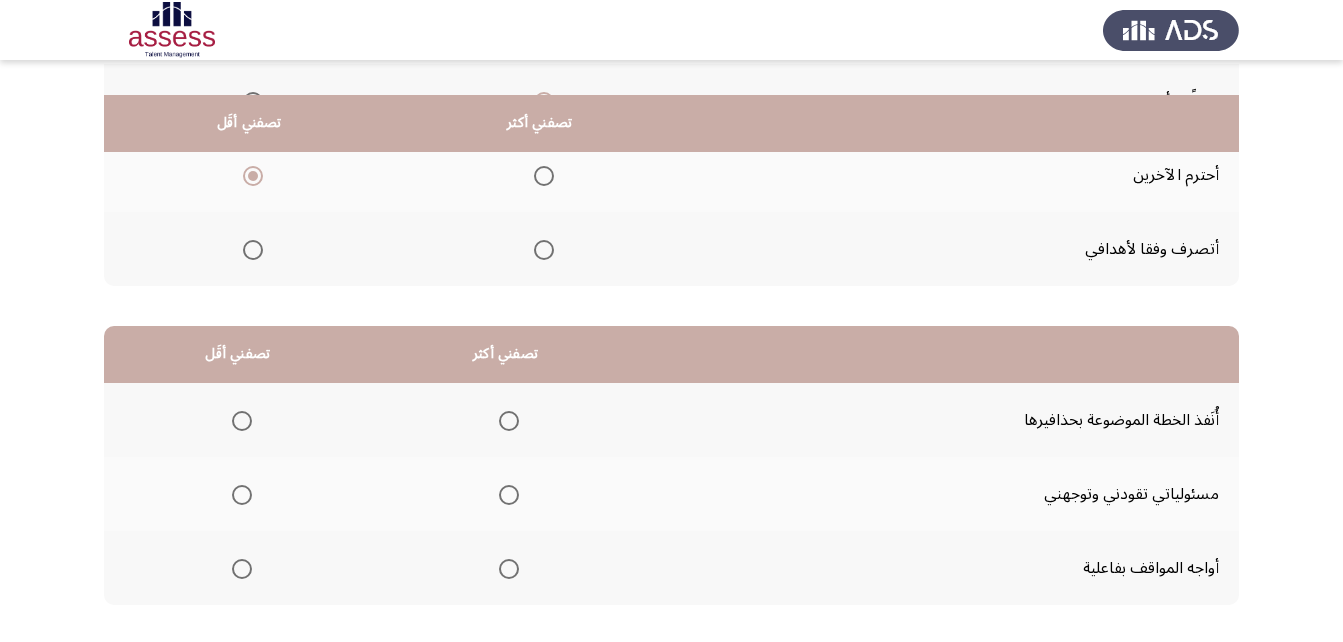 scroll, scrollTop: 300, scrollLeft: 0, axis: vertical 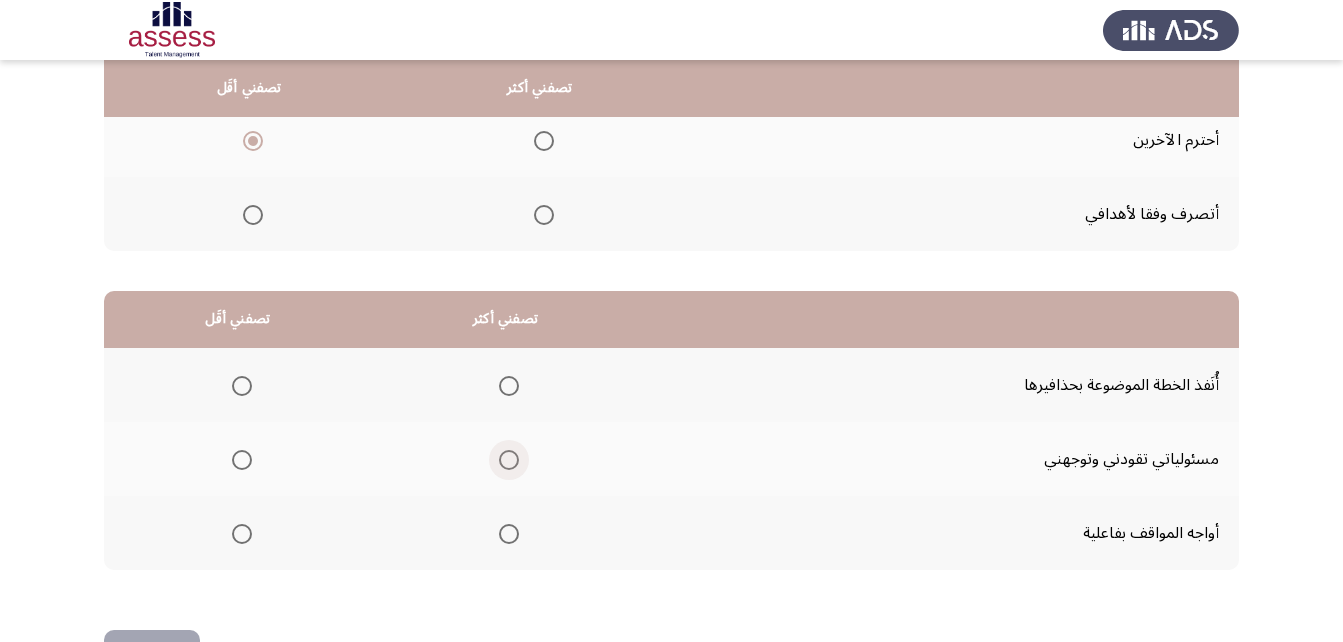 click at bounding box center [509, 460] 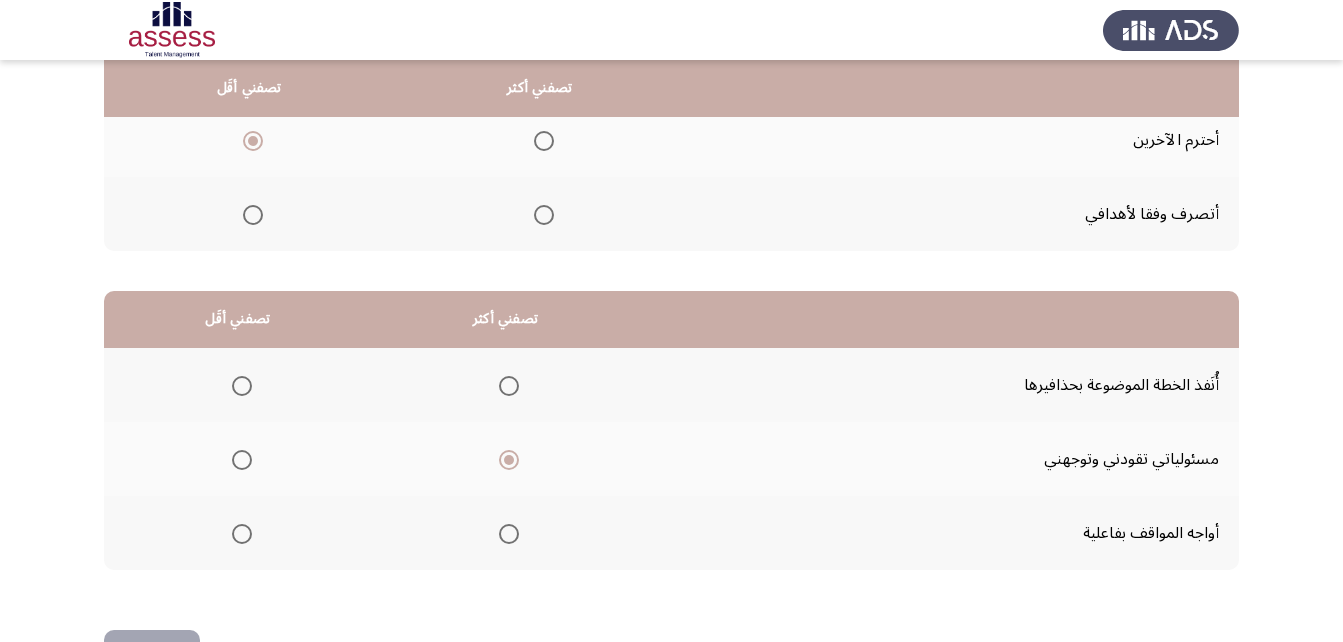 click 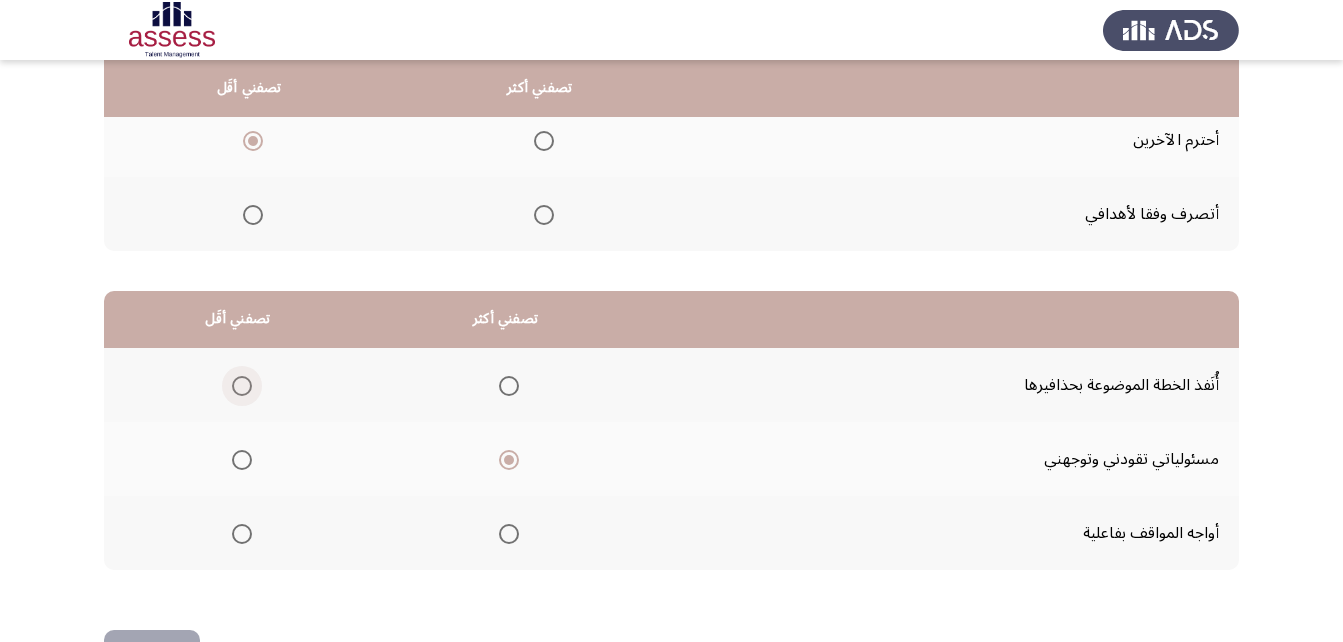 click at bounding box center [242, 386] 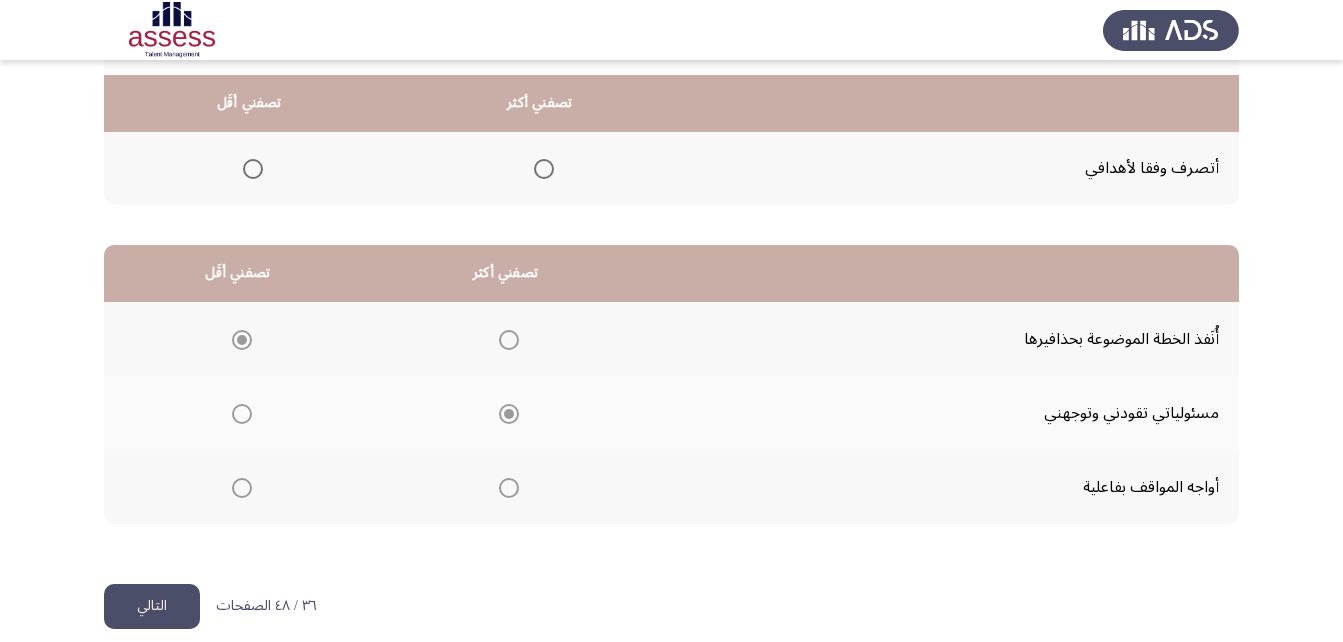 scroll, scrollTop: 368, scrollLeft: 0, axis: vertical 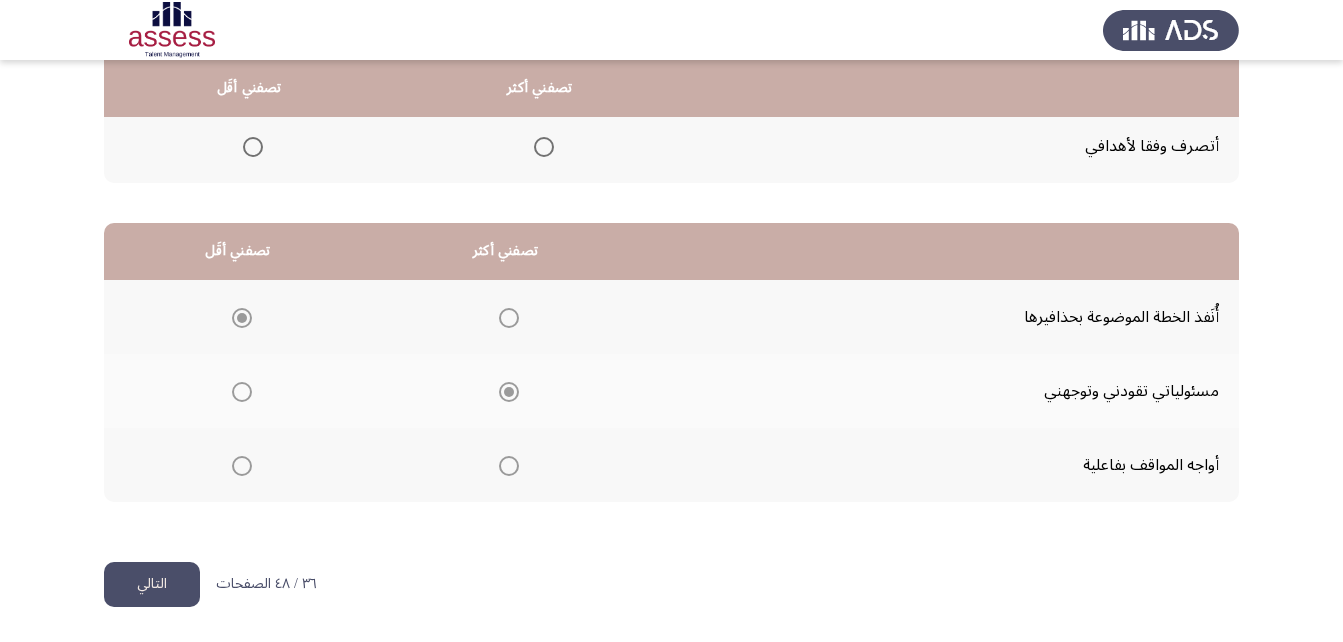 click on "التالي" 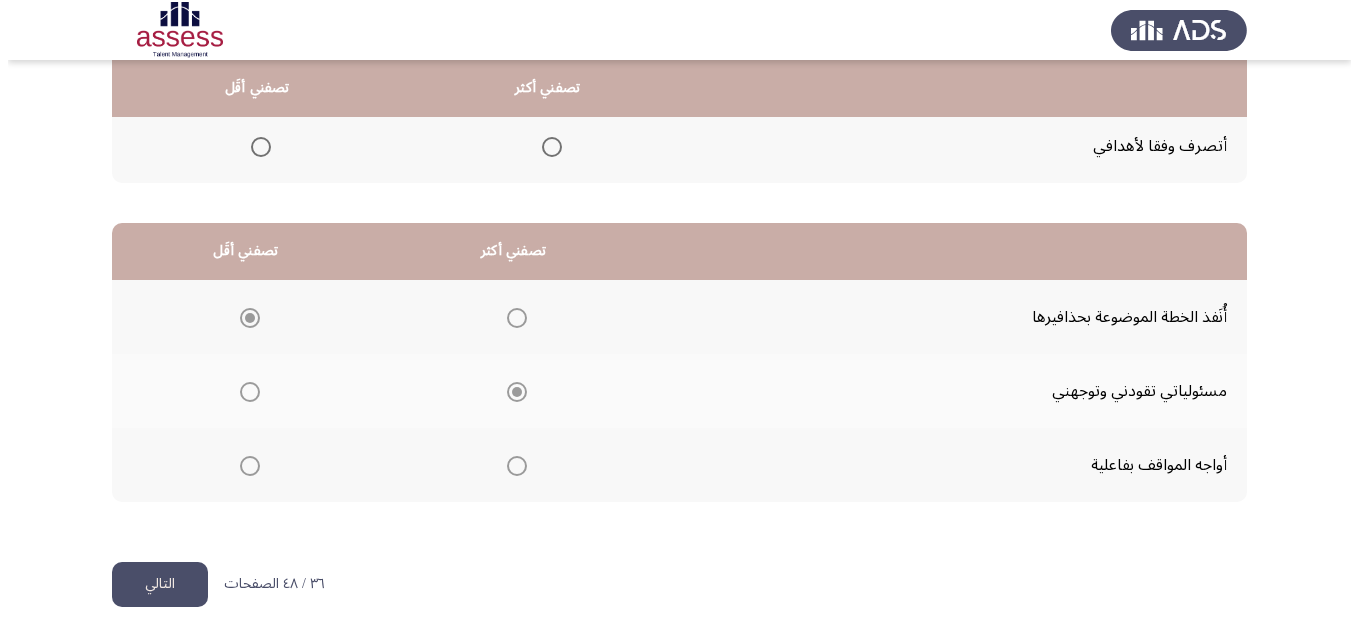scroll, scrollTop: 0, scrollLeft: 0, axis: both 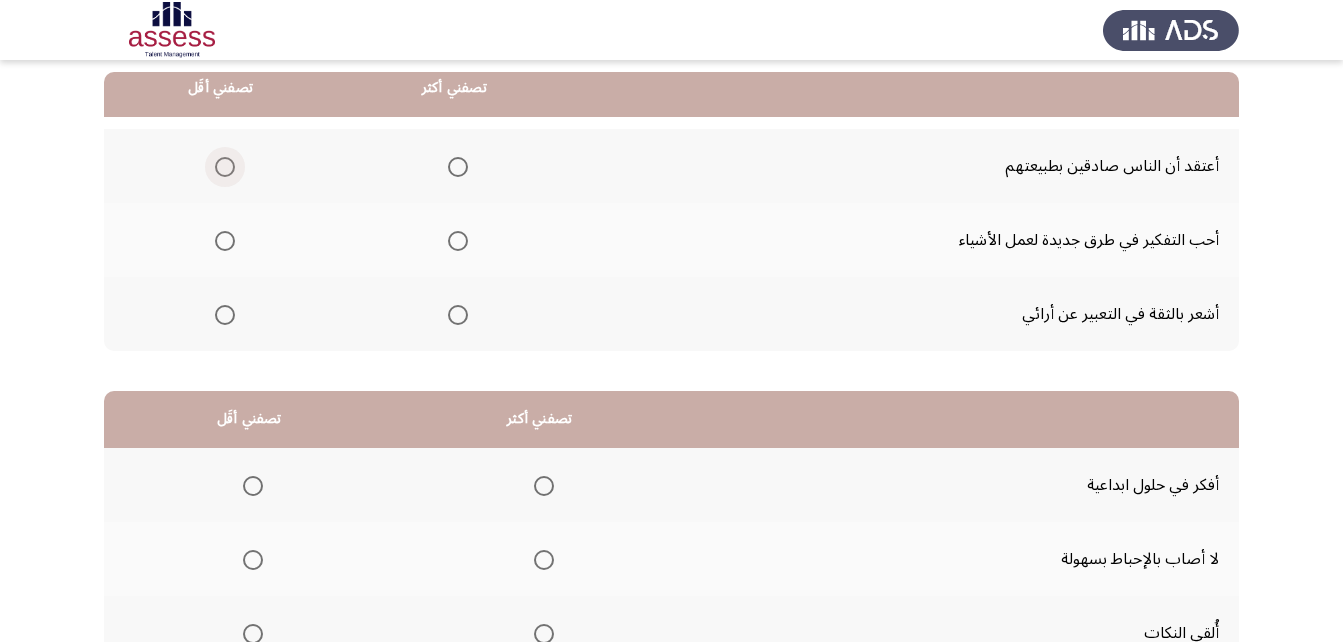 click at bounding box center [225, 167] 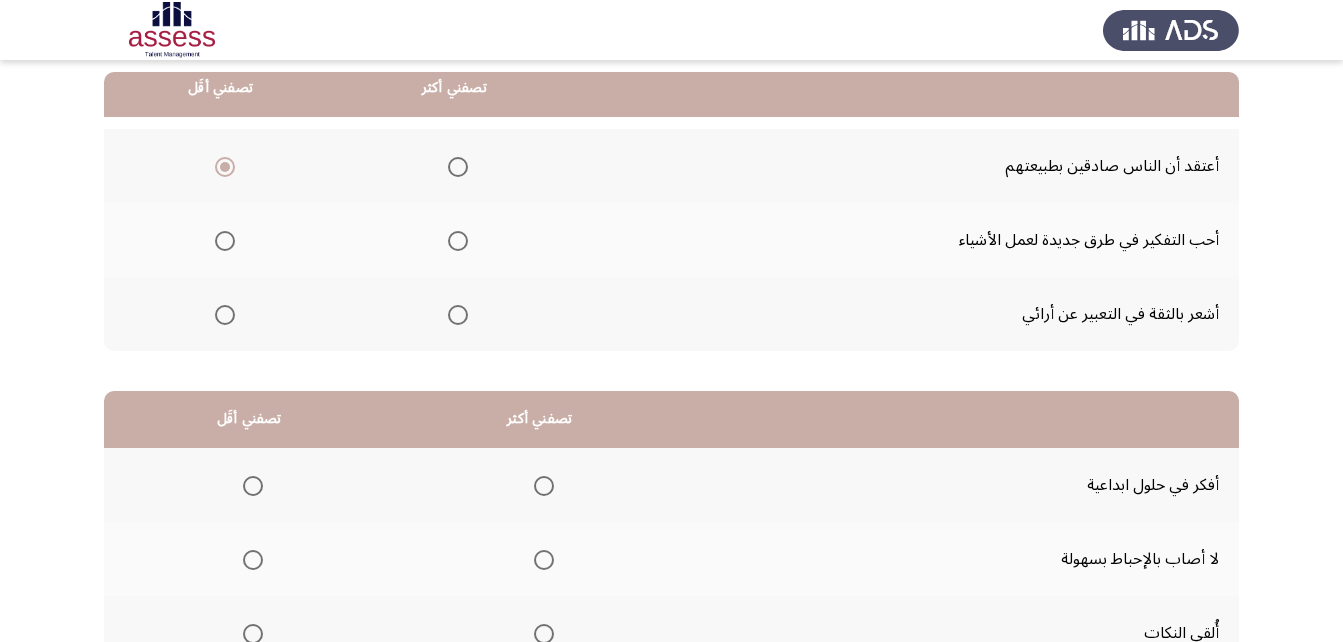click 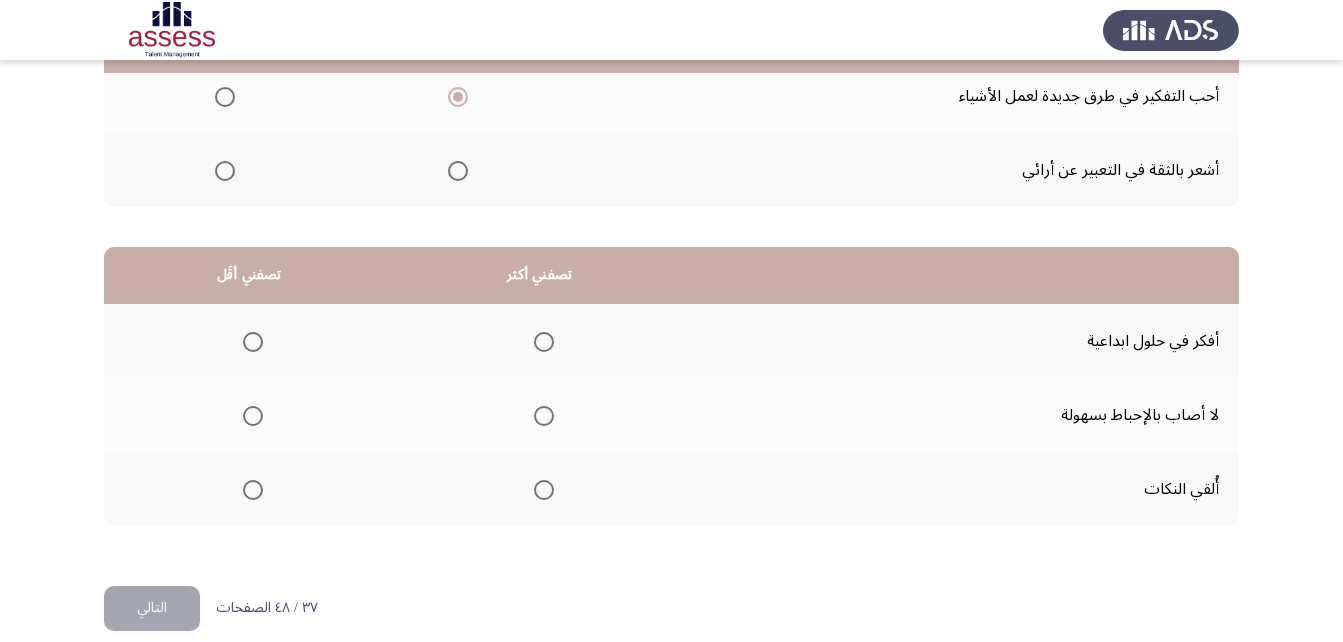 scroll, scrollTop: 368, scrollLeft: 0, axis: vertical 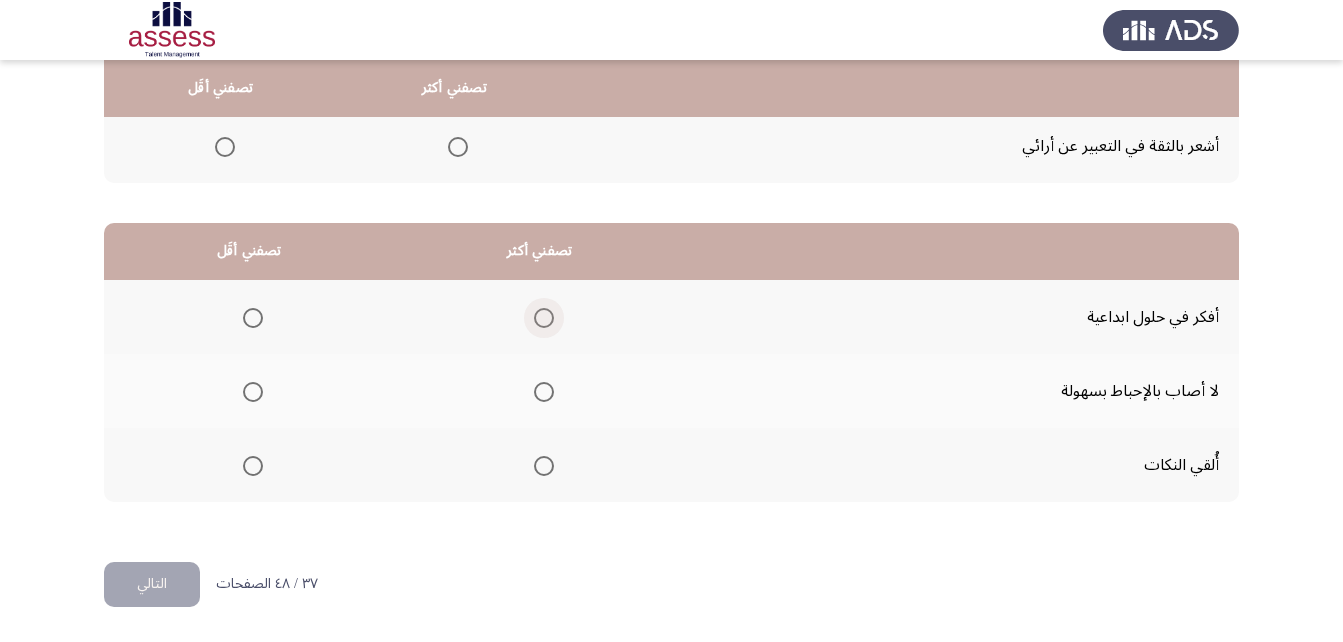 click at bounding box center (544, 318) 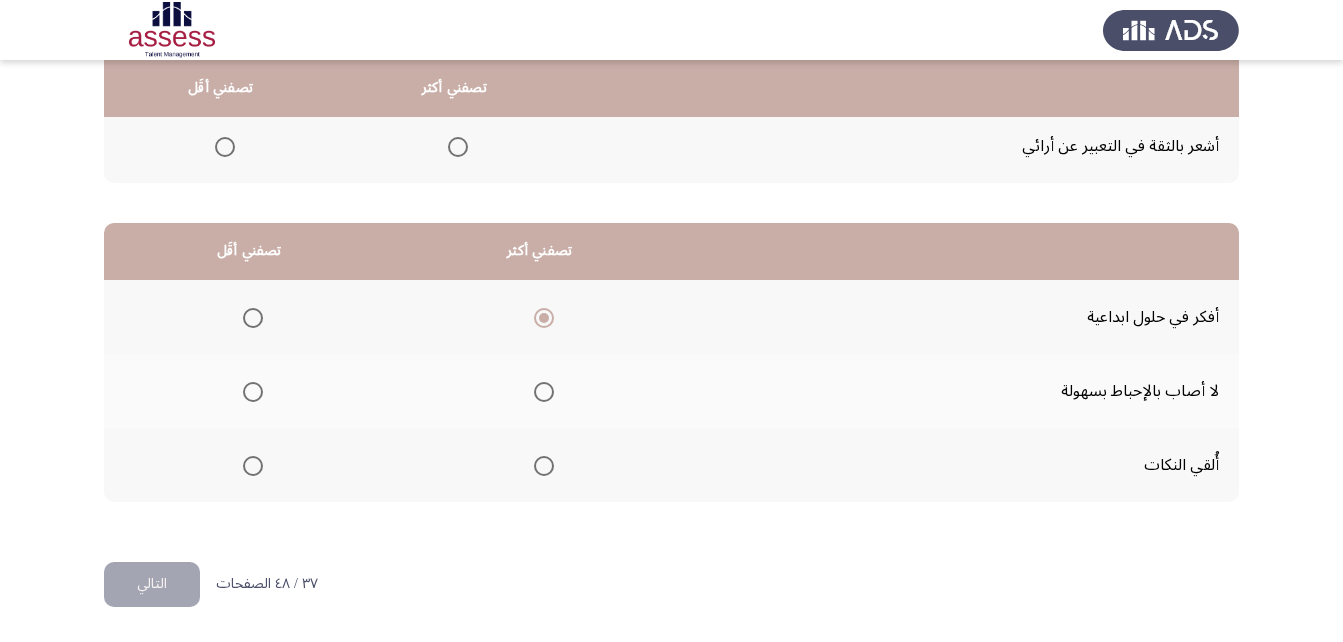 click at bounding box center [253, 466] 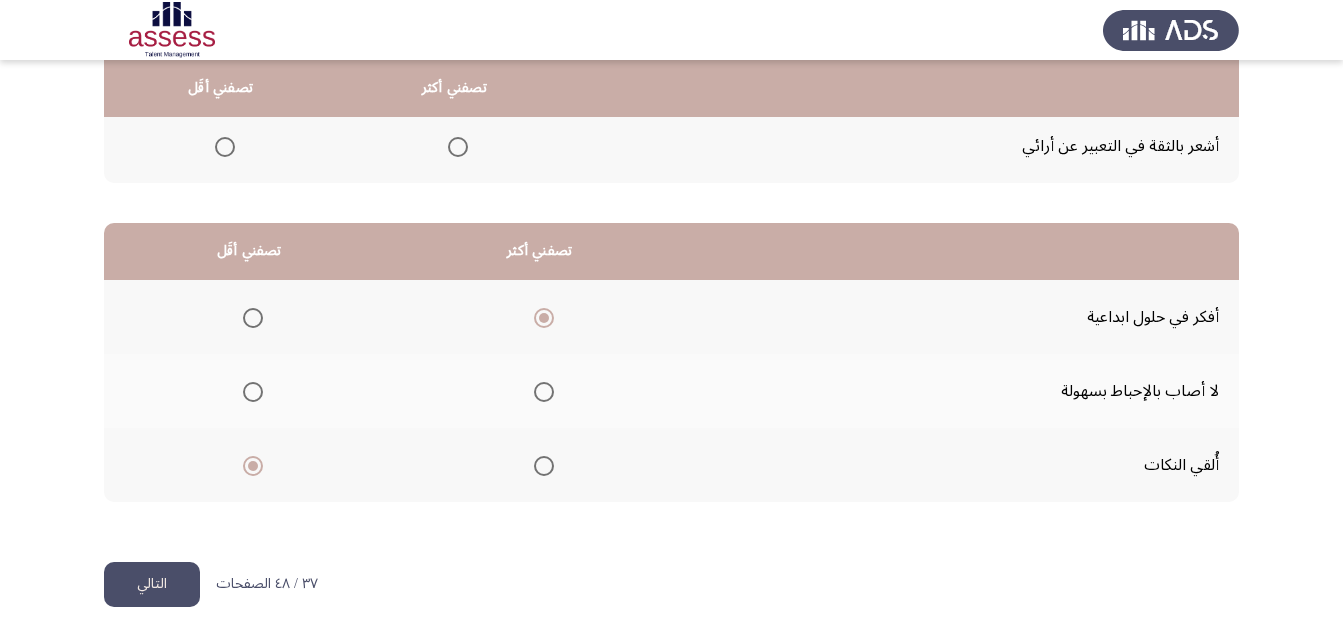 click on "التالي" 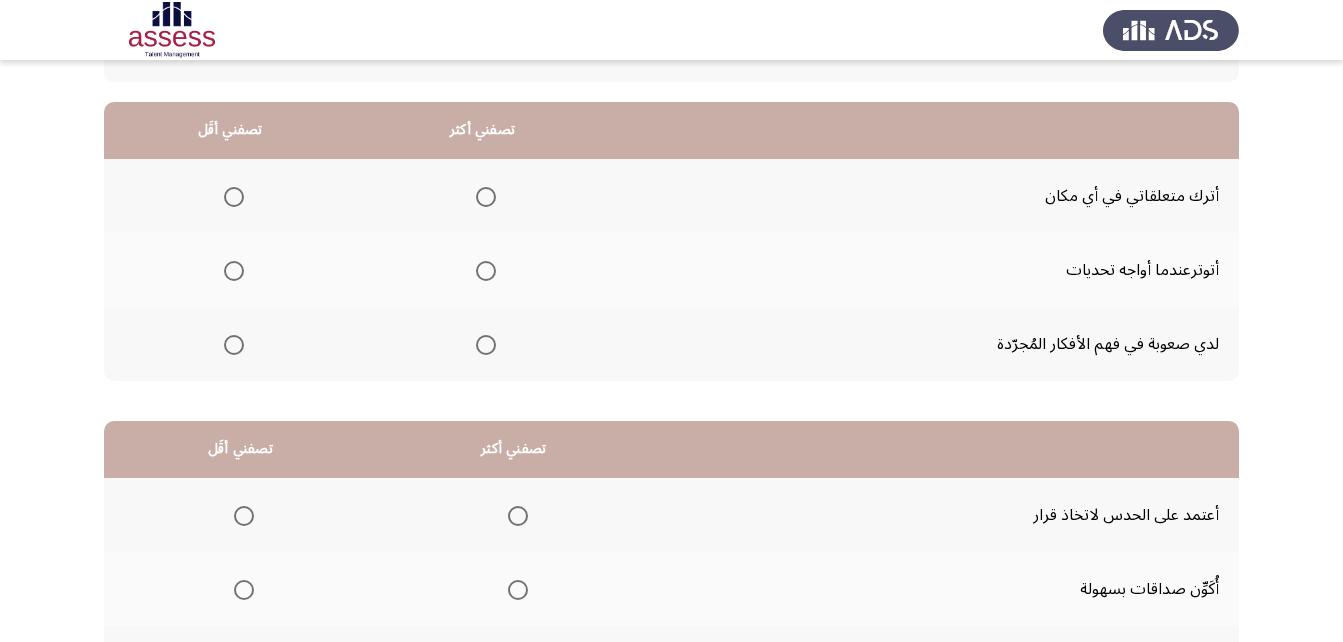 scroll, scrollTop: 200, scrollLeft: 0, axis: vertical 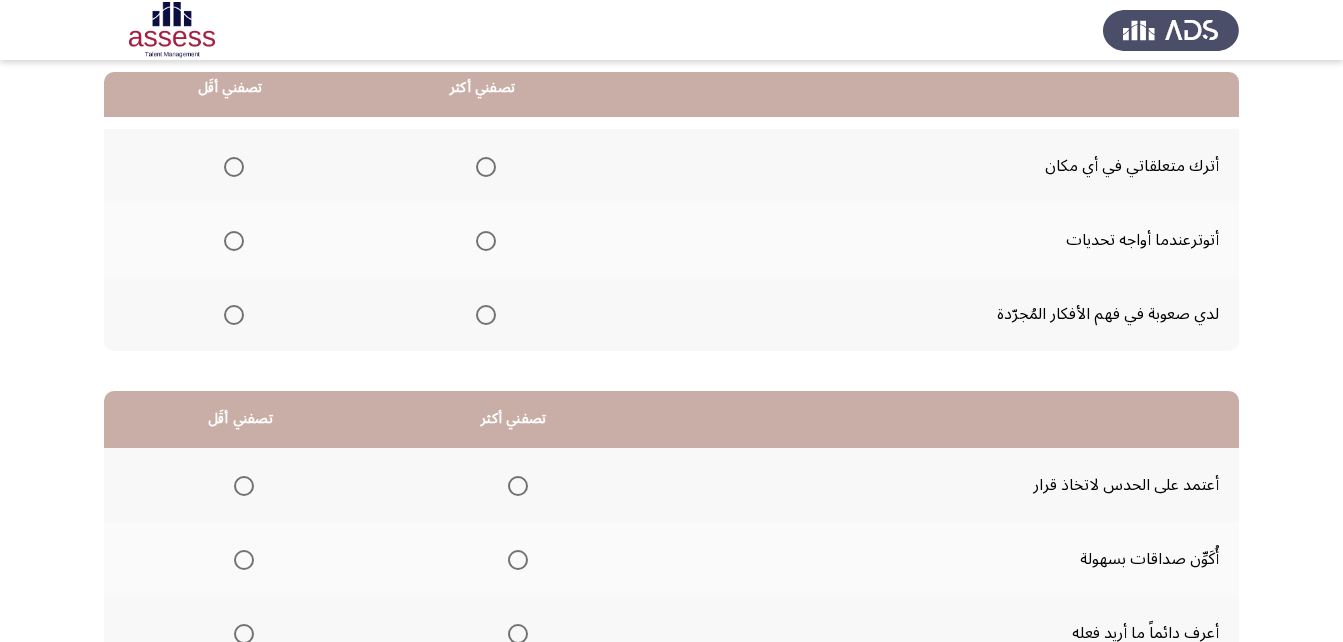 click at bounding box center (234, 167) 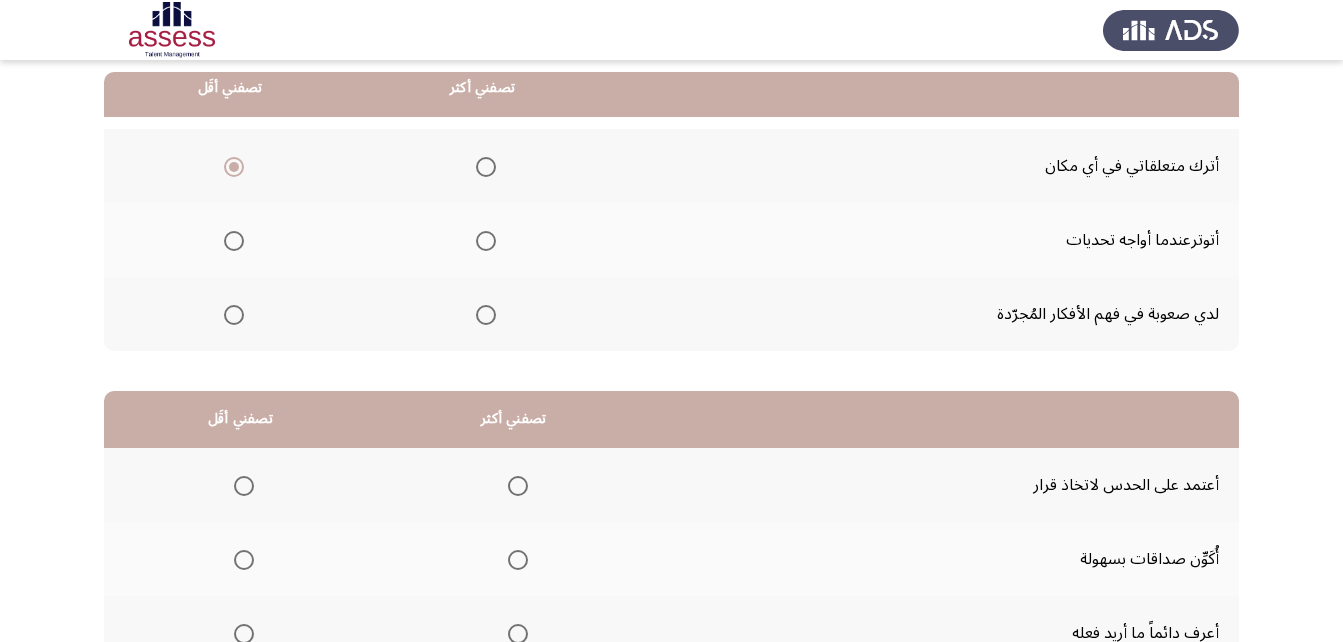 click at bounding box center [486, 241] 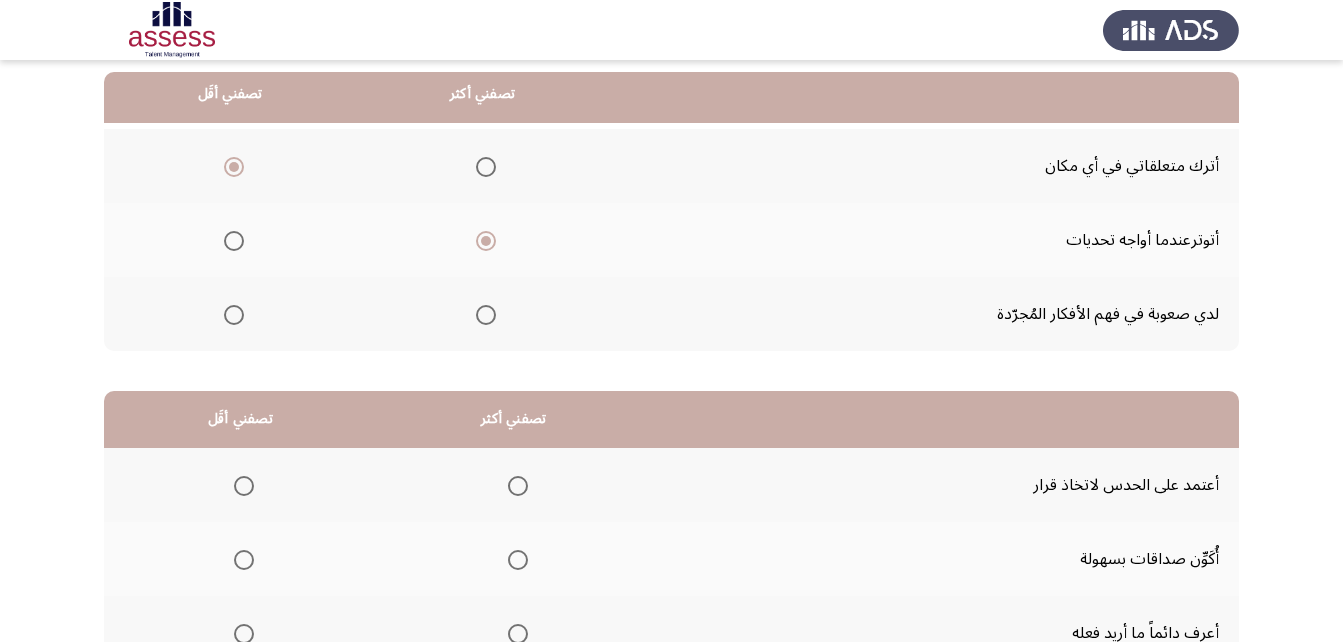 scroll, scrollTop: 300, scrollLeft: 0, axis: vertical 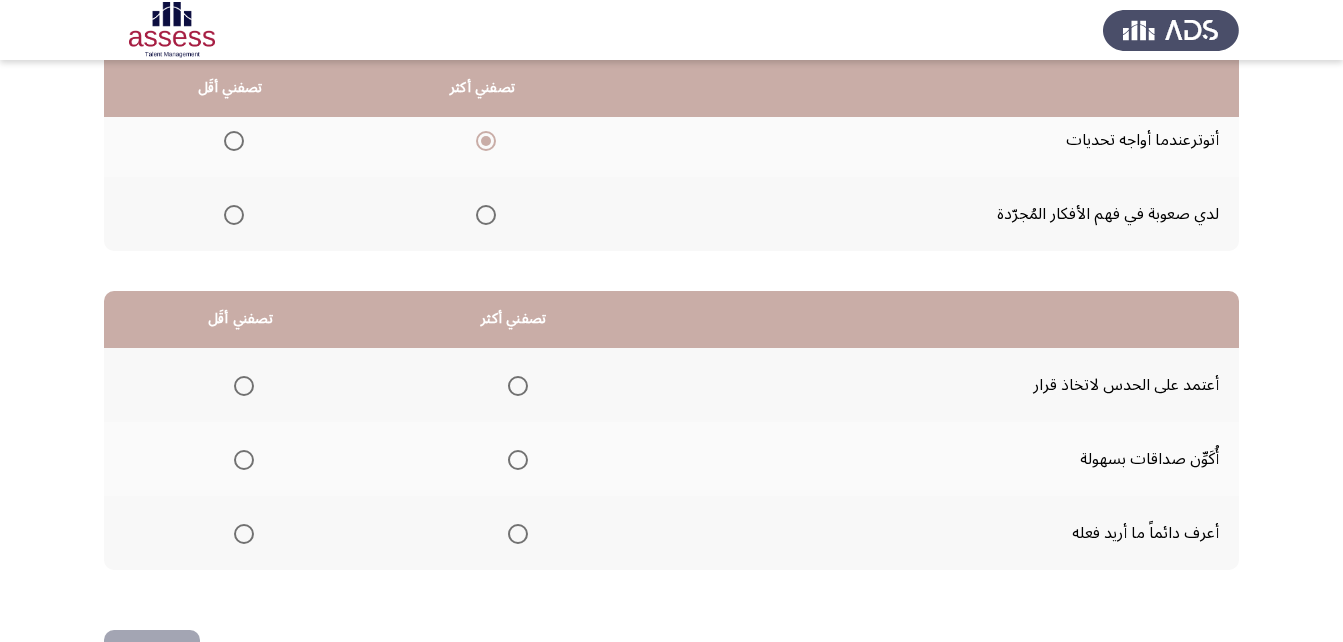 click at bounding box center [244, 386] 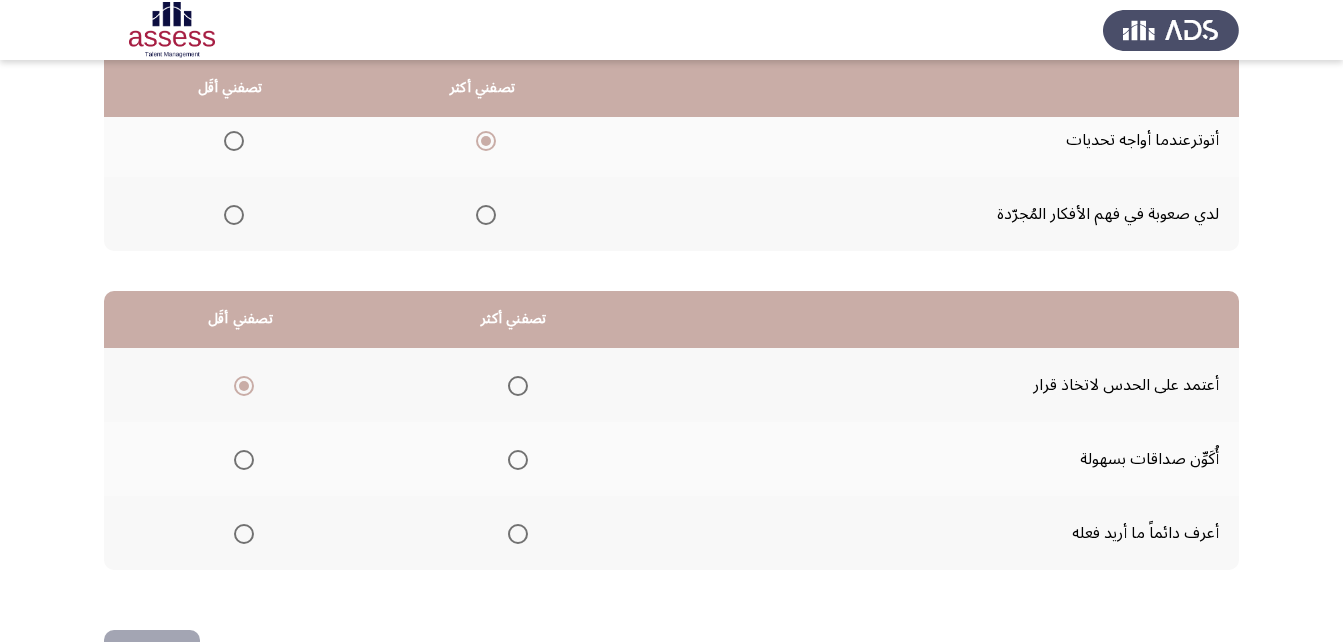 click at bounding box center (518, 534) 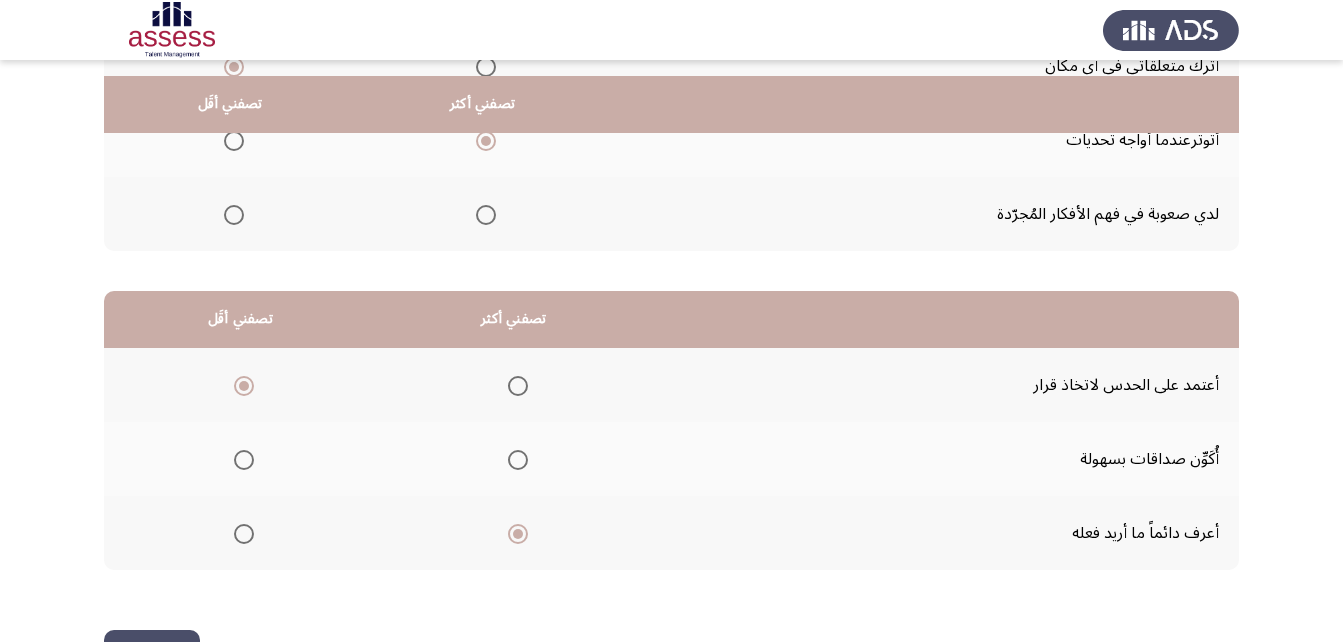 scroll, scrollTop: 368, scrollLeft: 0, axis: vertical 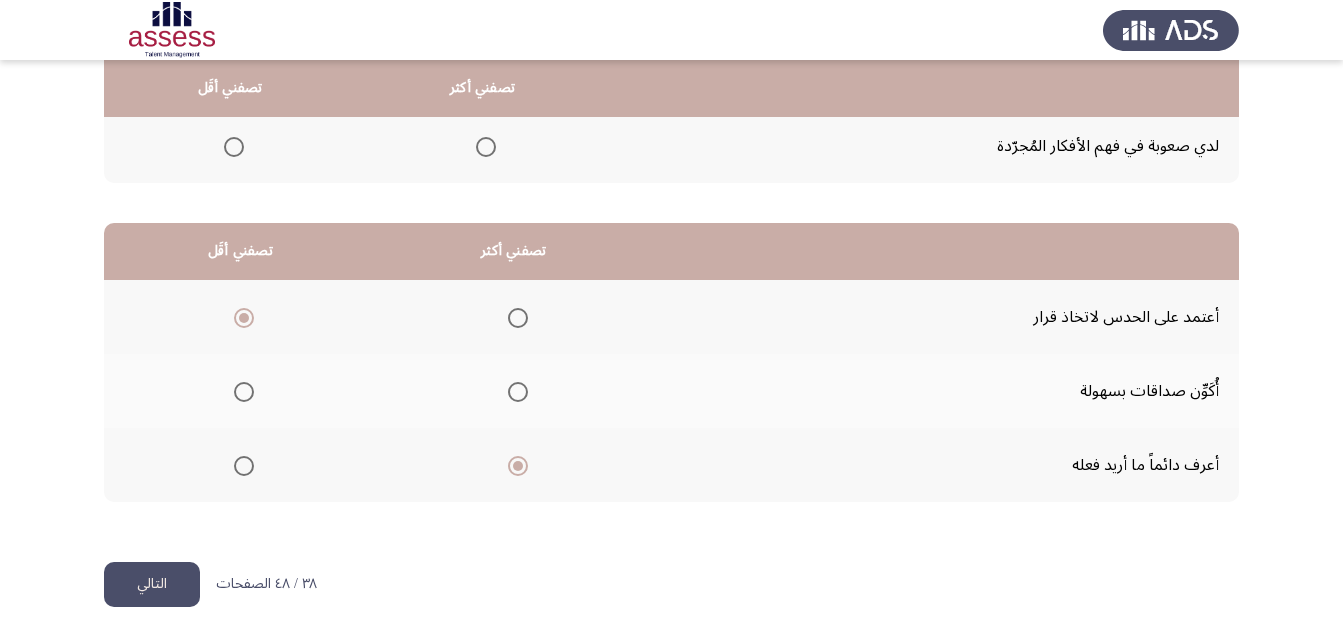 click on "التالي" 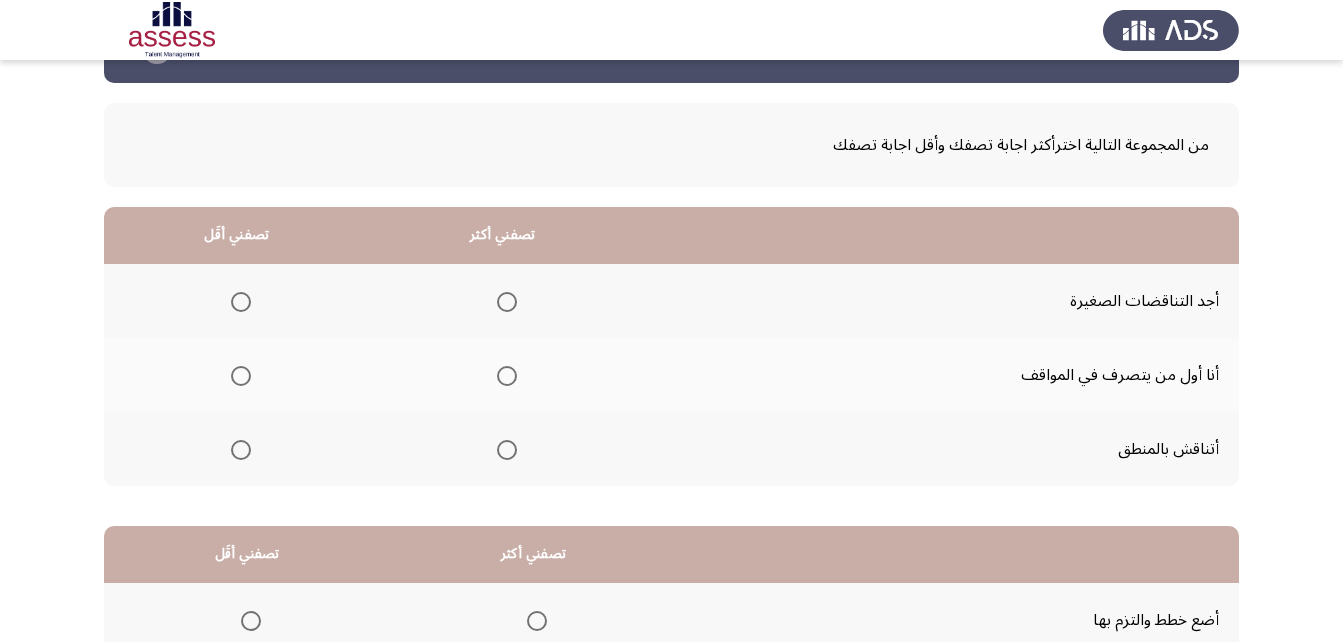 scroll, scrollTop: 100, scrollLeft: 0, axis: vertical 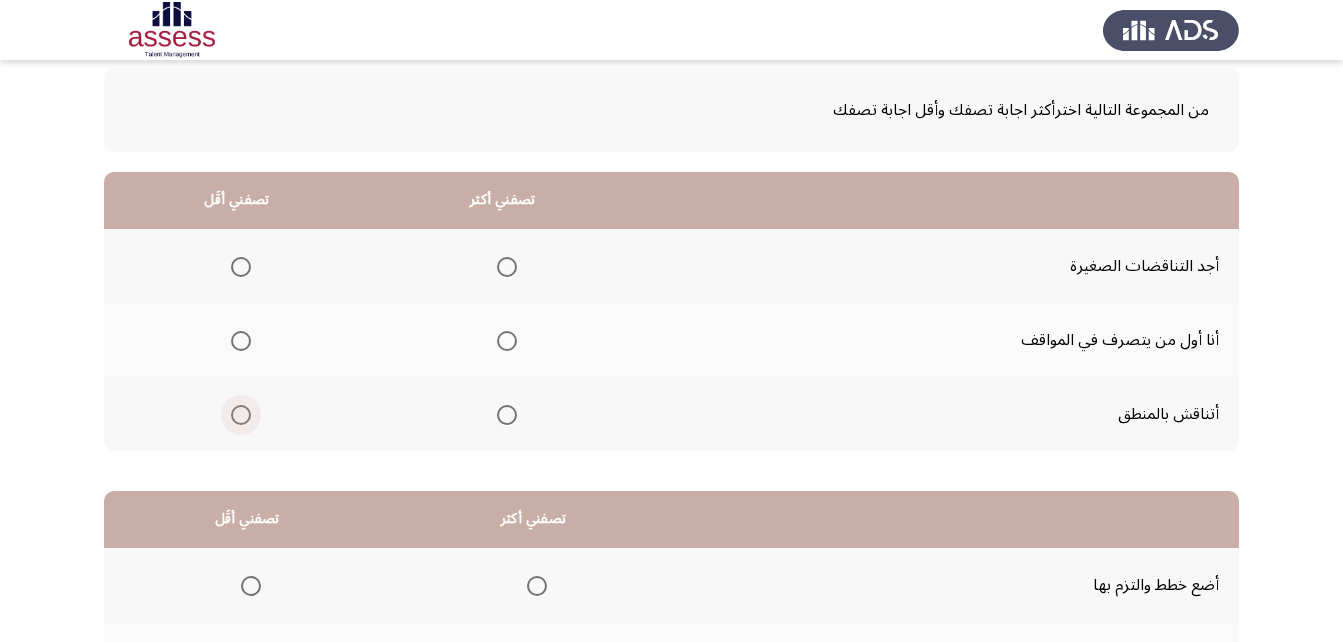 click at bounding box center [241, 415] 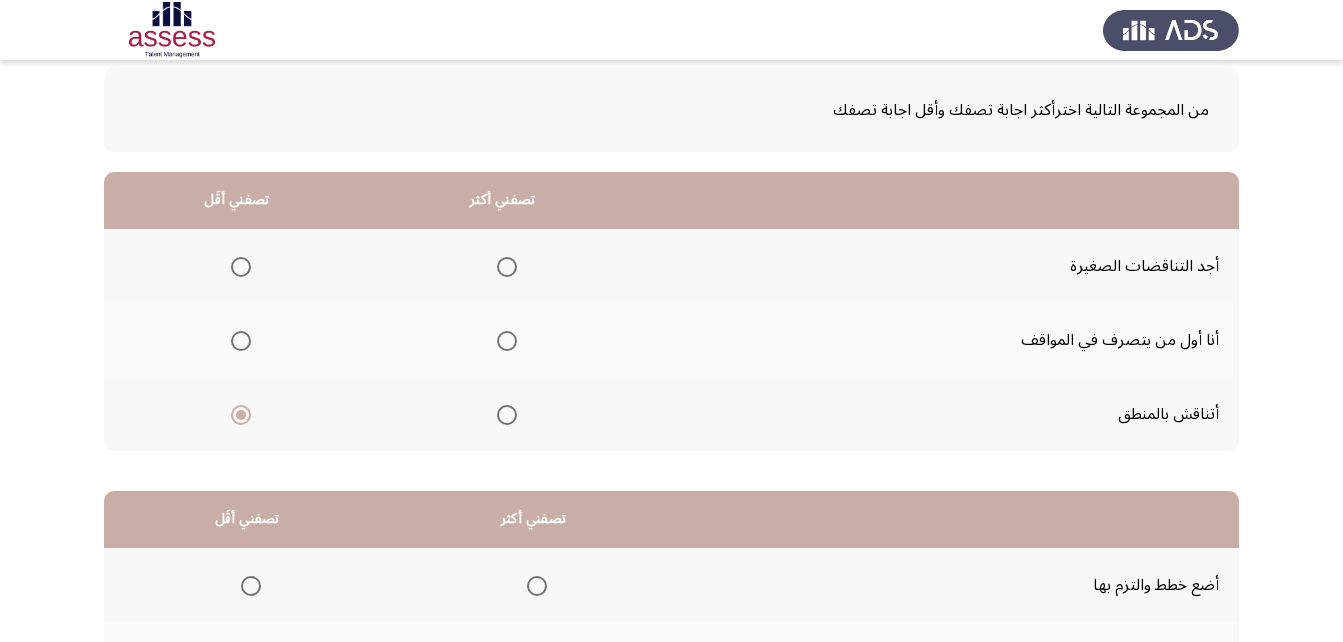 click at bounding box center (507, 341) 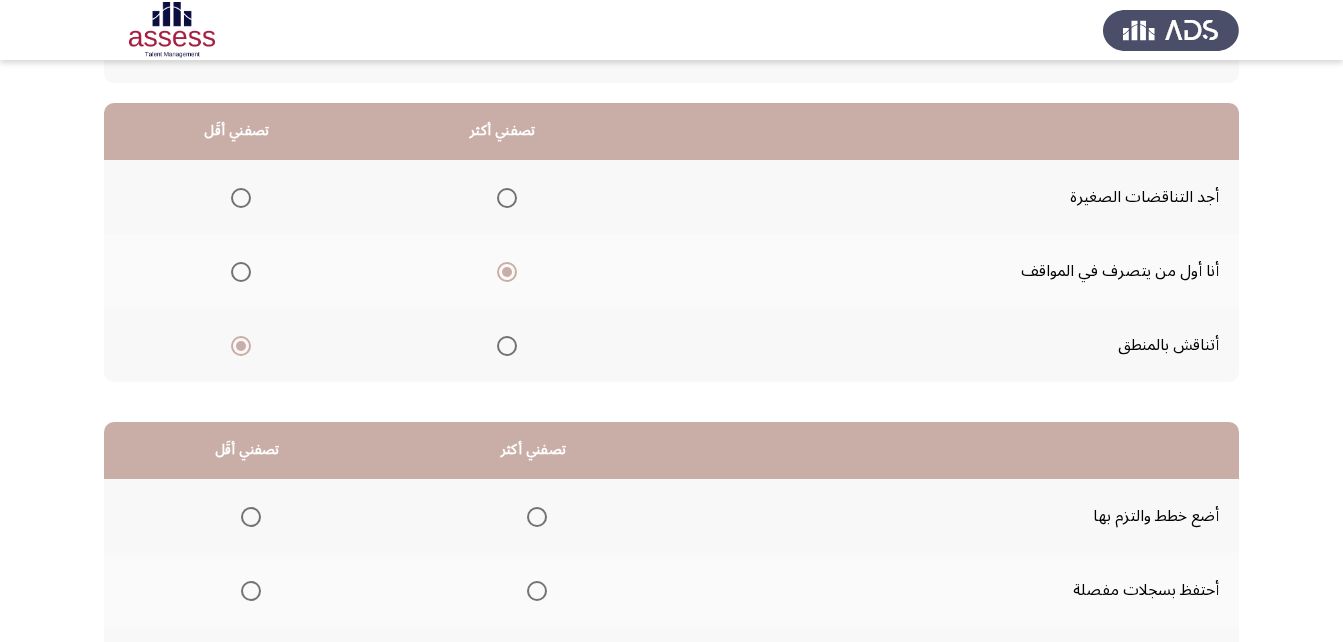 scroll, scrollTop: 168, scrollLeft: 0, axis: vertical 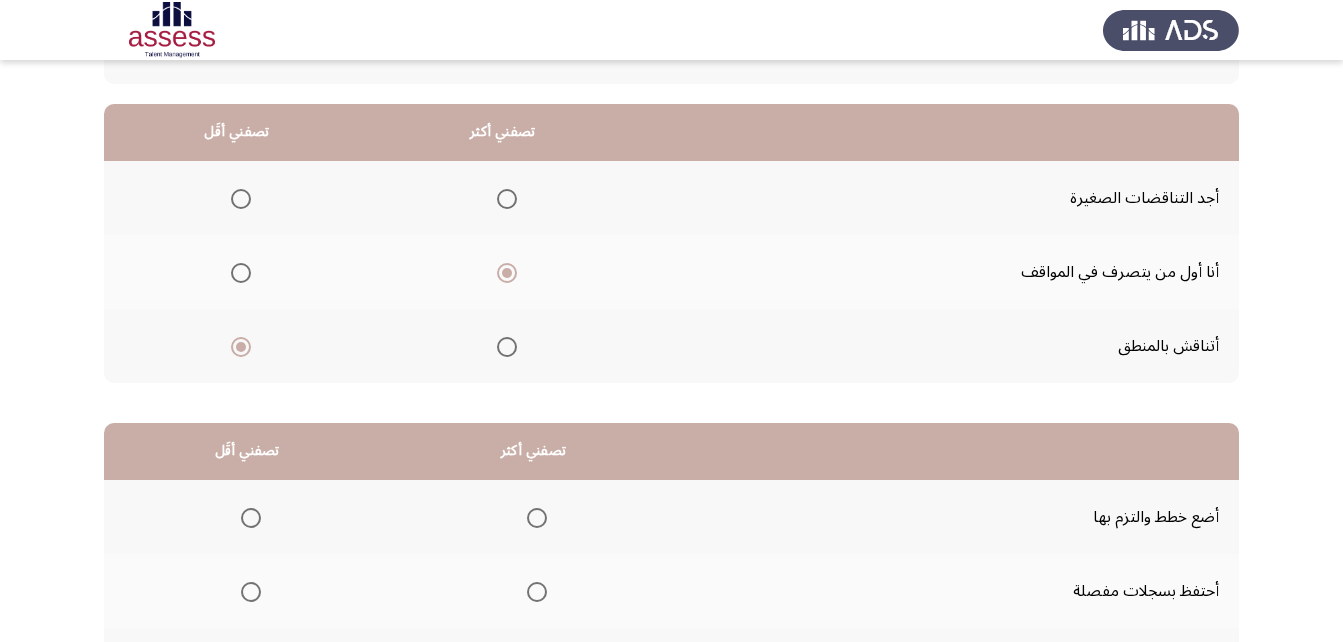 click at bounding box center (507, 199) 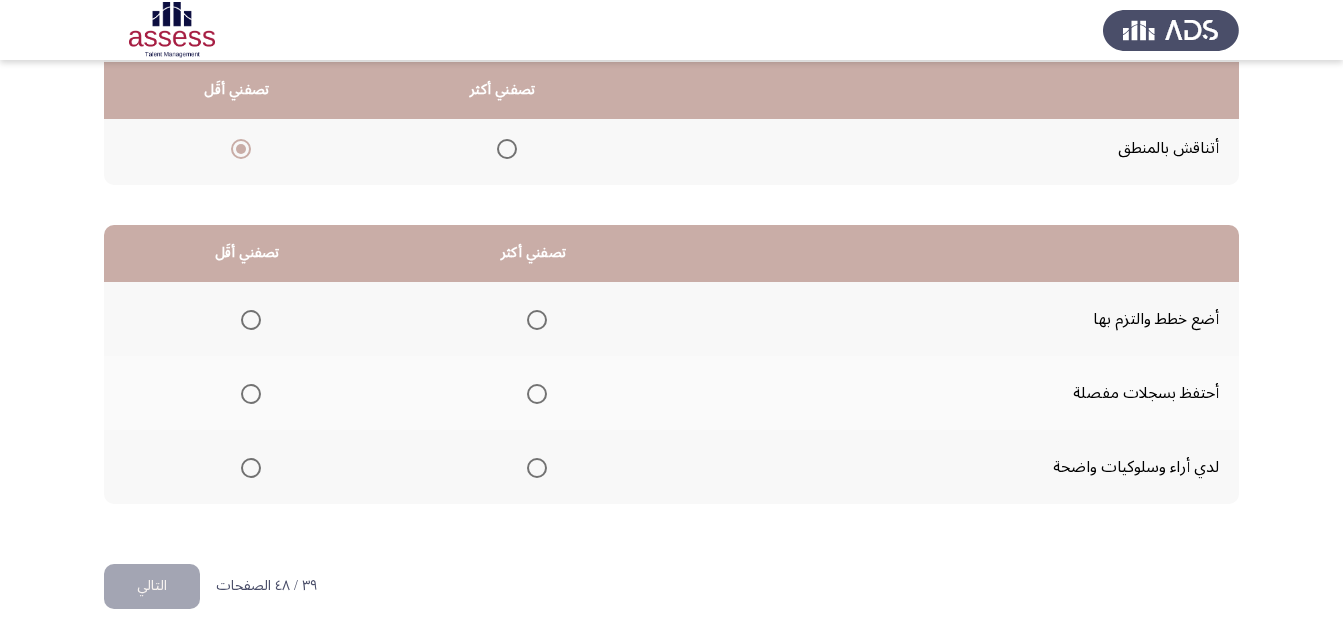scroll, scrollTop: 368, scrollLeft: 0, axis: vertical 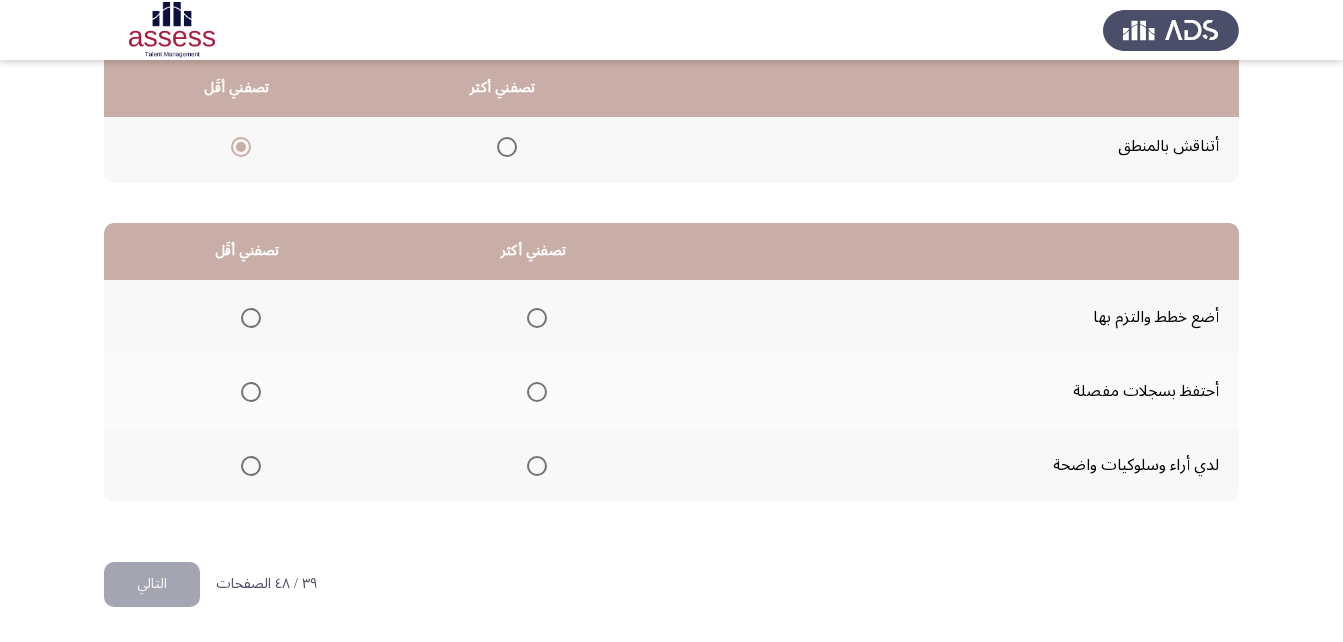 click at bounding box center [537, 318] 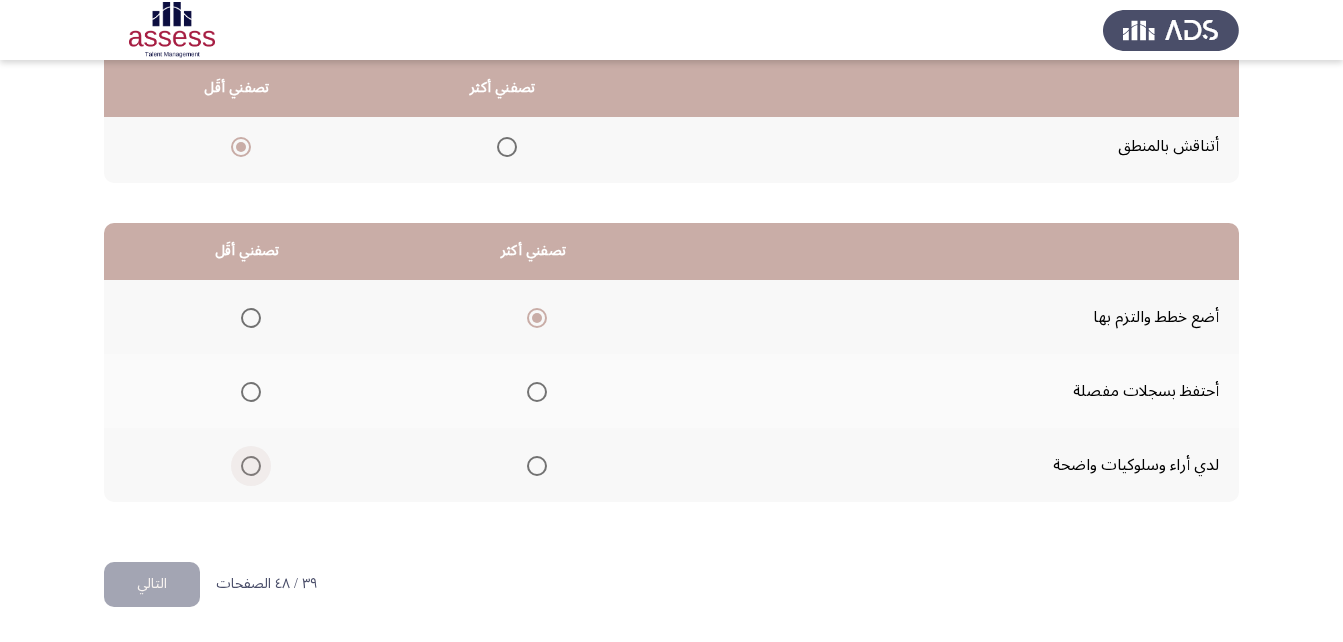 click at bounding box center (251, 466) 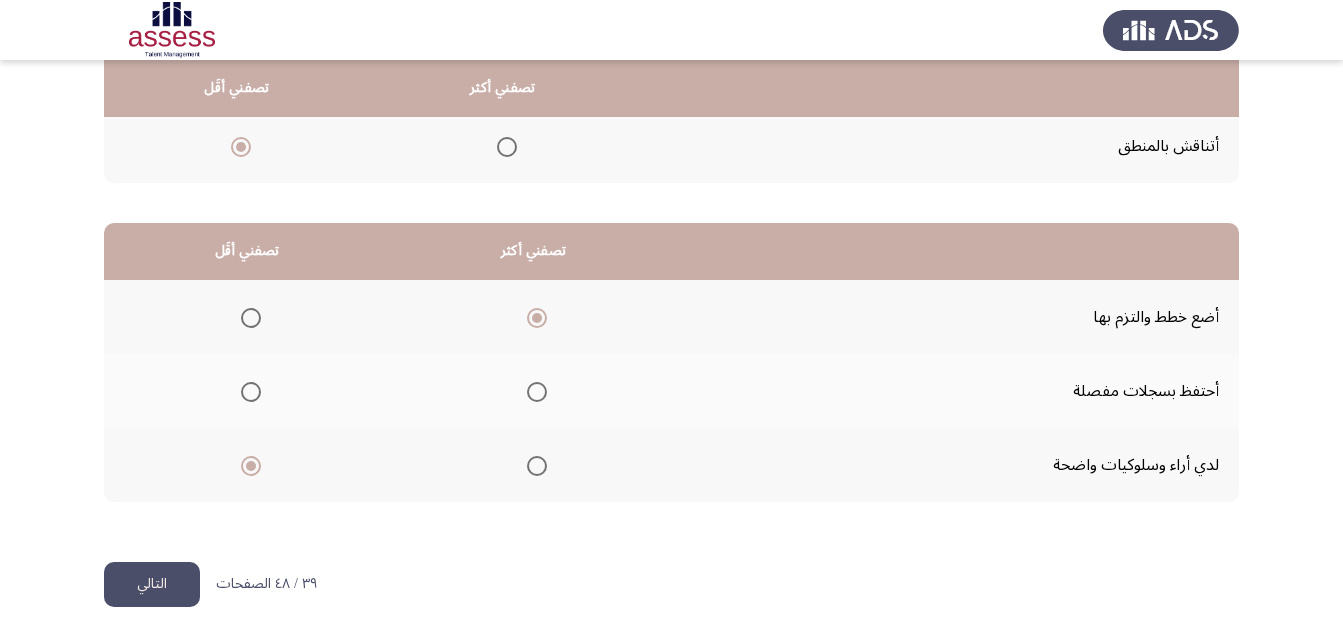 click on "Occupational Competency Measurement (OCM)   التالي  من المجموعة التالية اخترأكثر اجابة تصفك وأقل اجابة تصفك  تصفني أكثر   تصفني أقَل  أجد التناقضات الصغيرة     أنا أول من يتصرف في المواقف     أتناقش بالمنطق      تصفني أكثر   تصفني أقَل  أضع خطط والتزم بها     أحتفظ بسجلات مفصلة     لدي أراء وسلوكيات واضحة      ٣٩ / ٤٨ الصفحات   التالي
WAITING" at bounding box center (671, 137) 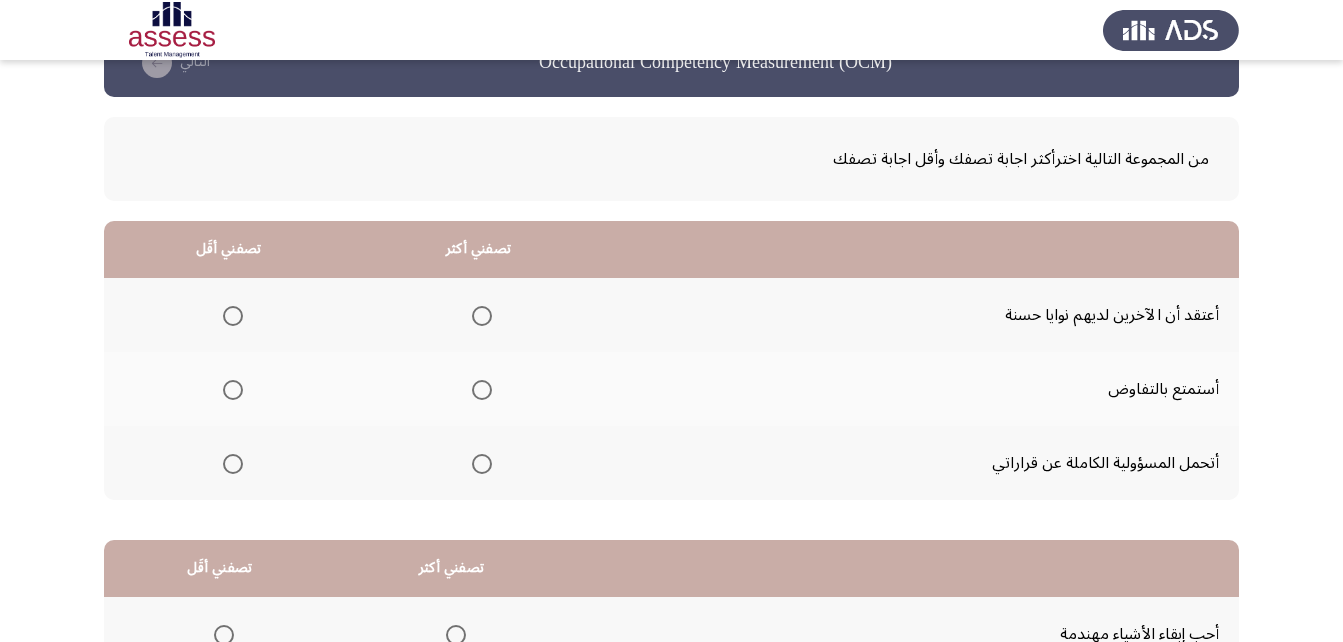 scroll, scrollTop: 100, scrollLeft: 0, axis: vertical 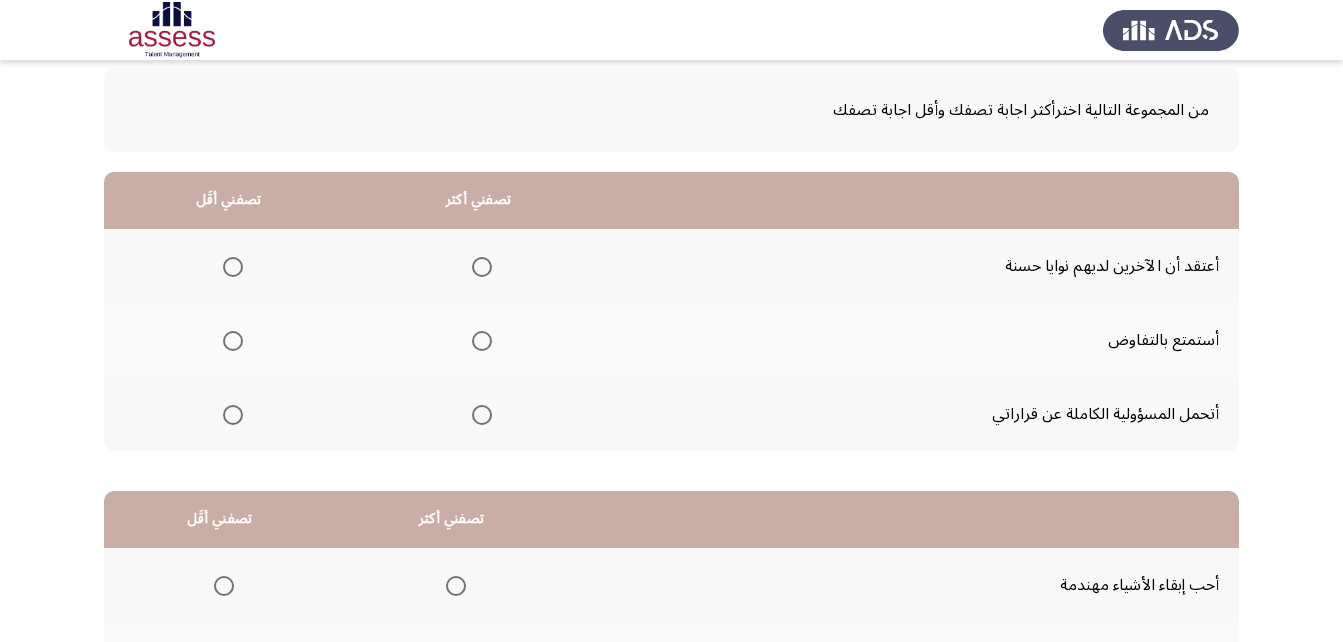 click at bounding box center (482, 415) 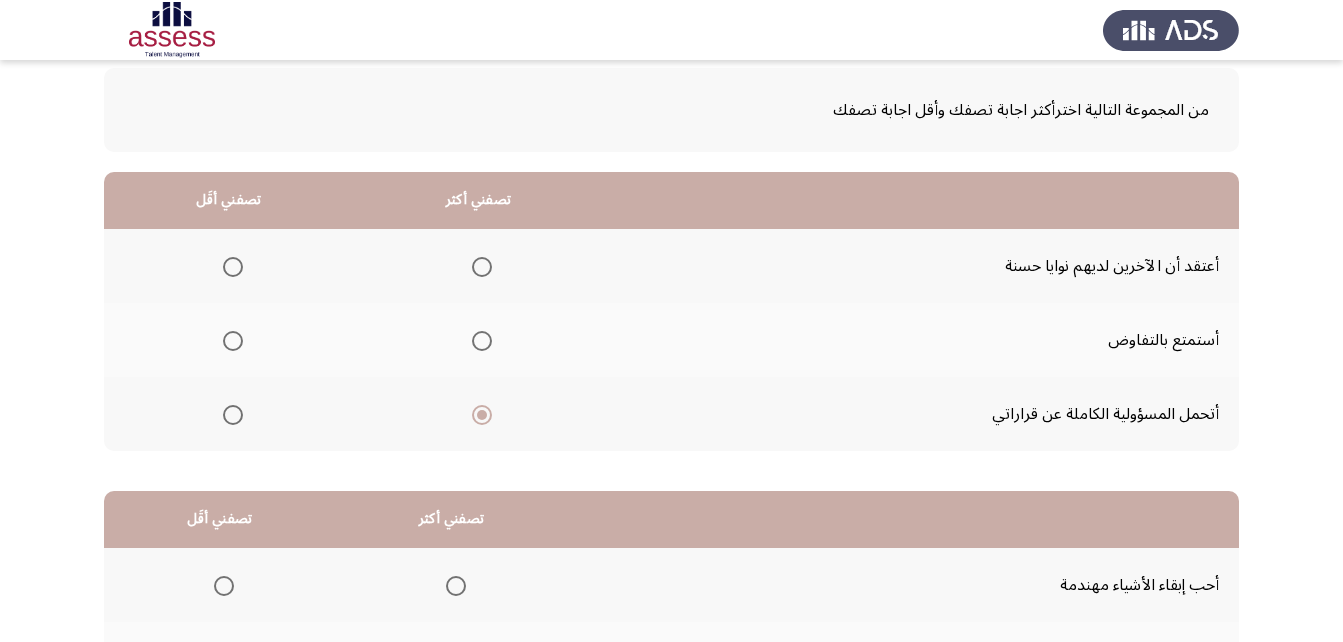 click at bounding box center (233, 267) 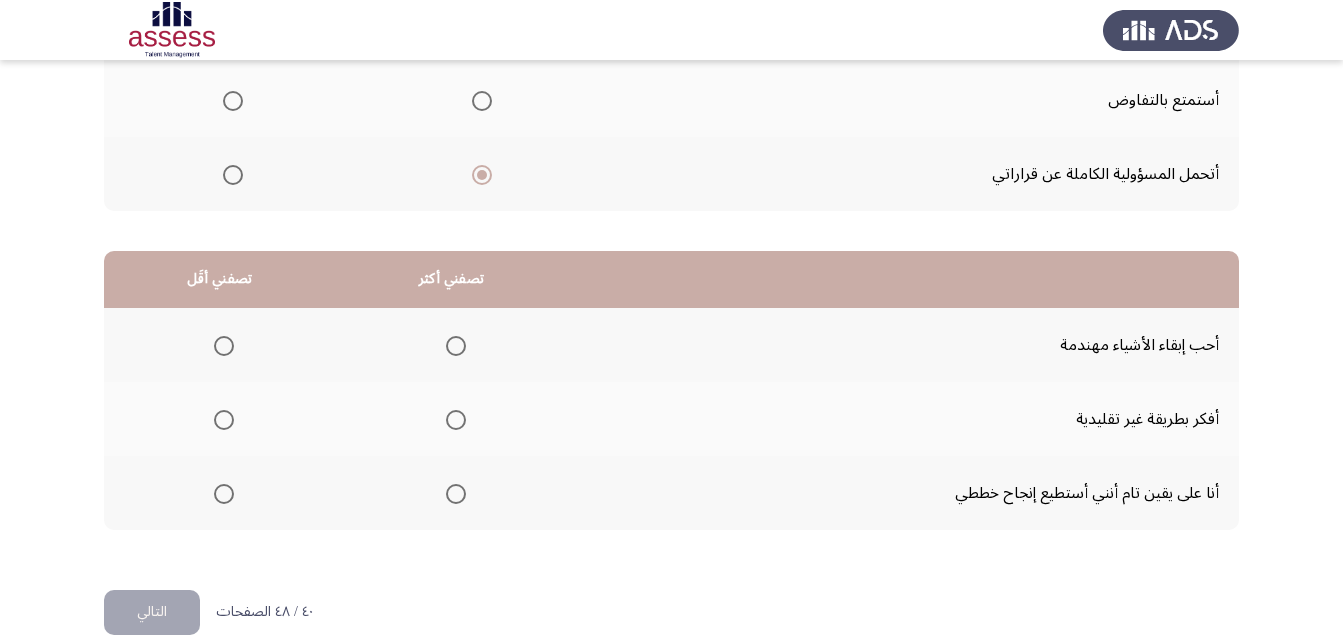 scroll, scrollTop: 368, scrollLeft: 0, axis: vertical 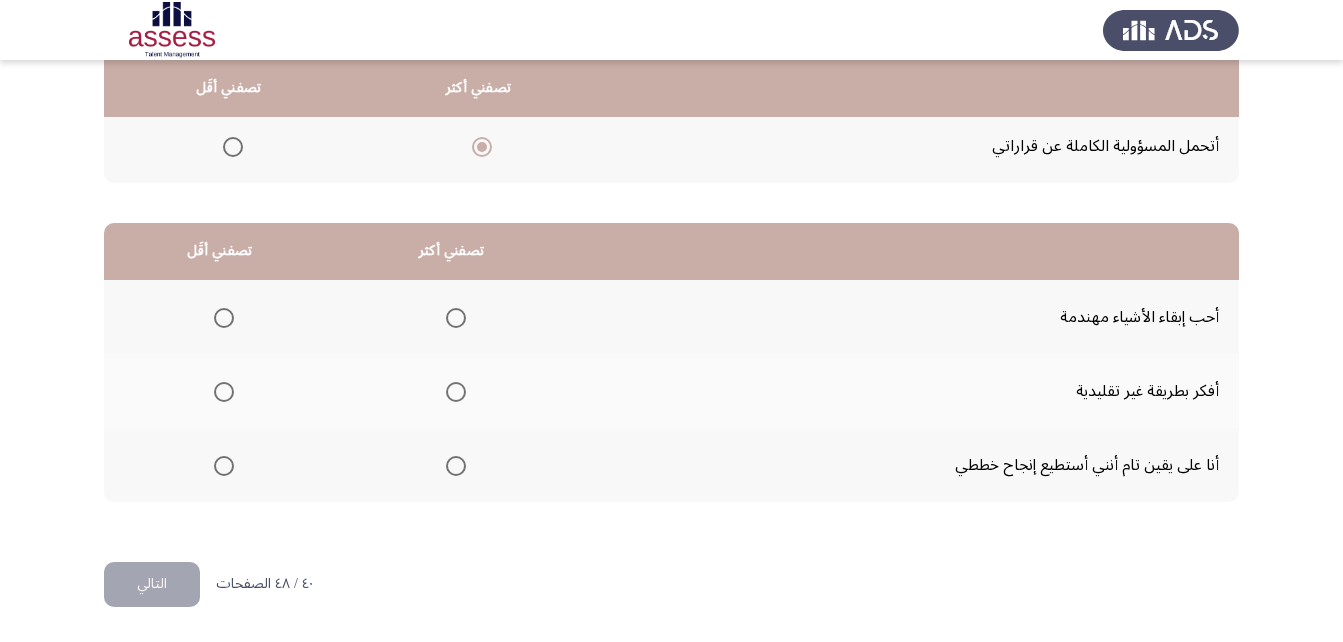 click at bounding box center (224, 318) 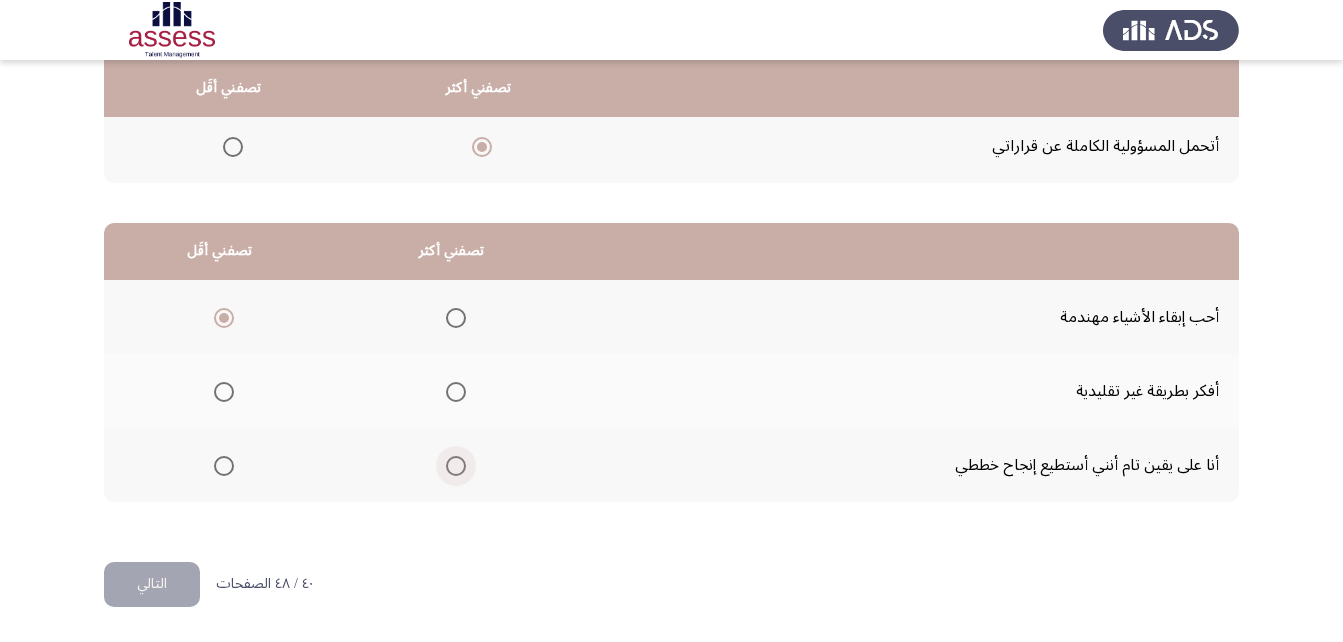 click at bounding box center (456, 466) 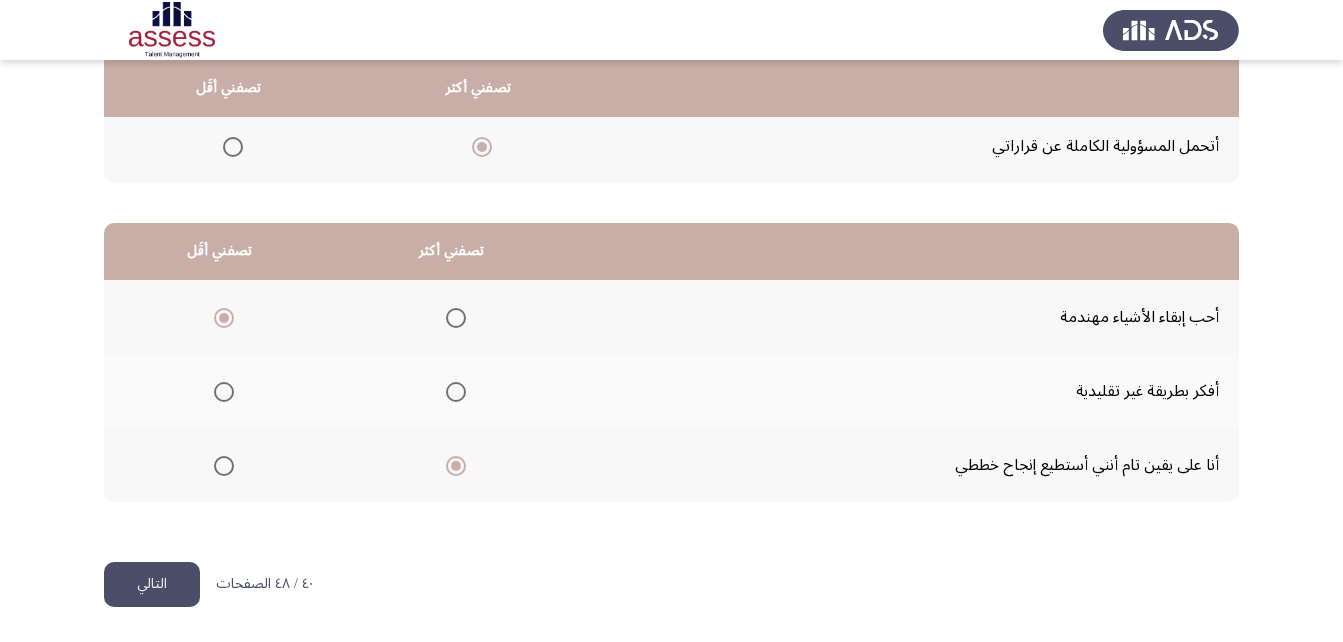 click on "التالي" 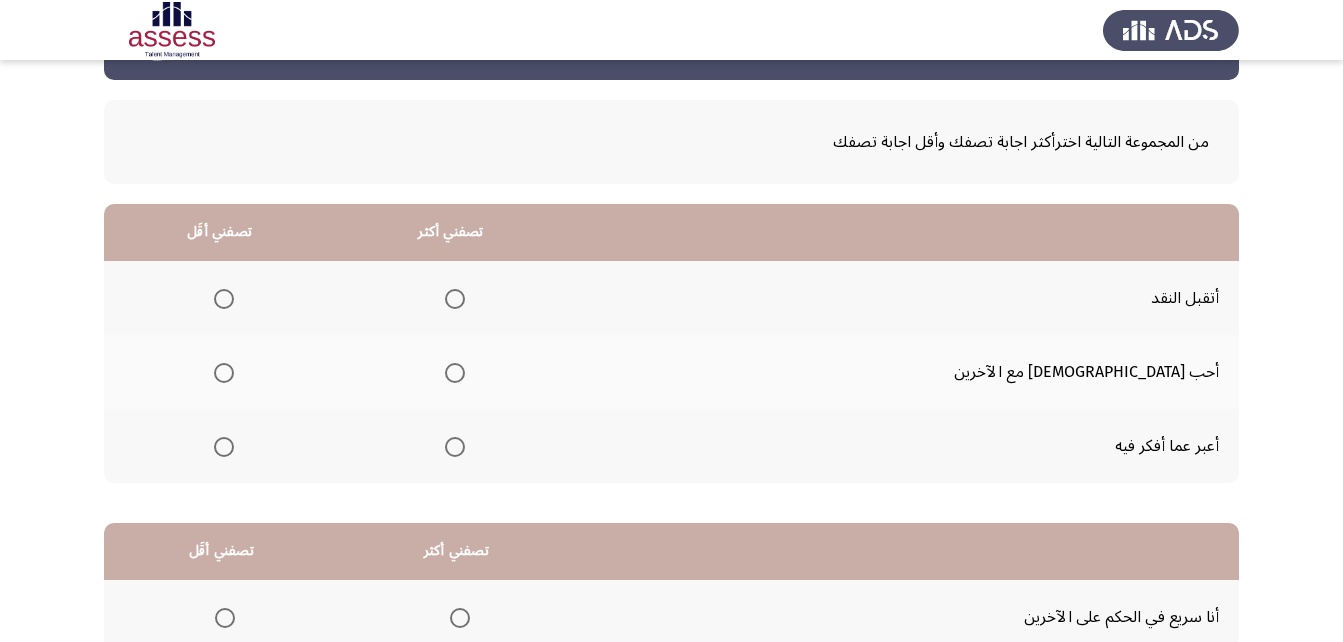 scroll, scrollTop: 100, scrollLeft: 0, axis: vertical 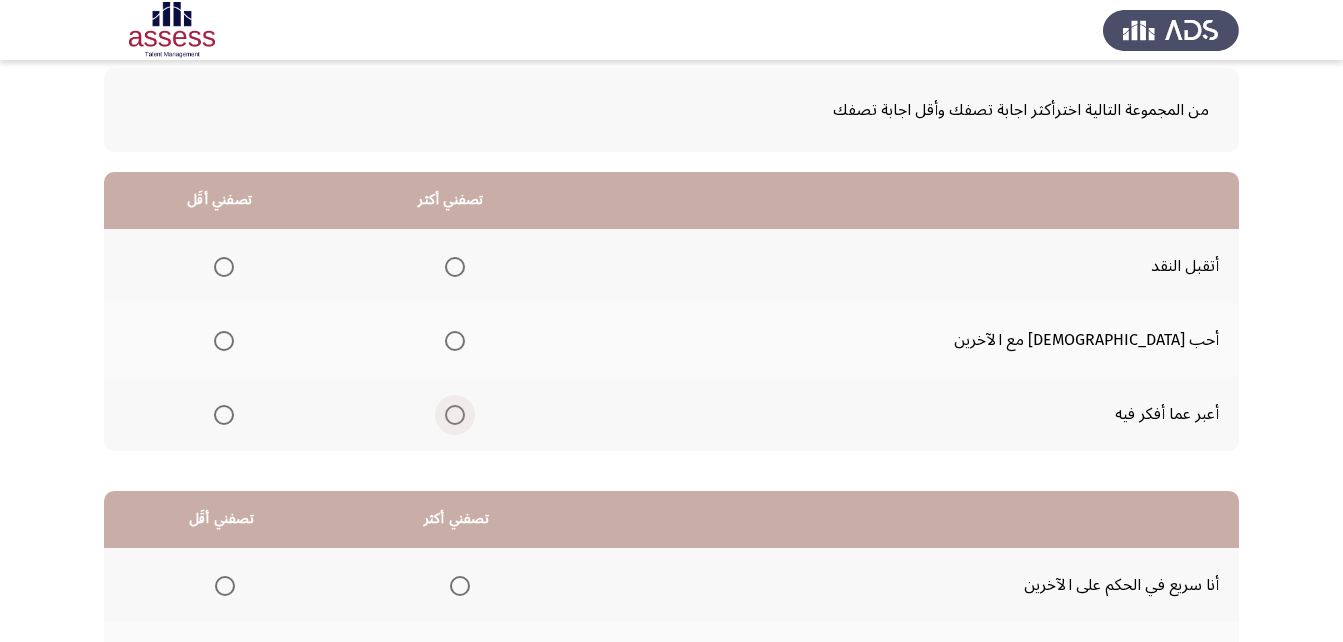 click at bounding box center (455, 415) 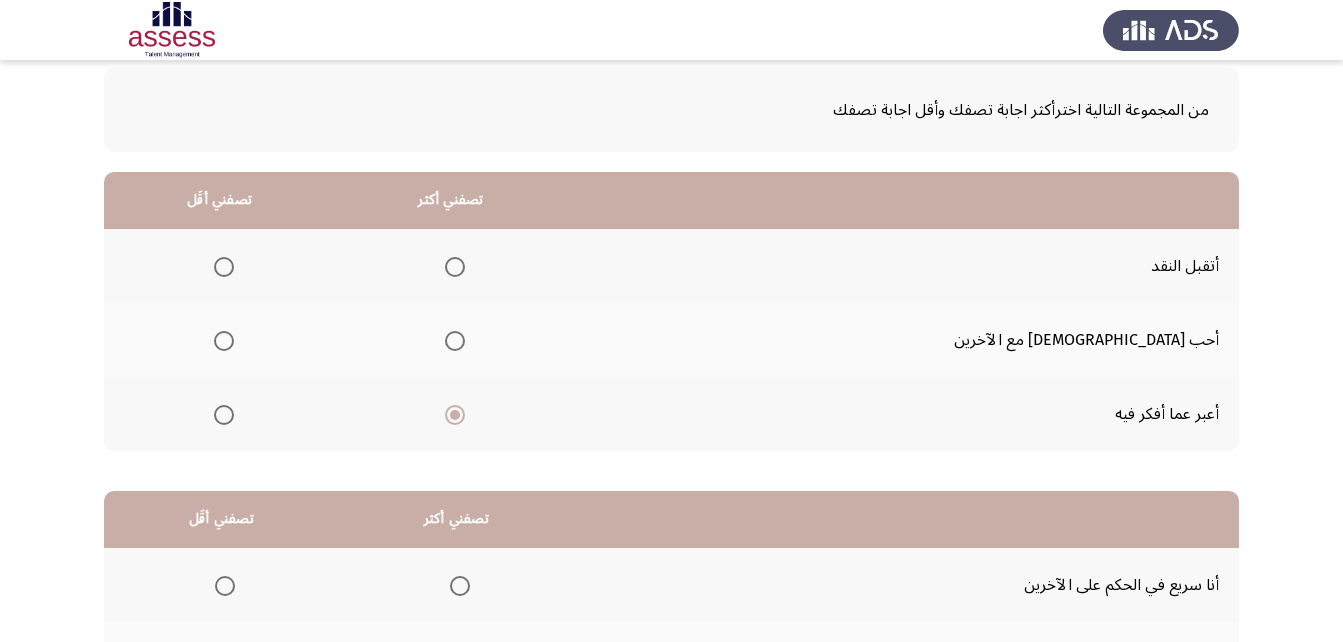 click at bounding box center (224, 341) 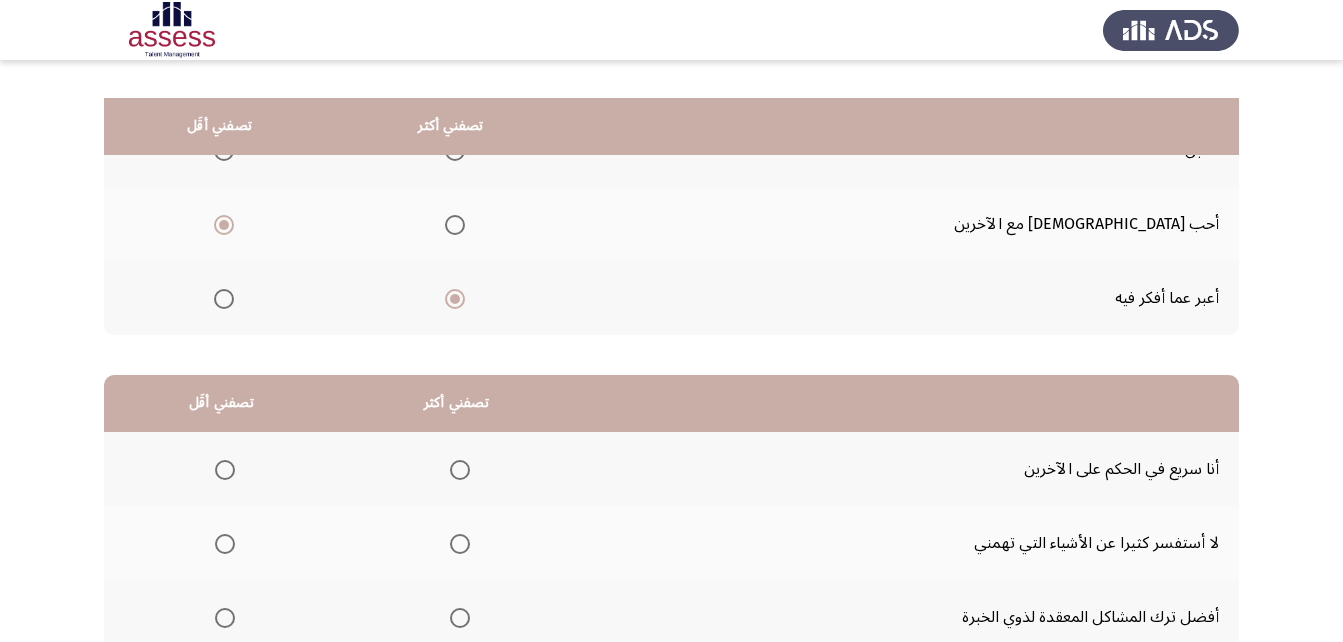 scroll, scrollTop: 368, scrollLeft: 0, axis: vertical 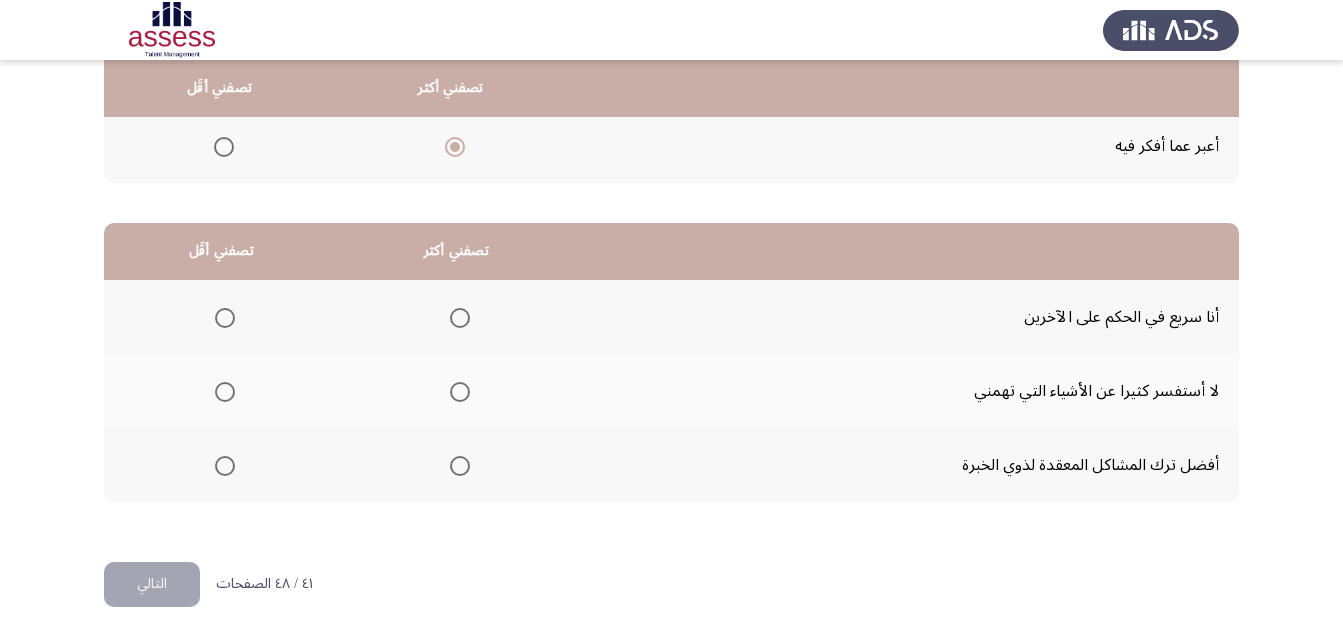 click at bounding box center [225, 318] 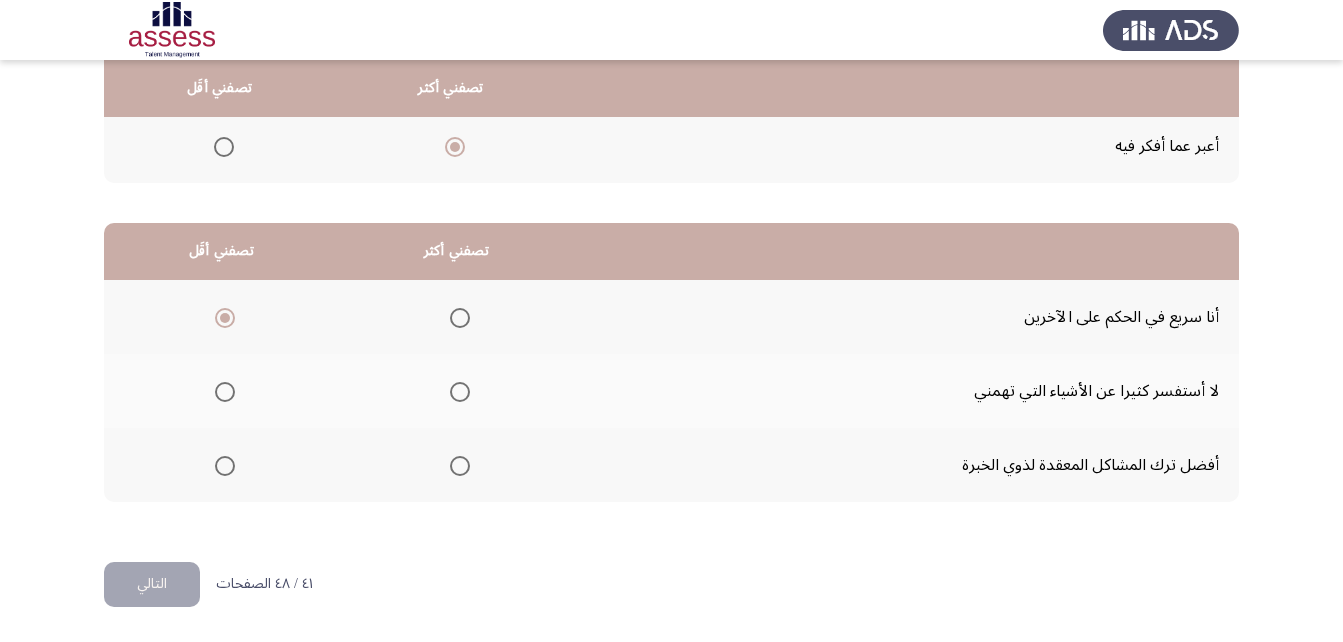 click at bounding box center [460, 466] 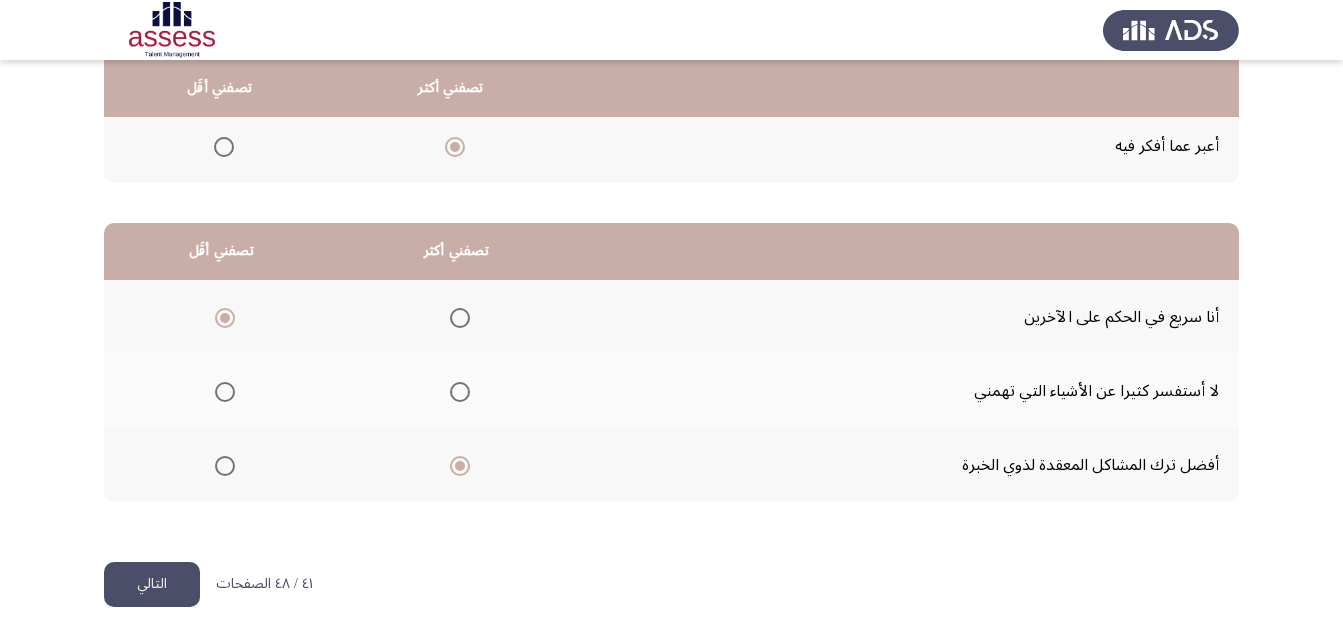 click on "التالي" 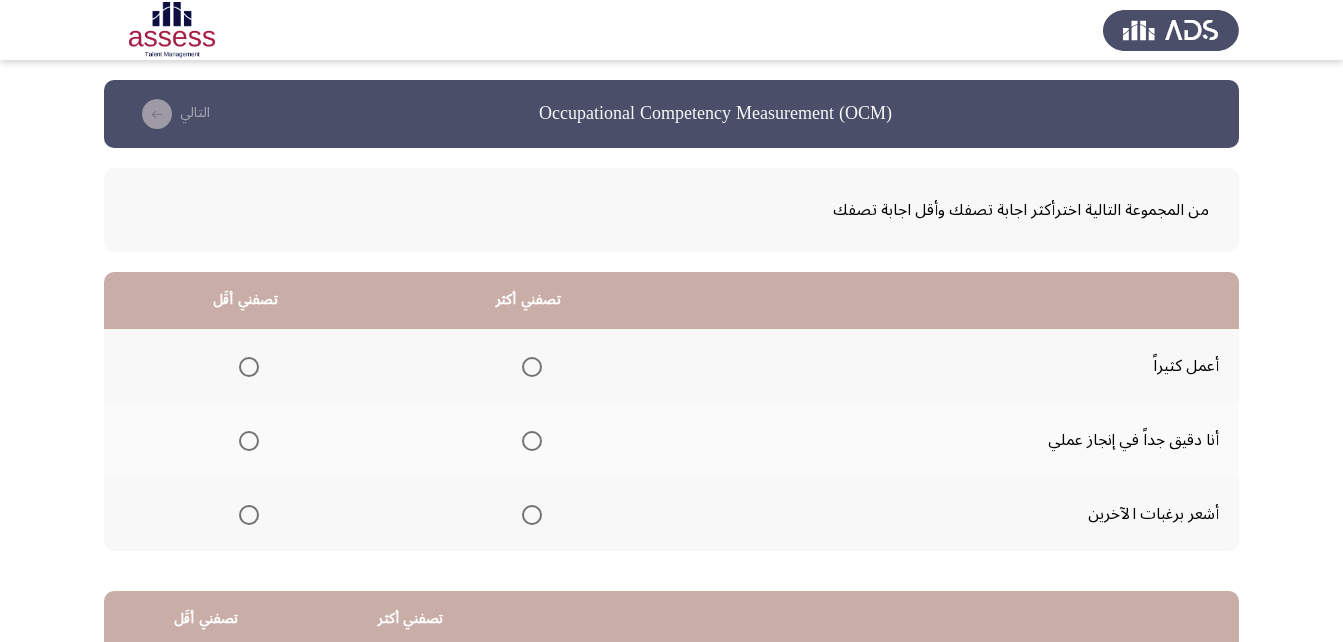 scroll, scrollTop: 100, scrollLeft: 0, axis: vertical 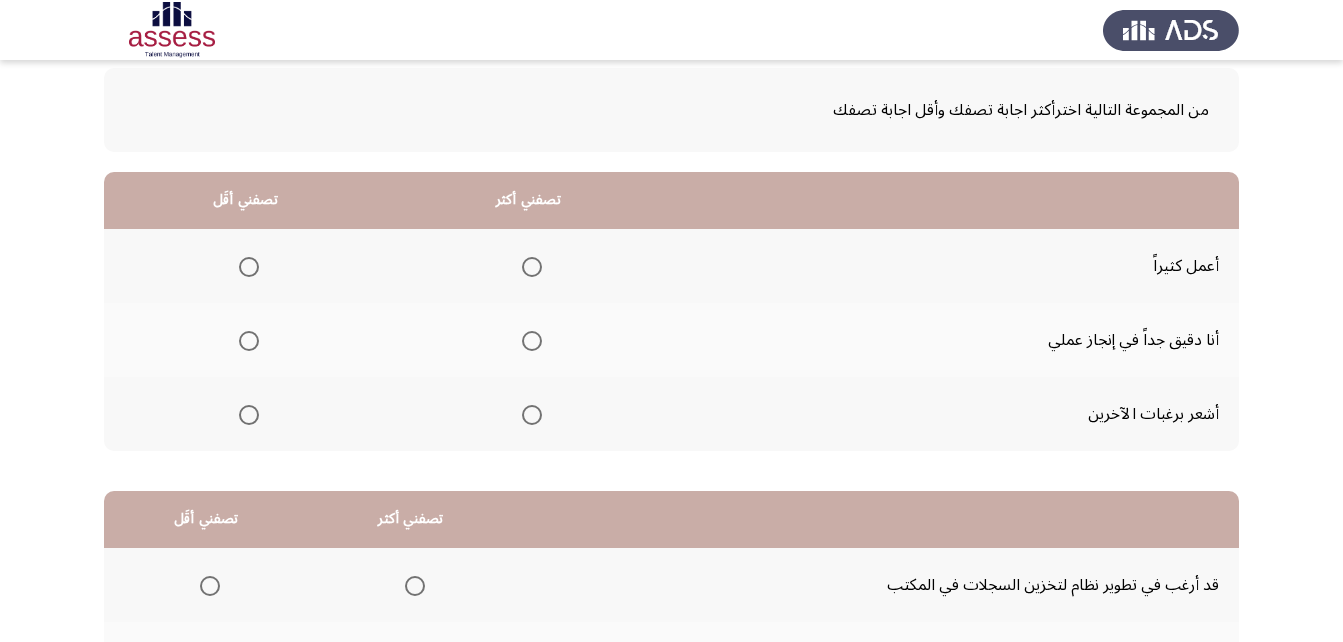 click at bounding box center [249, 415] 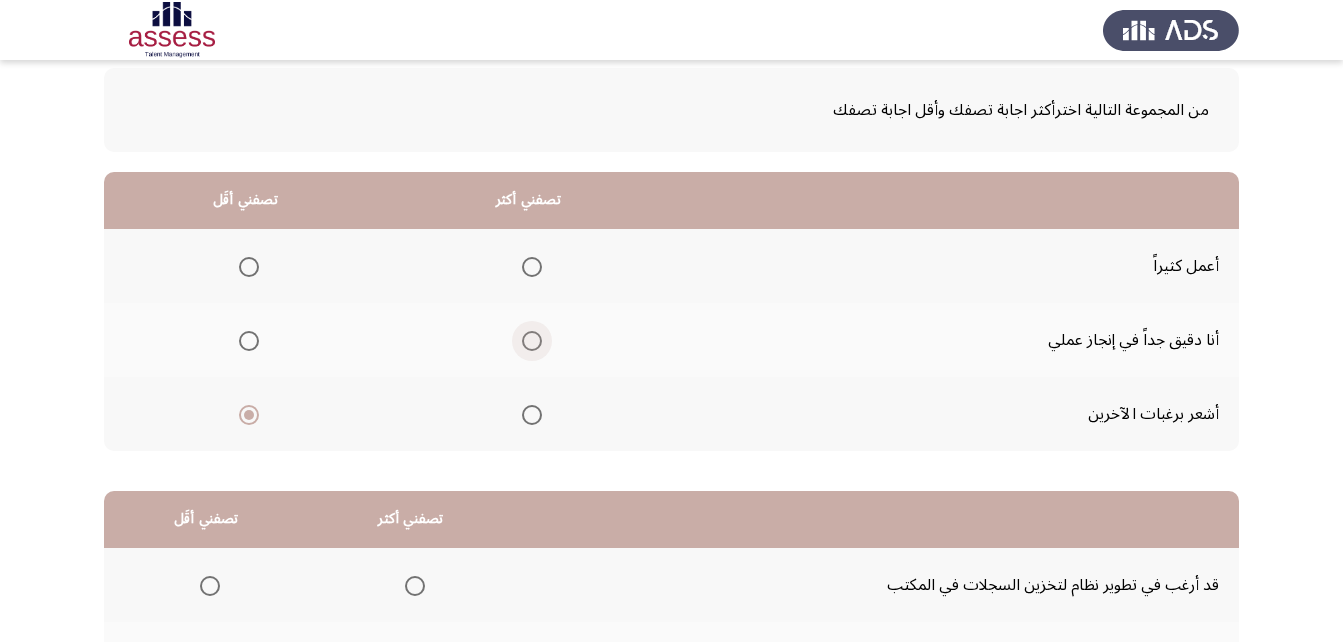 click at bounding box center [532, 341] 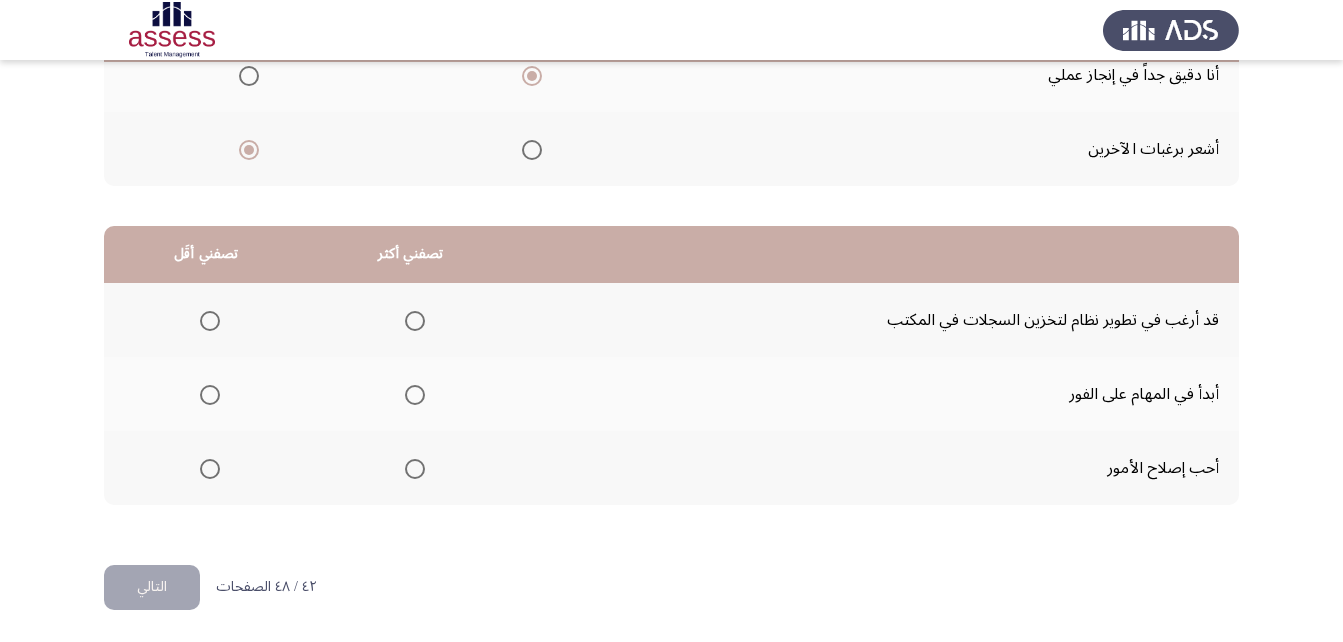scroll, scrollTop: 368, scrollLeft: 0, axis: vertical 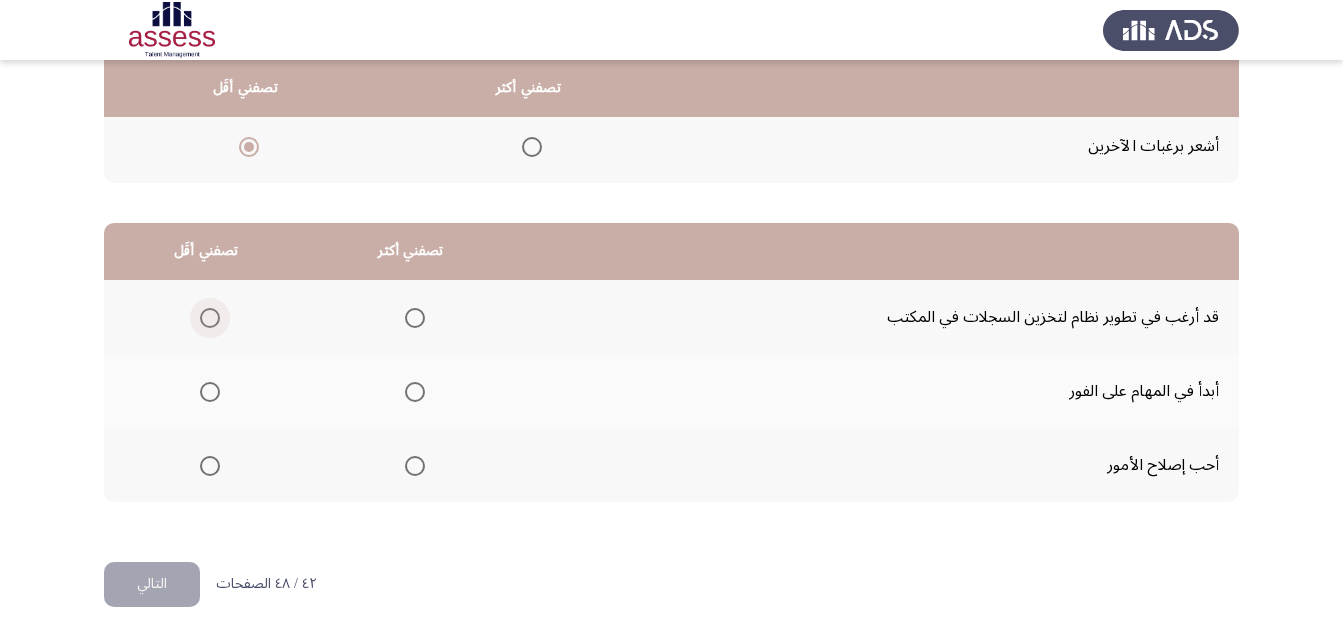 click at bounding box center (210, 318) 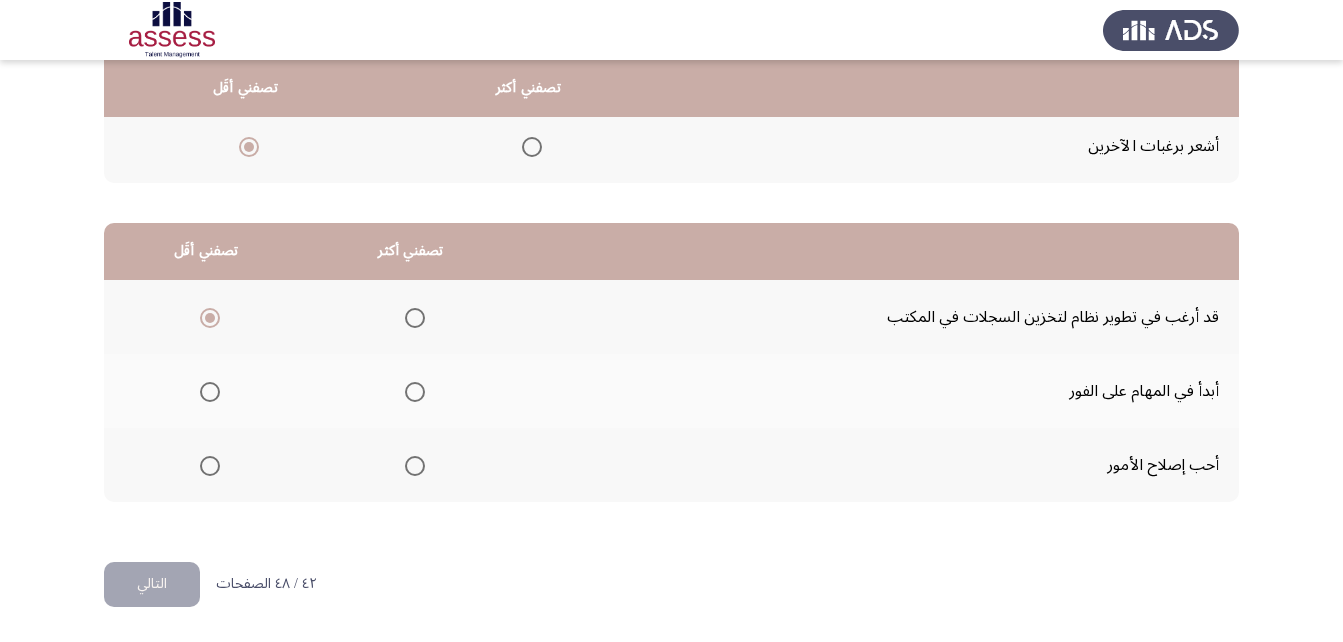 click at bounding box center [415, 466] 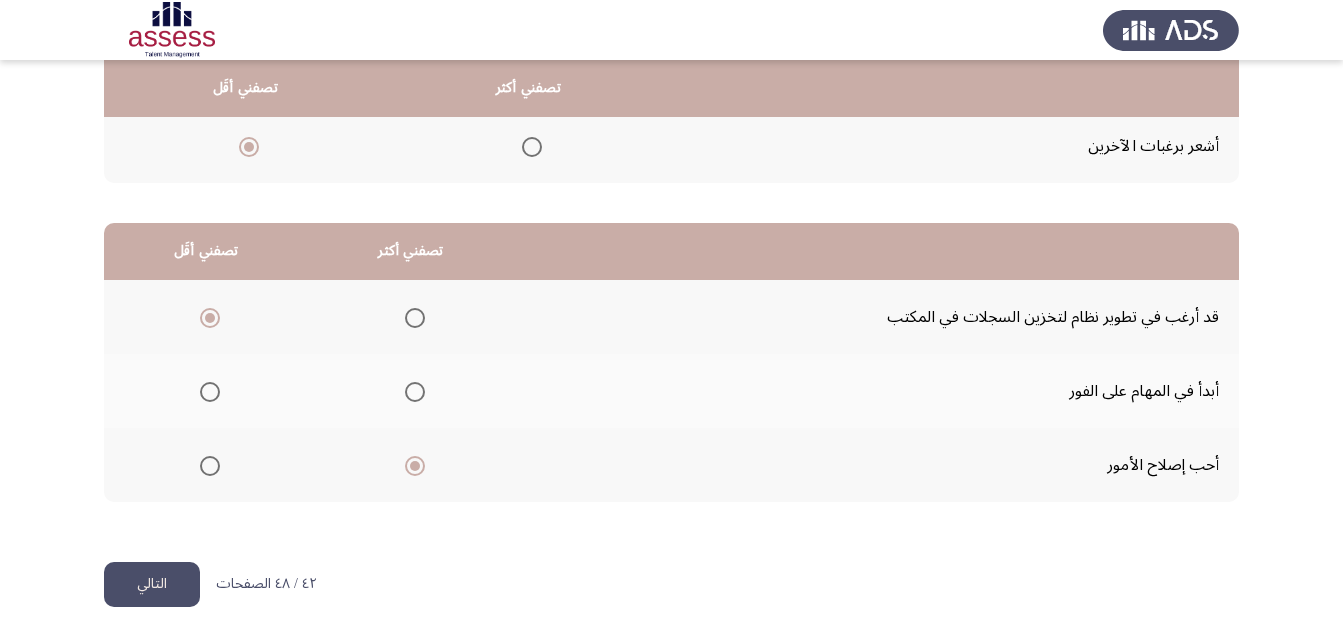 click on "التالي" 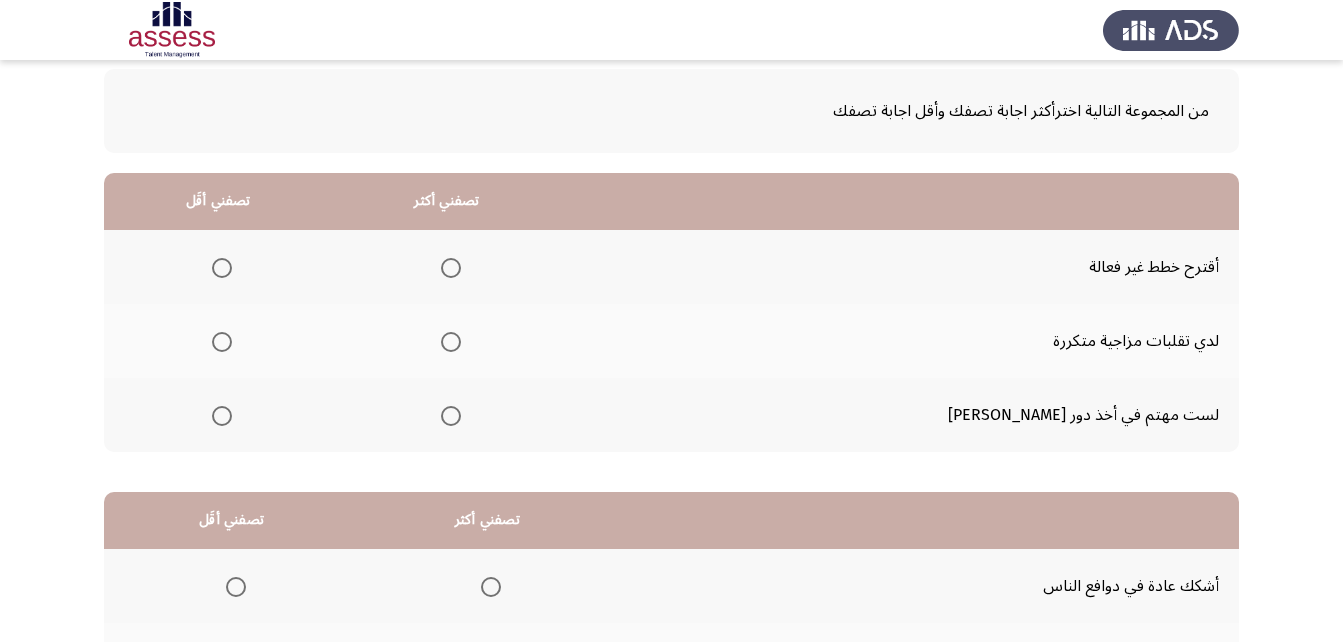 scroll, scrollTop: 100, scrollLeft: 0, axis: vertical 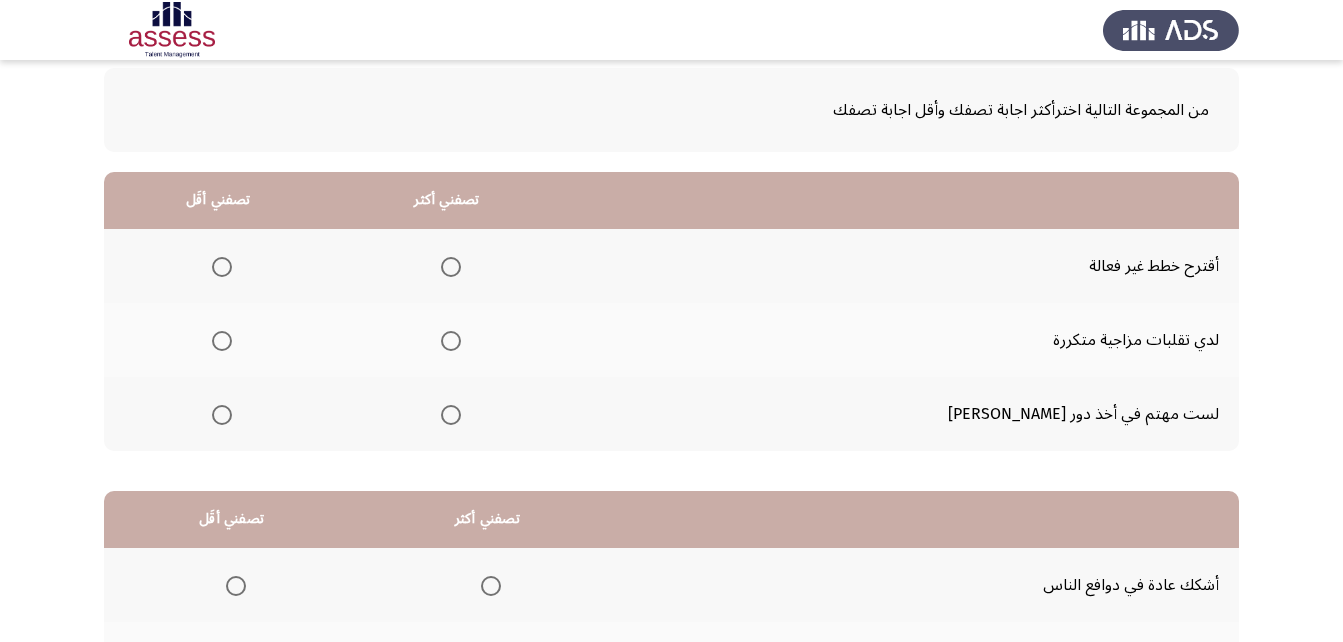 click at bounding box center [222, 267] 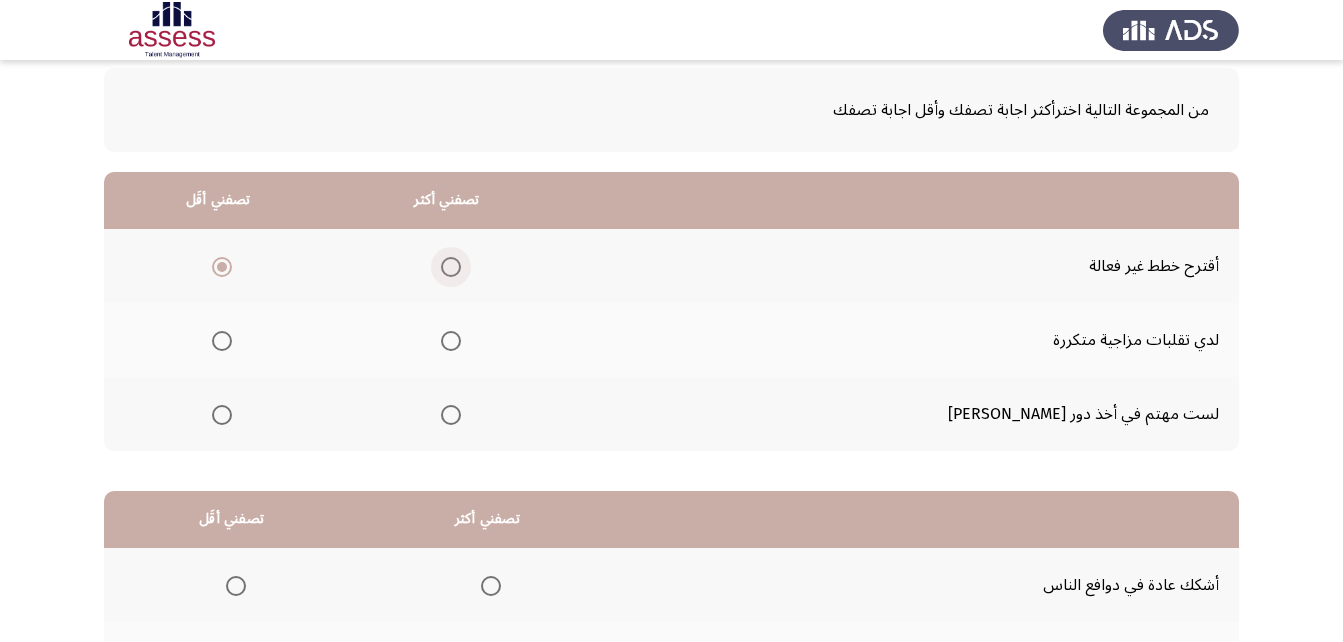 click at bounding box center (451, 267) 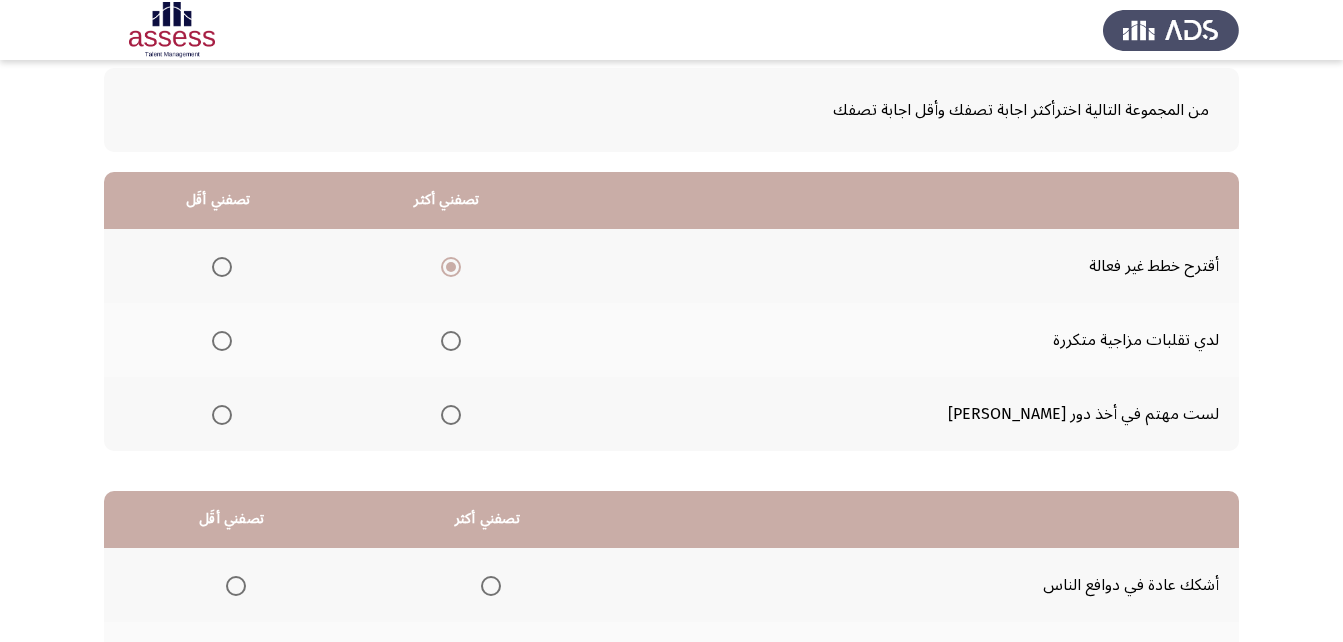 click at bounding box center [222, 341] 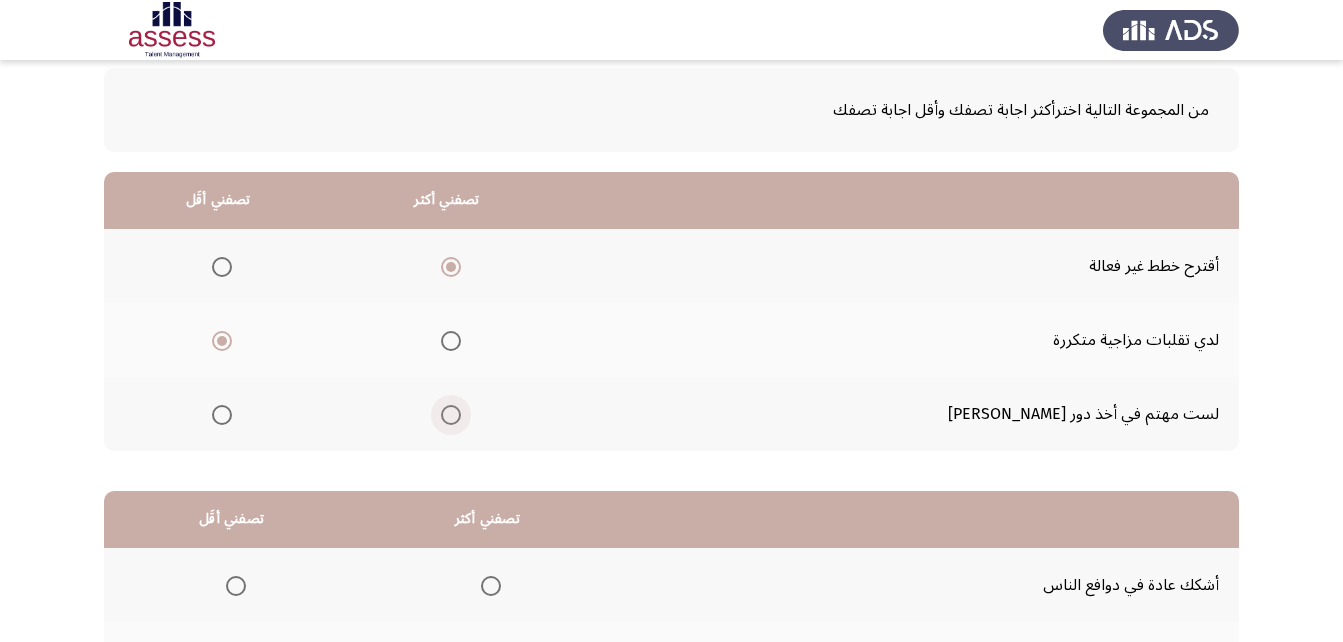 click at bounding box center [451, 415] 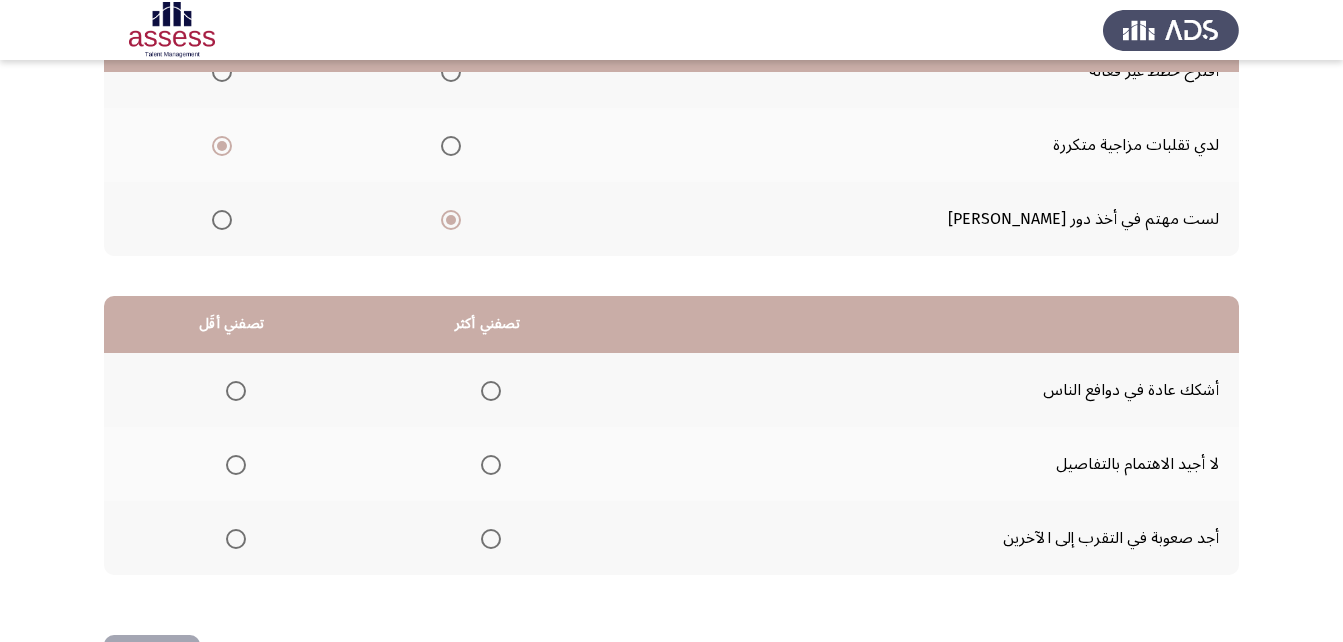 scroll, scrollTop: 300, scrollLeft: 0, axis: vertical 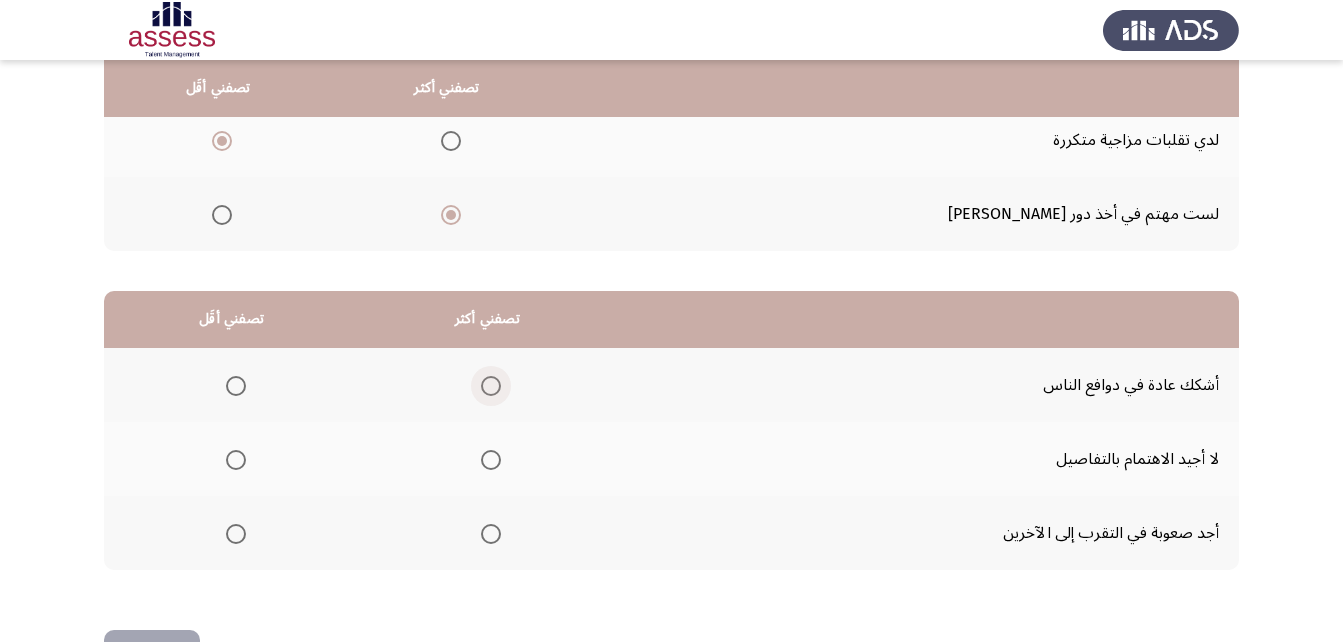 click at bounding box center [491, 386] 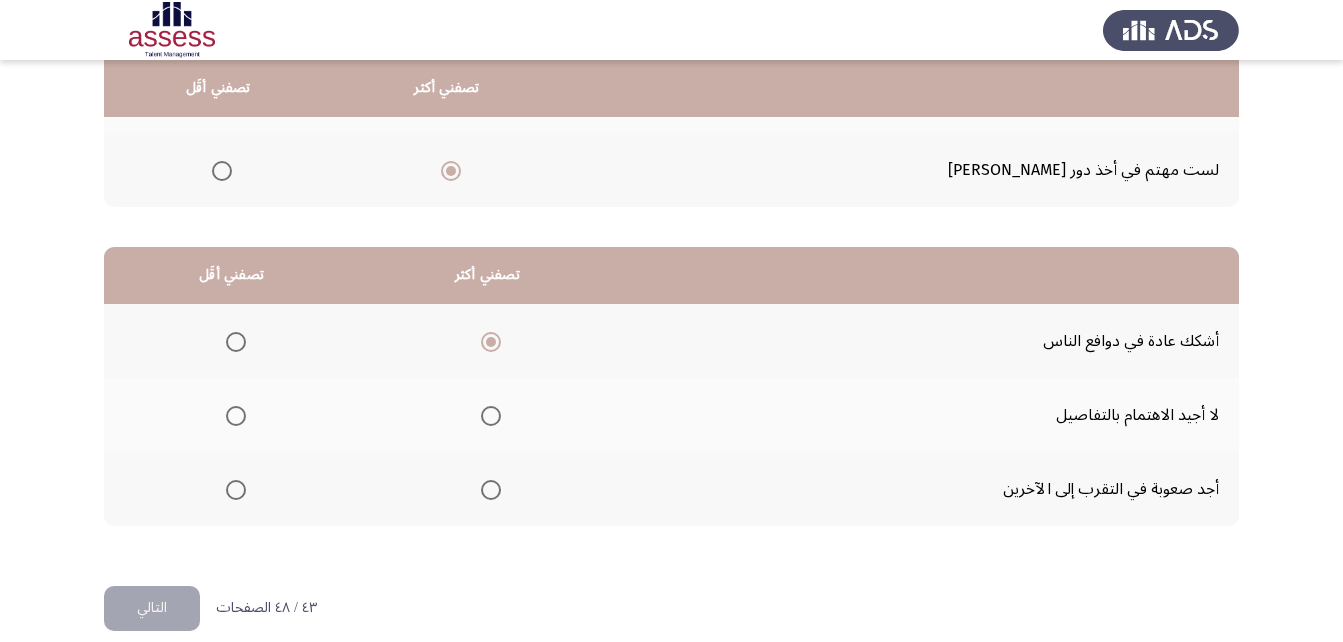 scroll, scrollTop: 368, scrollLeft: 0, axis: vertical 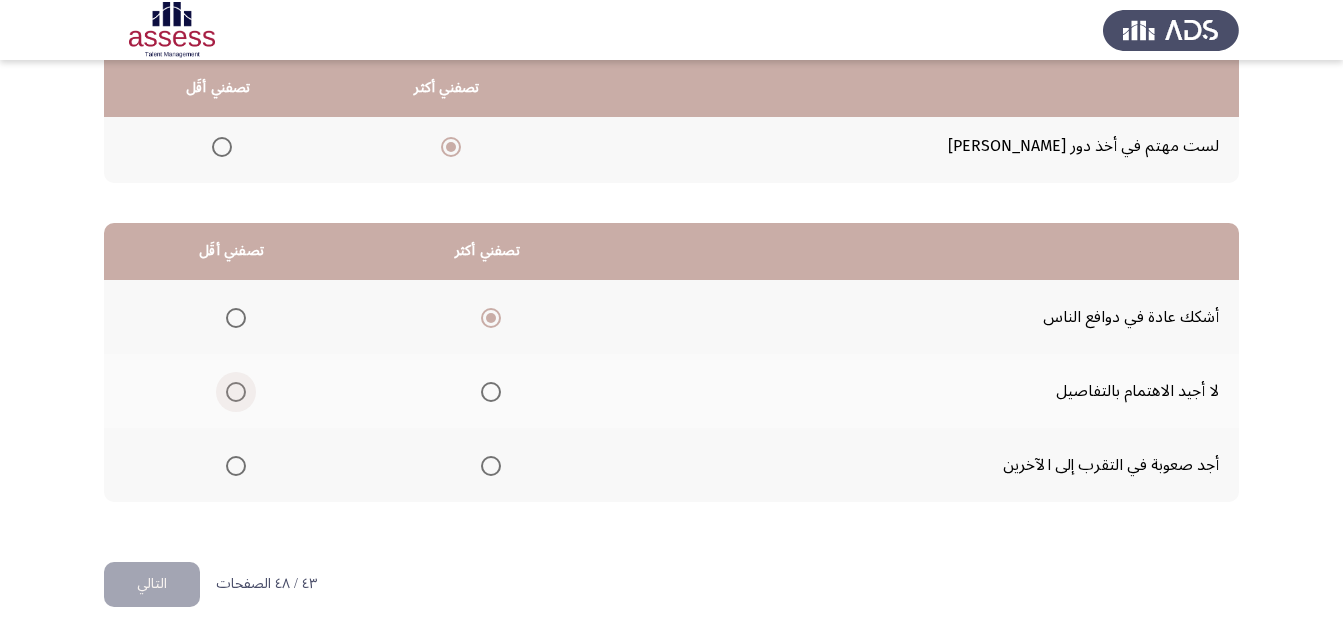 click at bounding box center (236, 392) 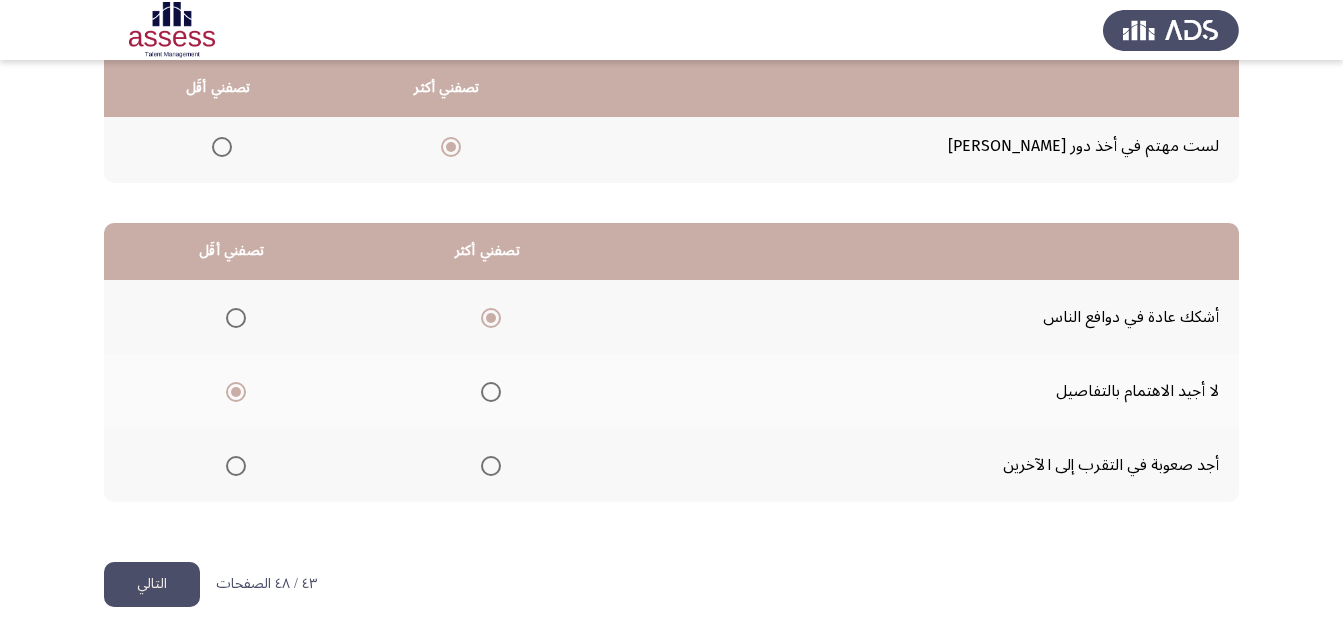 click on "التالي" 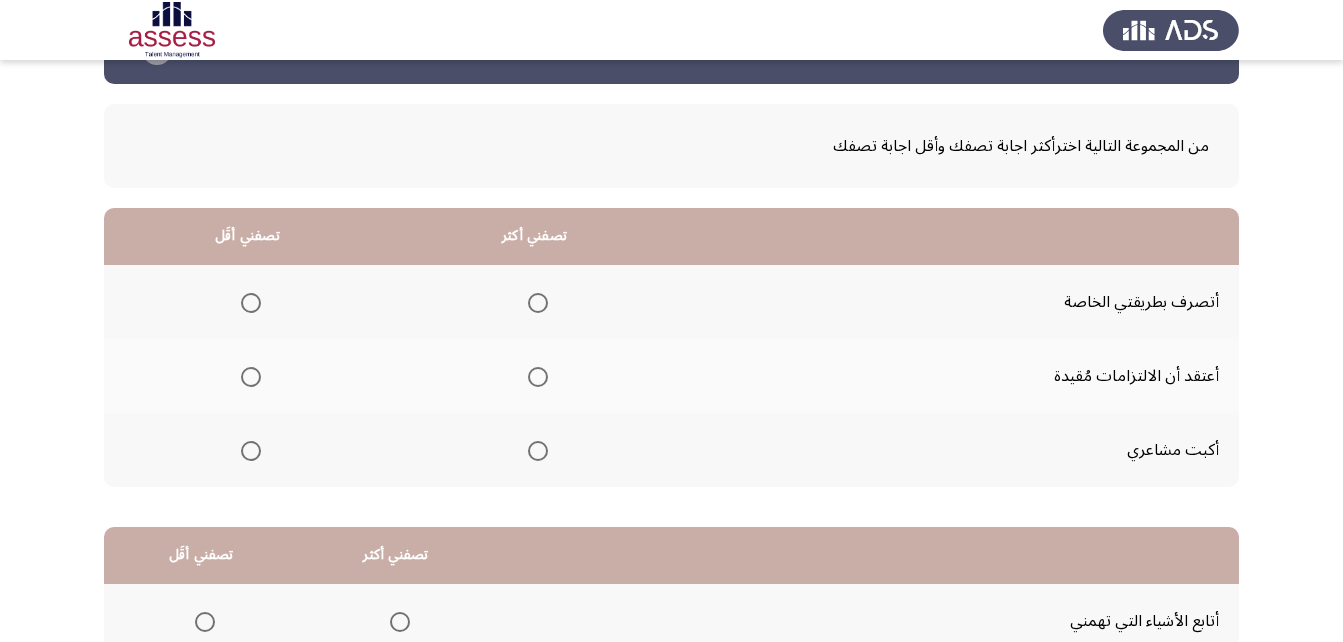 scroll, scrollTop: 200, scrollLeft: 0, axis: vertical 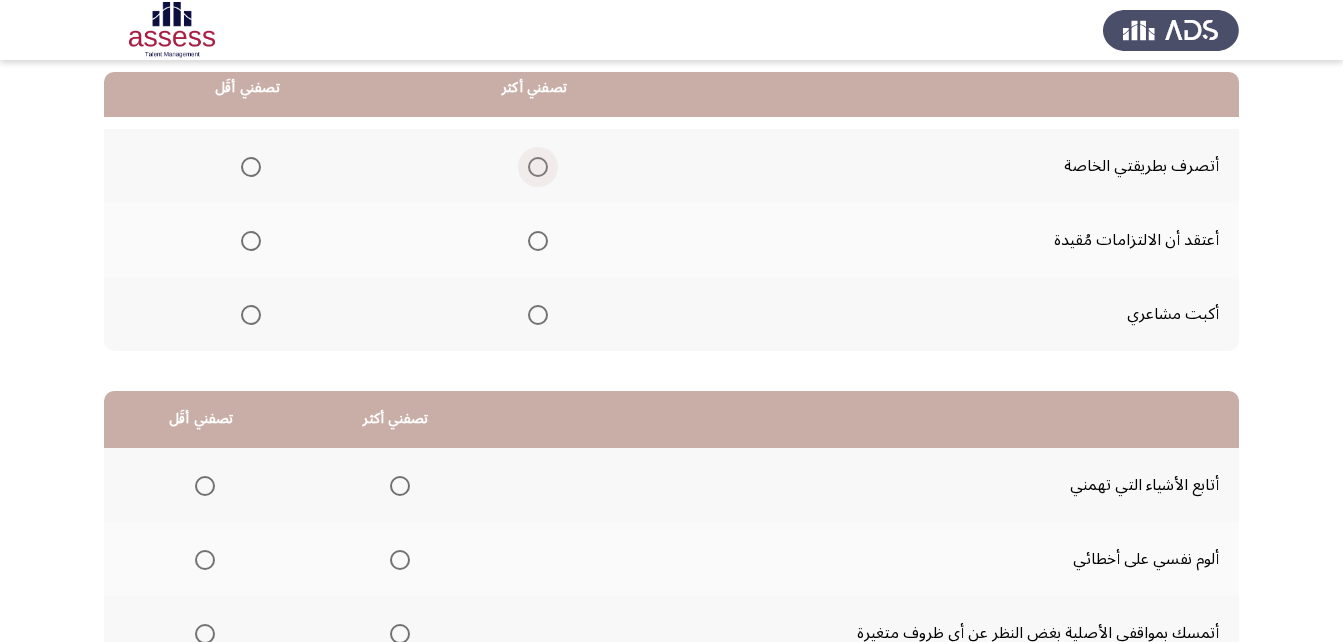 click at bounding box center [538, 167] 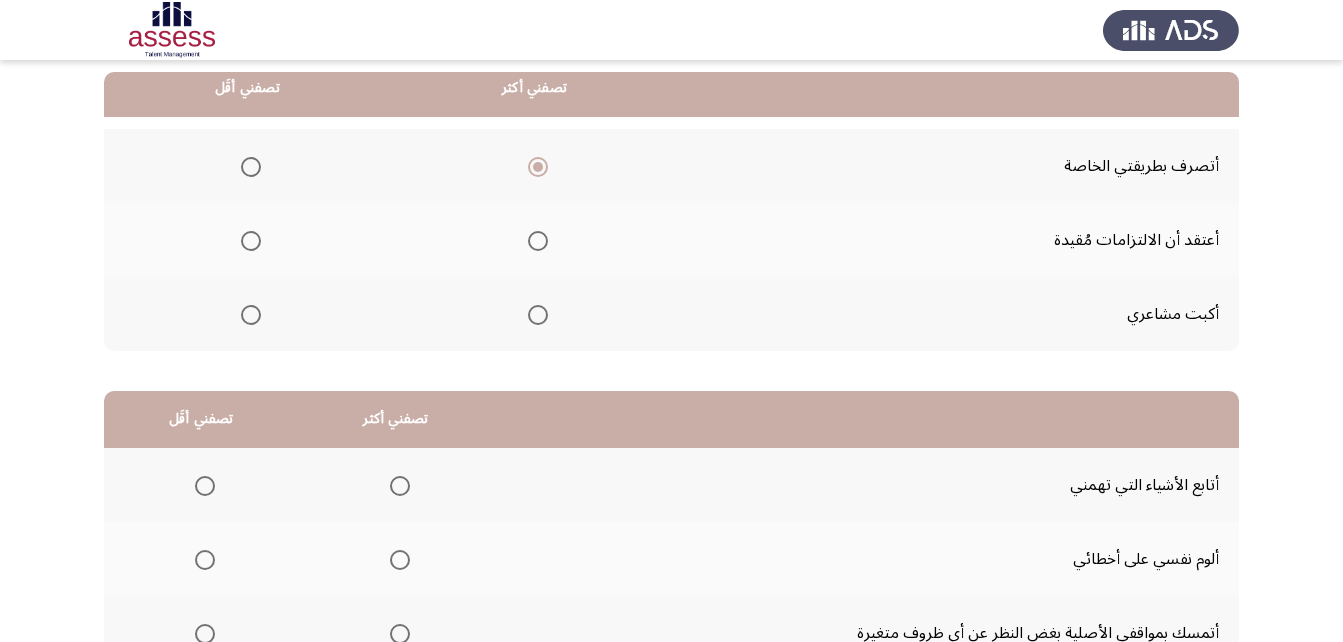 click 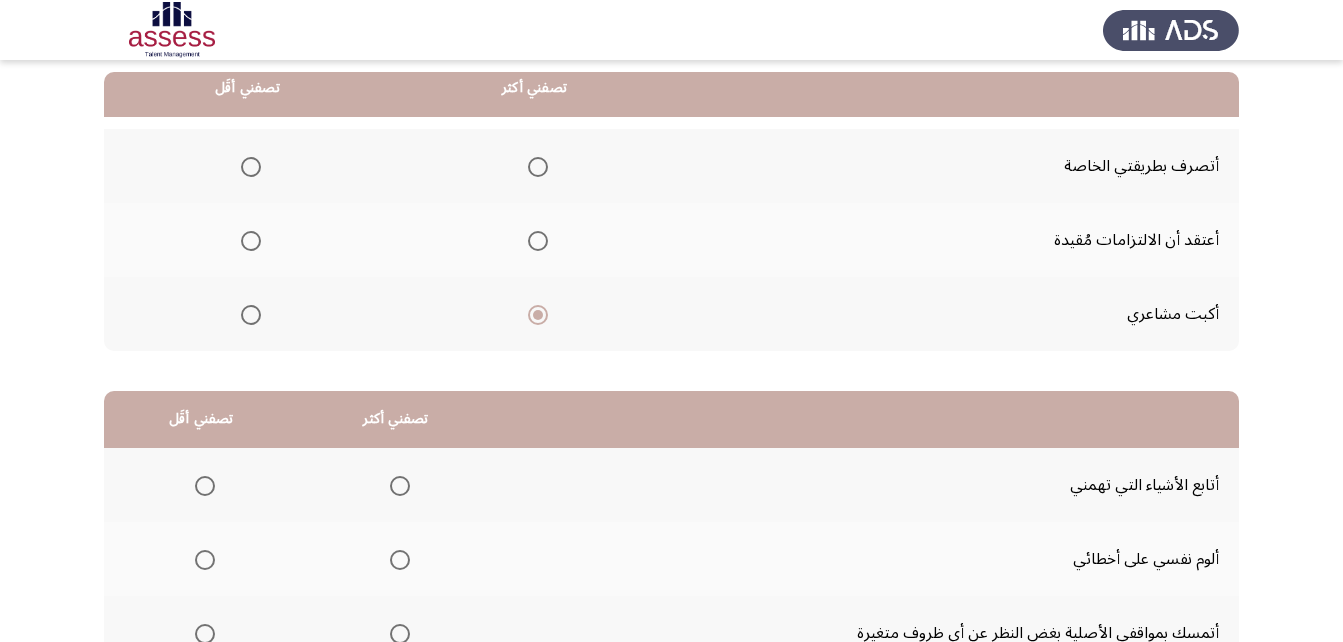 click at bounding box center (538, 167) 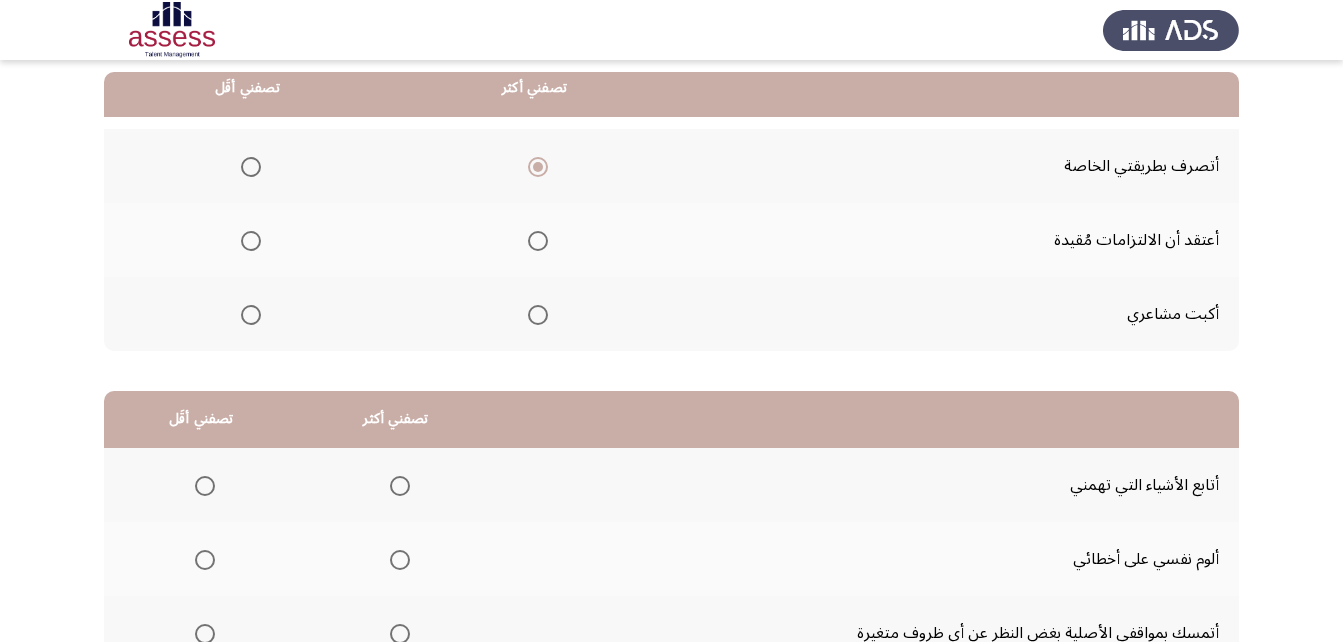 click at bounding box center (251, 241) 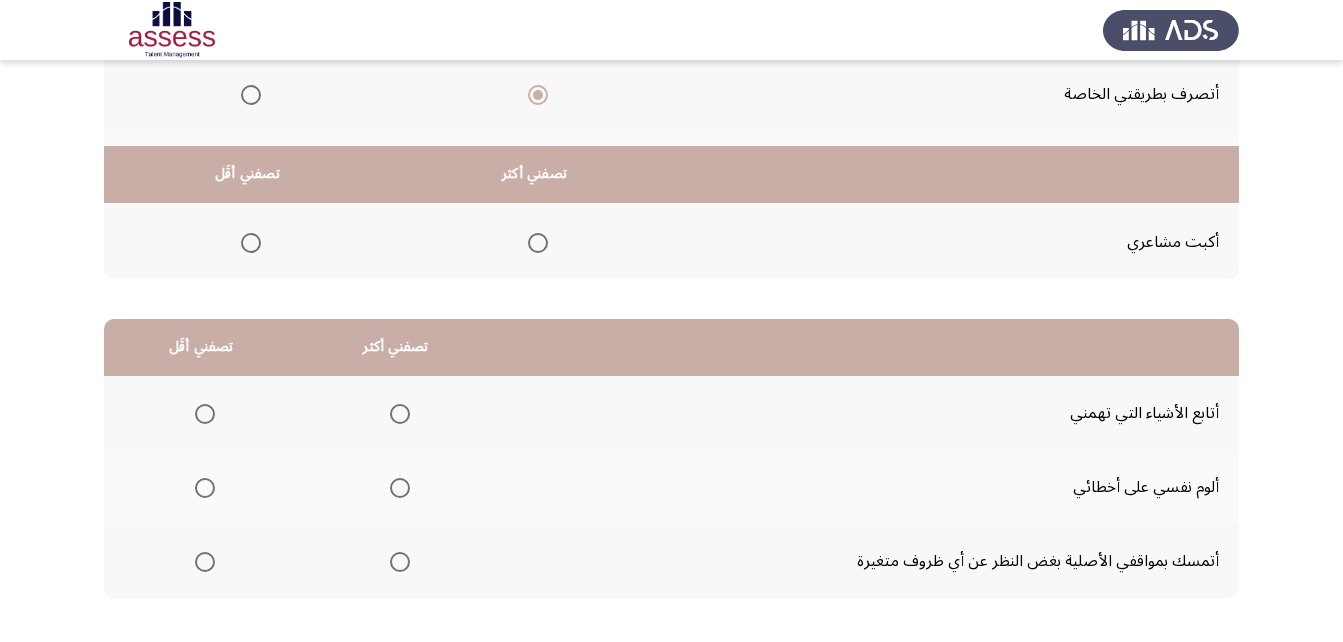 scroll, scrollTop: 368, scrollLeft: 0, axis: vertical 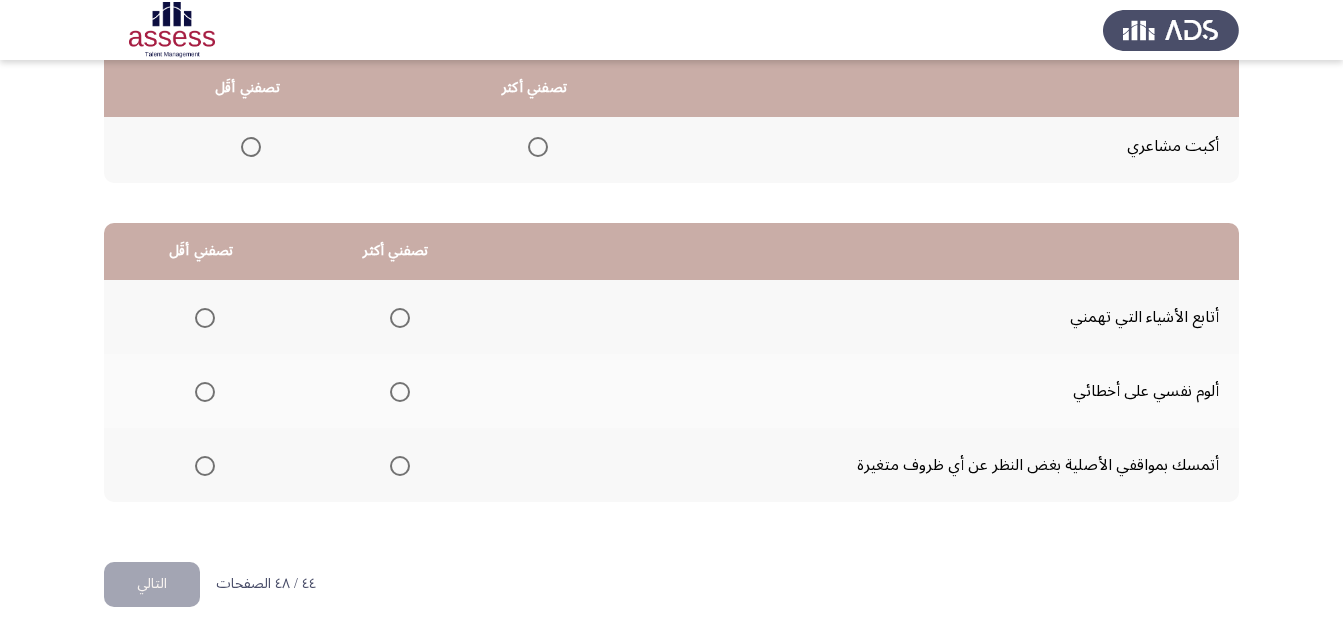 click at bounding box center [400, 392] 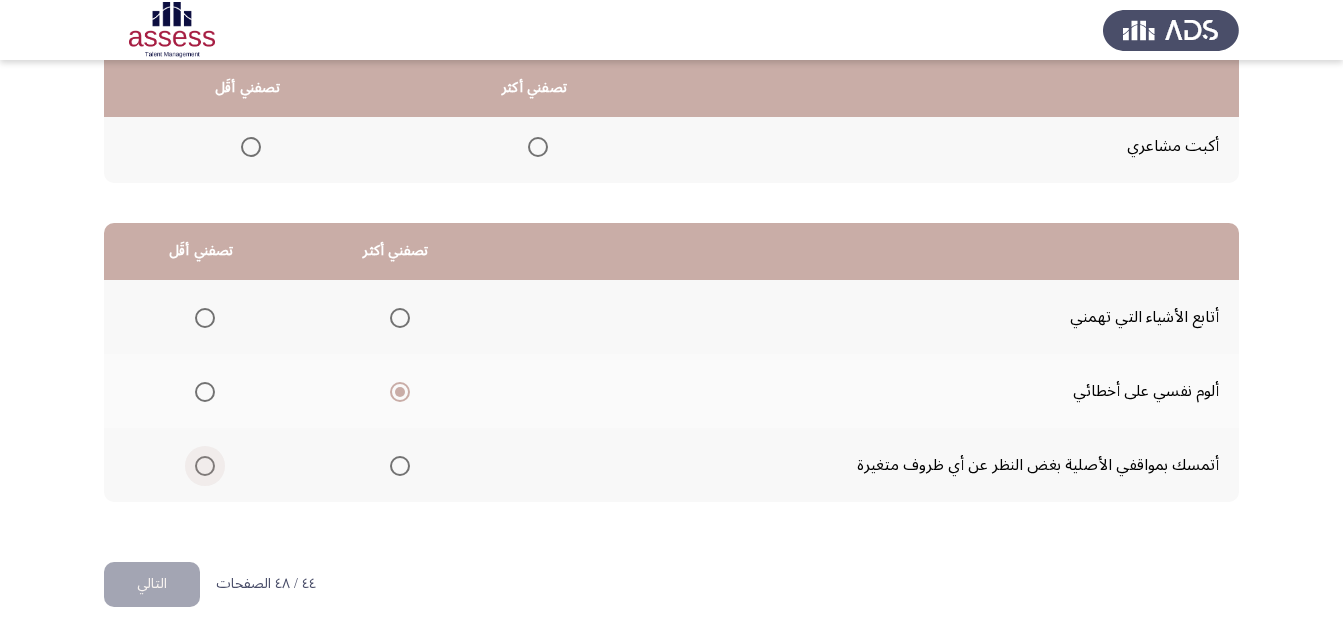 click at bounding box center [205, 466] 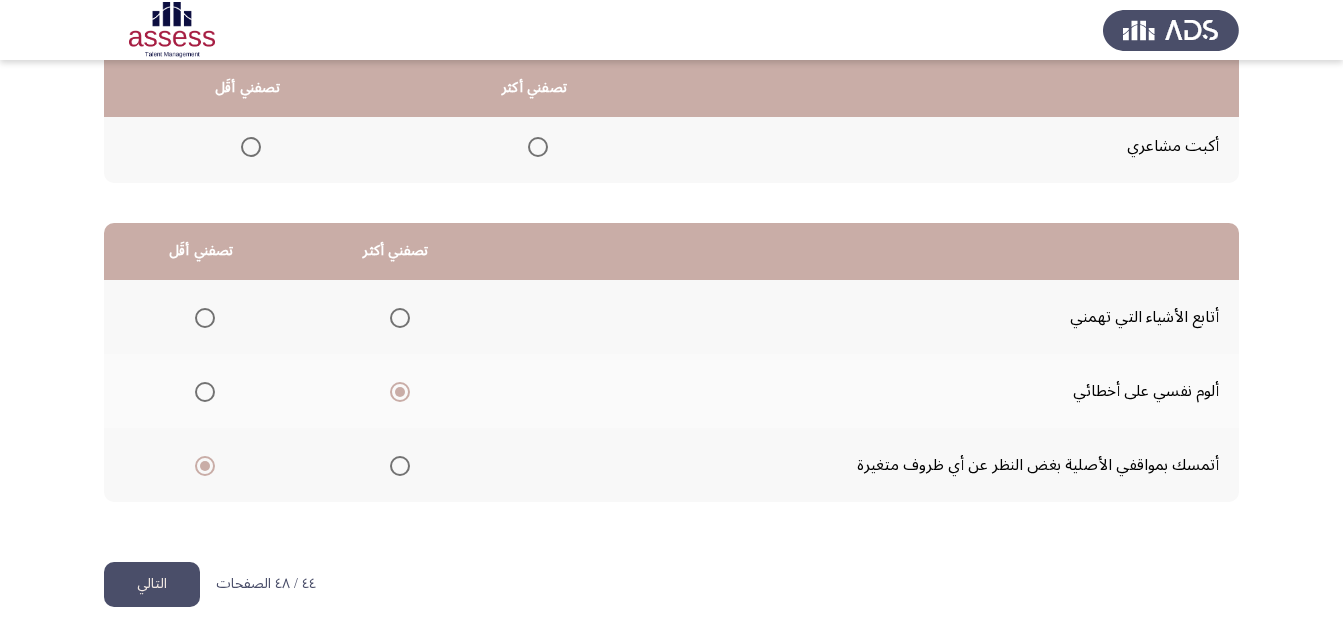 click on "التالي" 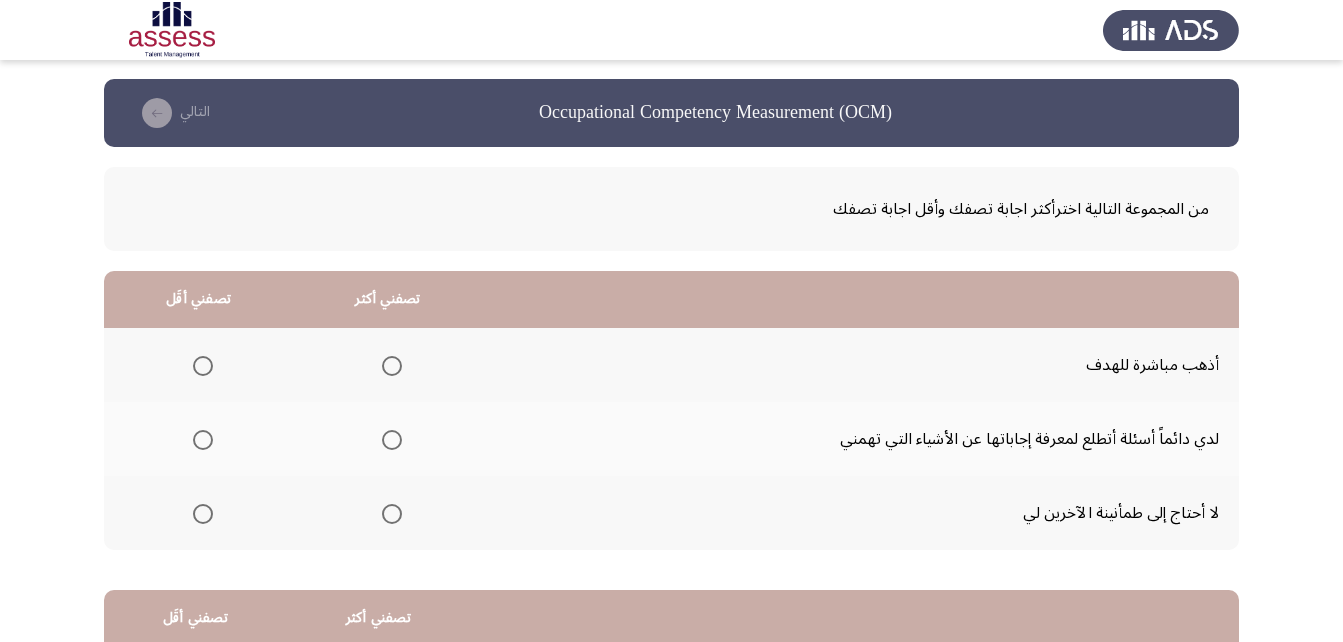 scroll, scrollTop: 100, scrollLeft: 0, axis: vertical 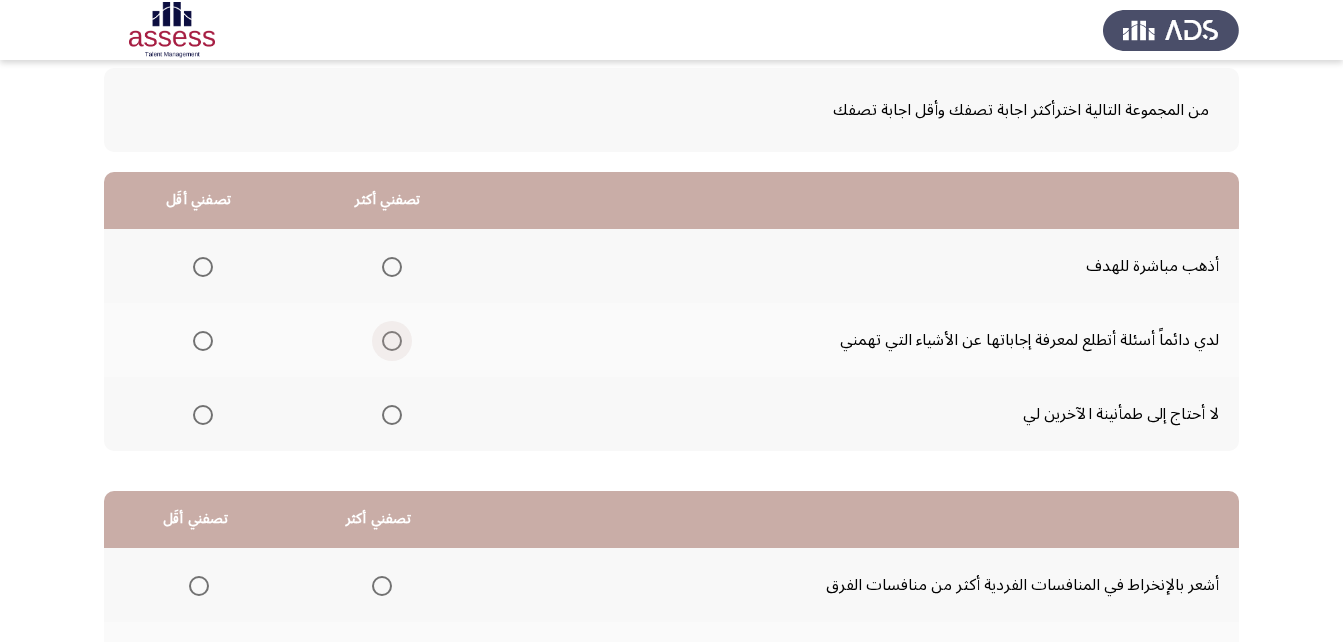 click at bounding box center (392, 341) 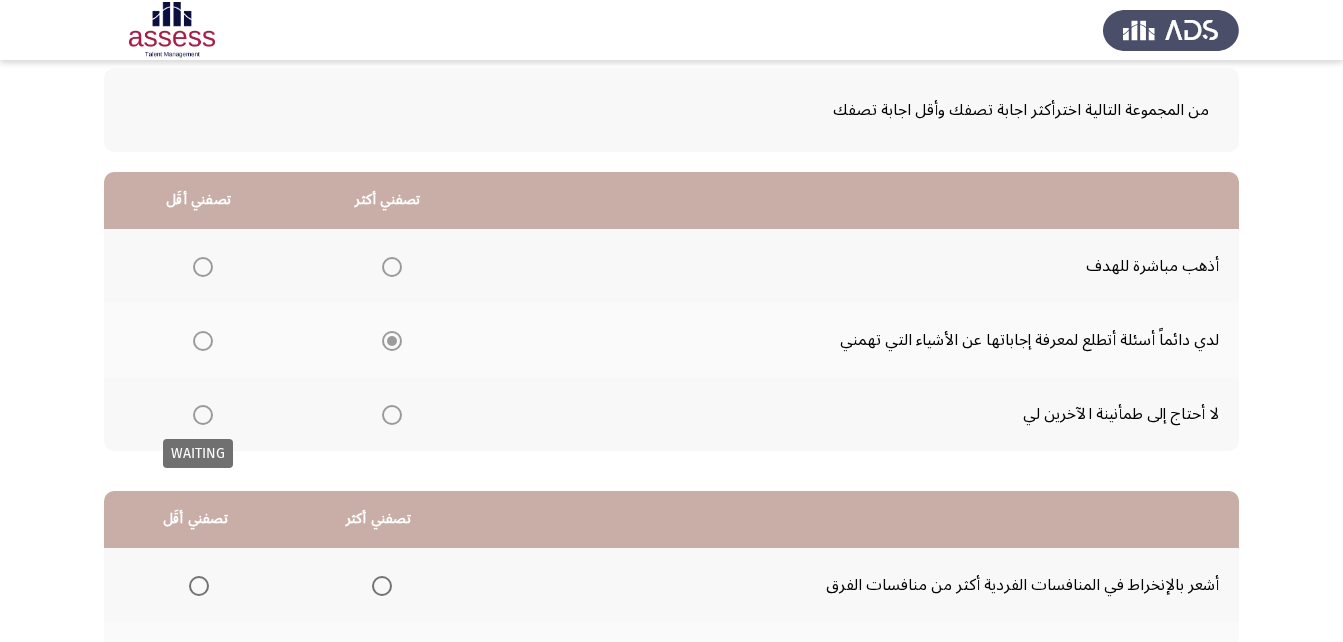 click at bounding box center (203, 415) 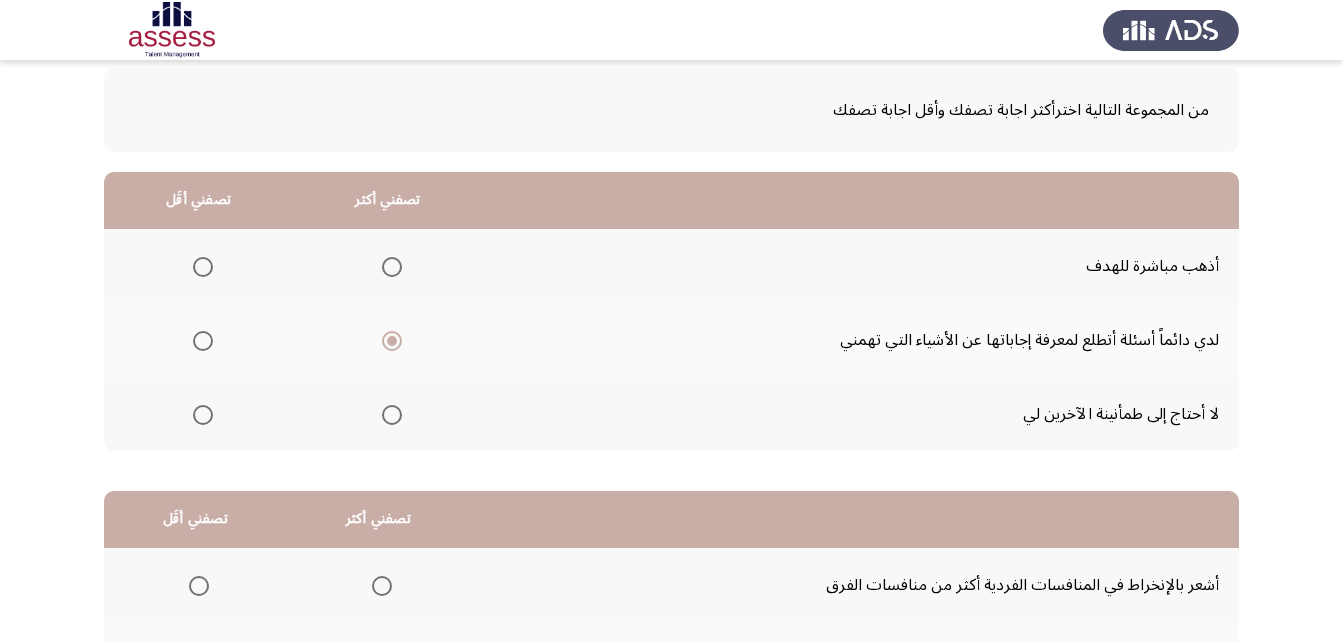 click at bounding box center [203, 415] 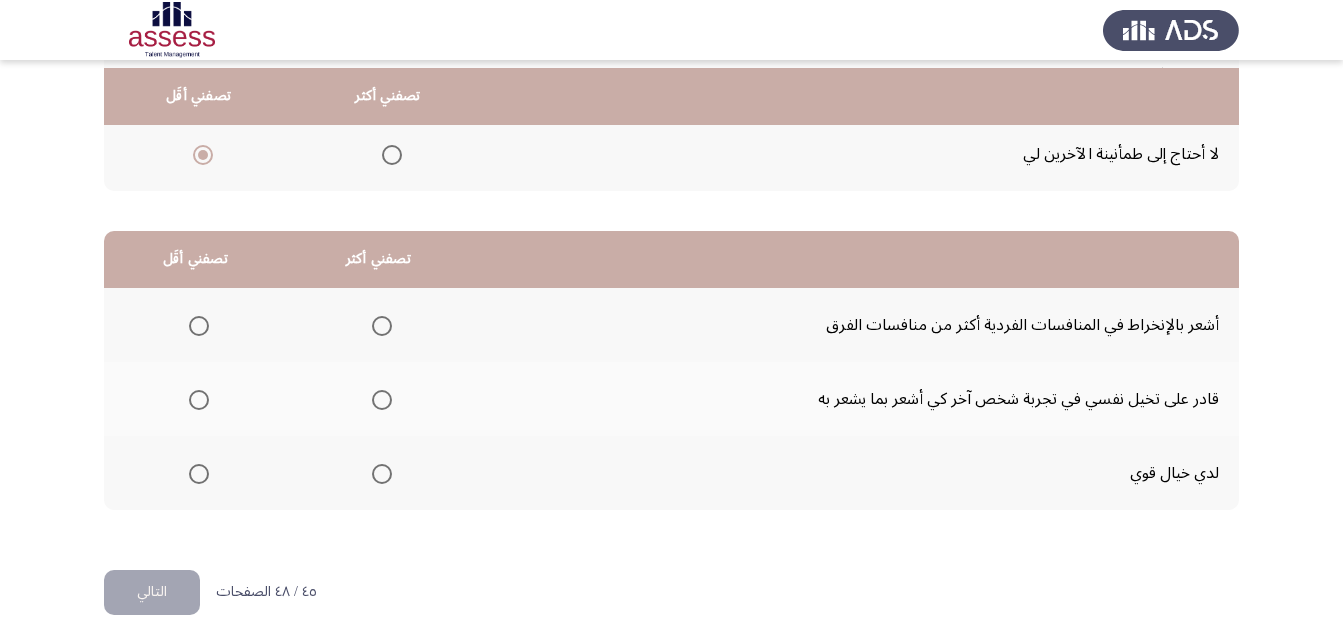 scroll, scrollTop: 368, scrollLeft: 0, axis: vertical 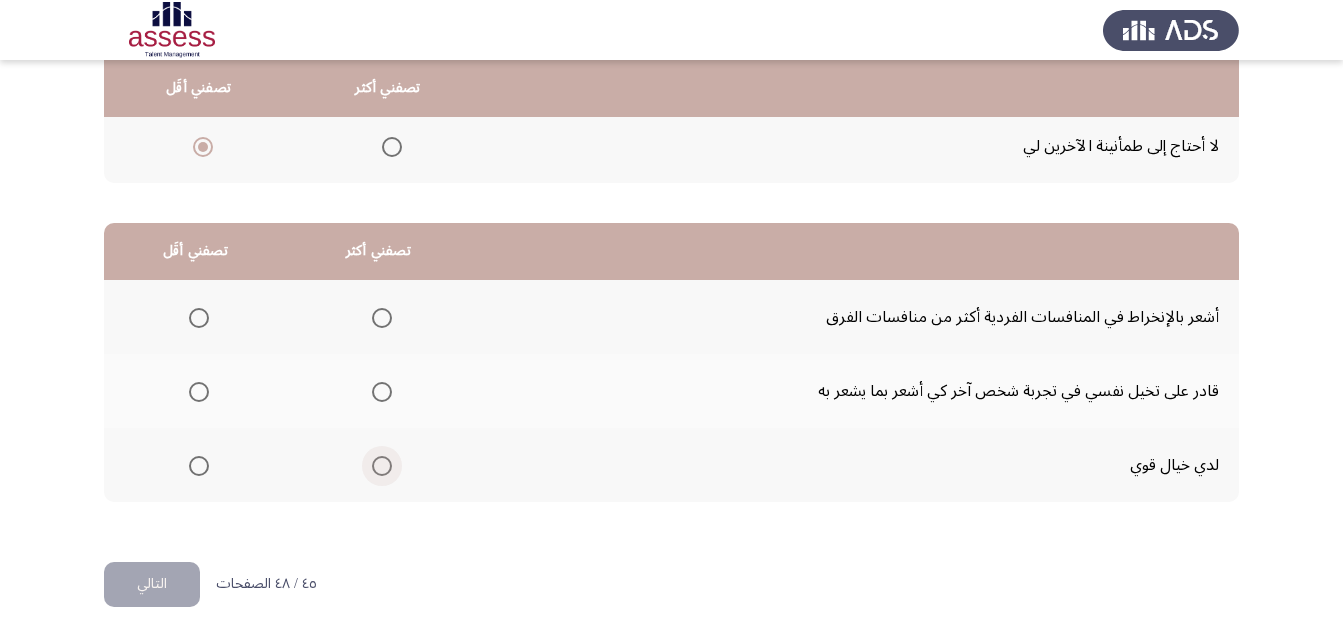 click at bounding box center [382, 466] 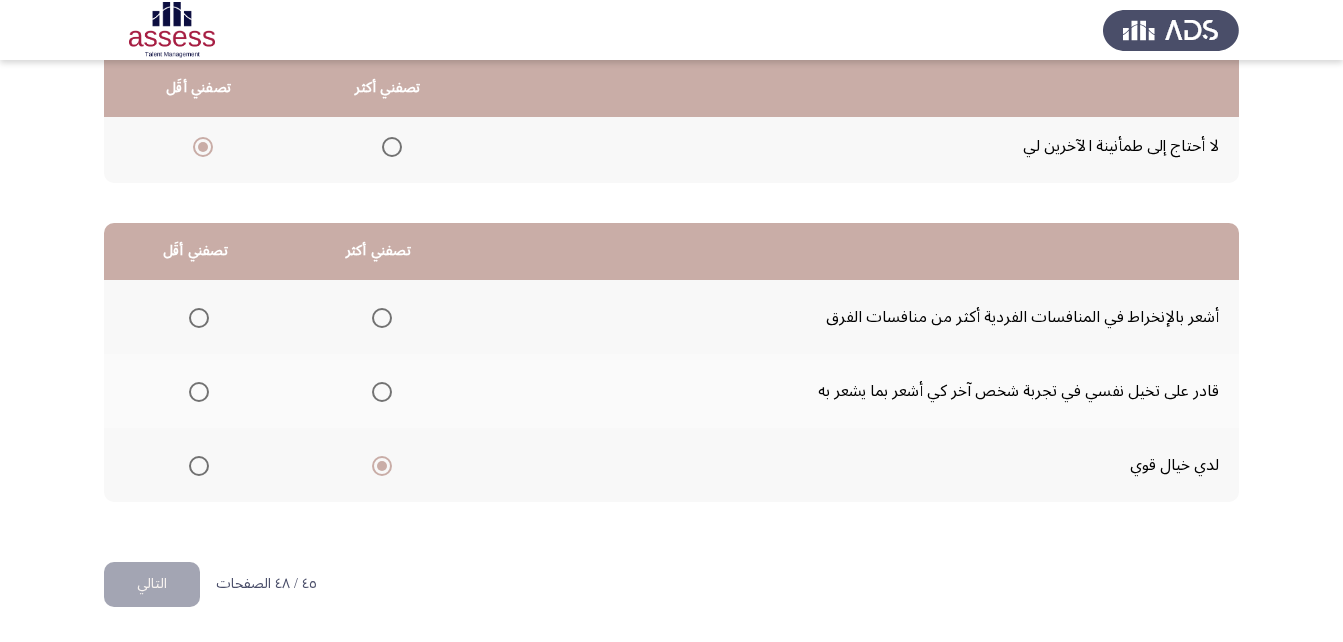 click at bounding box center [199, 392] 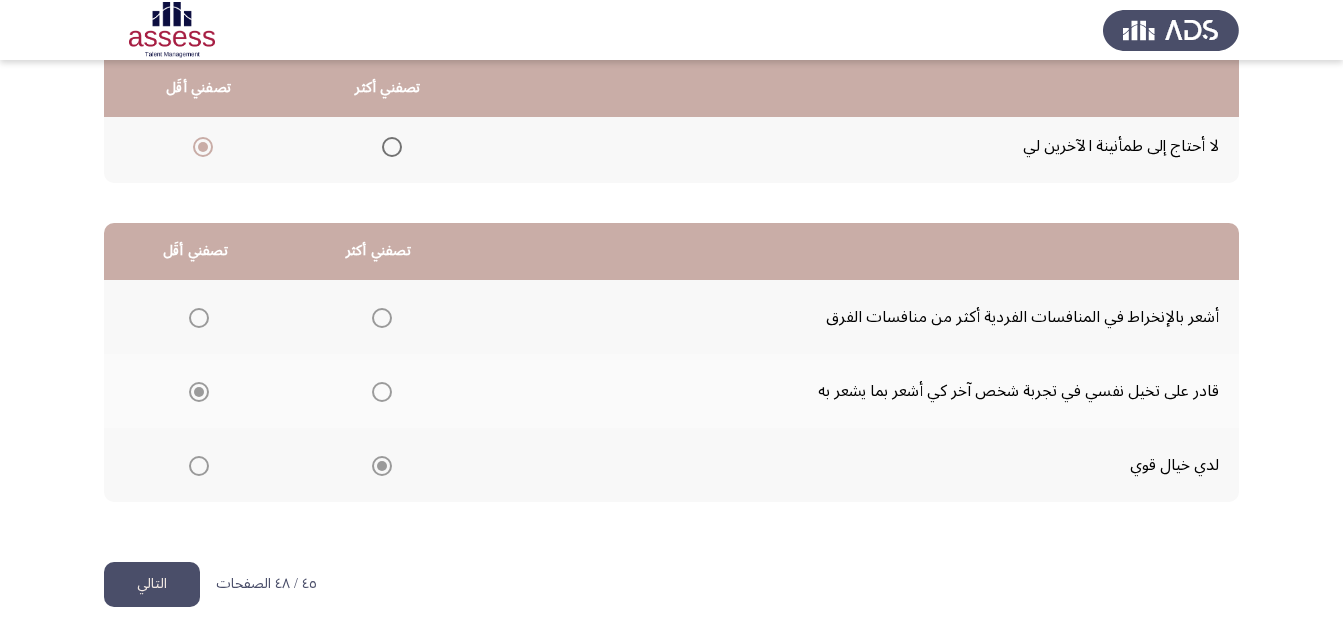 click on "التالي" 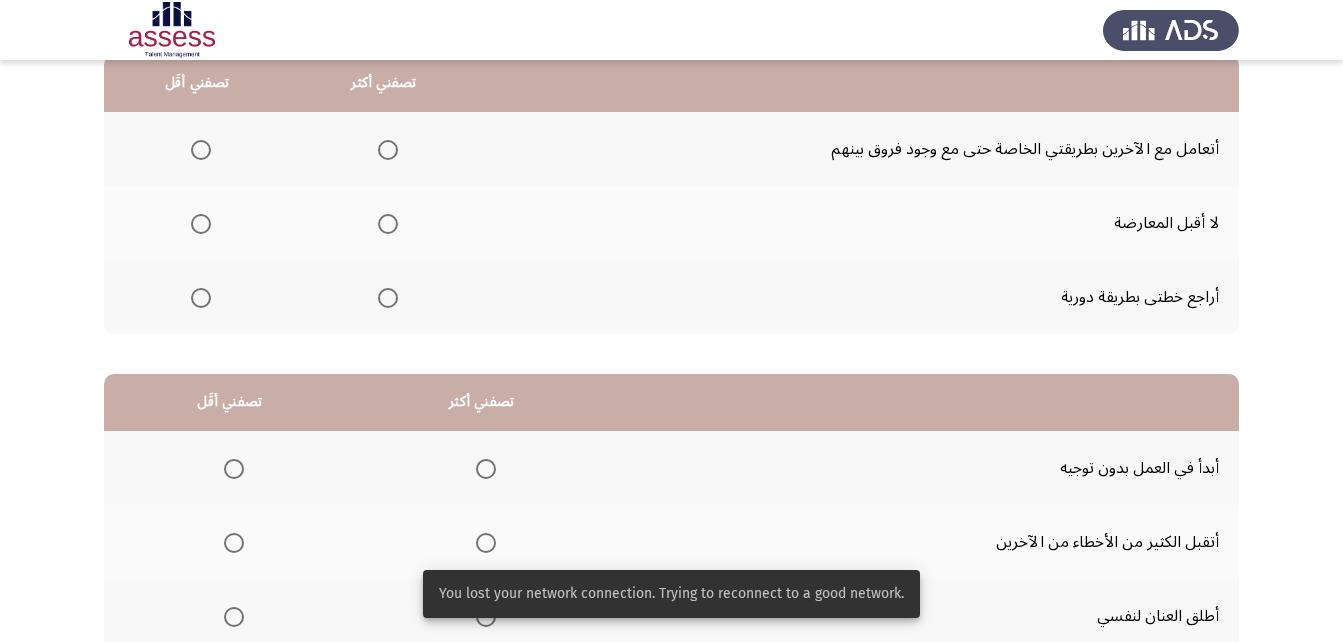 scroll, scrollTop: 168, scrollLeft: 0, axis: vertical 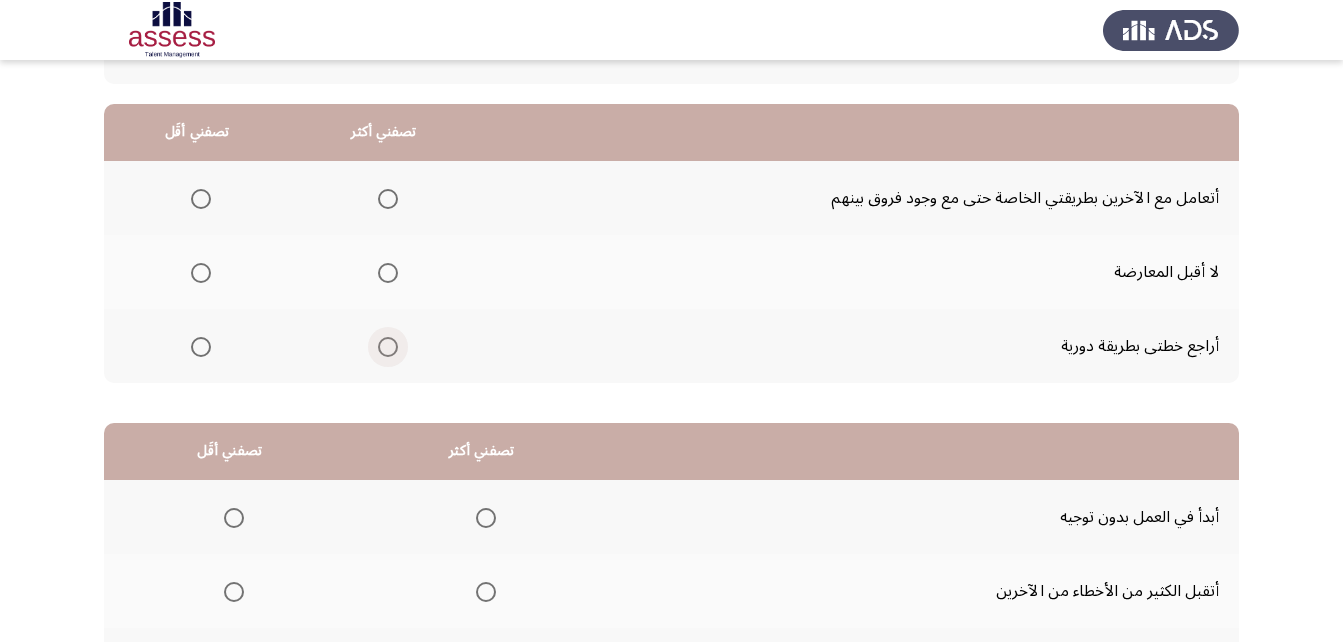 click at bounding box center (388, 347) 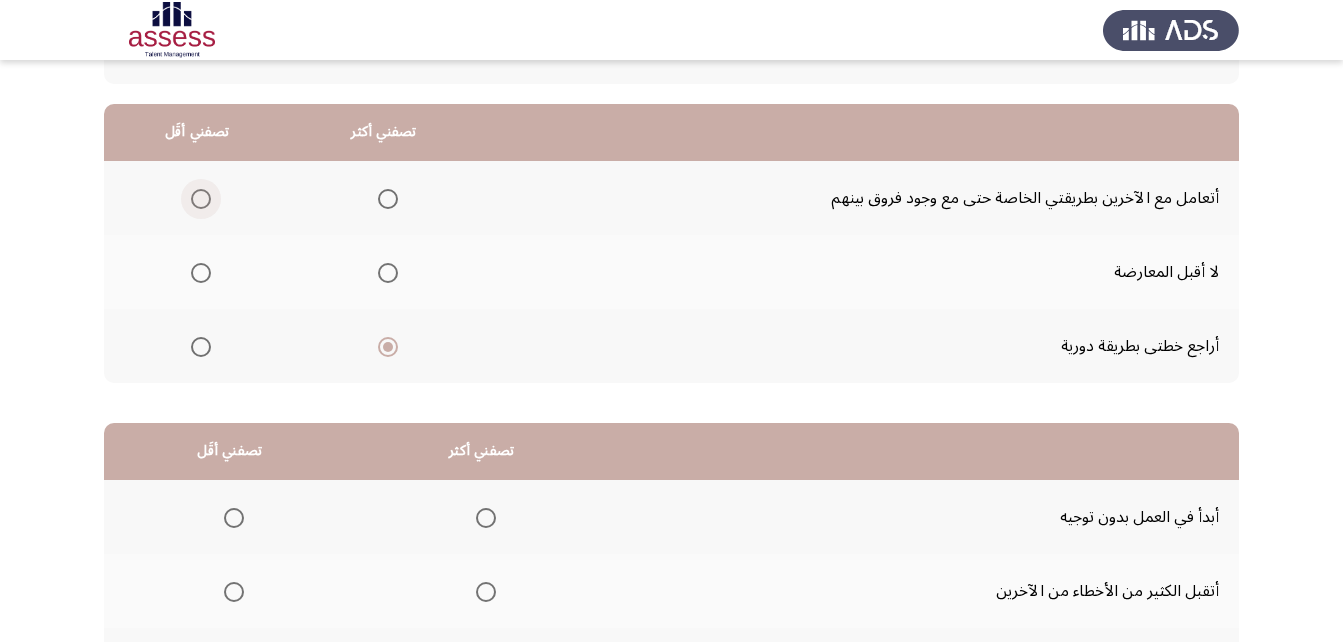 click at bounding box center [197, 199] 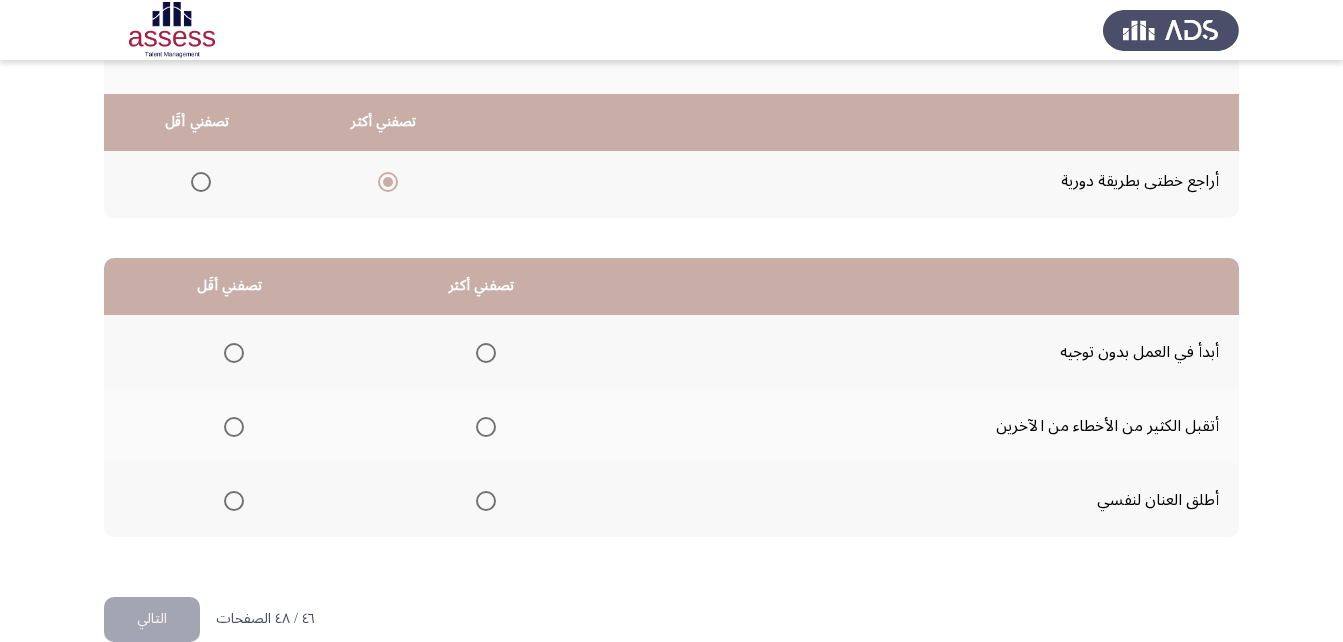 scroll, scrollTop: 368, scrollLeft: 0, axis: vertical 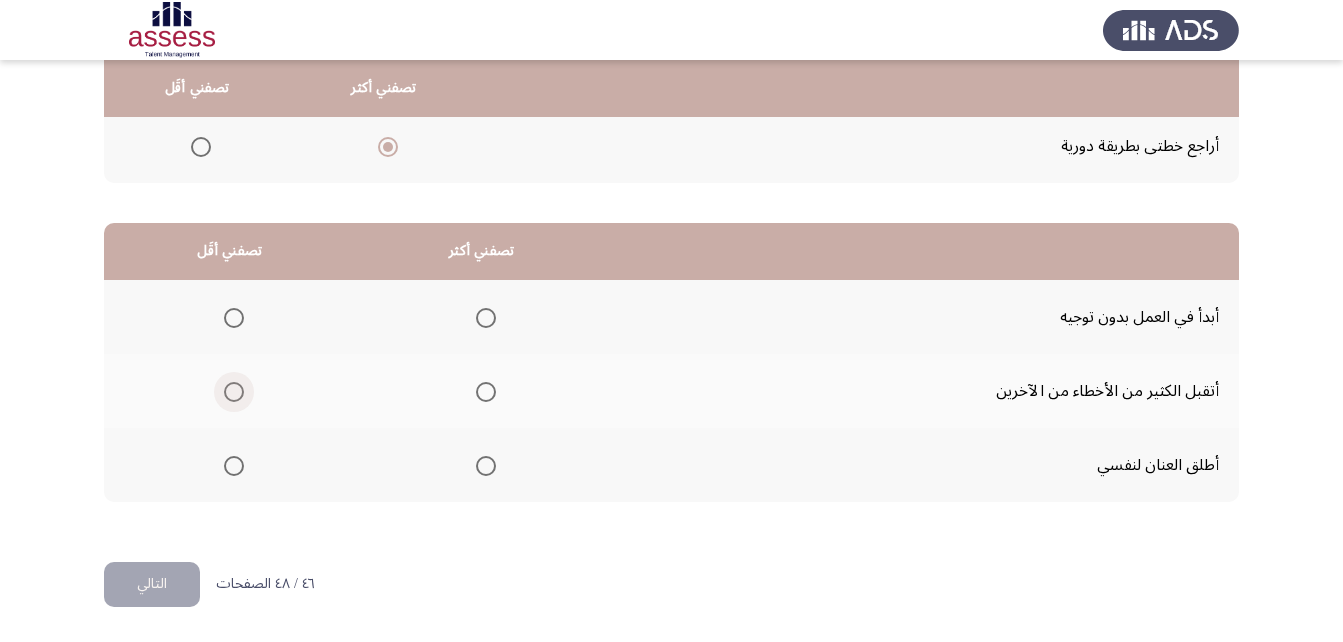 click at bounding box center [234, 392] 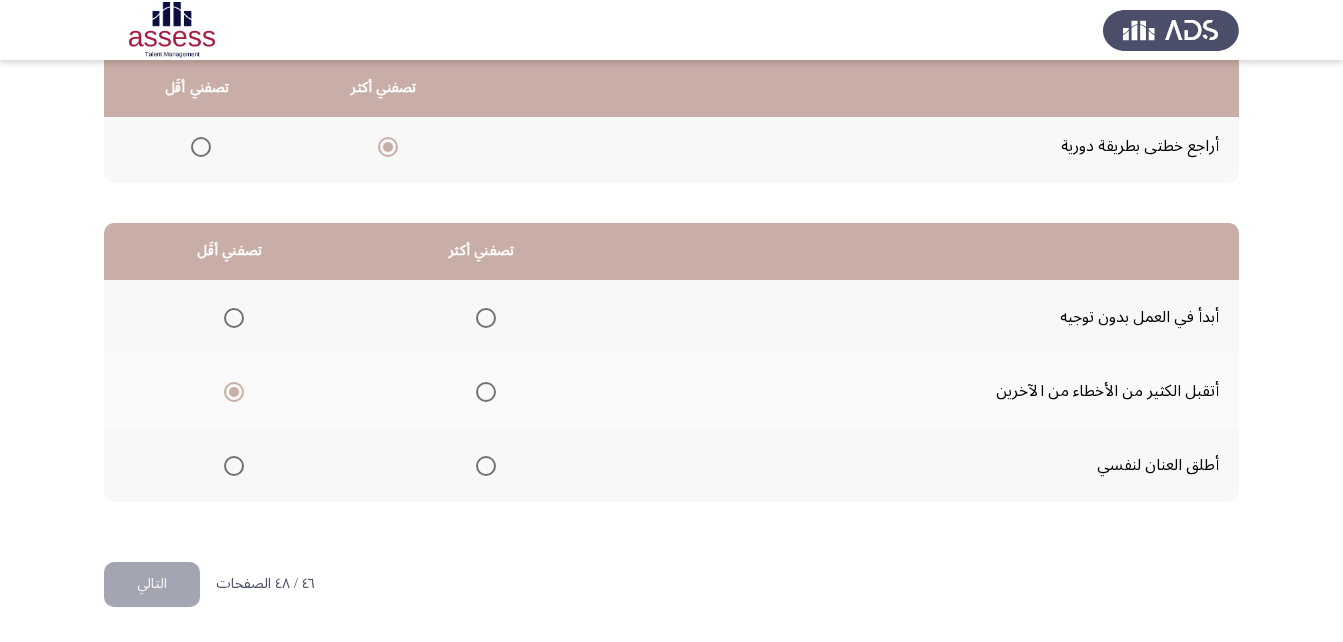 click 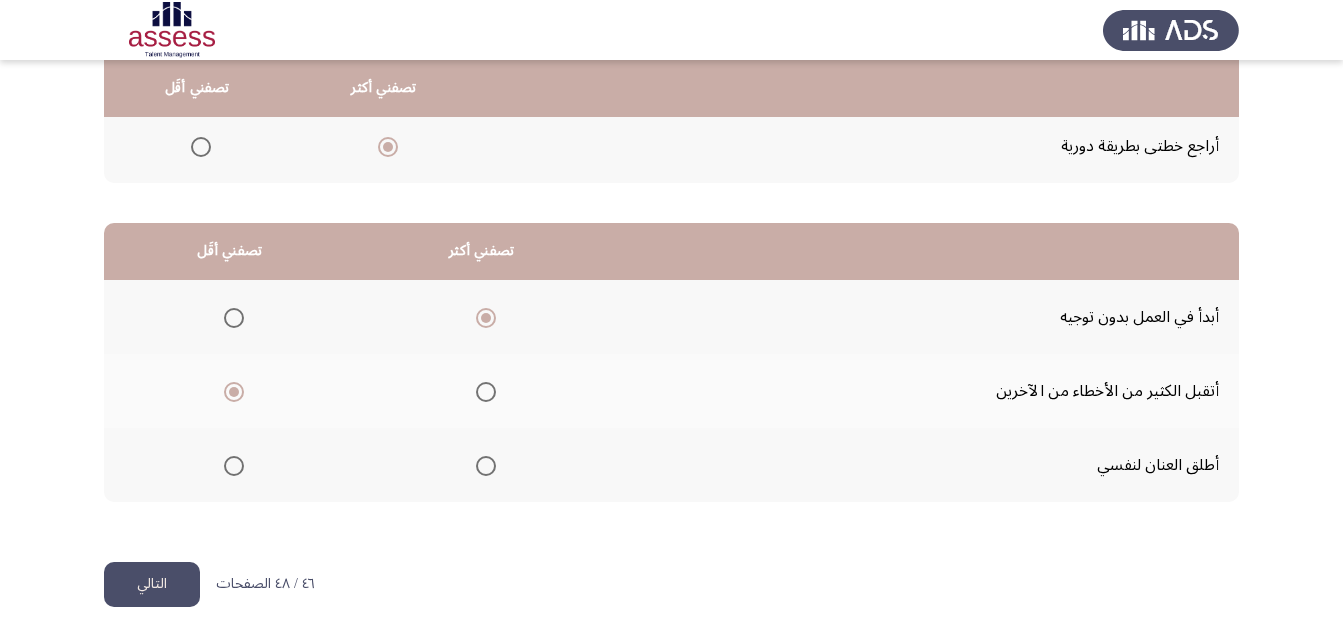 click on "التالي" 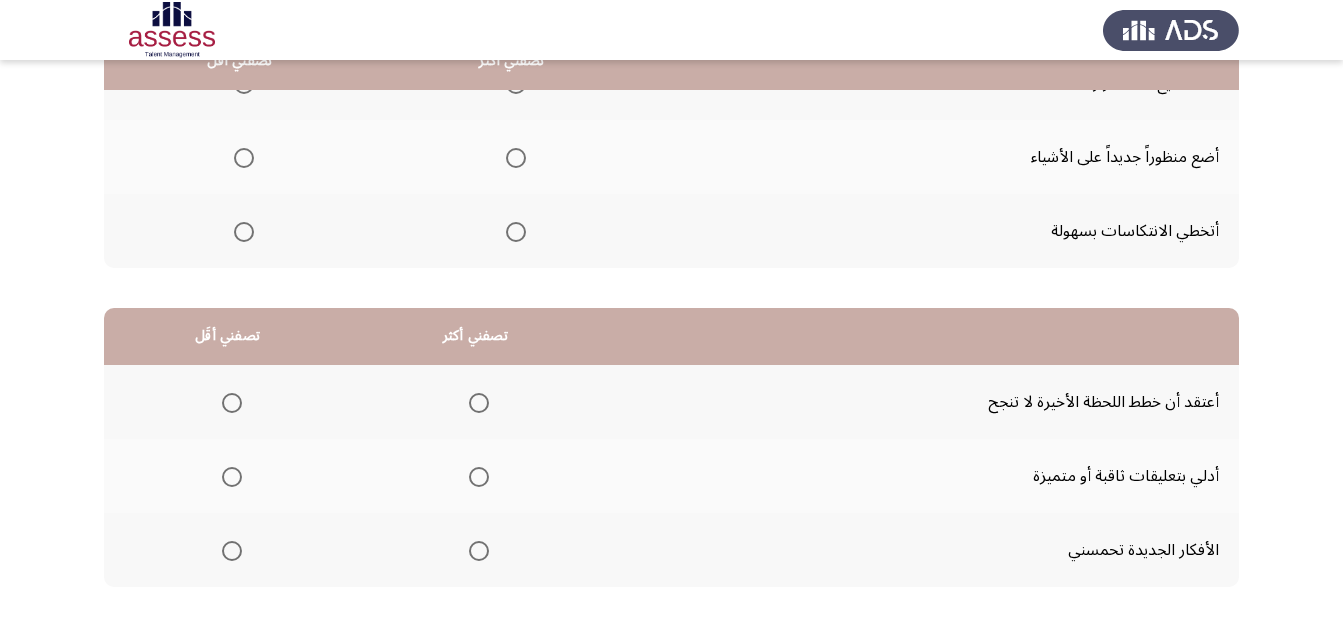 scroll, scrollTop: 168, scrollLeft: 0, axis: vertical 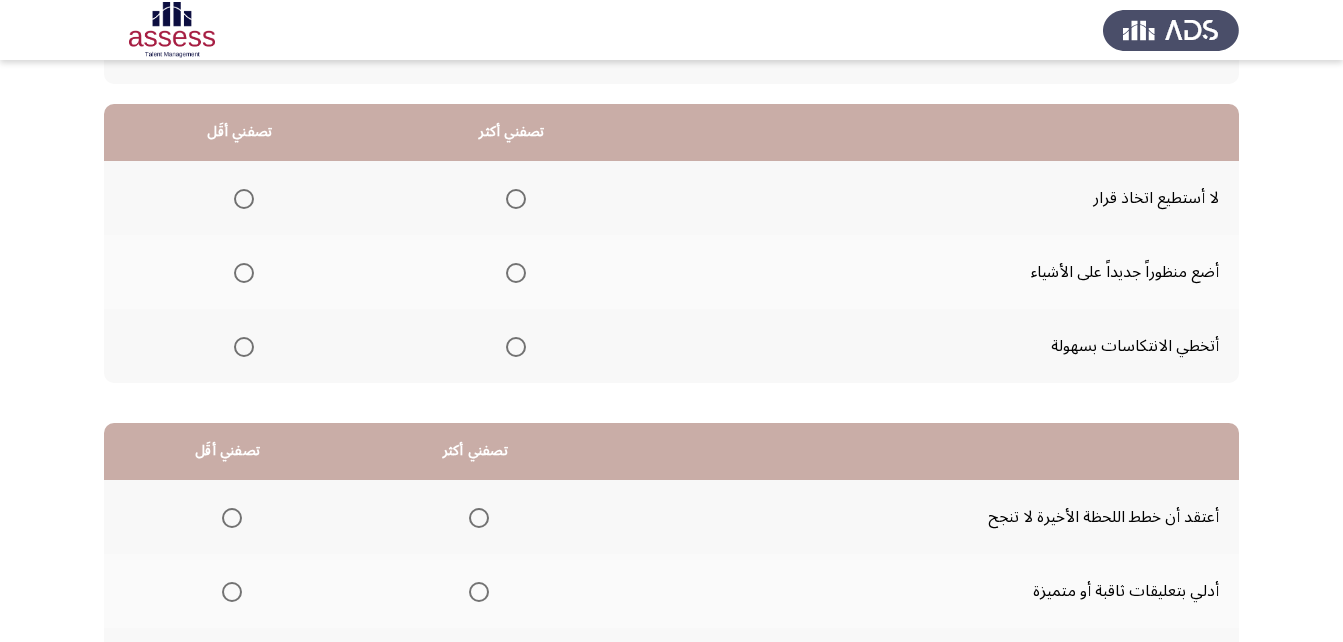 click at bounding box center (516, 347) 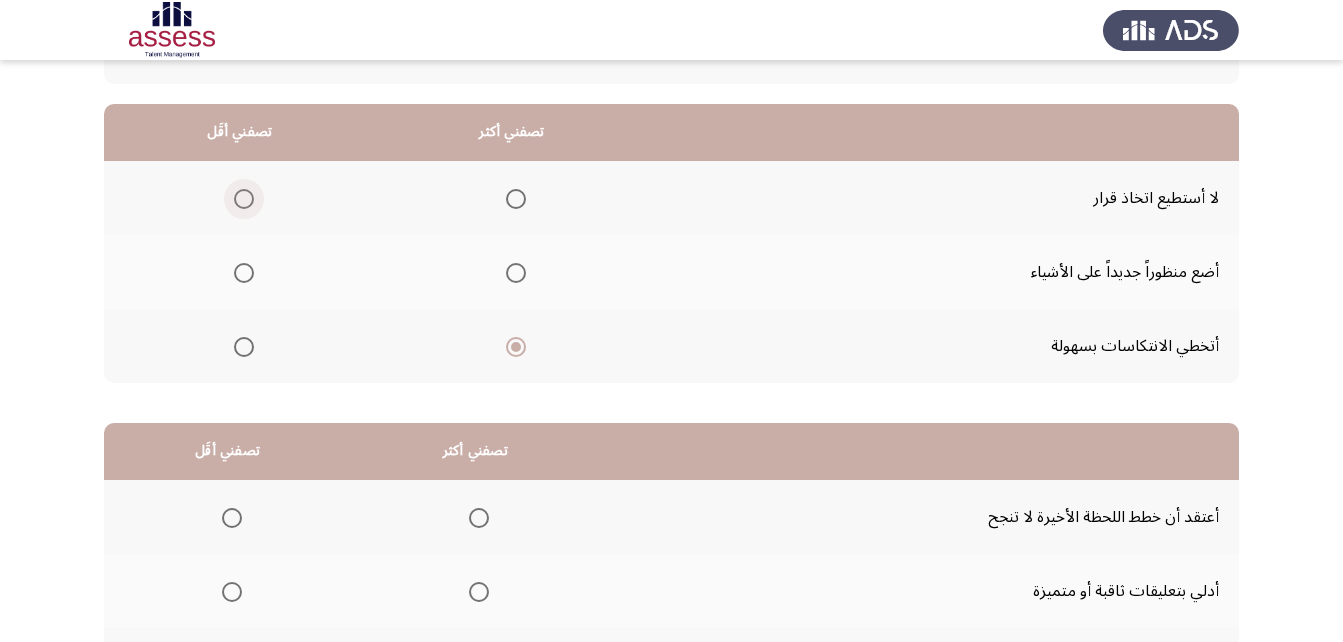 click at bounding box center [244, 199] 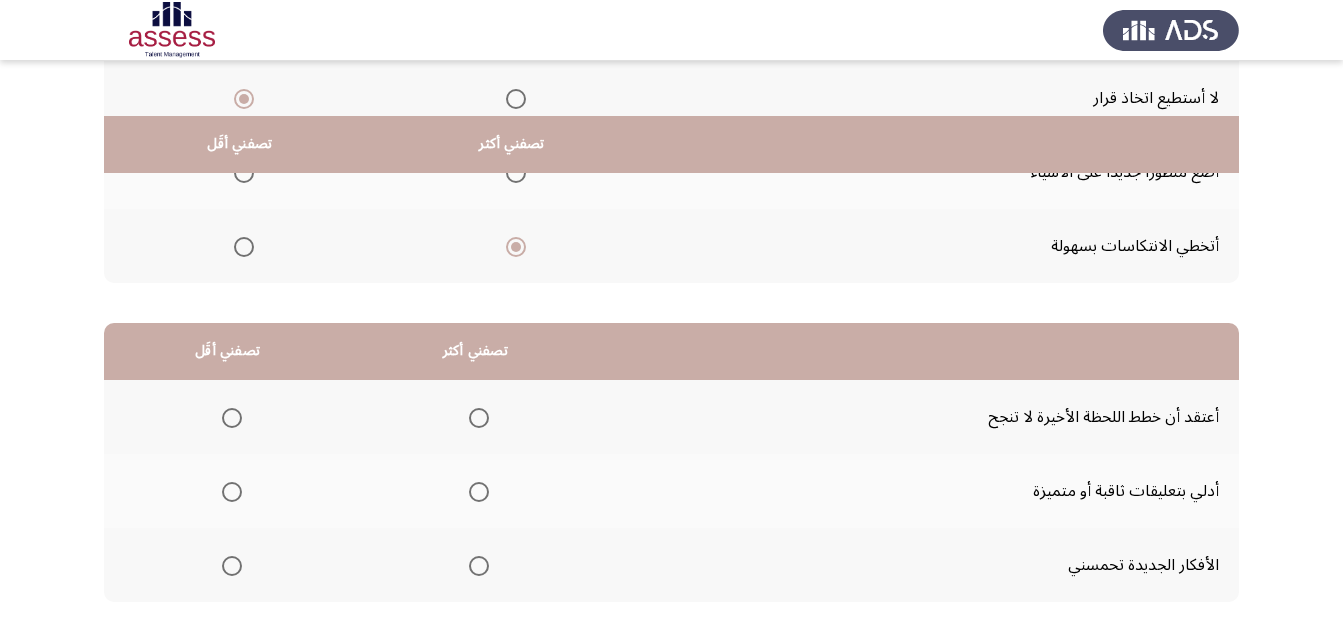 scroll, scrollTop: 368, scrollLeft: 0, axis: vertical 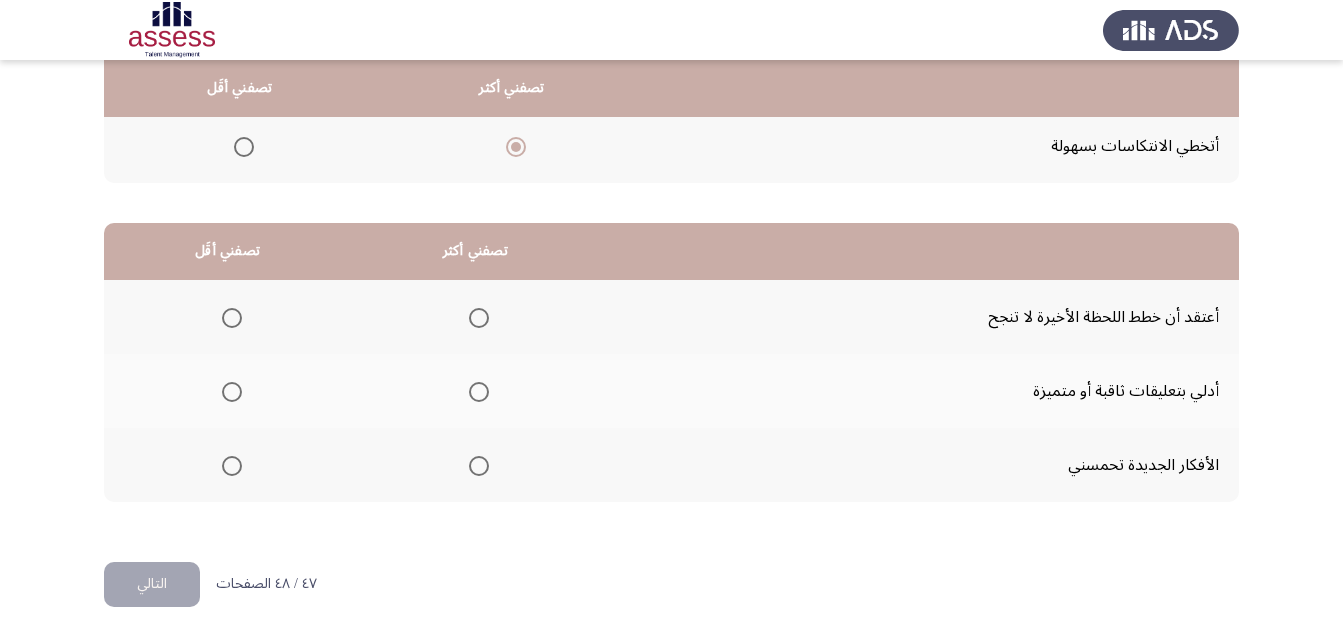 click 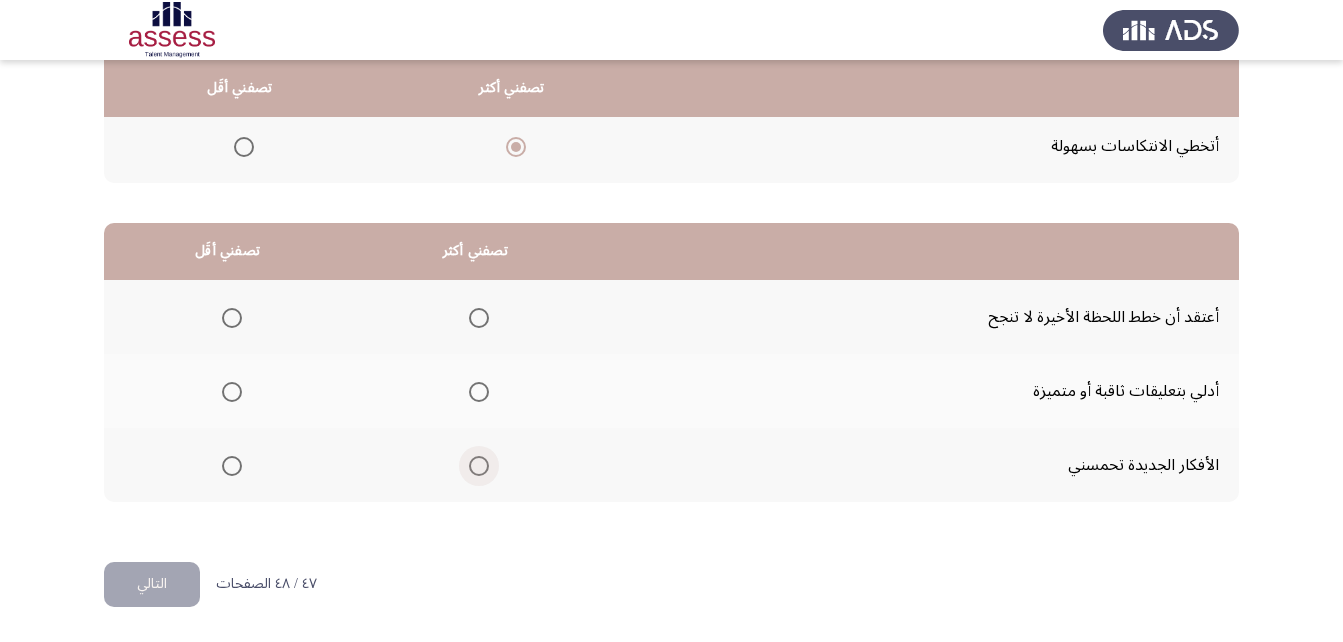 click at bounding box center (479, 466) 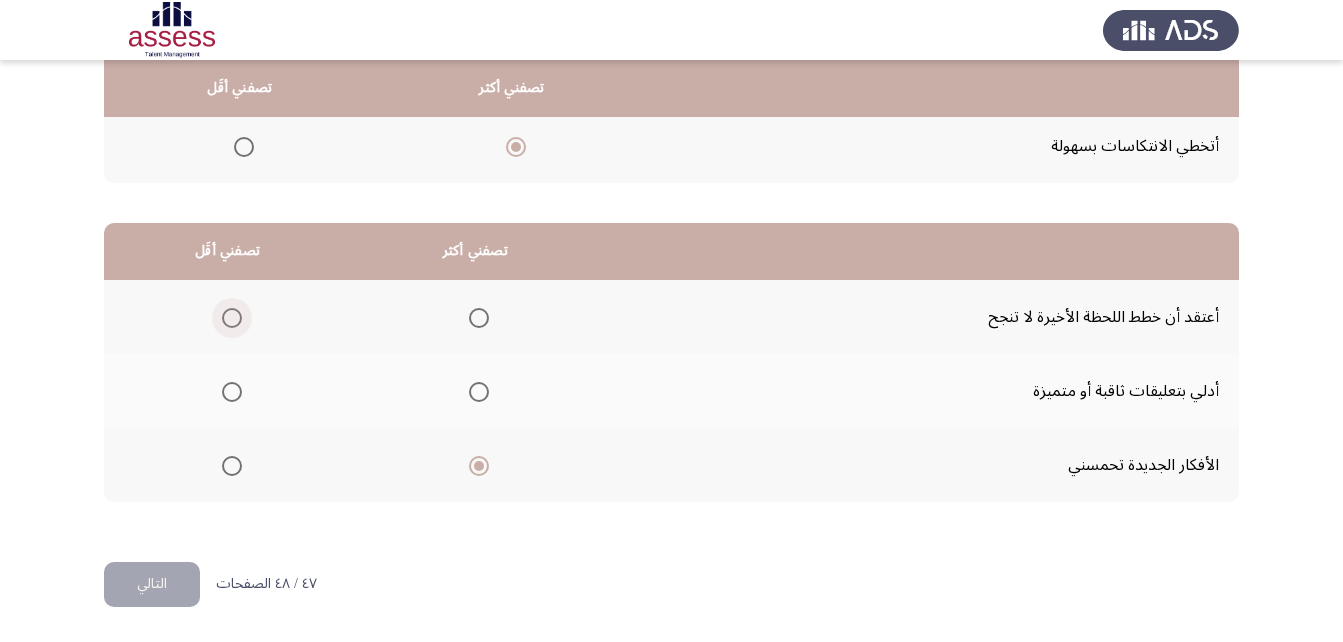 click at bounding box center (232, 318) 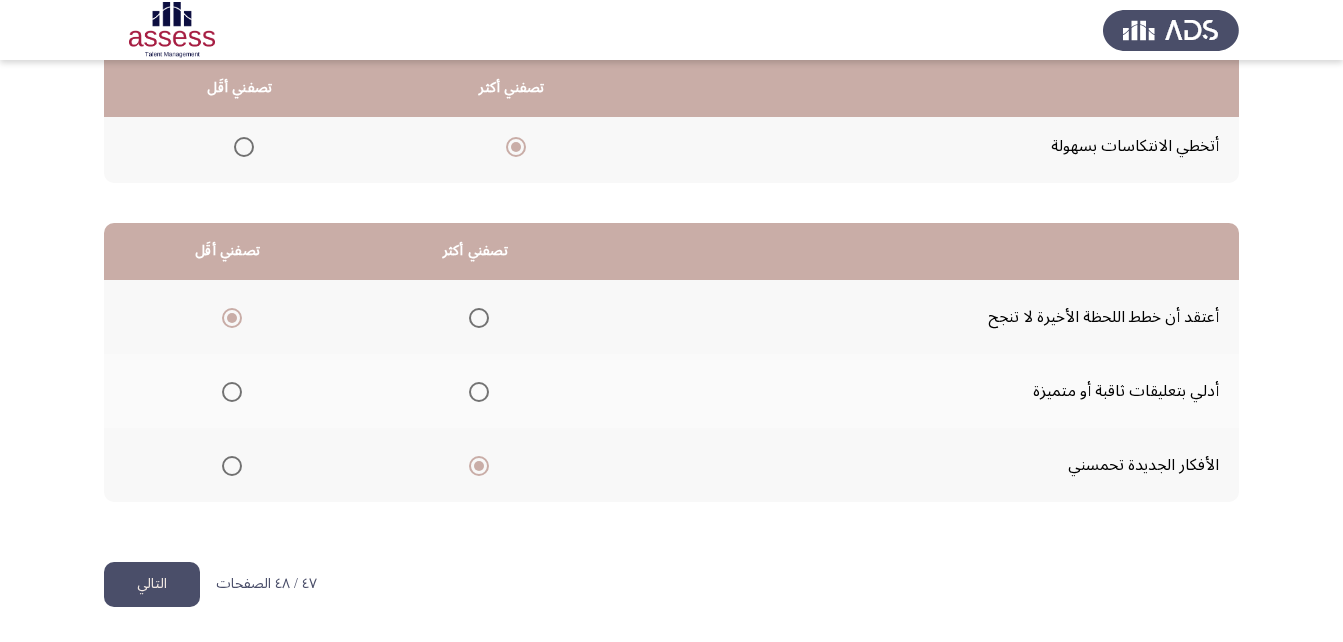 click on "التالي" 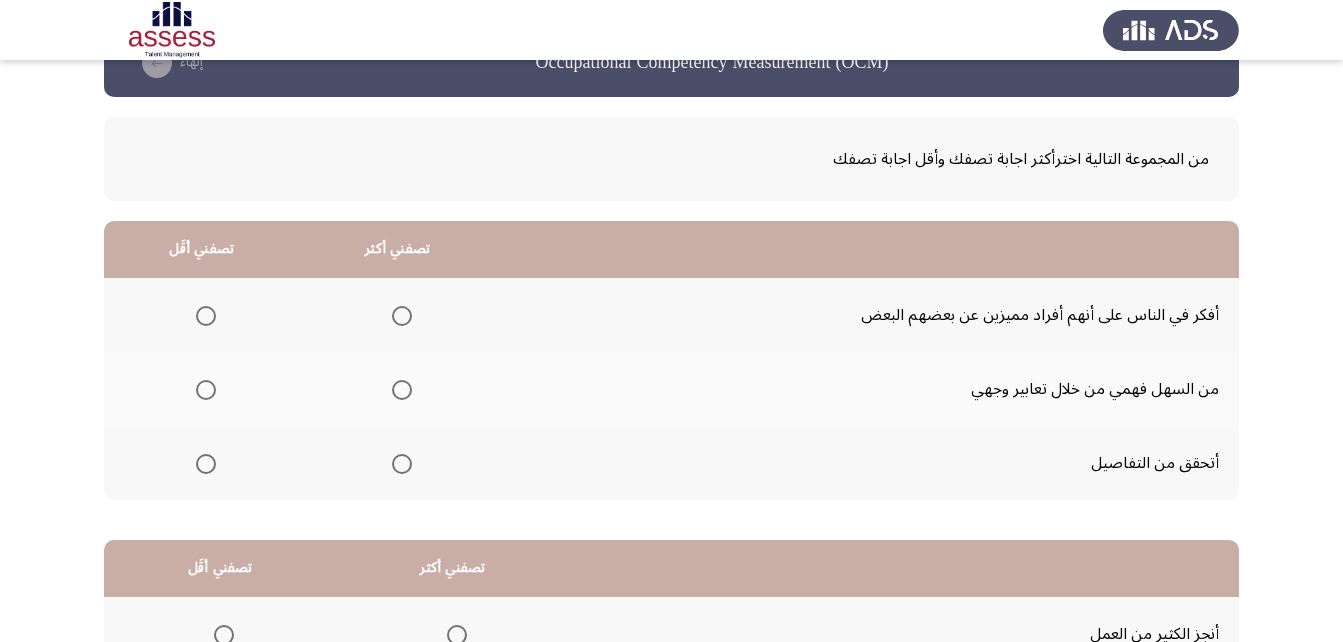 scroll, scrollTop: 100, scrollLeft: 0, axis: vertical 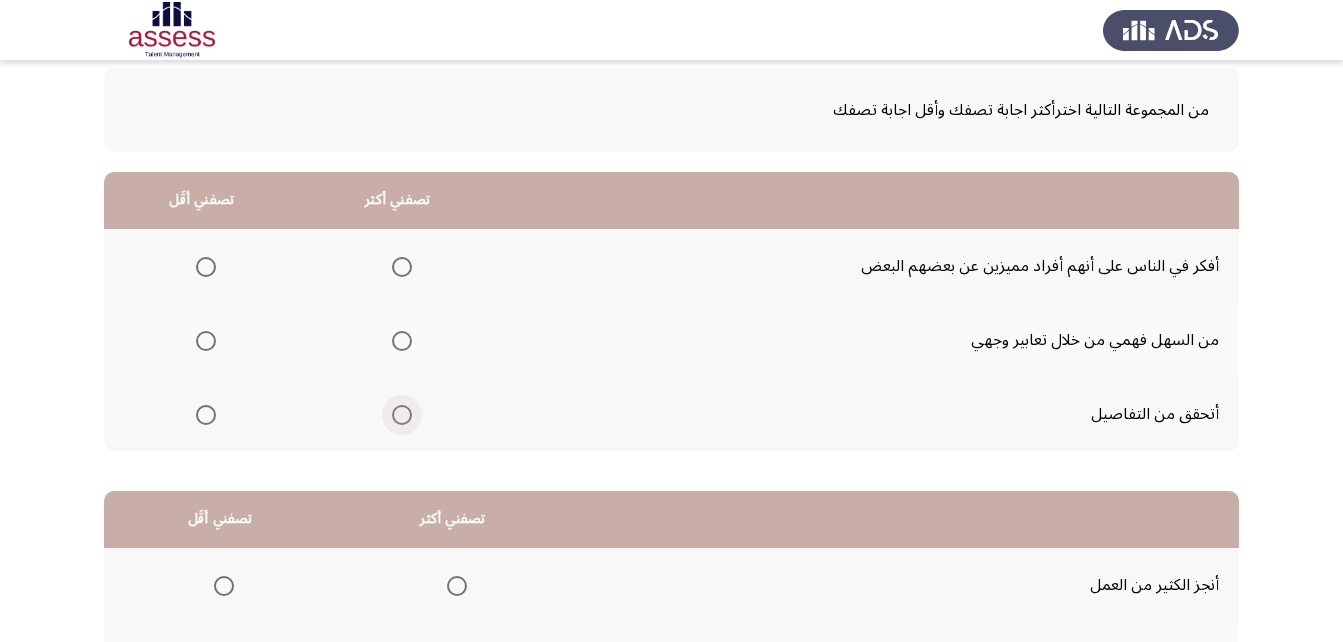 click at bounding box center (402, 415) 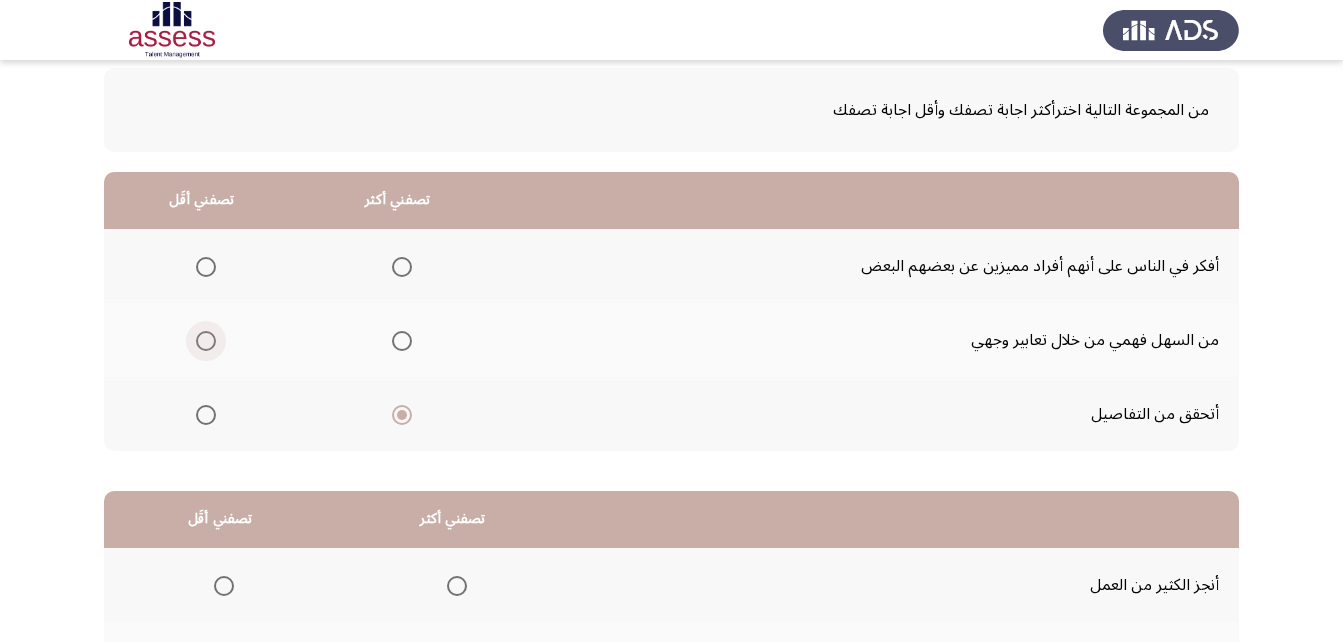 click at bounding box center [206, 341] 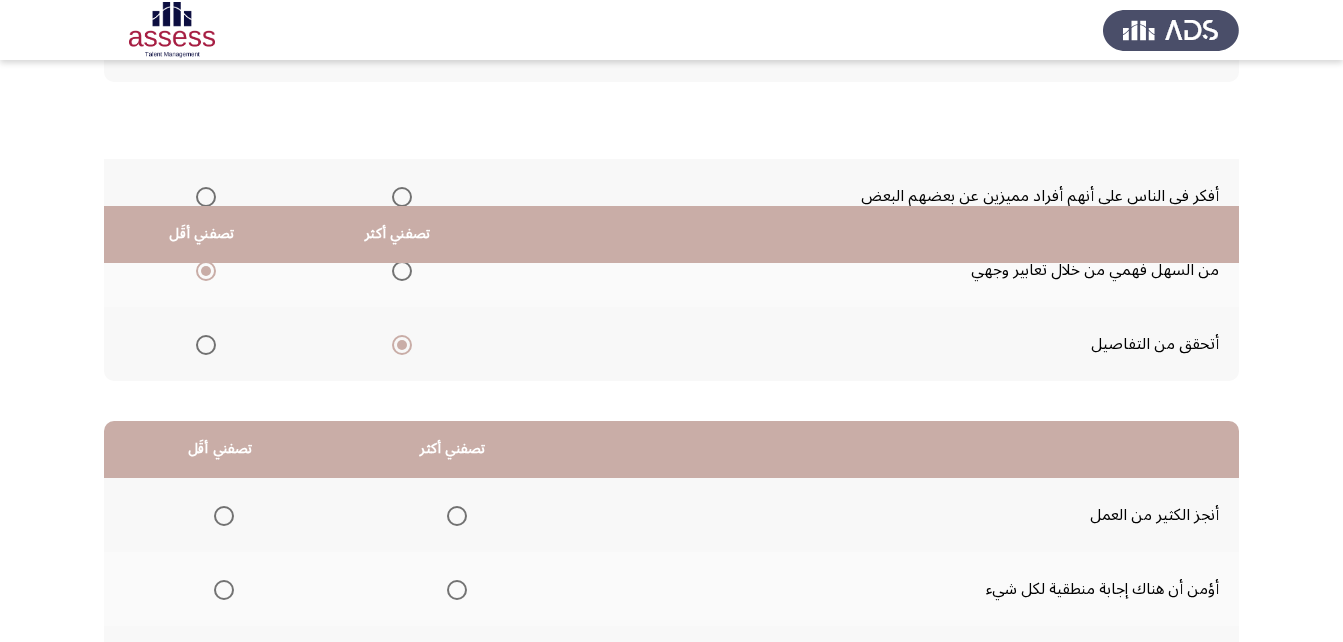 scroll, scrollTop: 368, scrollLeft: 0, axis: vertical 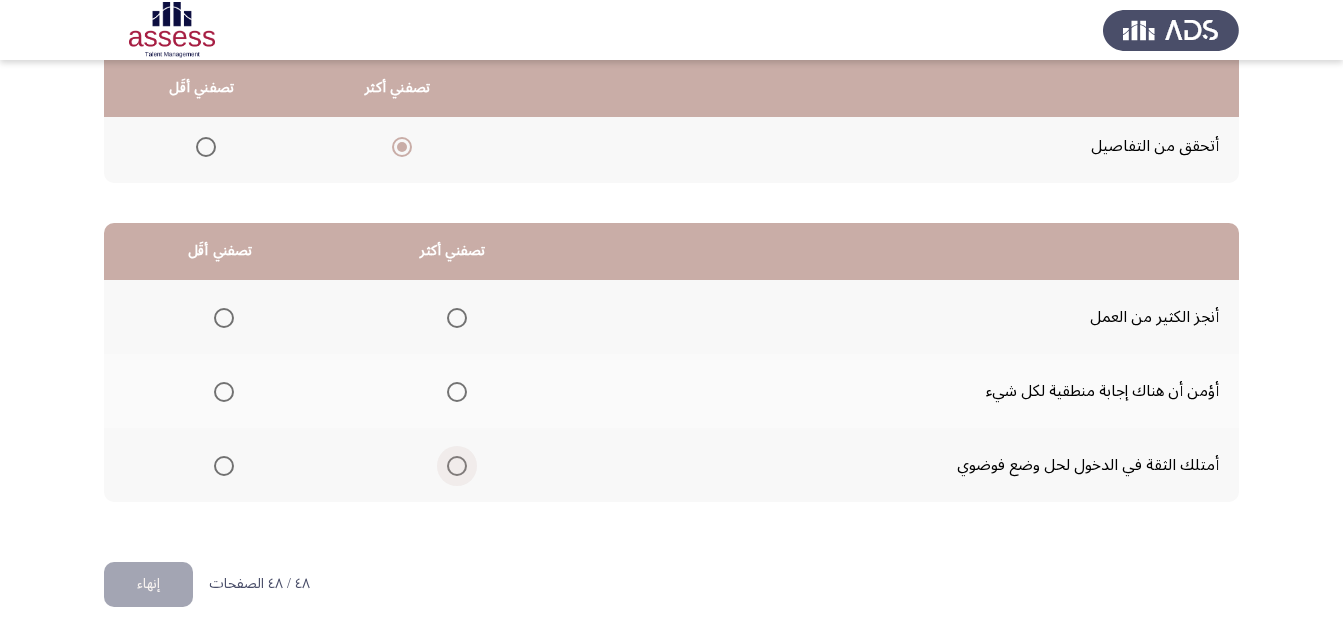 click at bounding box center [457, 466] 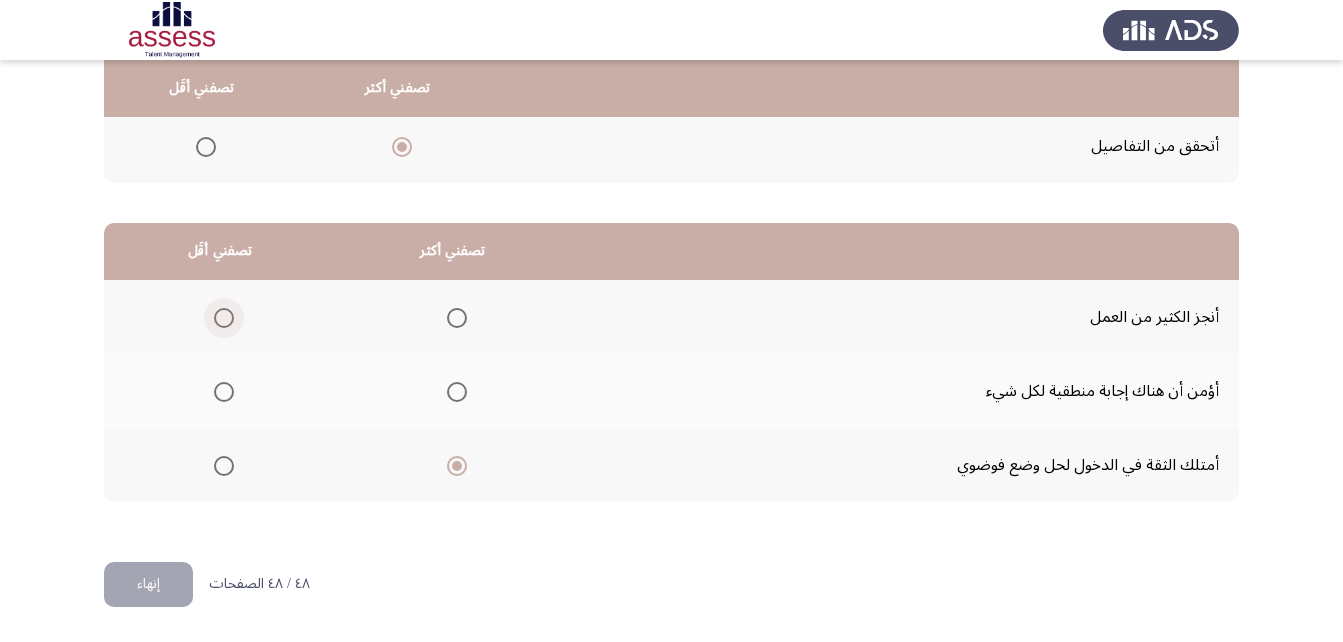 click at bounding box center (224, 318) 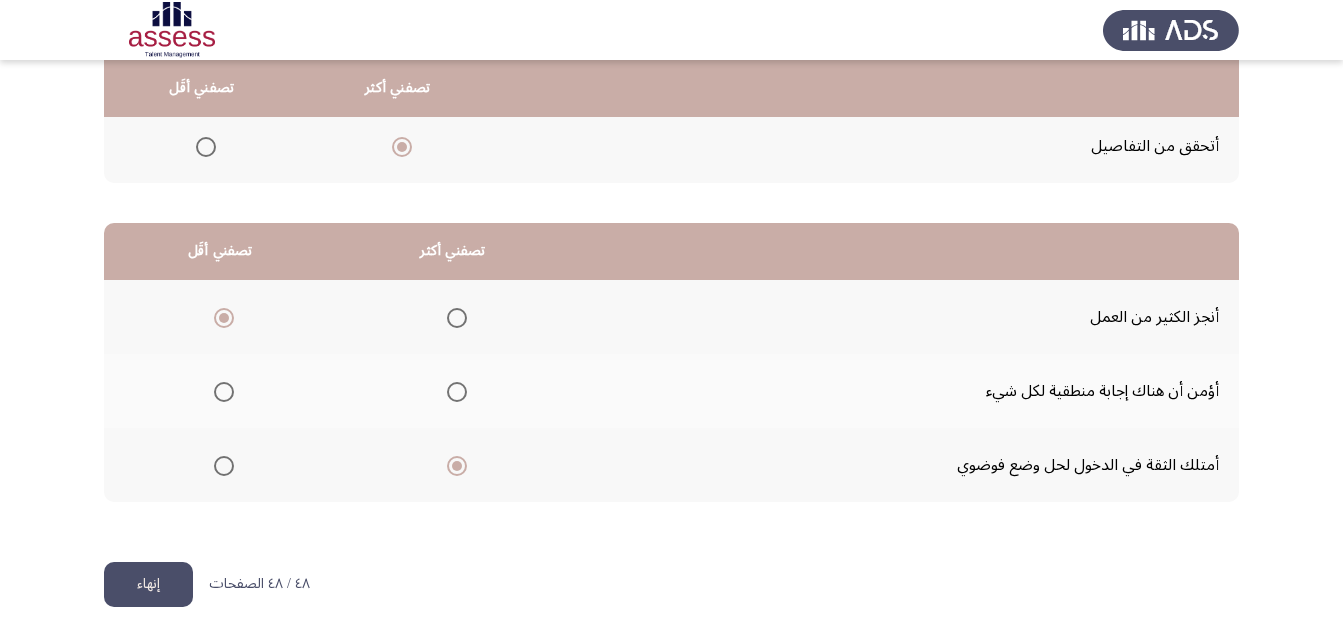 click at bounding box center [224, 392] 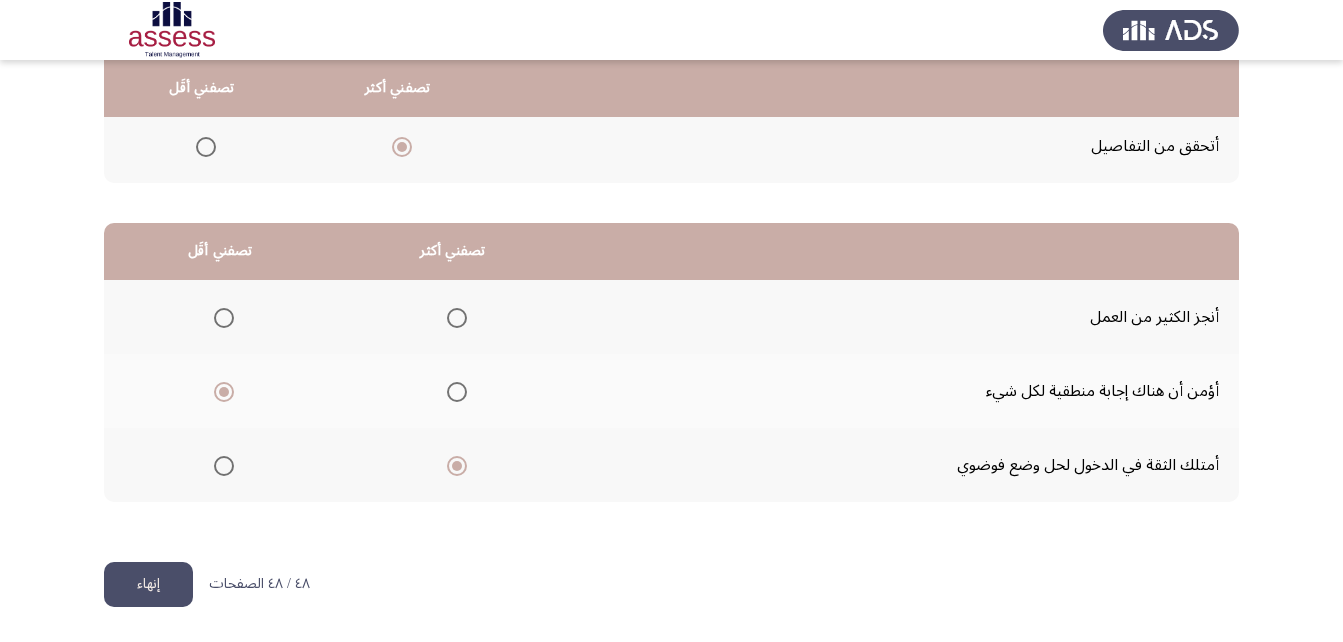 click on "إنهاء" 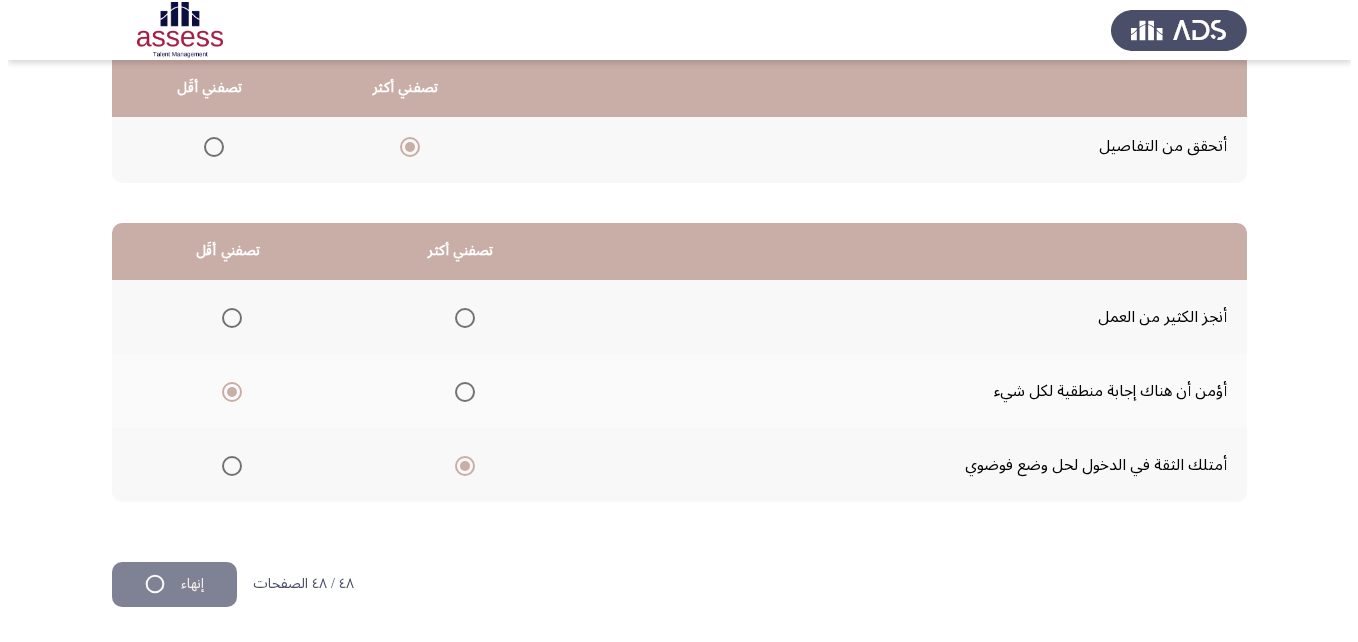 scroll, scrollTop: 0, scrollLeft: 0, axis: both 